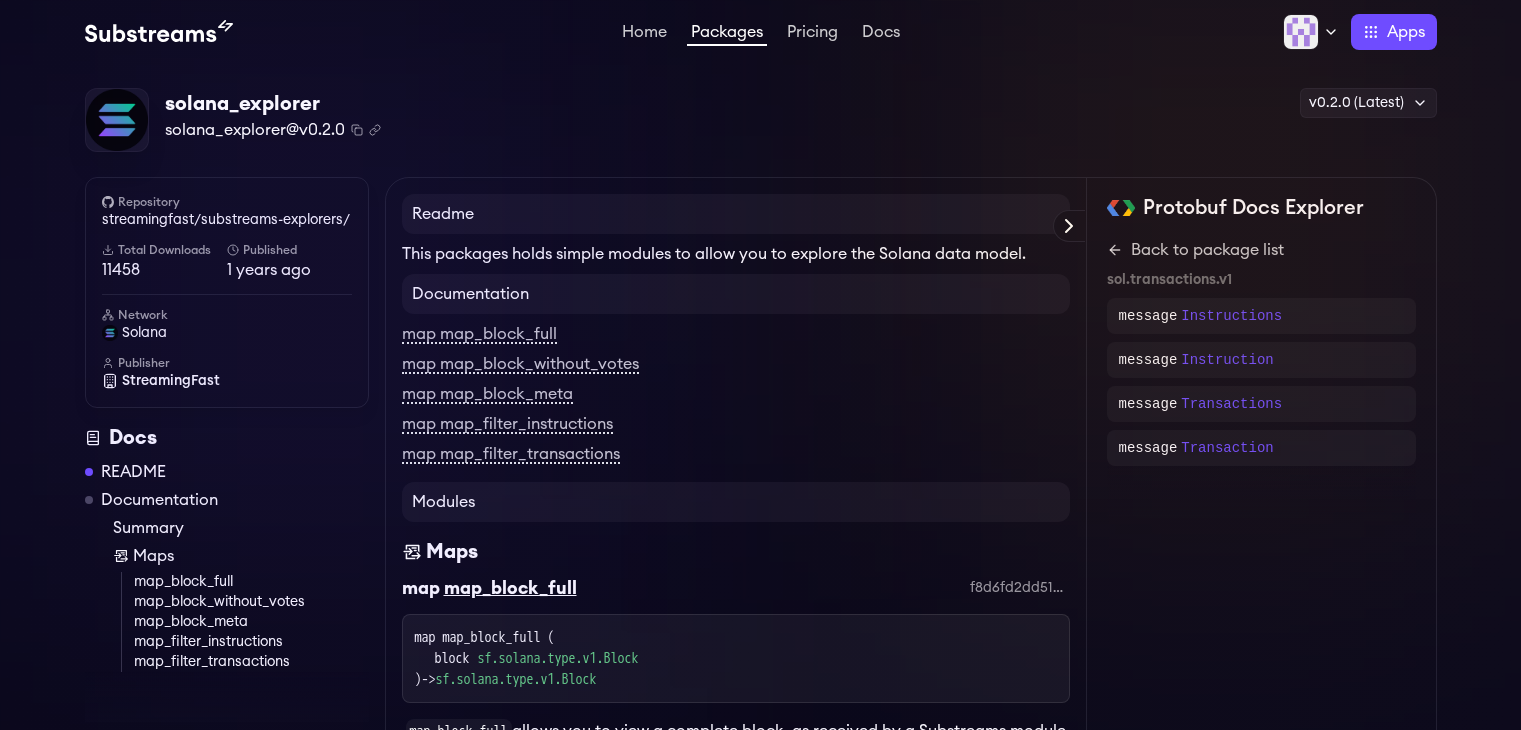 scroll, scrollTop: 0, scrollLeft: 0, axis: both 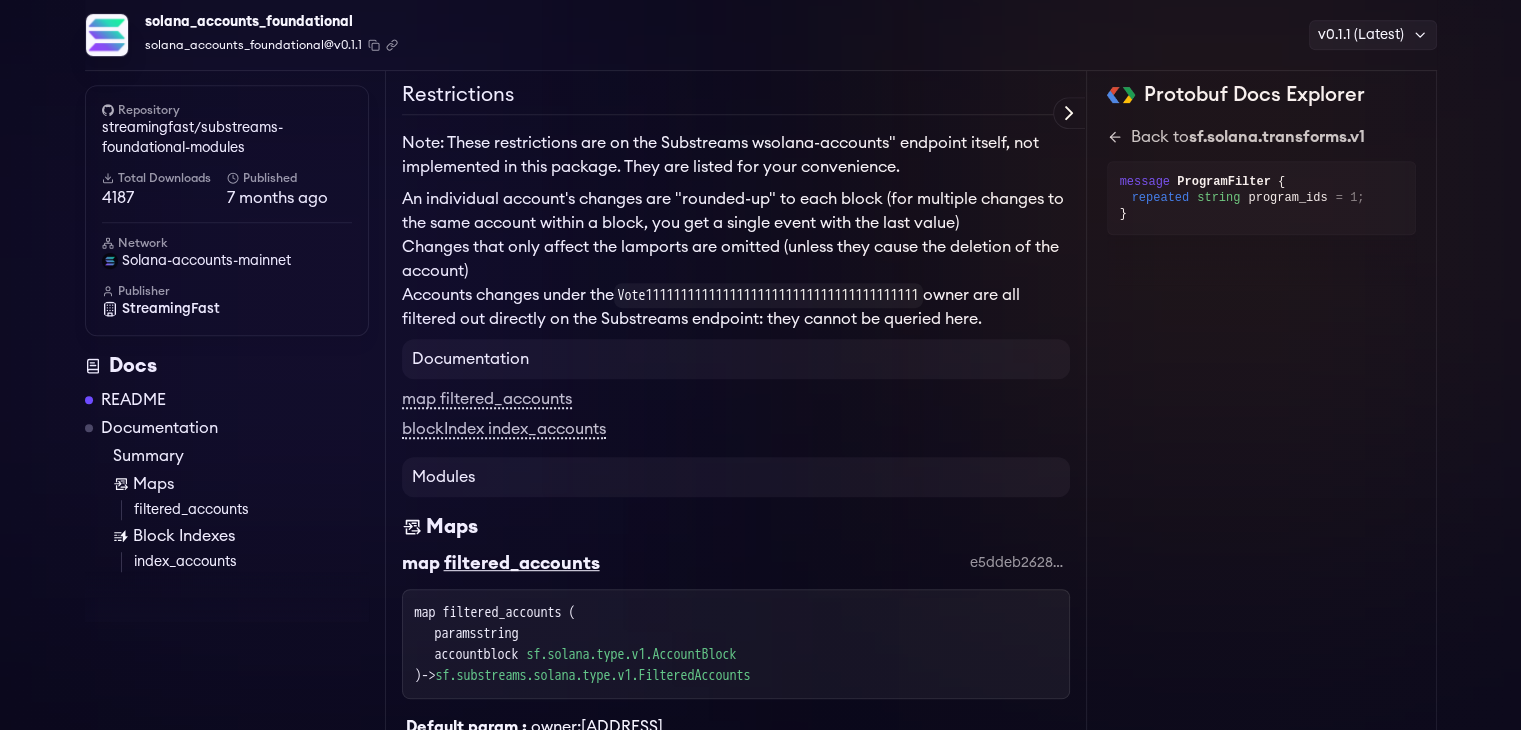 click on "4187" at bounding box center (164, 198) 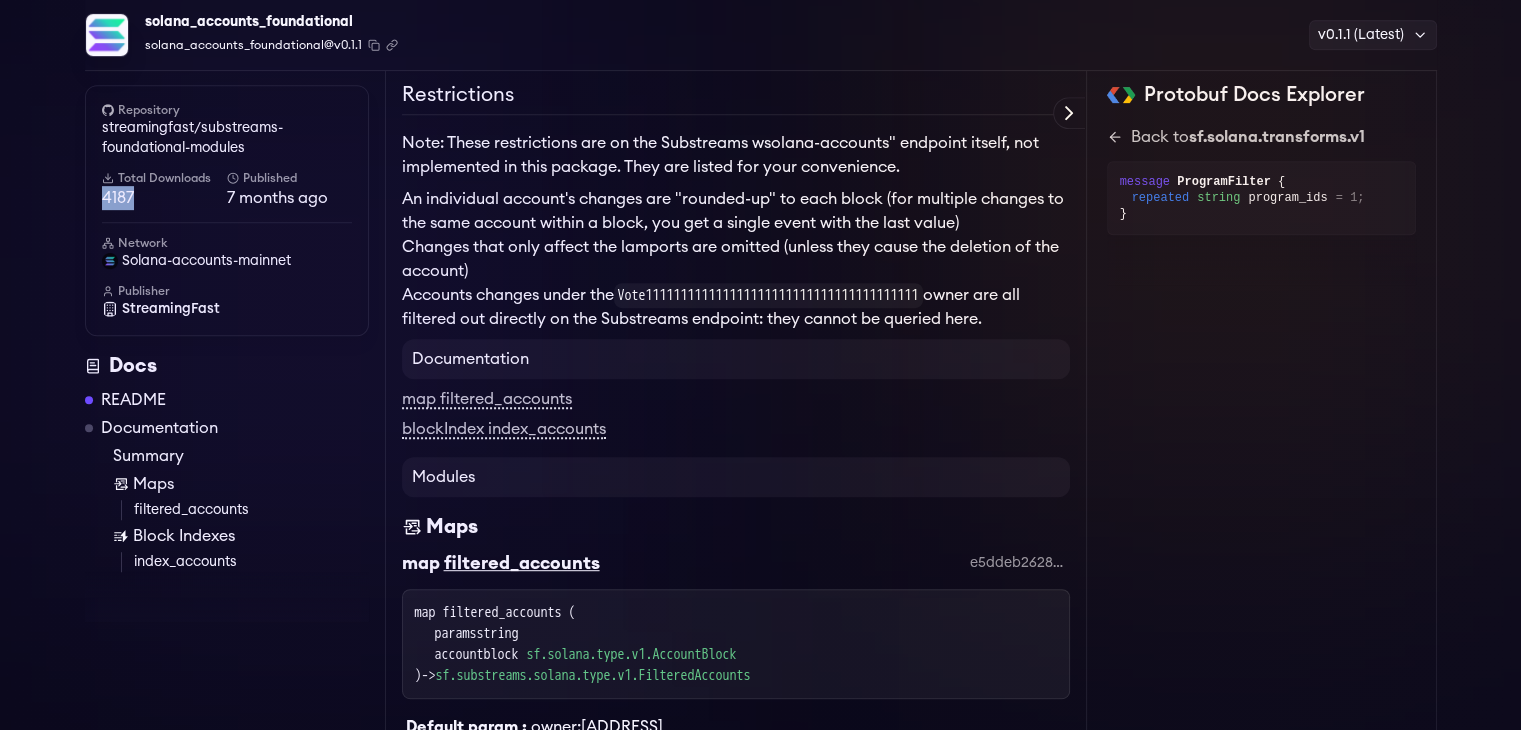 click on "4187" at bounding box center (164, 198) 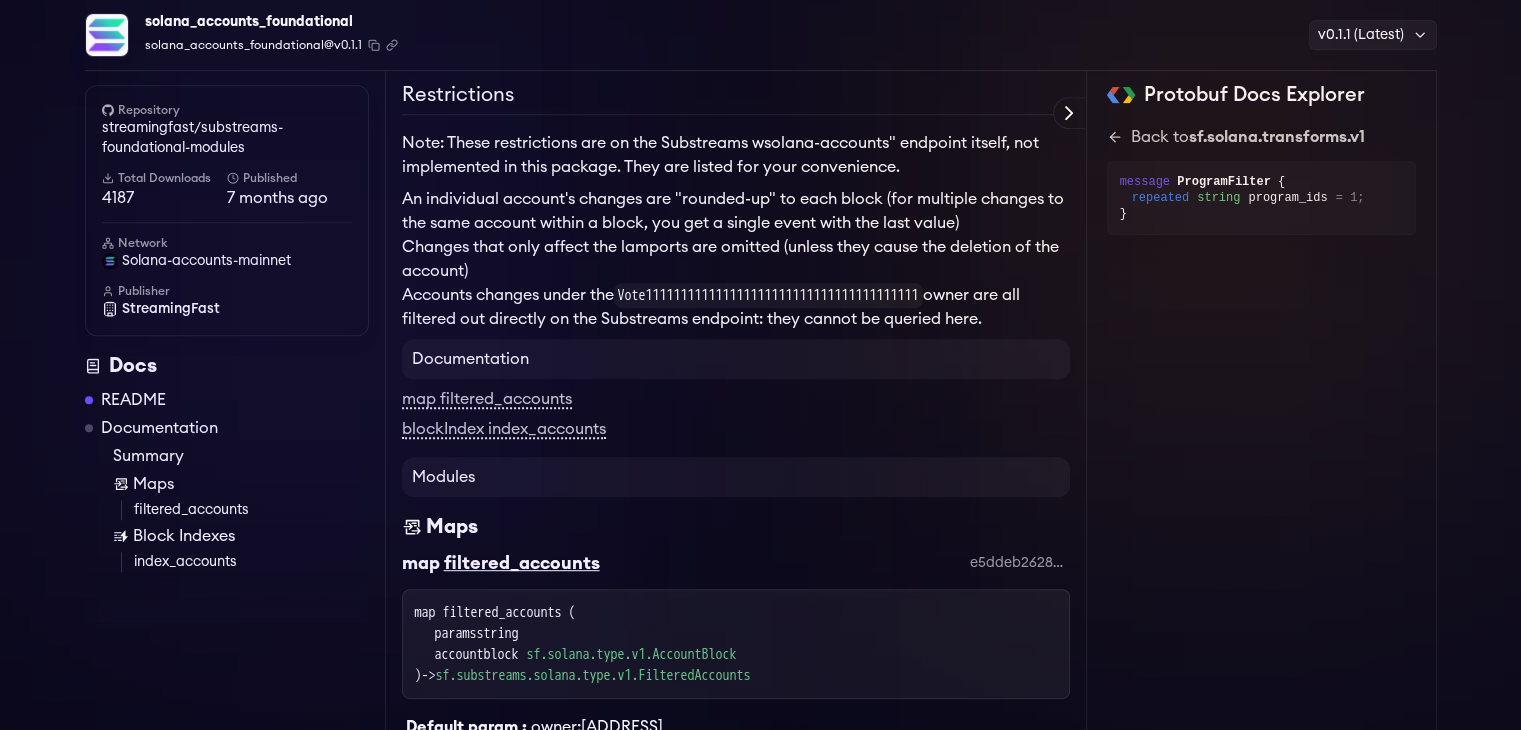 click on "solana_accounts_foundational solana_accounts_foundational@v0.1.1 Copied!   Copied!   v0.1.1 (Latest)  v0.1.1 (Latest) v0.1.0  v0.0.4  v0.0.3  v0.0.2  v0.0.1   Repository streamingfast/substreams-foundational-modules  Total Downloads 4187  Published 7 months ago  Network   solana-accounts-mainnet  Publisher   StreamingFast  Repository streamingfast/substreams-foundational-modules  Total Downloads 4187  Published 7 months ago  Network   solana-accounts-mainnet  Publisher   StreamingFast  Docs README Documentation Summary  Maps   filtered_accounts  Block Indexes   index_accounts Readme Solana Accounts Foundational module
This package allows filtered access to a stream of account changes based on the account or the owner of that account.
Example query parameter
Only accounts owned by Tokenkeg:  owner:TokenkegQfeZyiNwAJbNbGKPFXCWuBvf9Ss623VQ5DA
Change to a list of accounts:  account:AwjomjhbNqkgEZN1ADvbEcTYsDfBuX4AKzNmxwgtKvxM || account:5Q544fKrFoe6tsEbD7S8EmxGTJYAKtTVhAW5Q5pge4j1
Example response:" at bounding box center (760, 134) 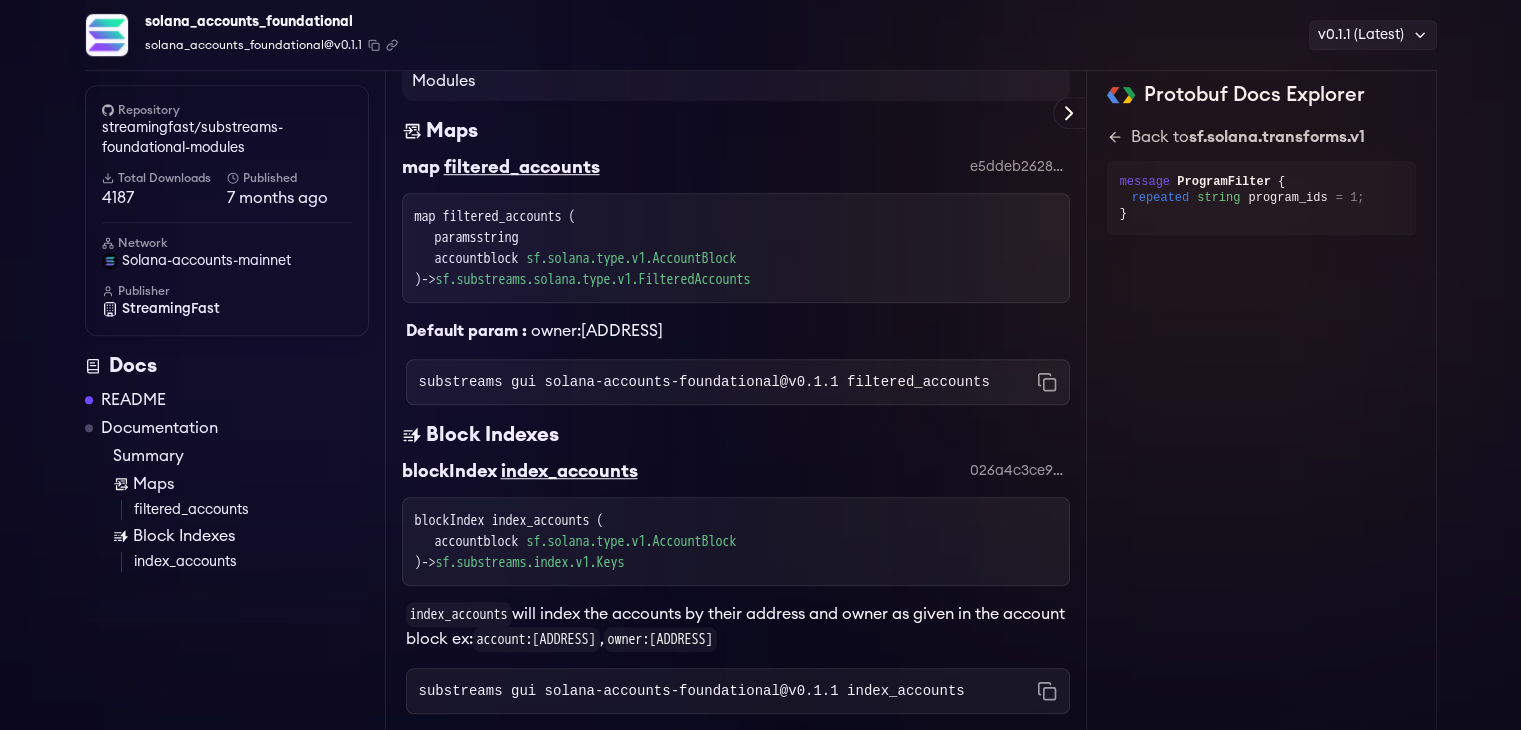 scroll, scrollTop: 1394, scrollLeft: 0, axis: vertical 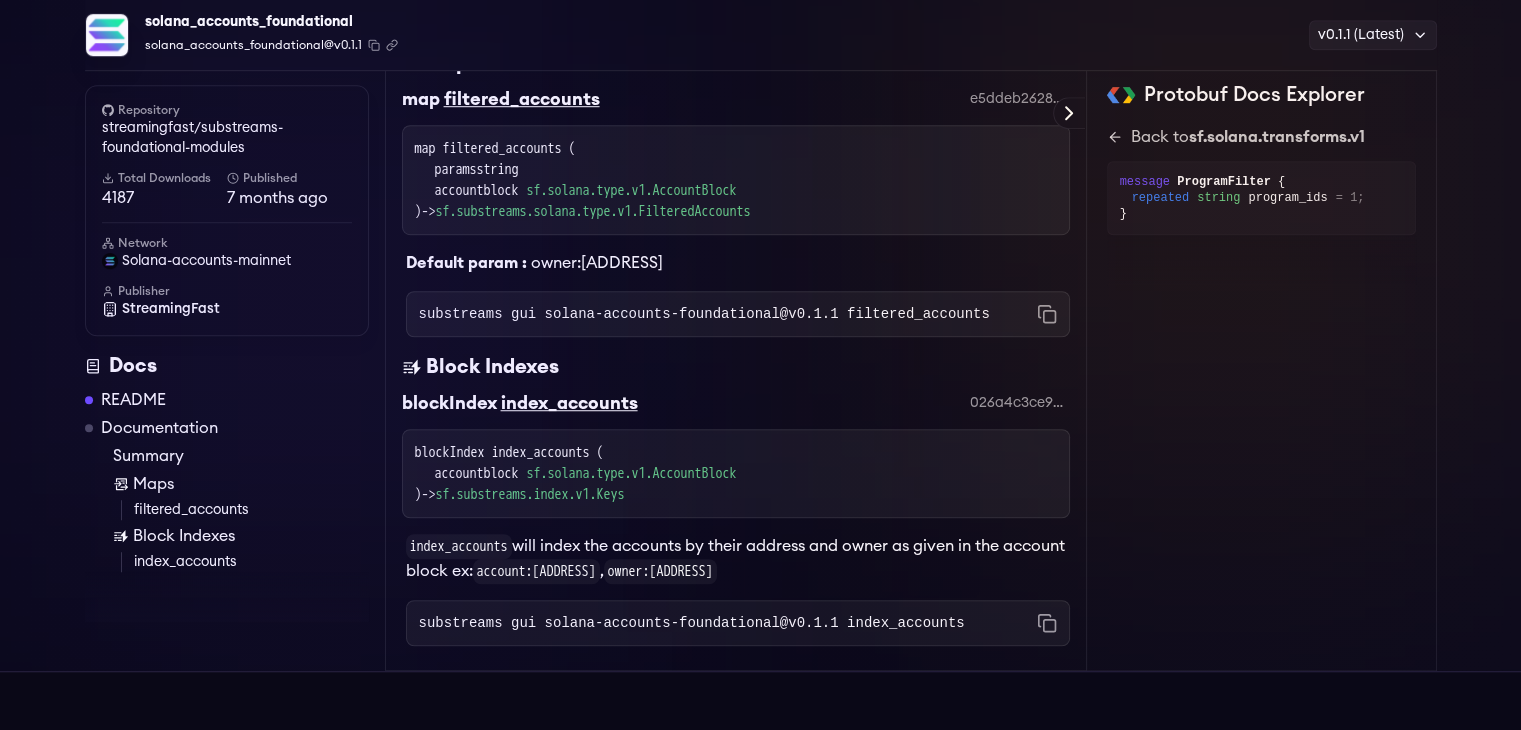 click on "owner:TokenkegQfeZyiNwAJbNbGKPFXCWuBvf9Ss623VQ5DA" at bounding box center [597, 263] 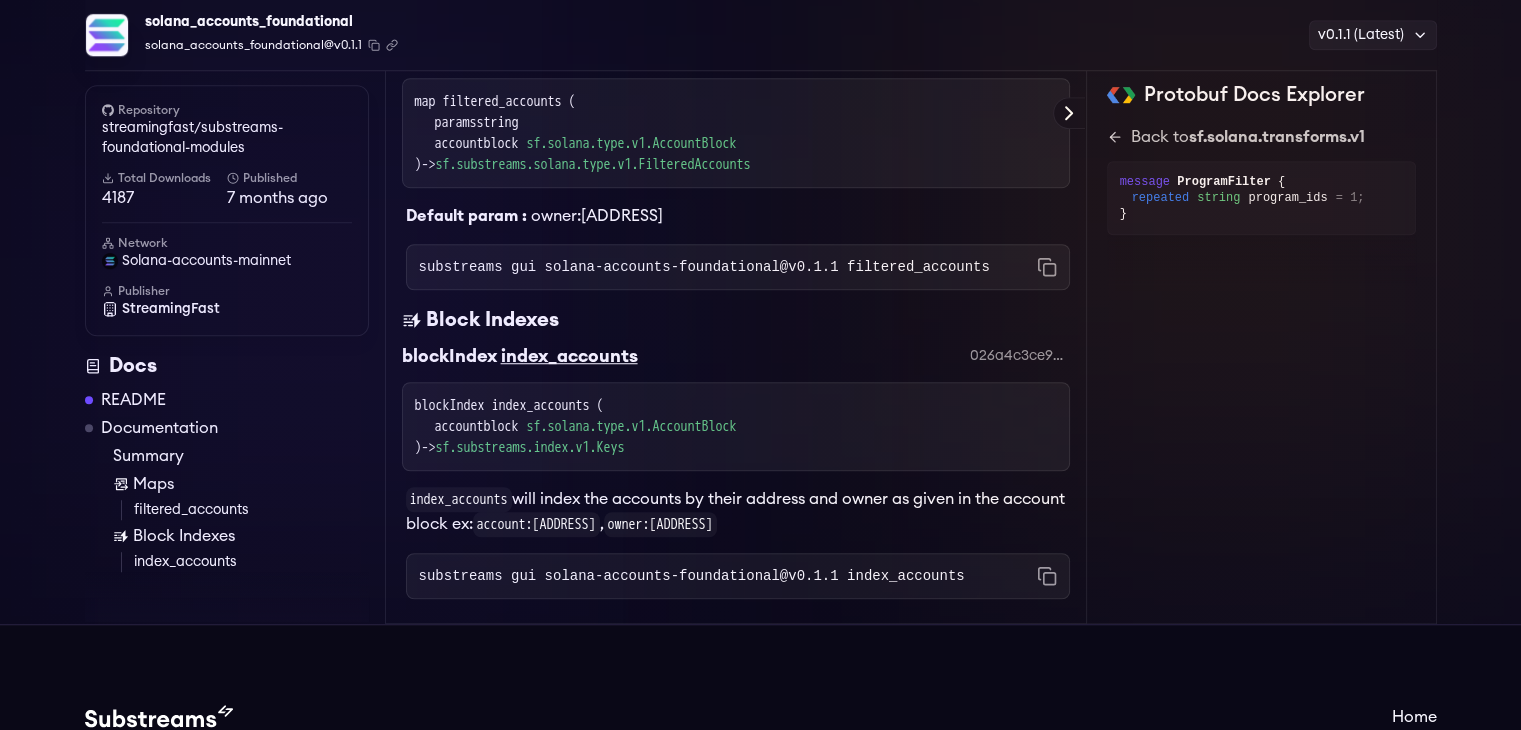 scroll, scrollTop: 1442, scrollLeft: 0, axis: vertical 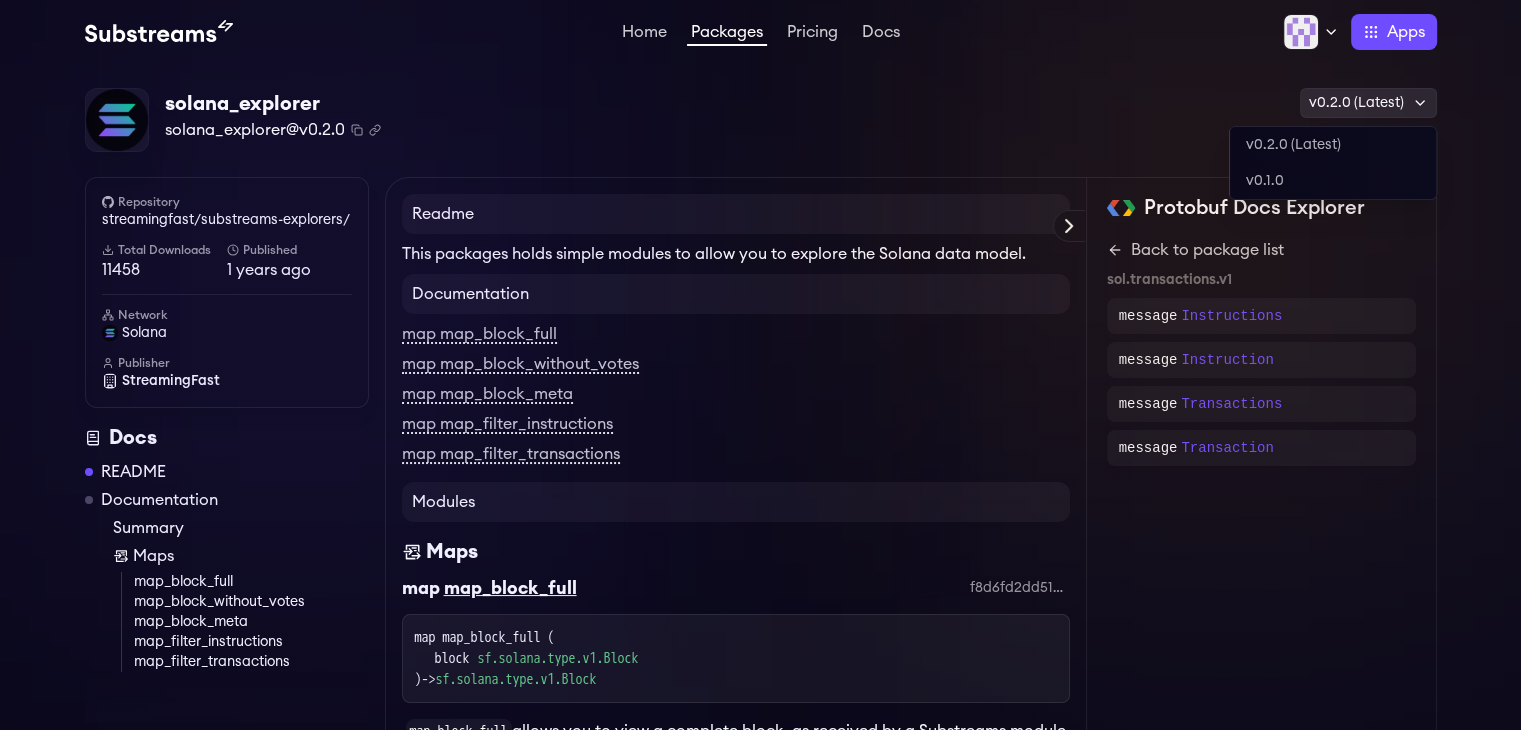 click 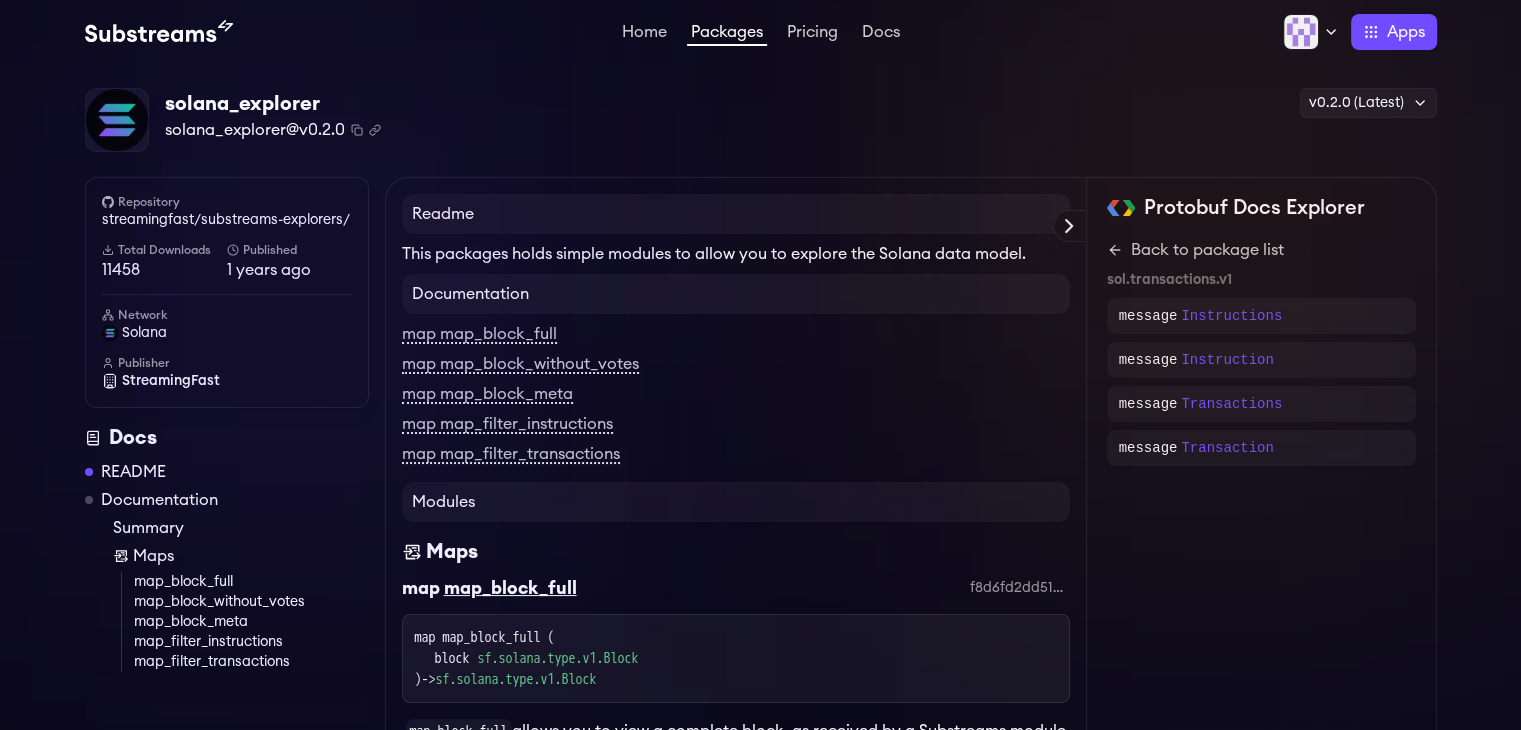 click on "solana_explorer solana_explorer@v0.2.0 Copied!   Copied!   v0.2.0 (Latest)  v0.2.0 (Latest) v0.1.0   Repository streamingfast/substreams-explorers/  Total Downloads 11458  Published 1 years ago  Network   solana  Publisher   StreamingFast  Repository streamingfast/substreams-explorers/  Total Downloads 11458  Published 1 years ago  Network   solana  Publisher   StreamingFast  Docs README Documentation Summary  Maps   map_block_full map_block_without_votes map_block_meta map_filter_instructions map_filter_transactions Readme This packages holds simple modules to allow you to explore the Solana data model.
Documentation map map_block_full map map_block_without_votes map map_block_meta map map_filter_instructions map map_filter_transactions Modules Maps map map_block_full f8d6fd2dd51631bc81f8bebba34f17305556d890 map map_block_full ( block sf.solana.type.v1.Block )   ->  sf.solana.type.v1.Block map_block_full  allows you to view a complete block, as received by a Substreams module
Copied!   map block )" at bounding box center [760, 1028] 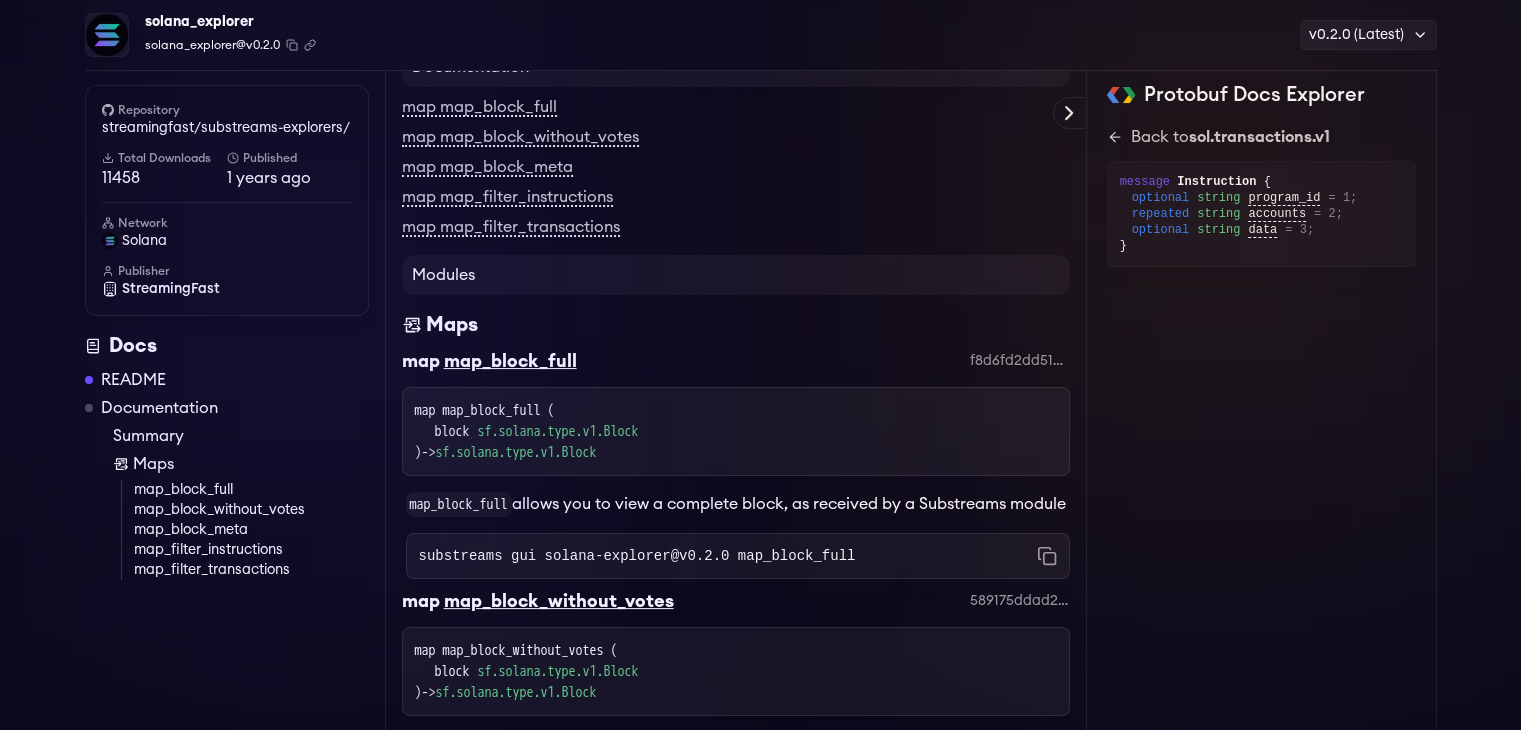 scroll, scrollTop: 233, scrollLeft: 0, axis: vertical 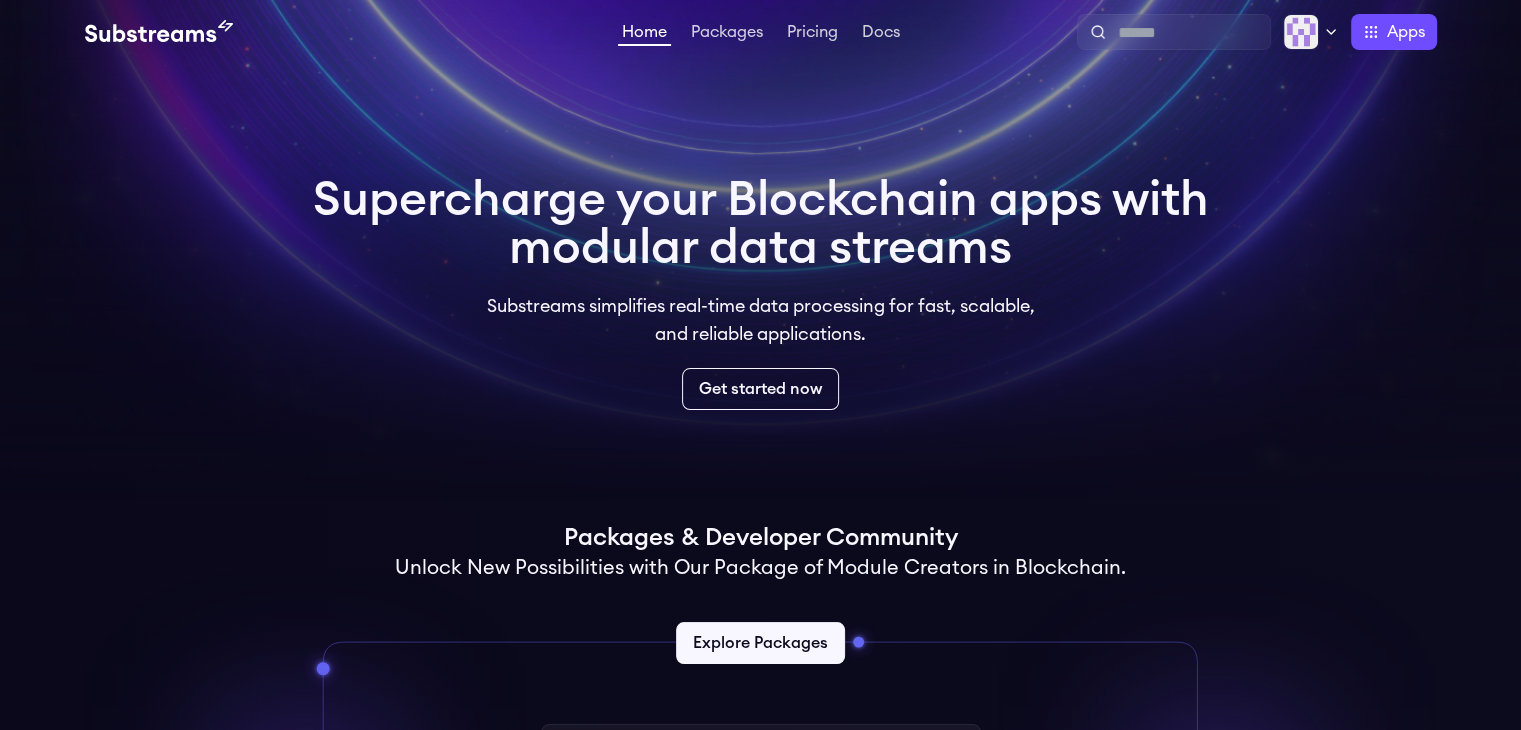 drag, startPoint x: 464, startPoint y: 187, endPoint x: 232, endPoint y: 69, distance: 260.28445 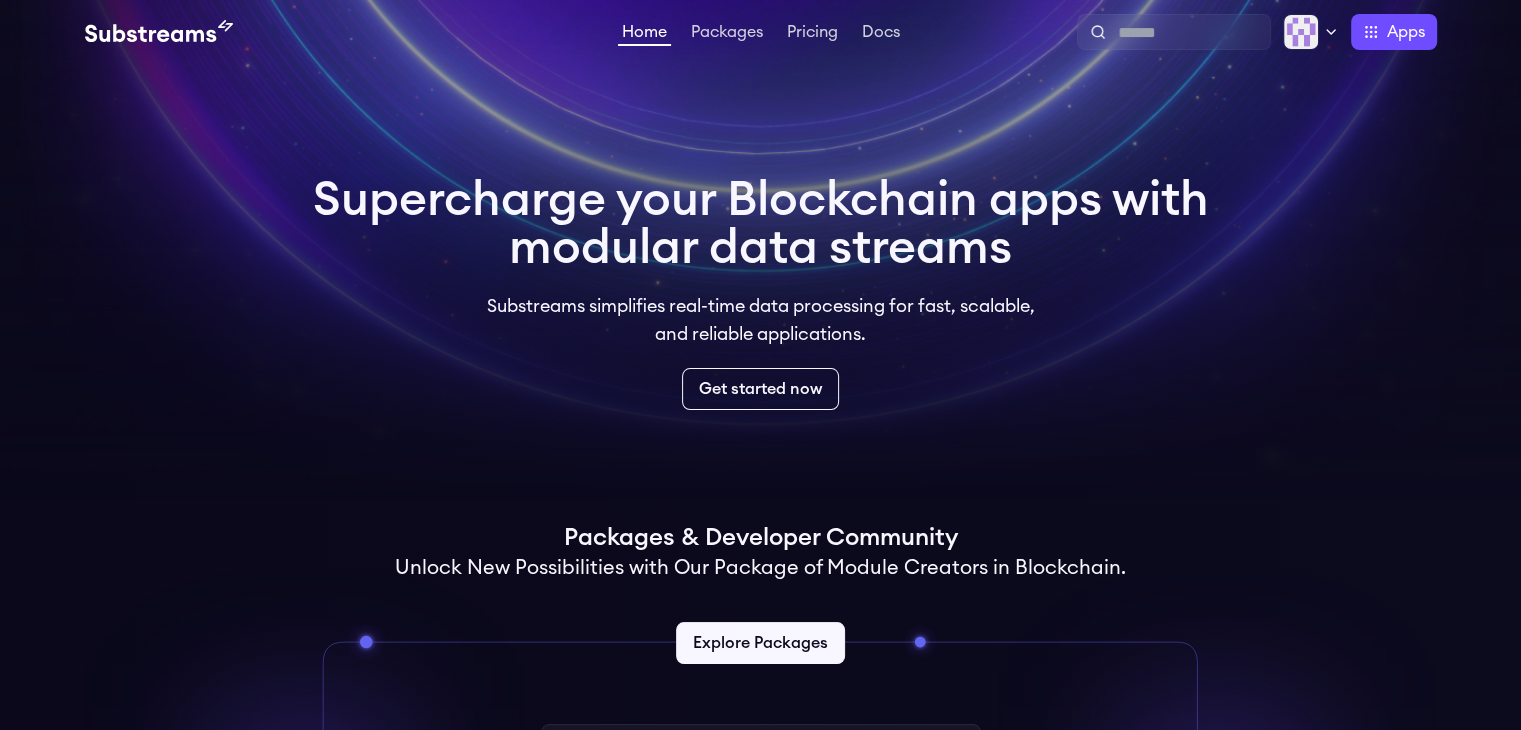 click on "Supercharge your Blockchain apps with modular data streams" at bounding box center (761, 224) 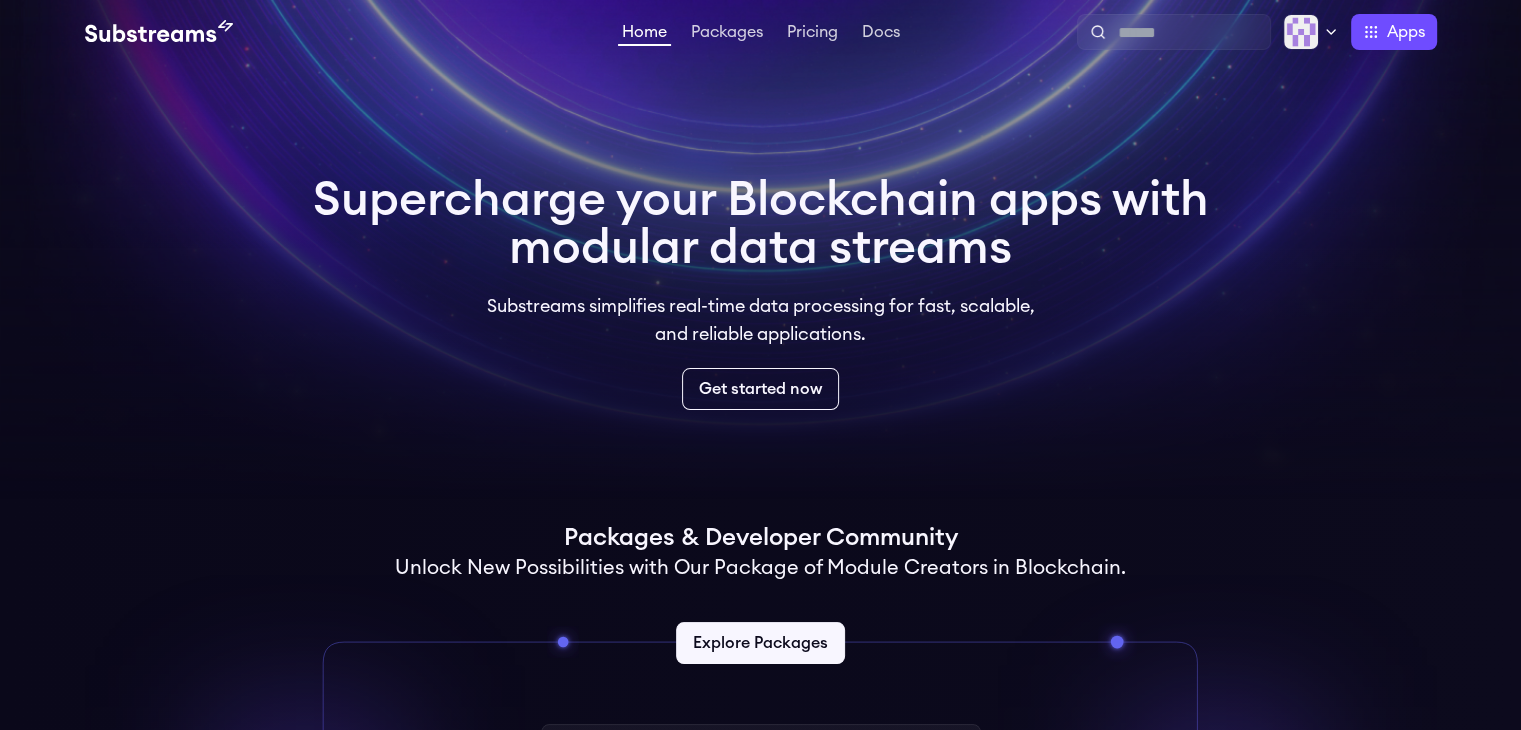 click at bounding box center (159, 32) 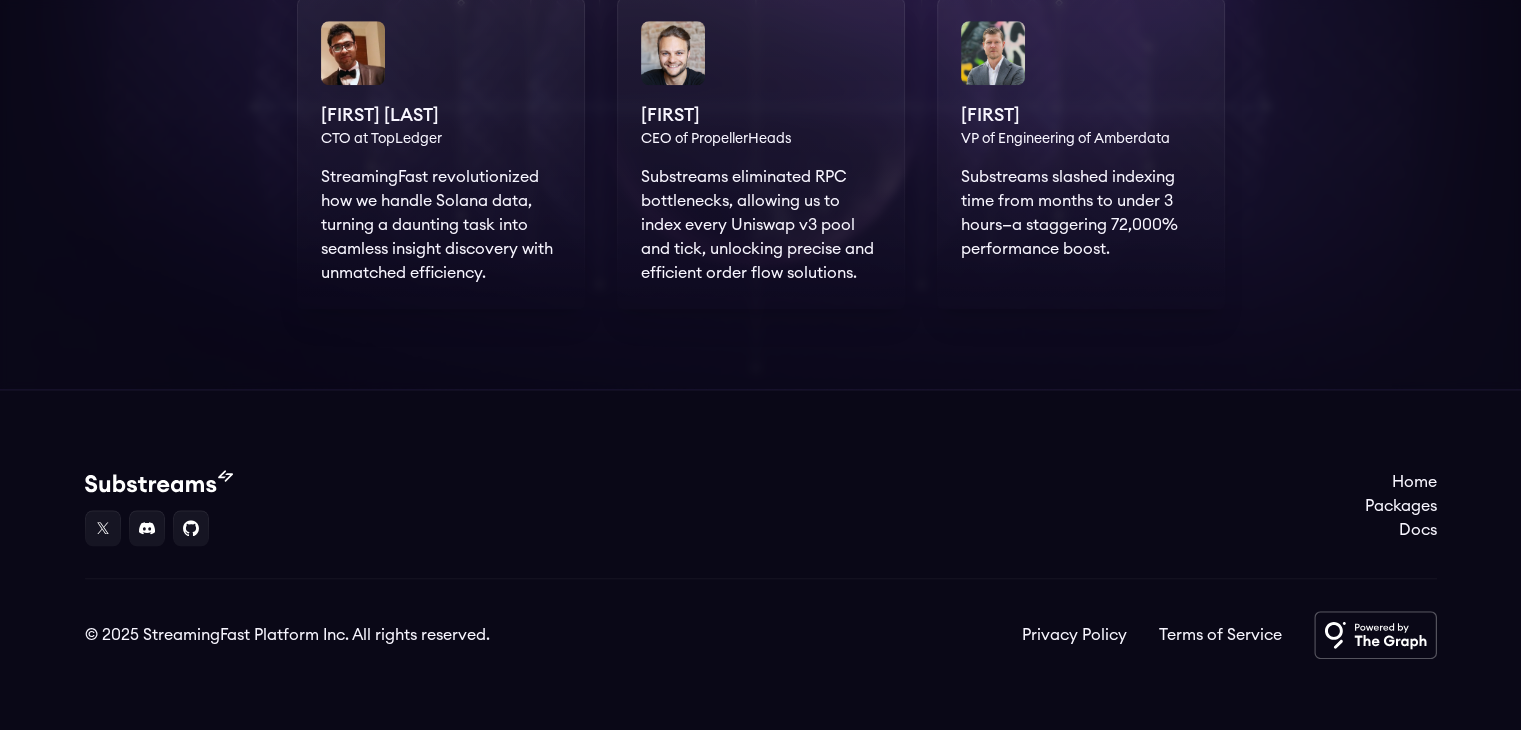 scroll, scrollTop: 1588, scrollLeft: 0, axis: vertical 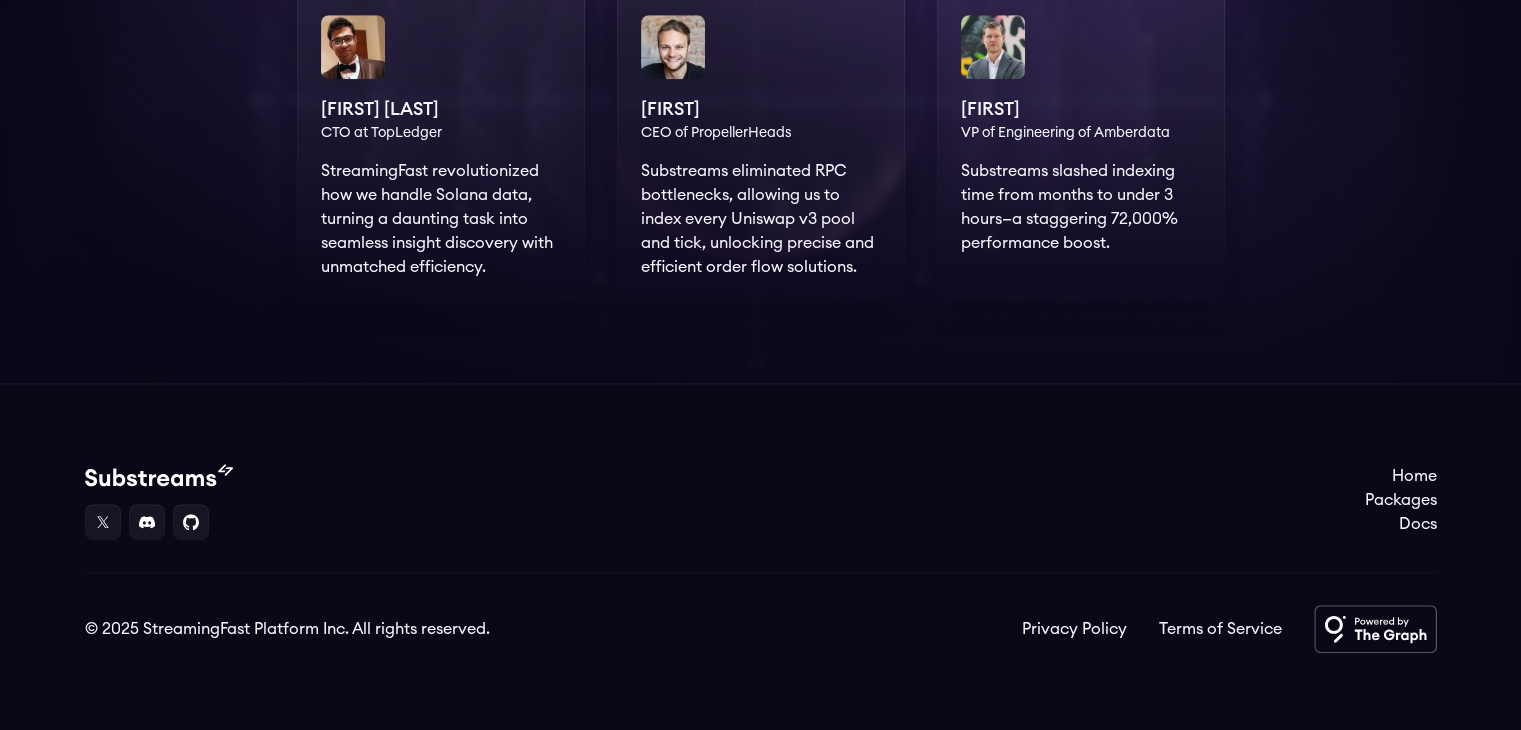 click on "Home   Packages Docs" at bounding box center [761, 502] 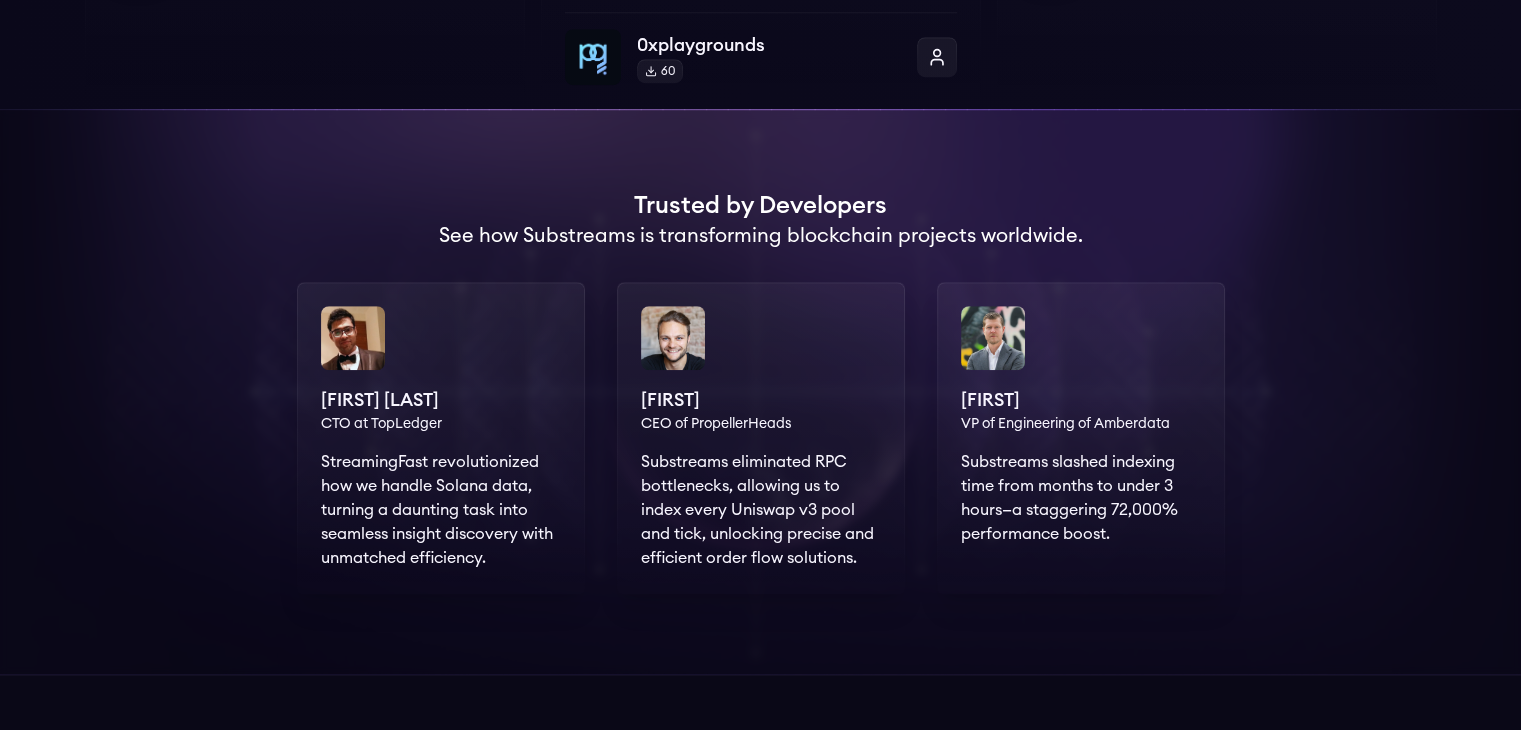 scroll, scrollTop: 1288, scrollLeft: 0, axis: vertical 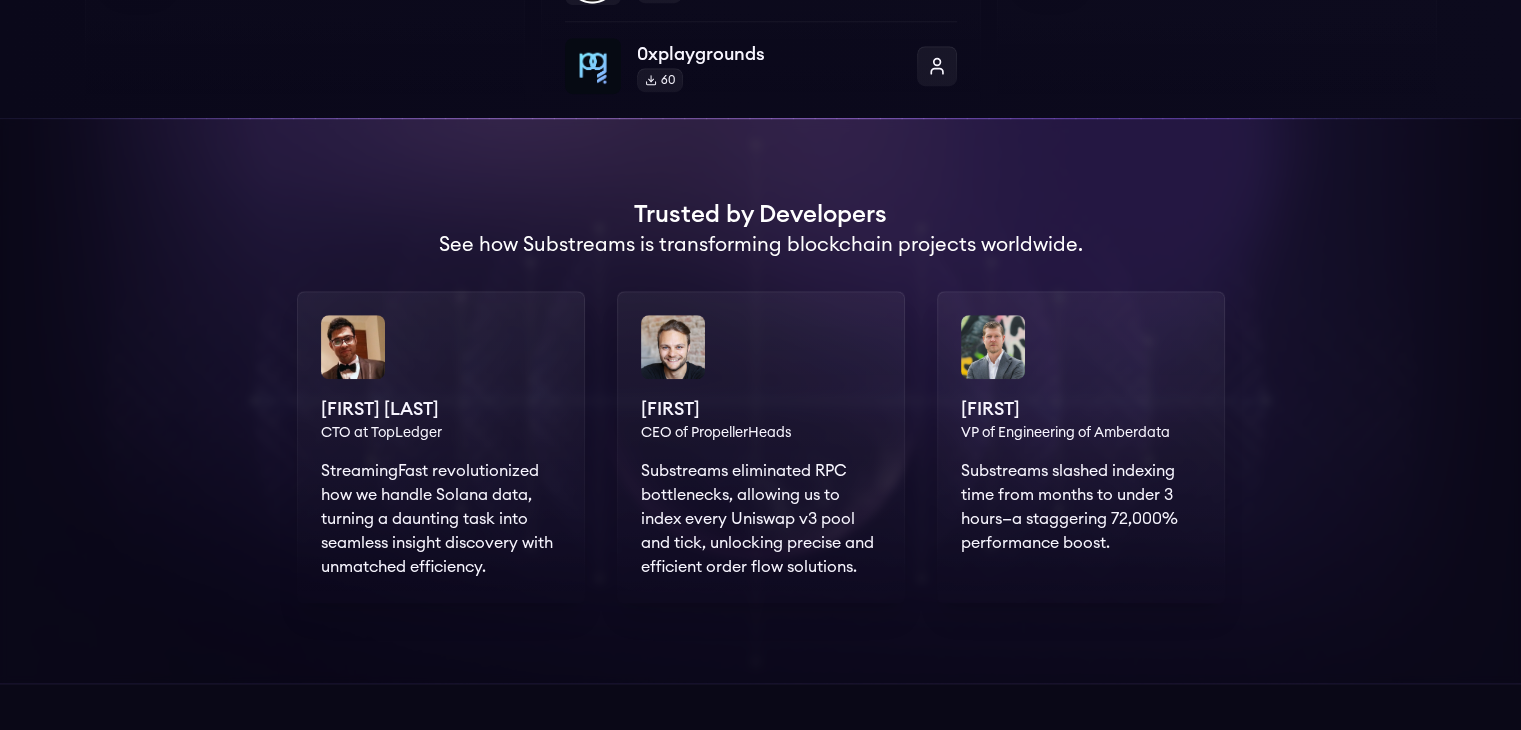 click on "Deepak Khatri CTO at TopLedger StreamingFast revolutionized how we handle Solana data, turning a daunting task into seamless insight discovery with unmatched efficiency." at bounding box center (441, 447) 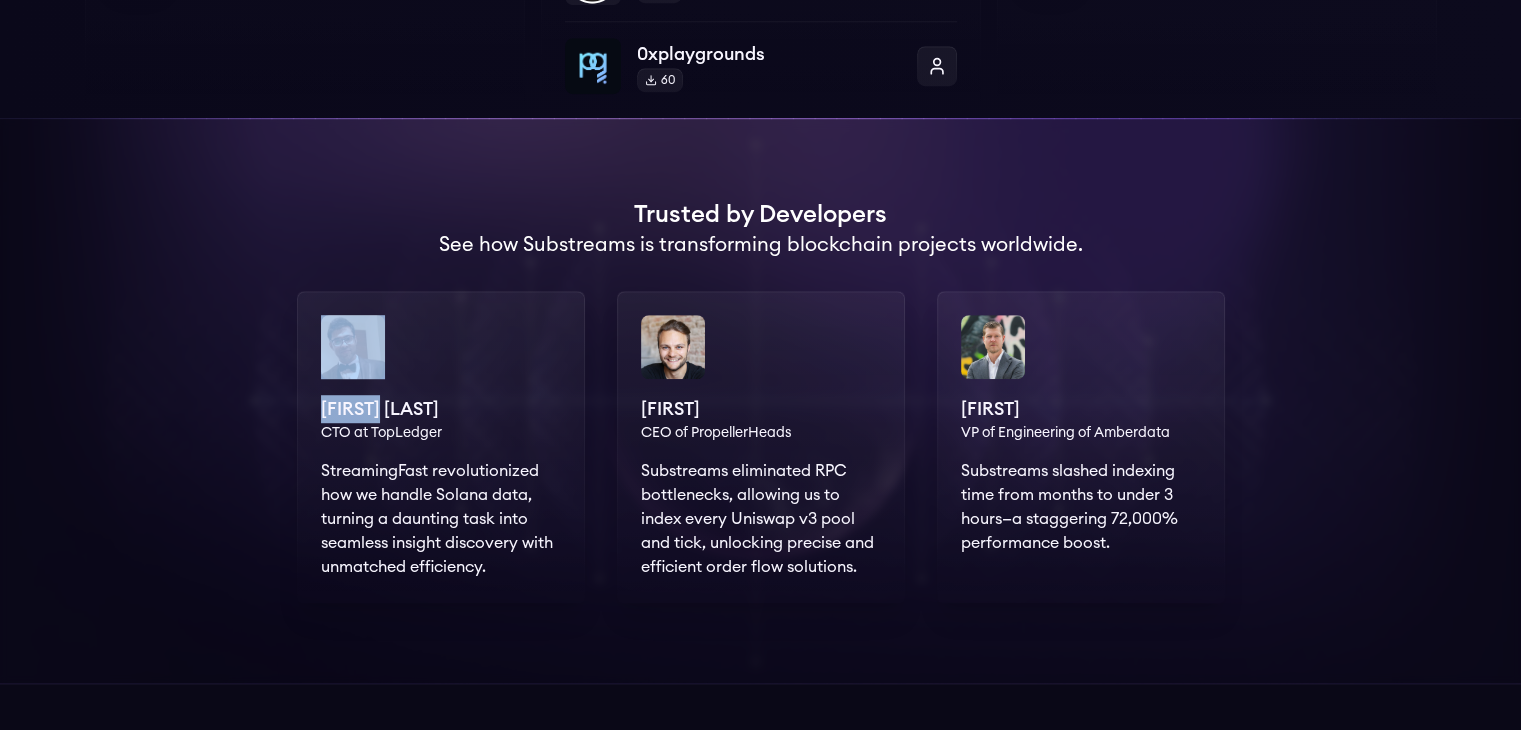 click on "Deepak Khatri CTO at TopLedger StreamingFast revolutionized how we handle Solana data, turning a daunting task into seamless insight discovery with unmatched efficiency." at bounding box center [441, 447] 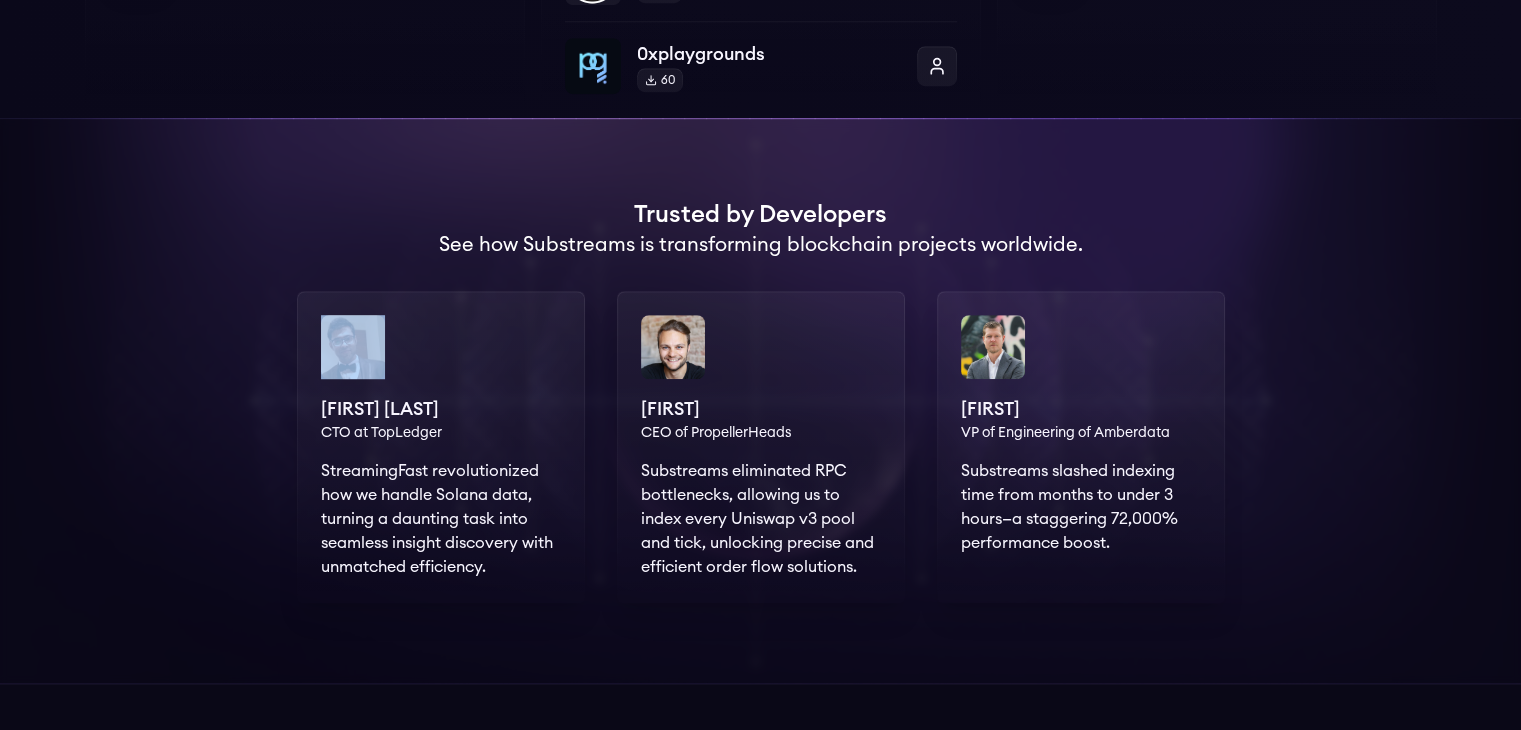 click on "Deepak Khatri CTO at TopLedger StreamingFast revolutionized how we handle Solana data, turning a daunting task into seamless insight discovery with unmatched efficiency." at bounding box center (441, 447) 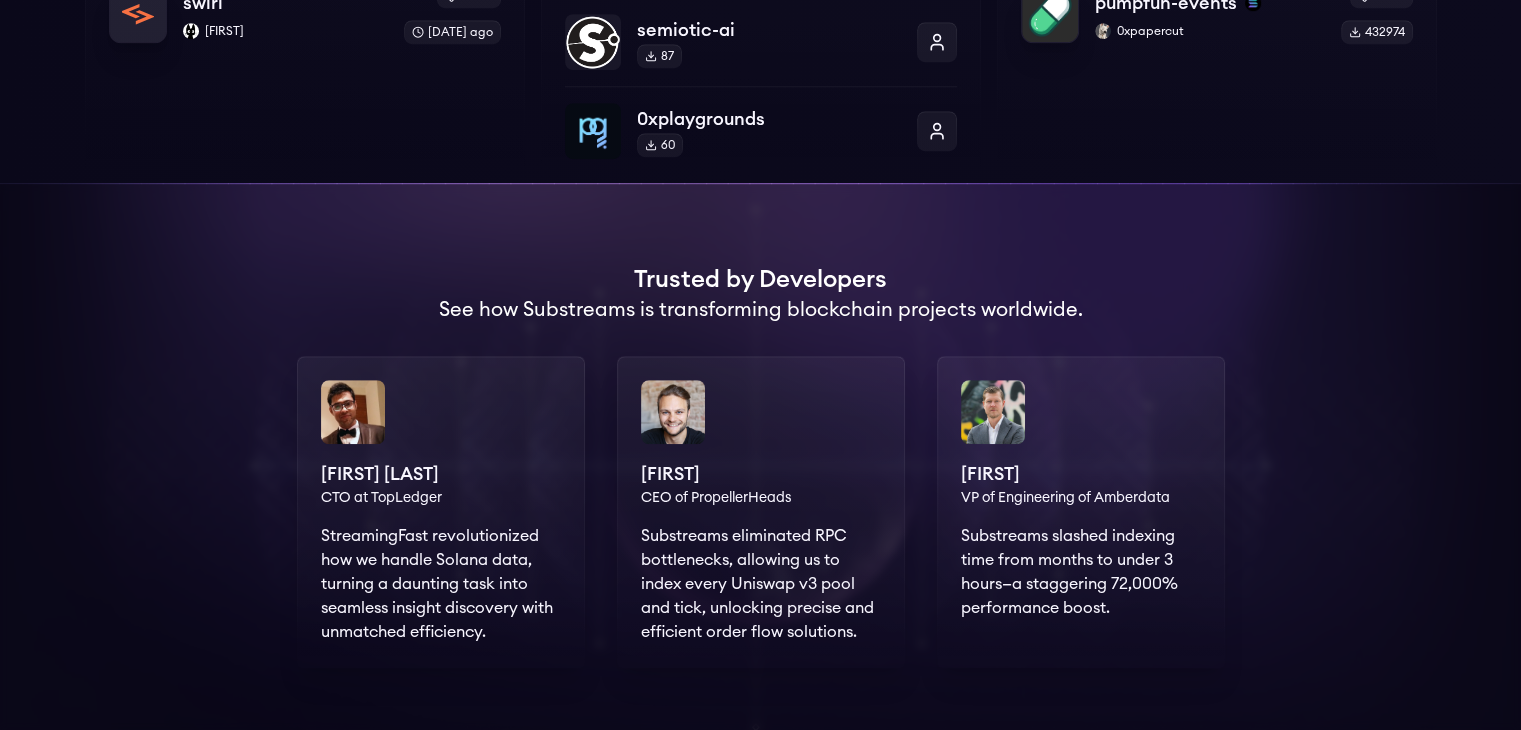 scroll, scrollTop: 1188, scrollLeft: 0, axis: vertical 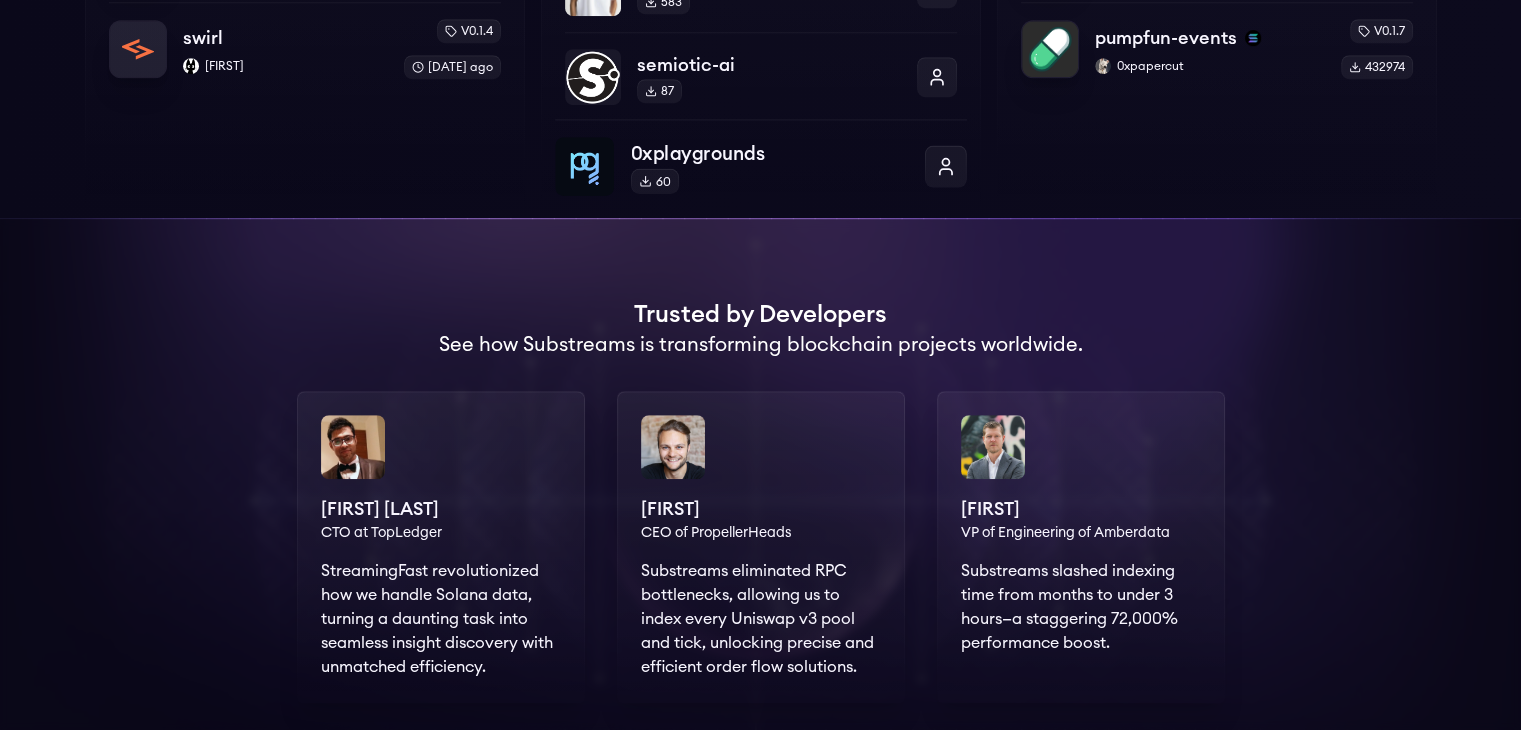 click on "60" at bounding box center [654, 181] 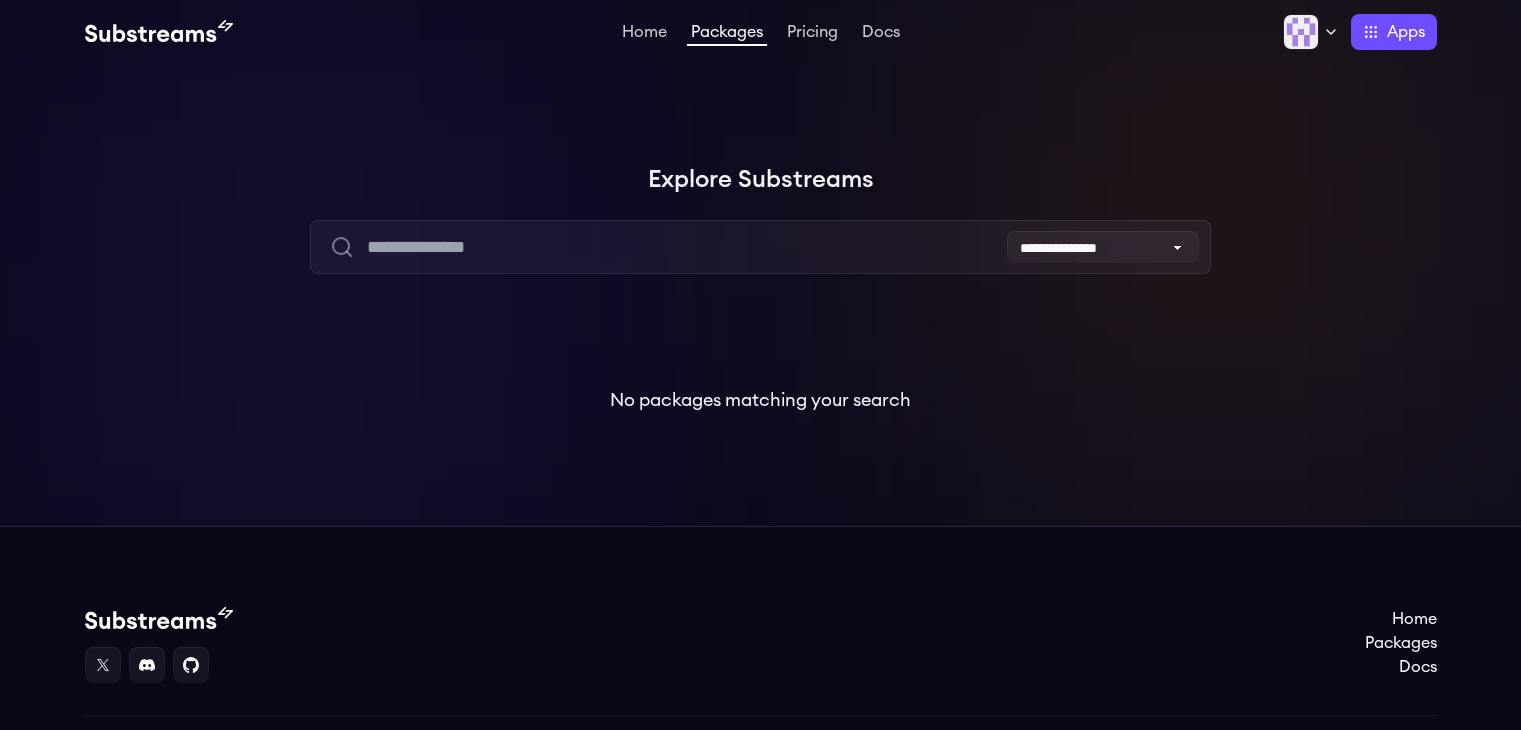 scroll, scrollTop: 0, scrollLeft: 0, axis: both 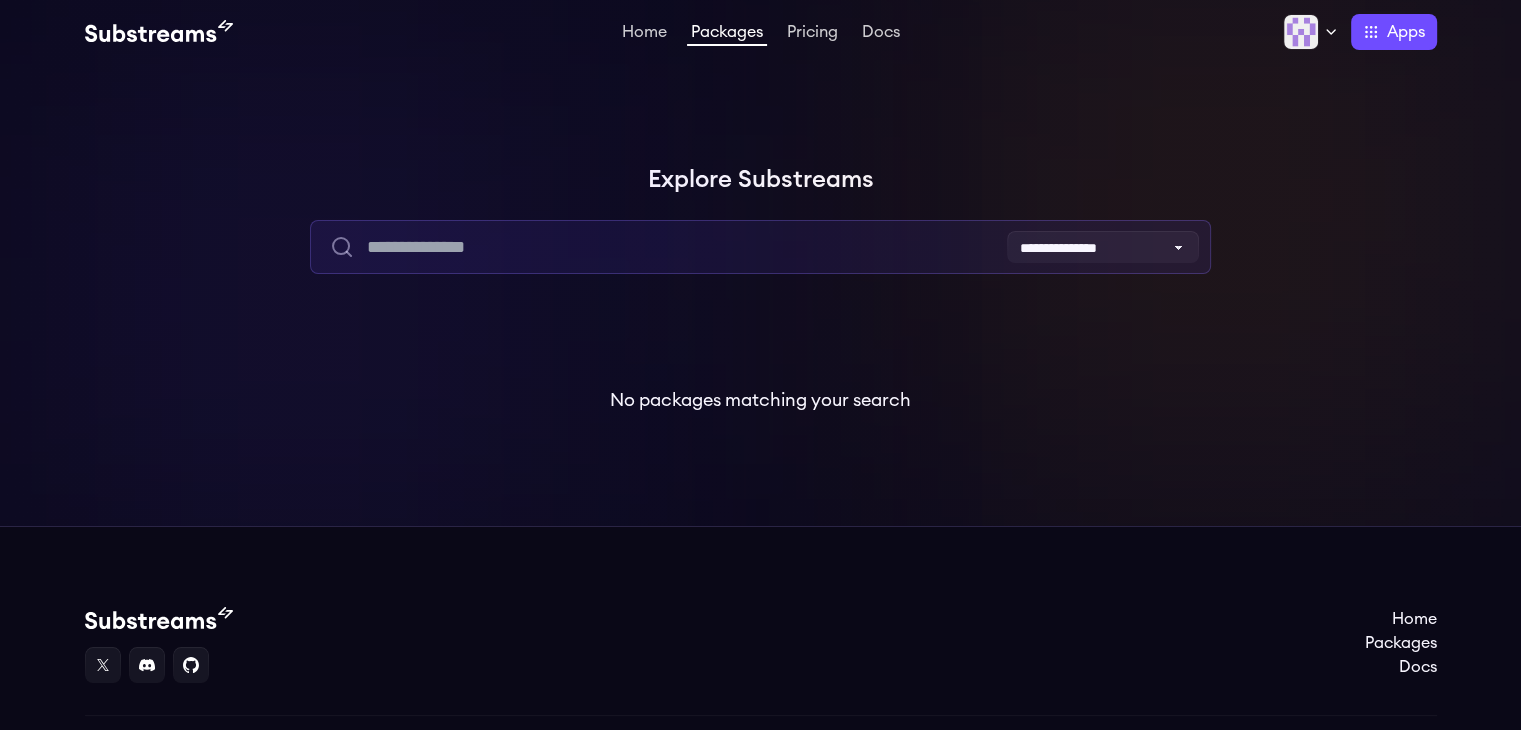 click at bounding box center [760, 247] 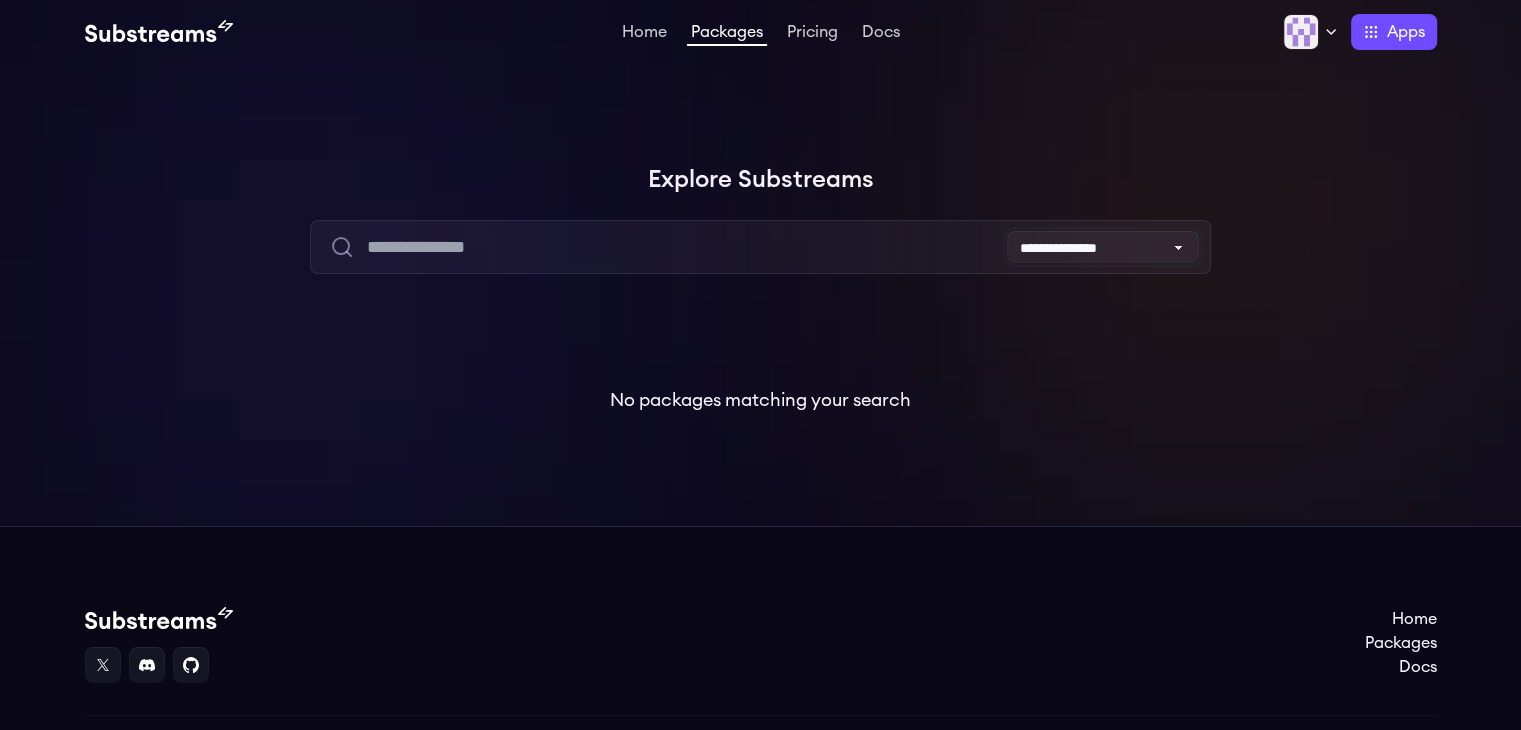 click on "**********" at bounding box center [1103, 247] 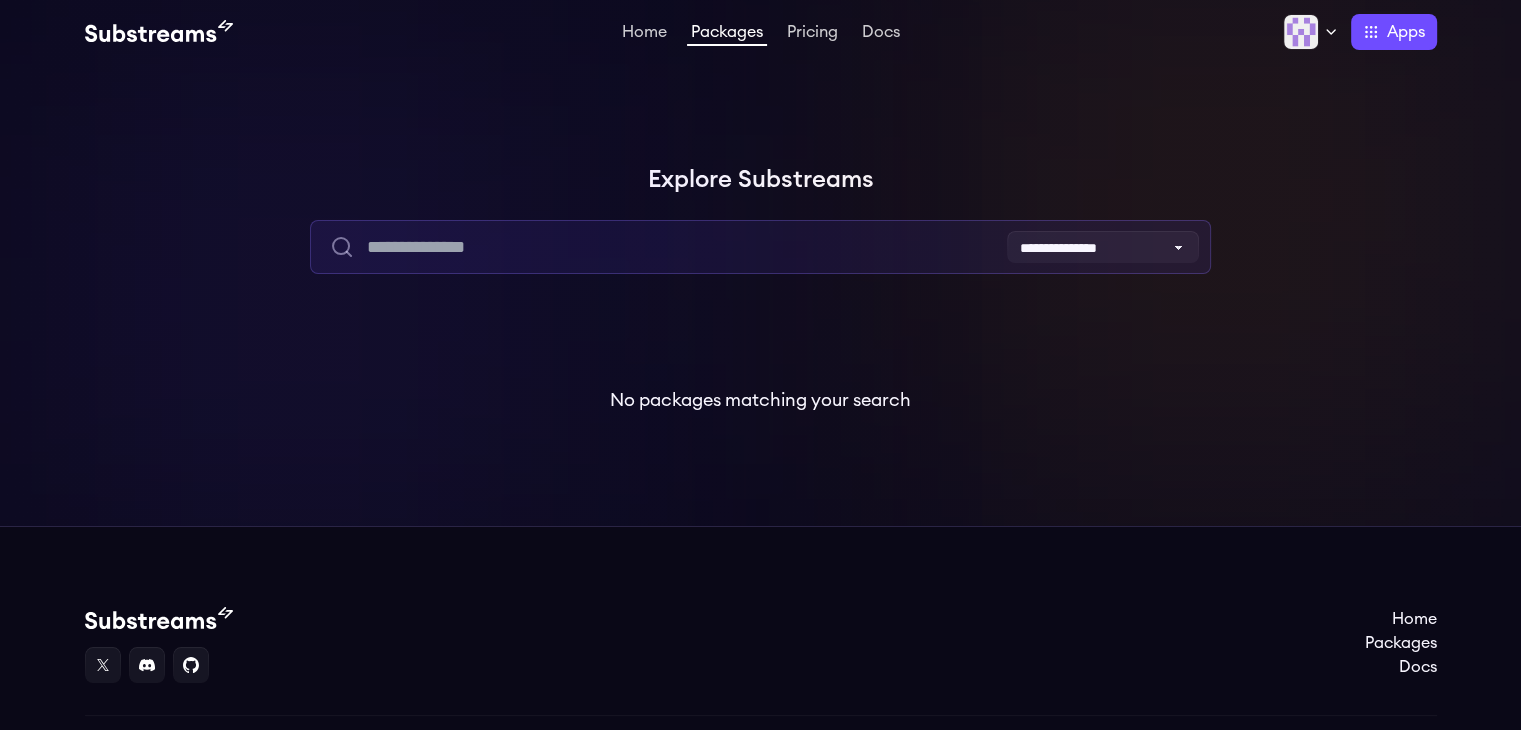 click at bounding box center [760, 247] 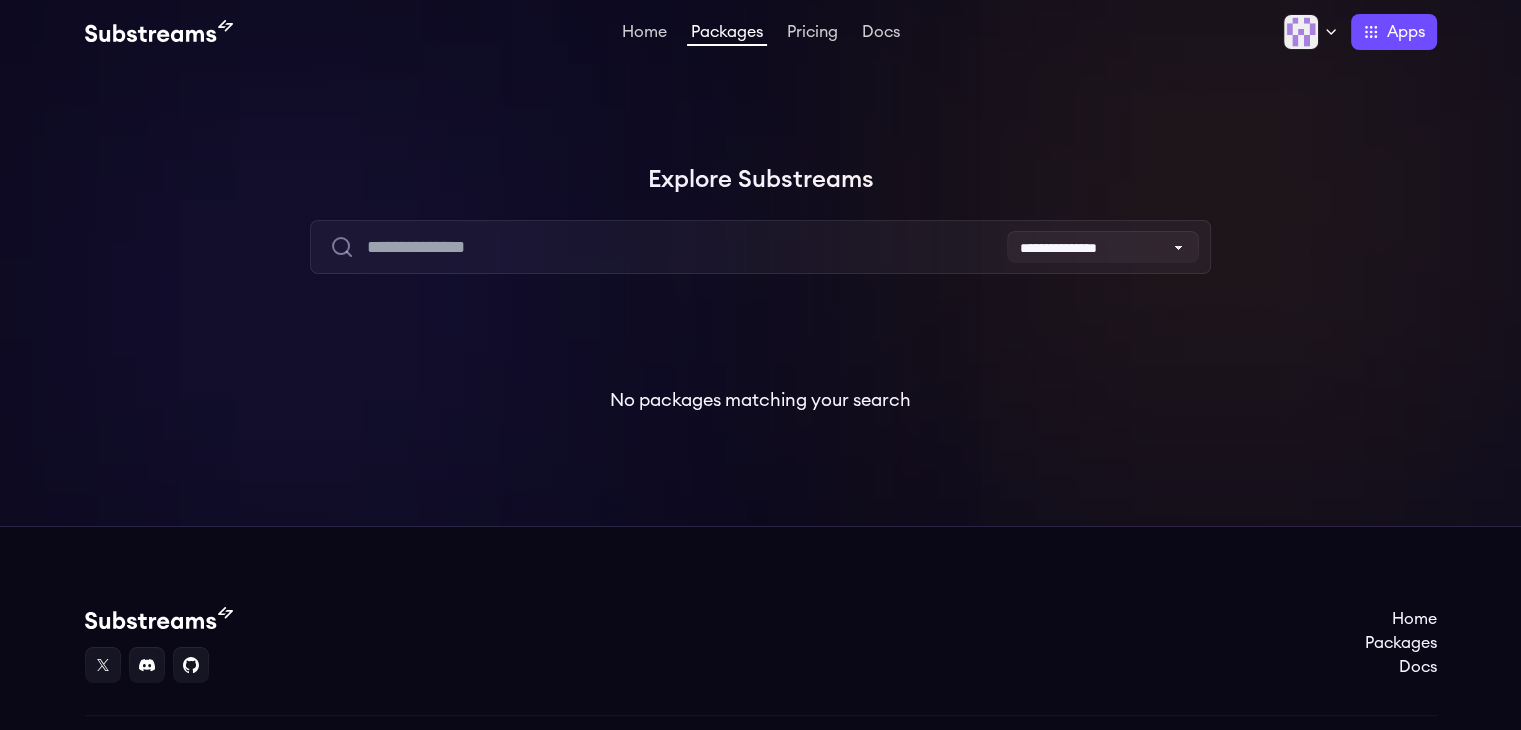 click on "**********" at bounding box center [760, 295] 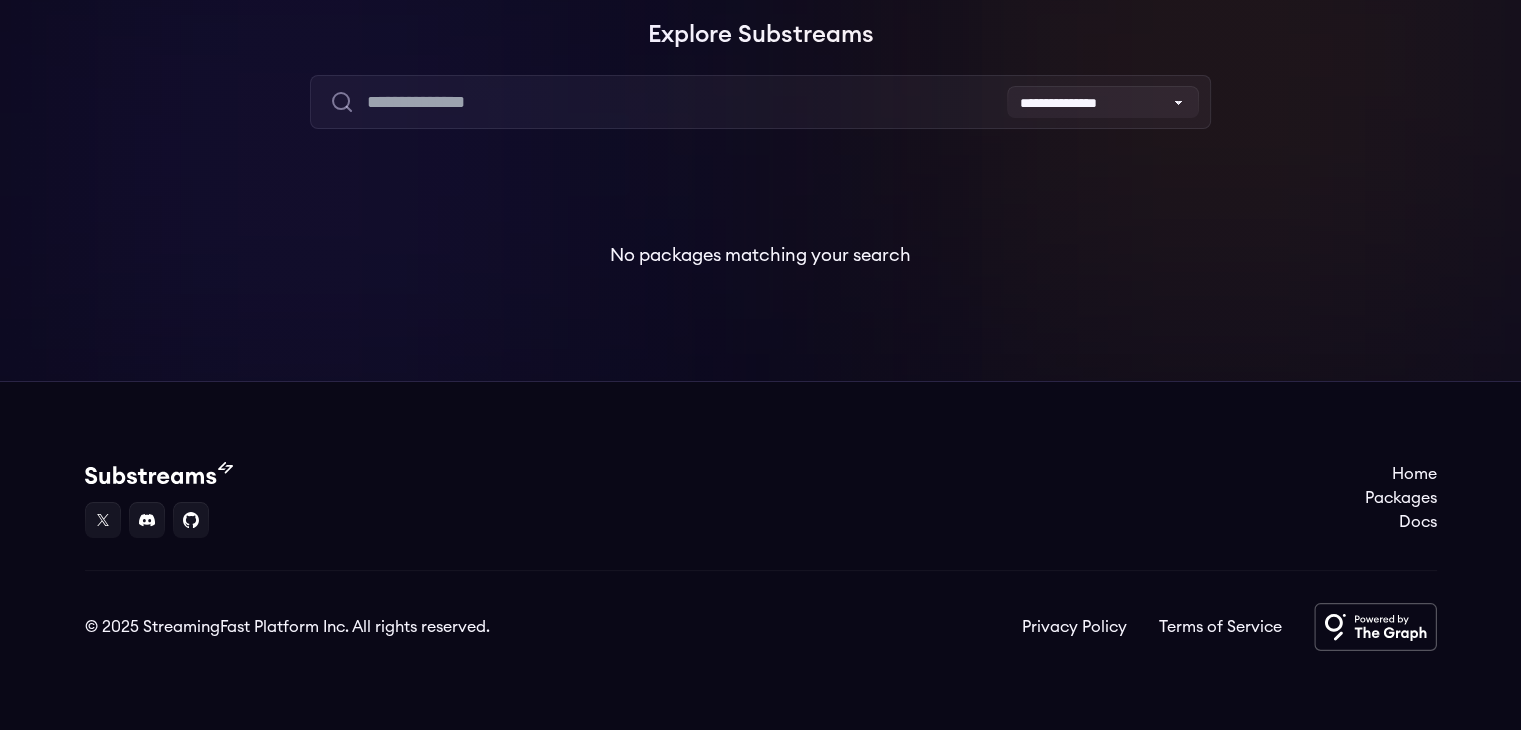 scroll, scrollTop: 0, scrollLeft: 0, axis: both 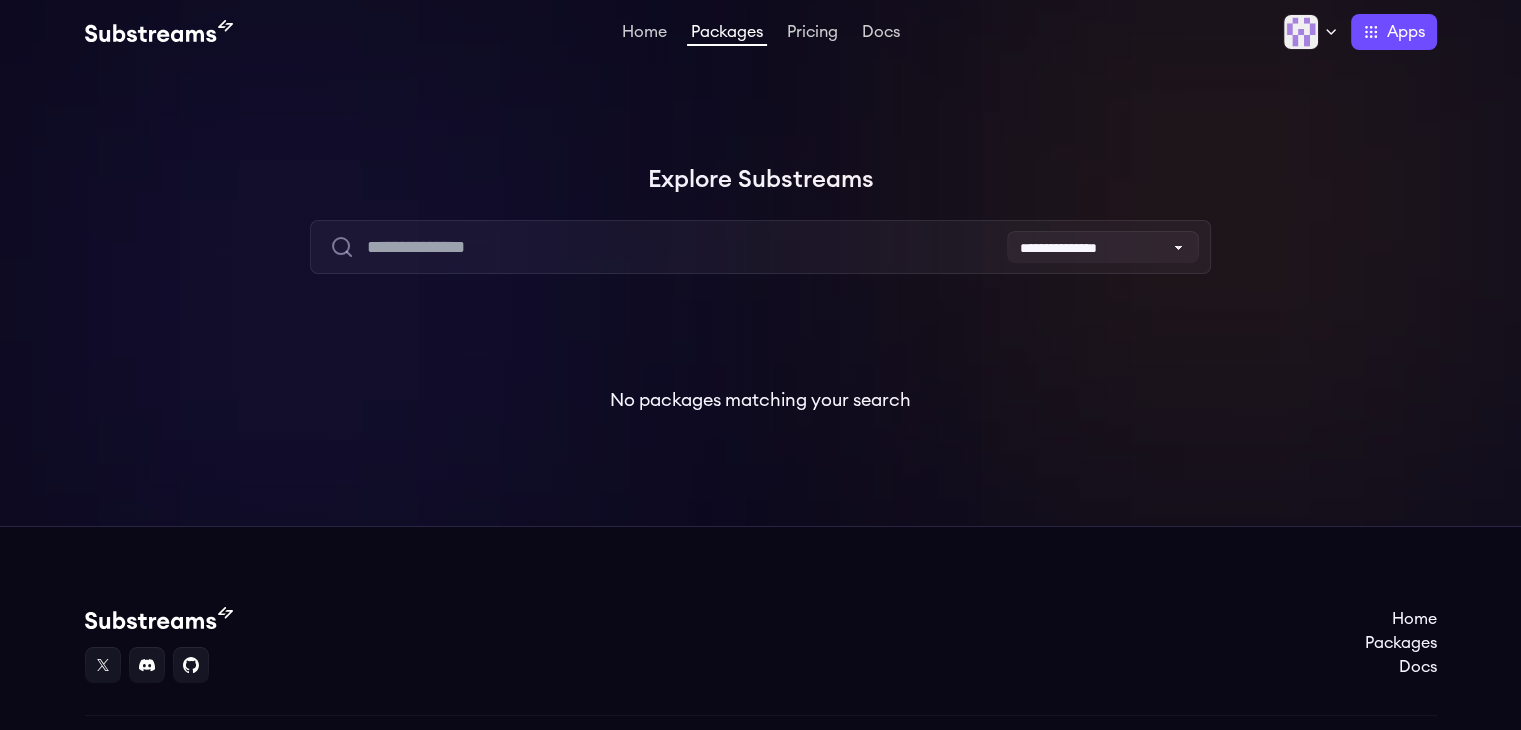 click at bounding box center (300, 300) 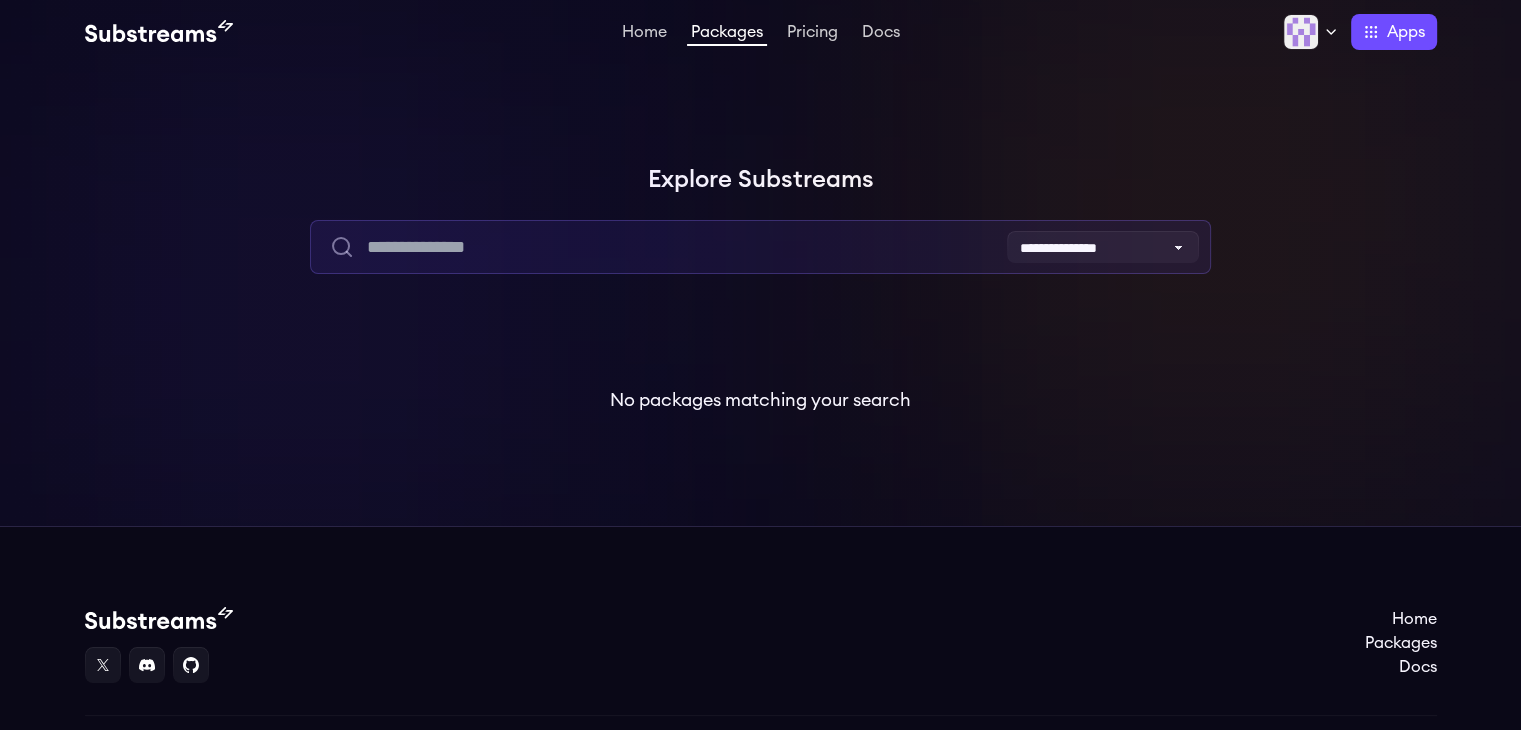 click at bounding box center (760, 247) 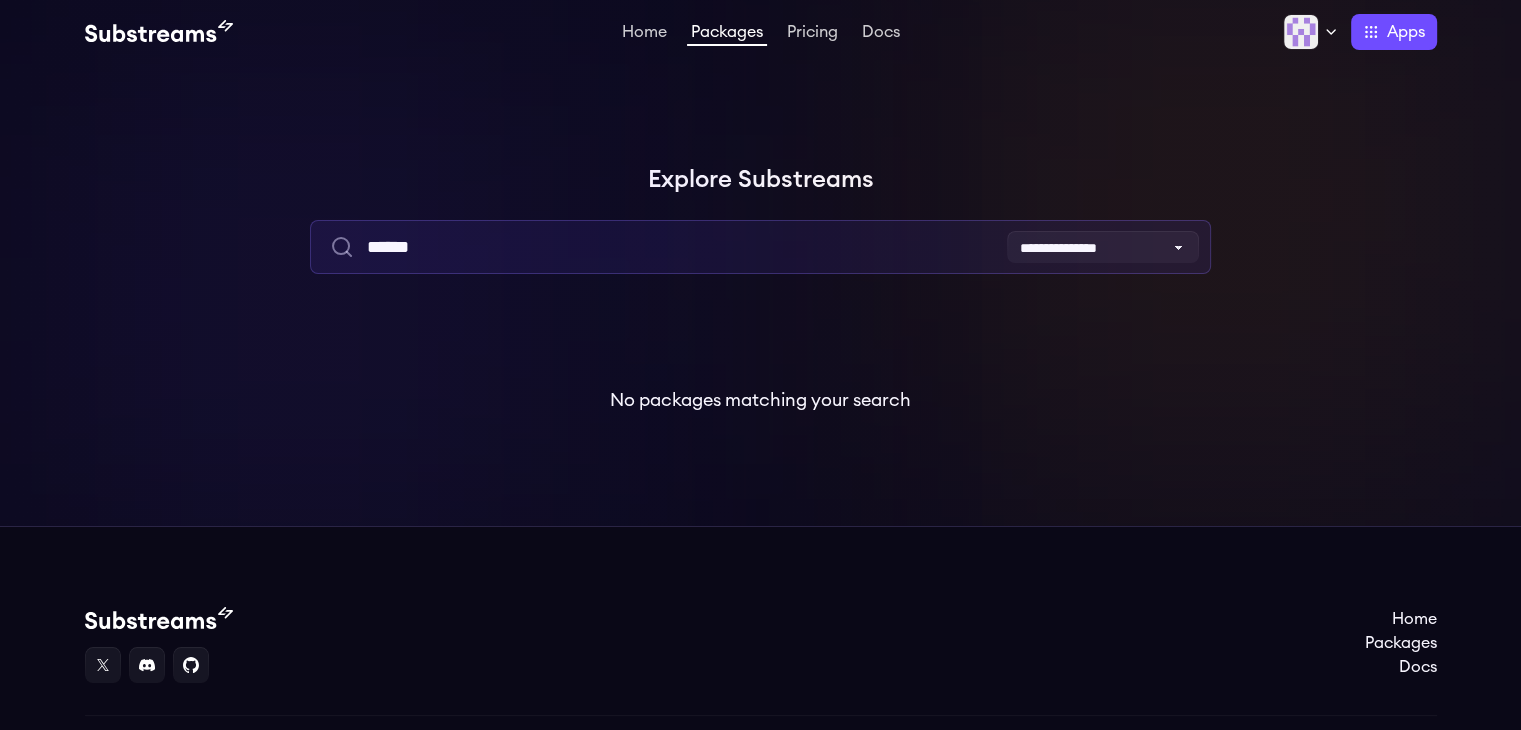 click on "******" at bounding box center [760, 247] 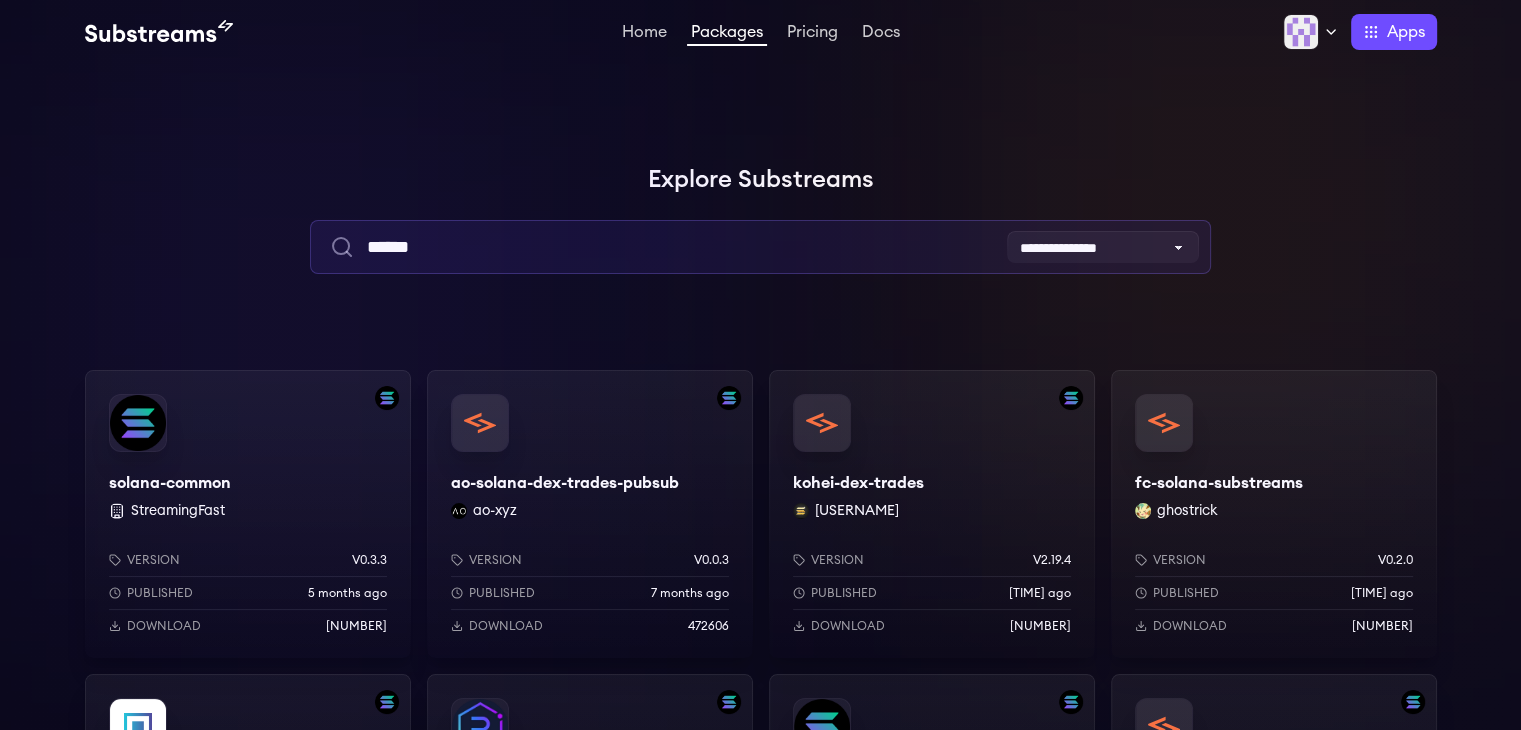 click on "******" at bounding box center [760, 247] 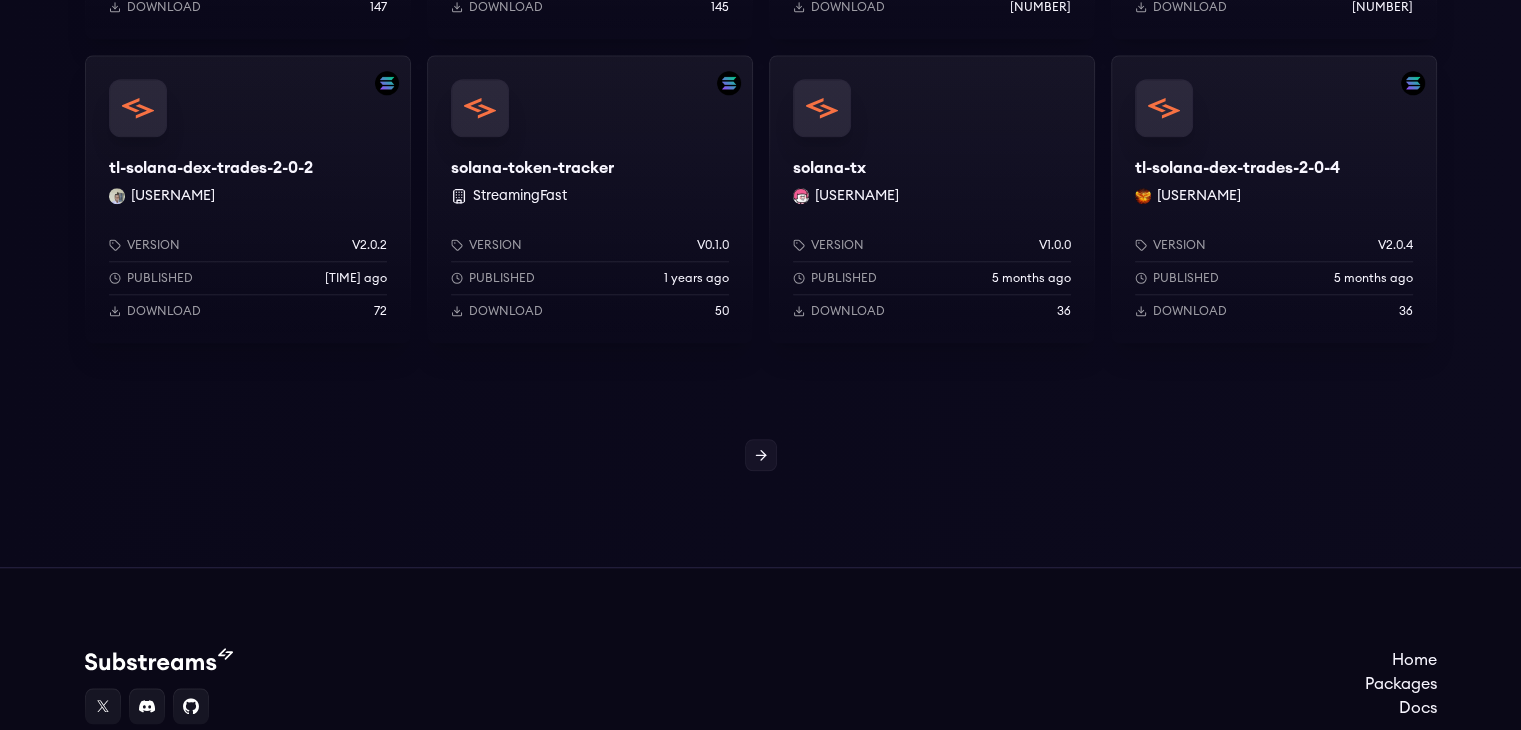scroll, scrollTop: 2000, scrollLeft: 0, axis: vertical 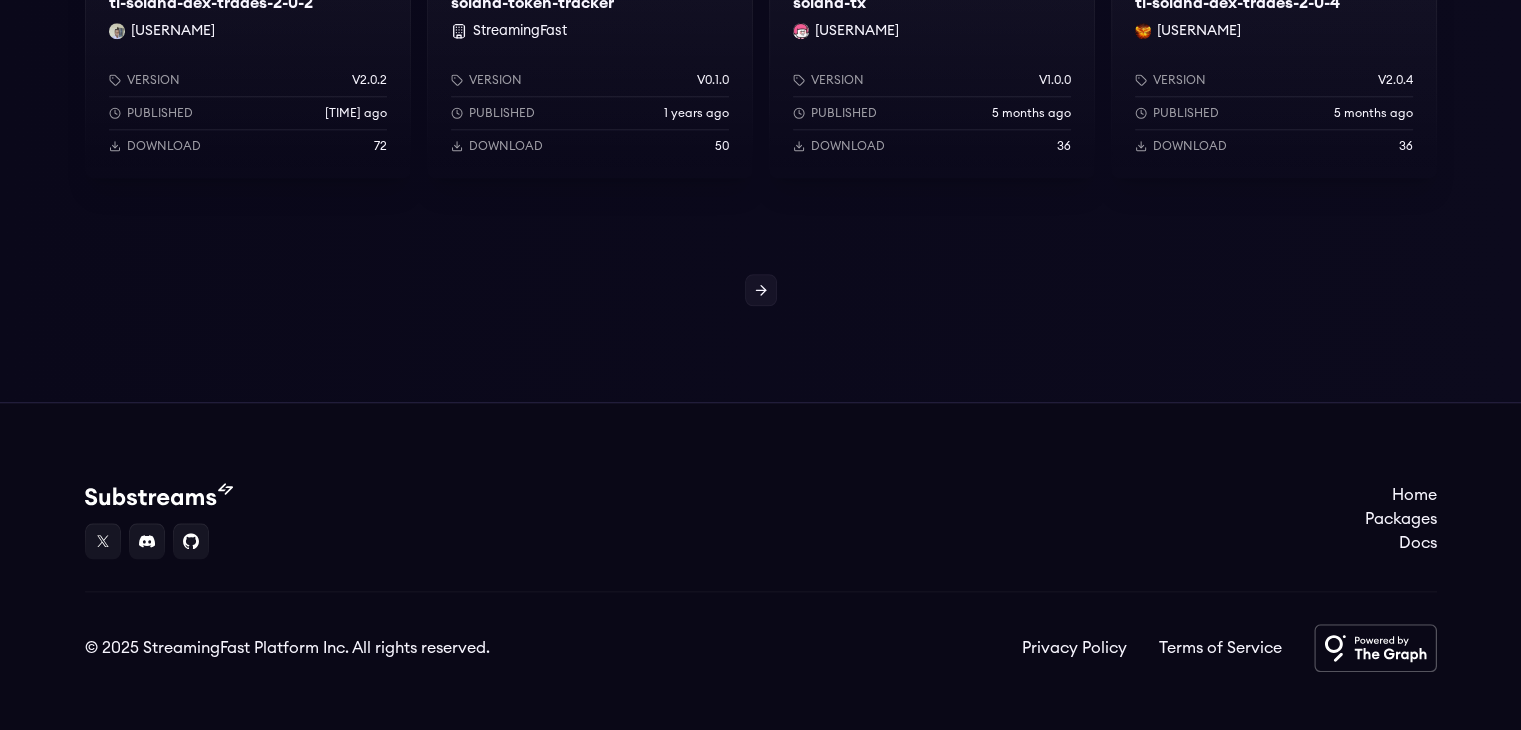 click on "Version v0.1.0 Published 1 years ago Download 50" at bounding box center [590, 109] 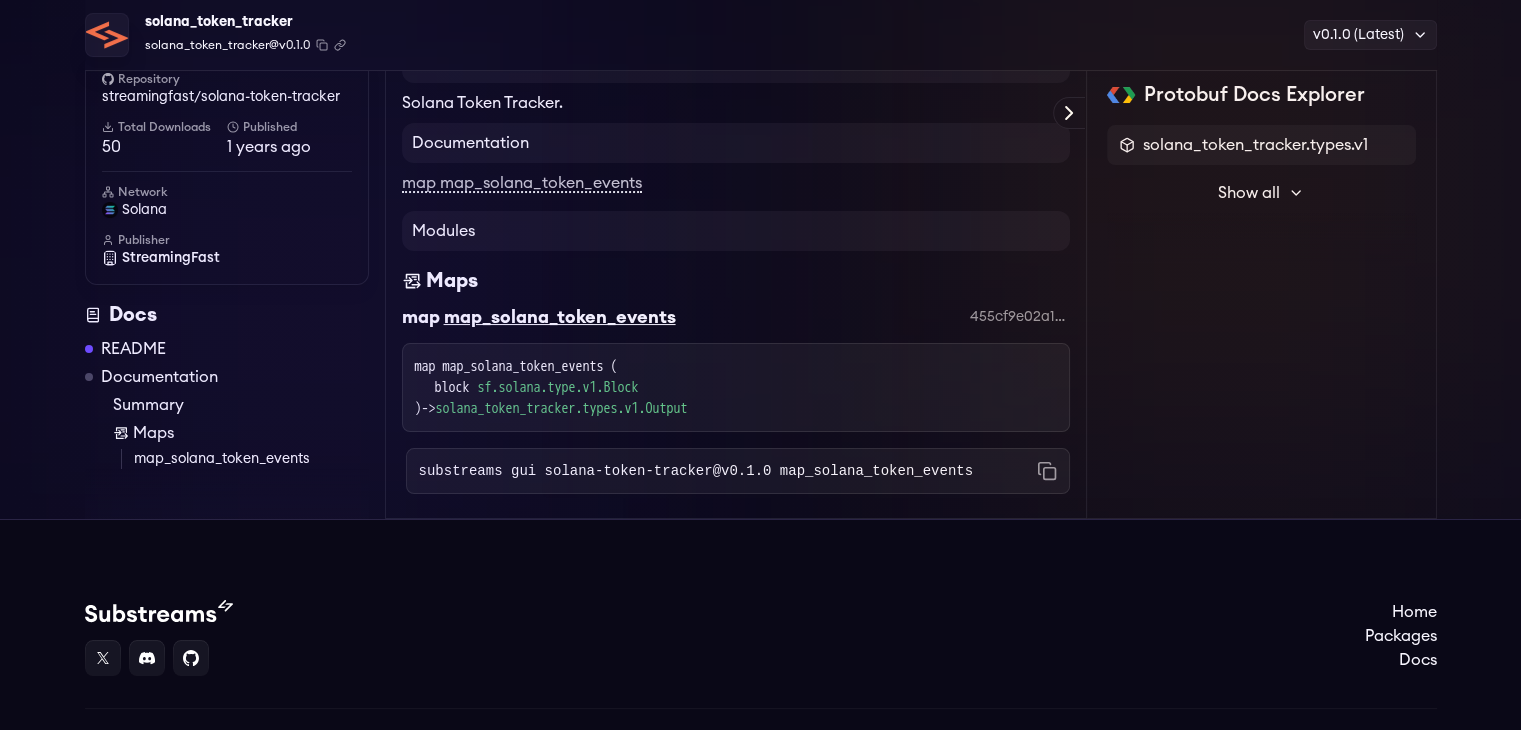 scroll, scrollTop: 0, scrollLeft: 0, axis: both 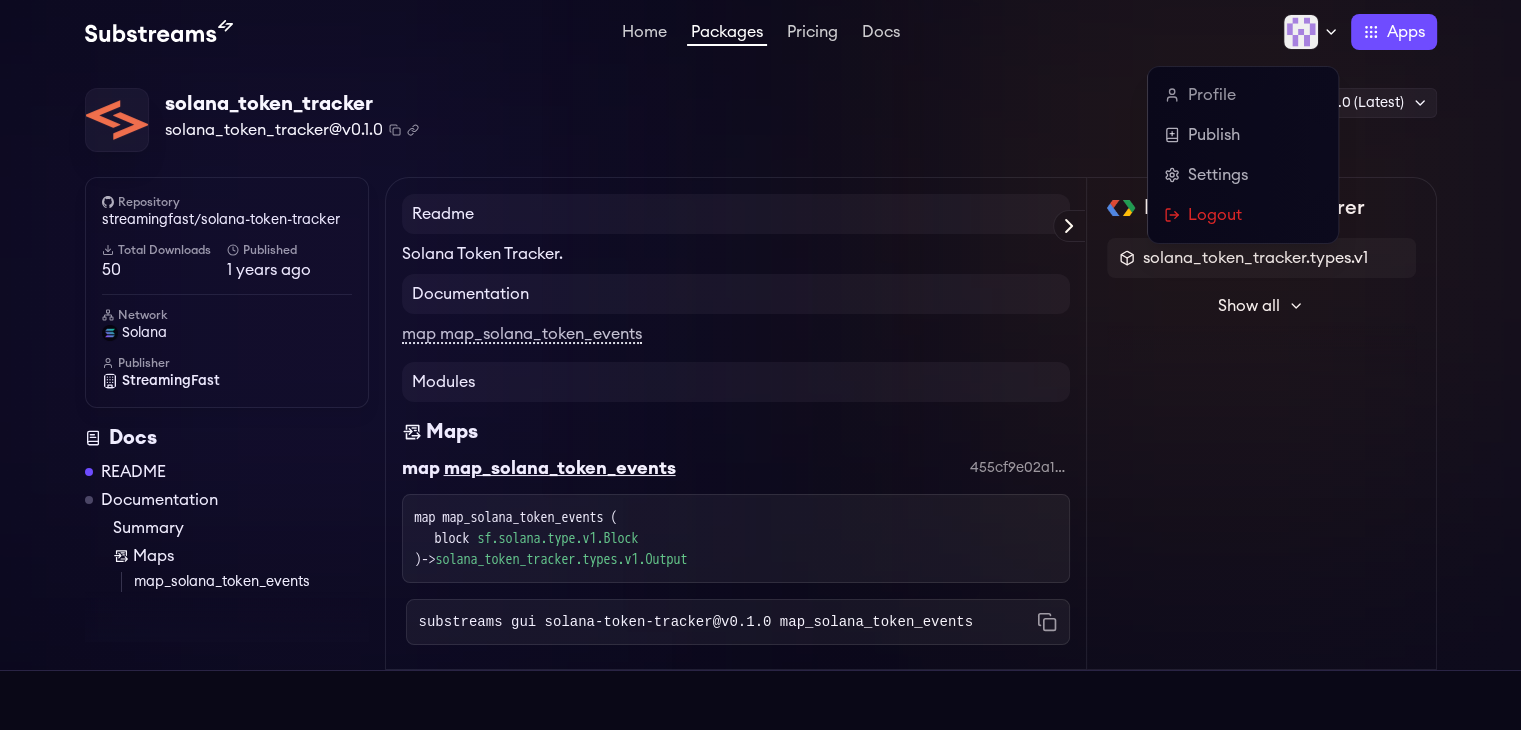 click at bounding box center [1311, 32] 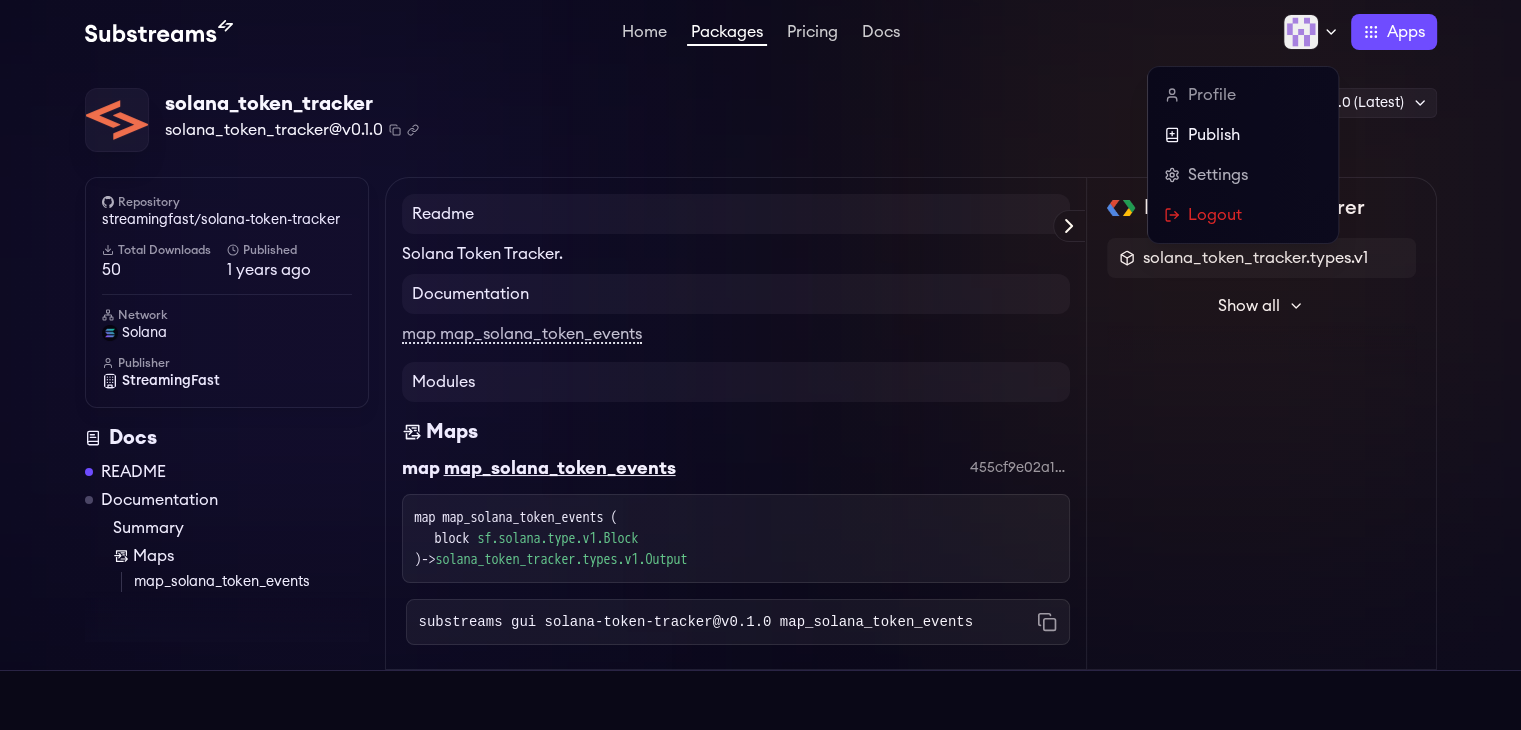 click on "Publish" at bounding box center (1243, 135) 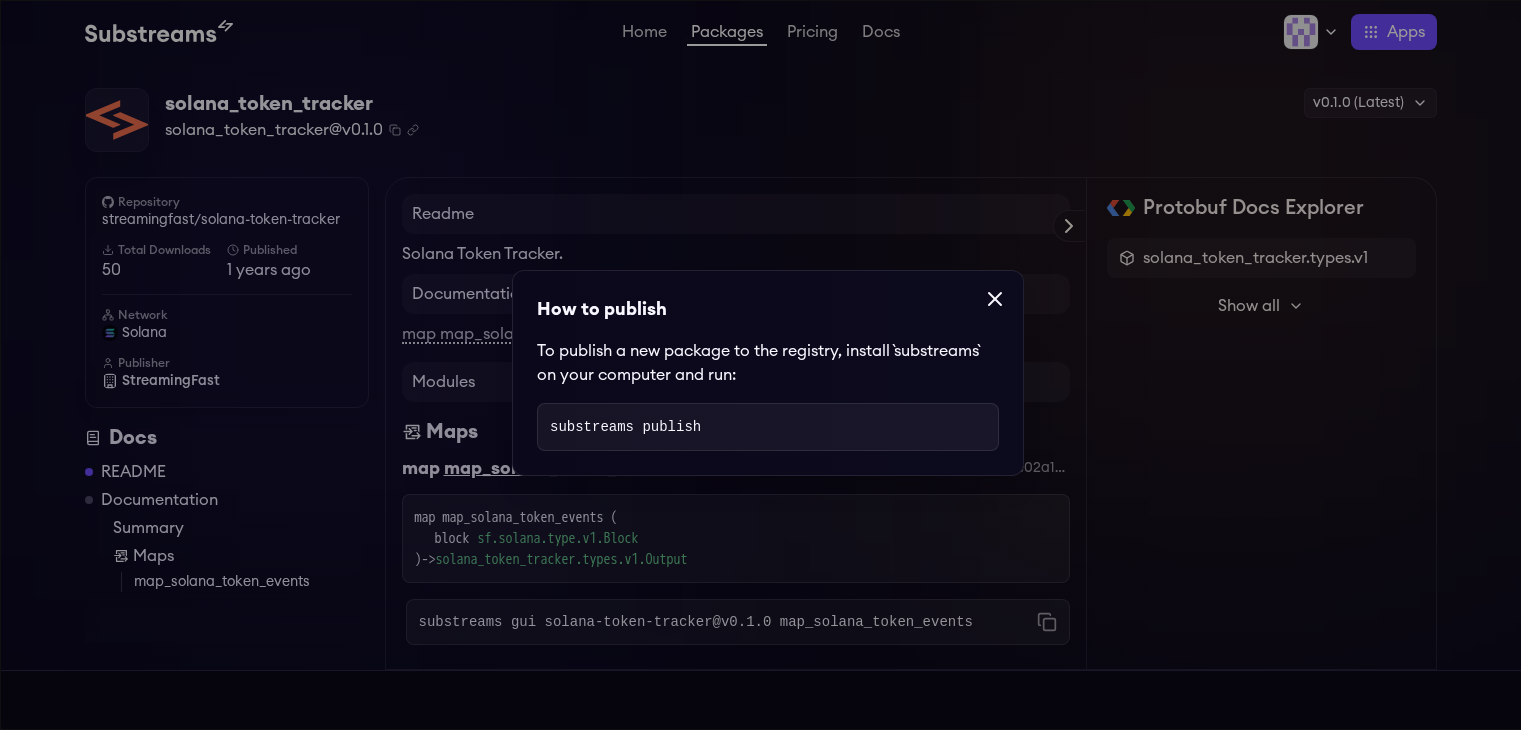 click on "substreams publish" at bounding box center [768, 427] 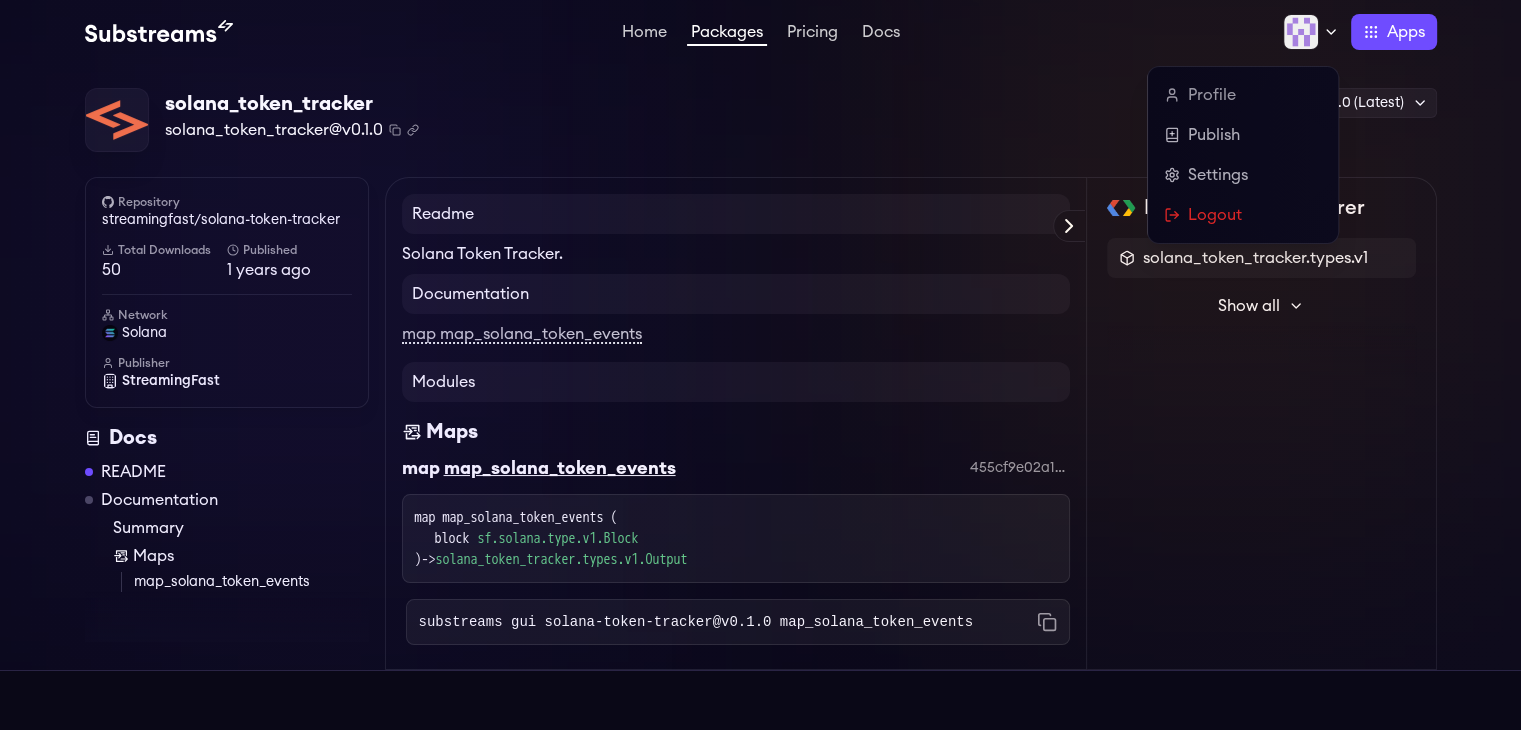 click 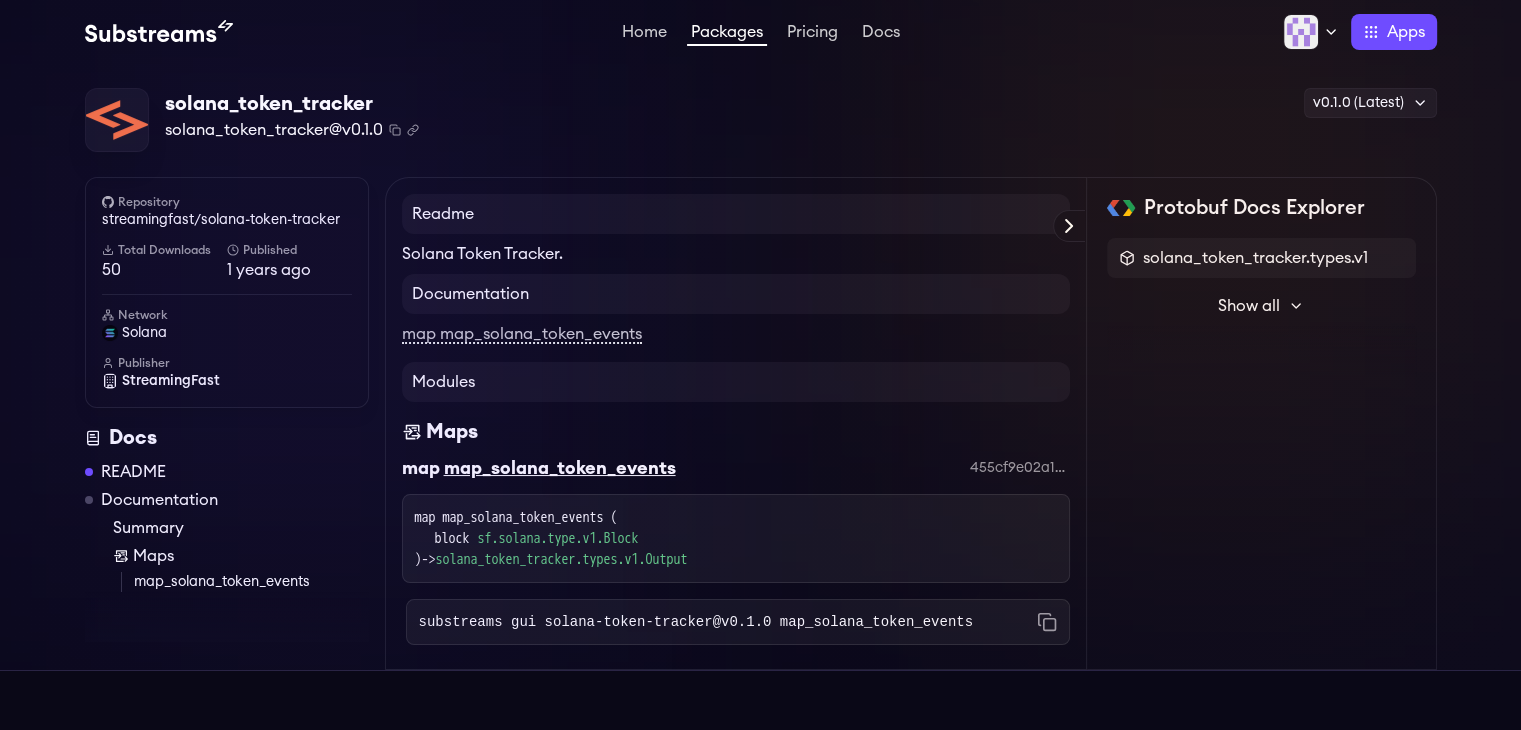 drag, startPoint x: 819, startPoint y: 101, endPoint x: 780, endPoint y: 97, distance: 39.20459 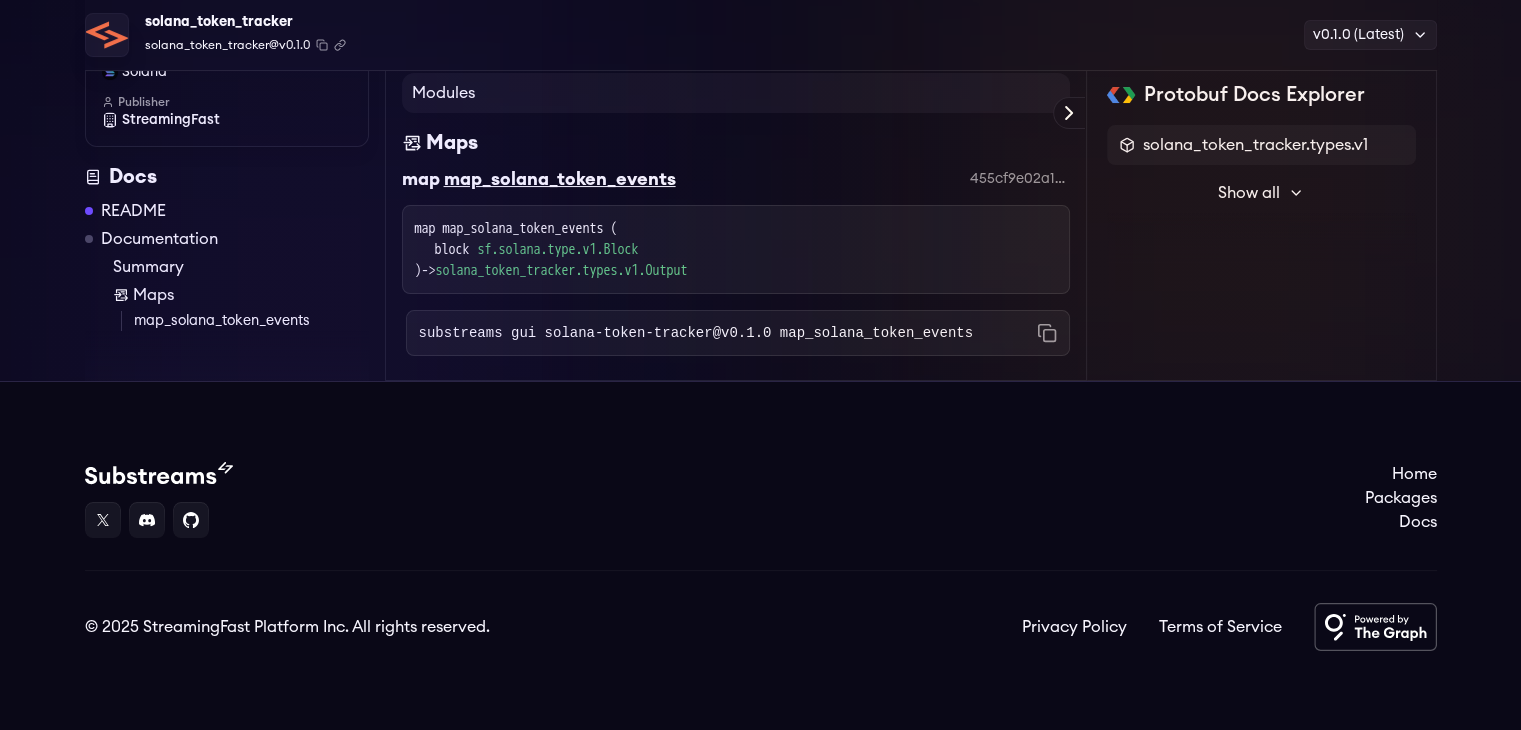 scroll, scrollTop: 0, scrollLeft: 0, axis: both 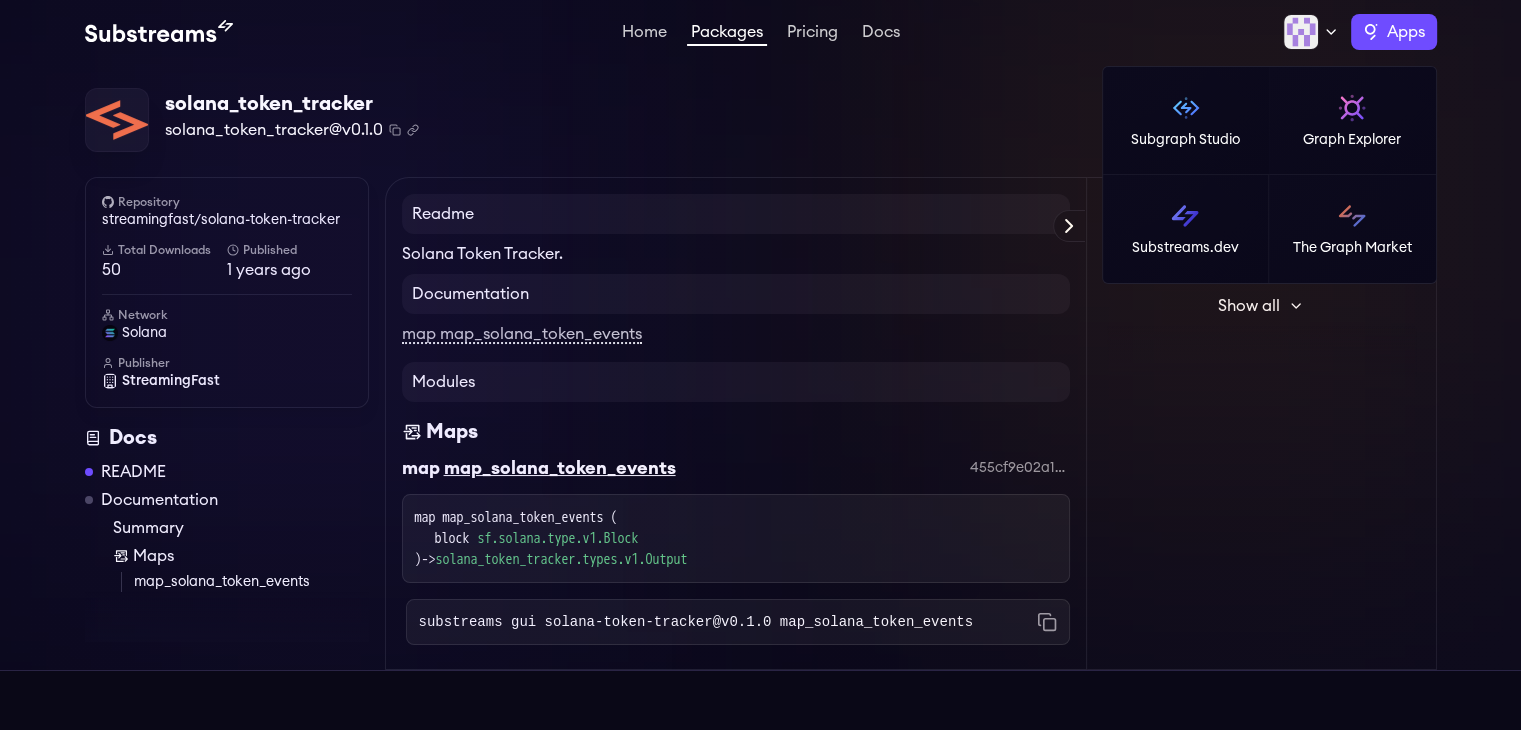 click on "Apps" at bounding box center [1406, 32] 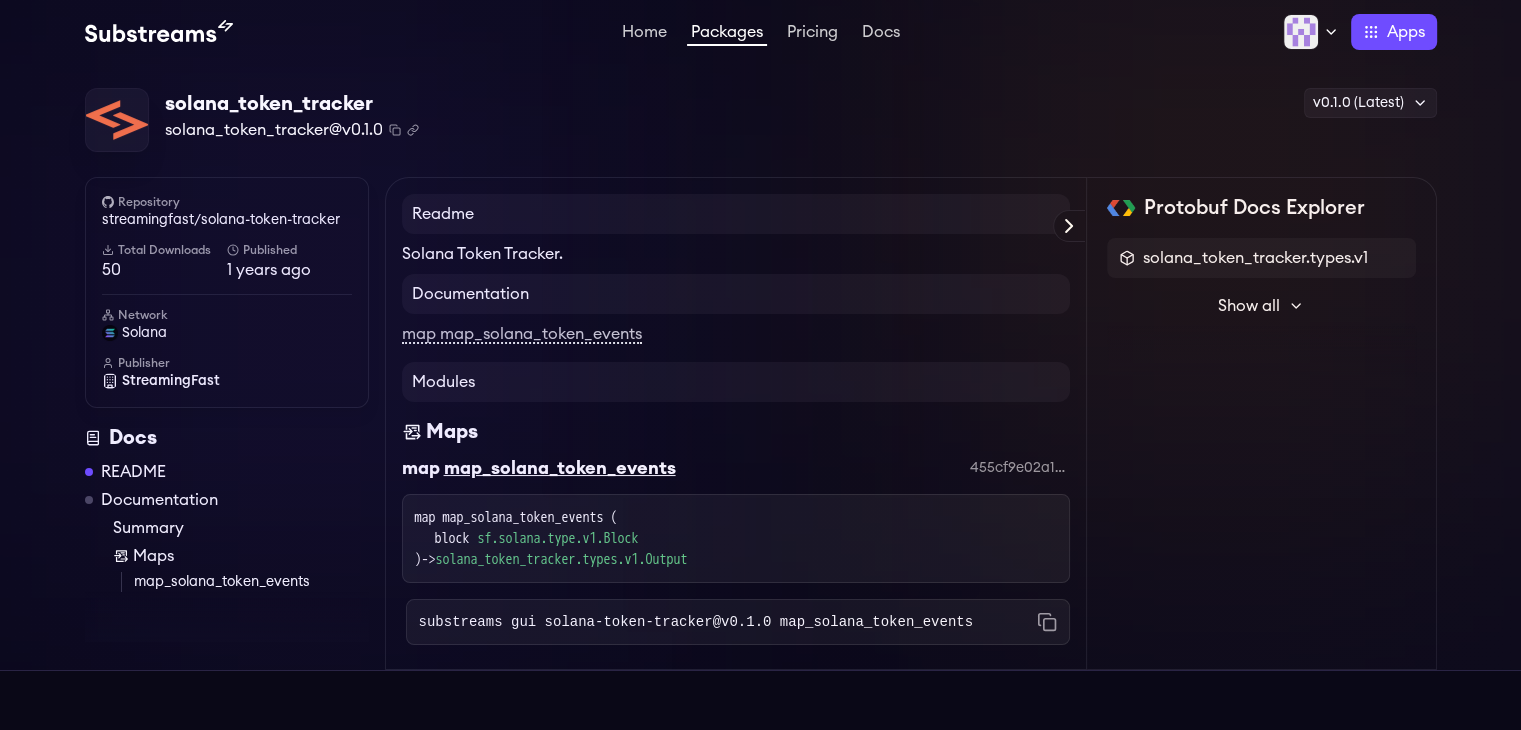 click on "solana_token_tracker solana_token_tracker@v0.1.0 Copied!   Copied!   v0.1.0 (Latest)  v0.1.0 (Latest)  Repository streamingfast/solana-token-tracker  Total Downloads 50  Published 1 years ago  Network   solana  Publisher   StreamingFast" at bounding box center [761, 120] 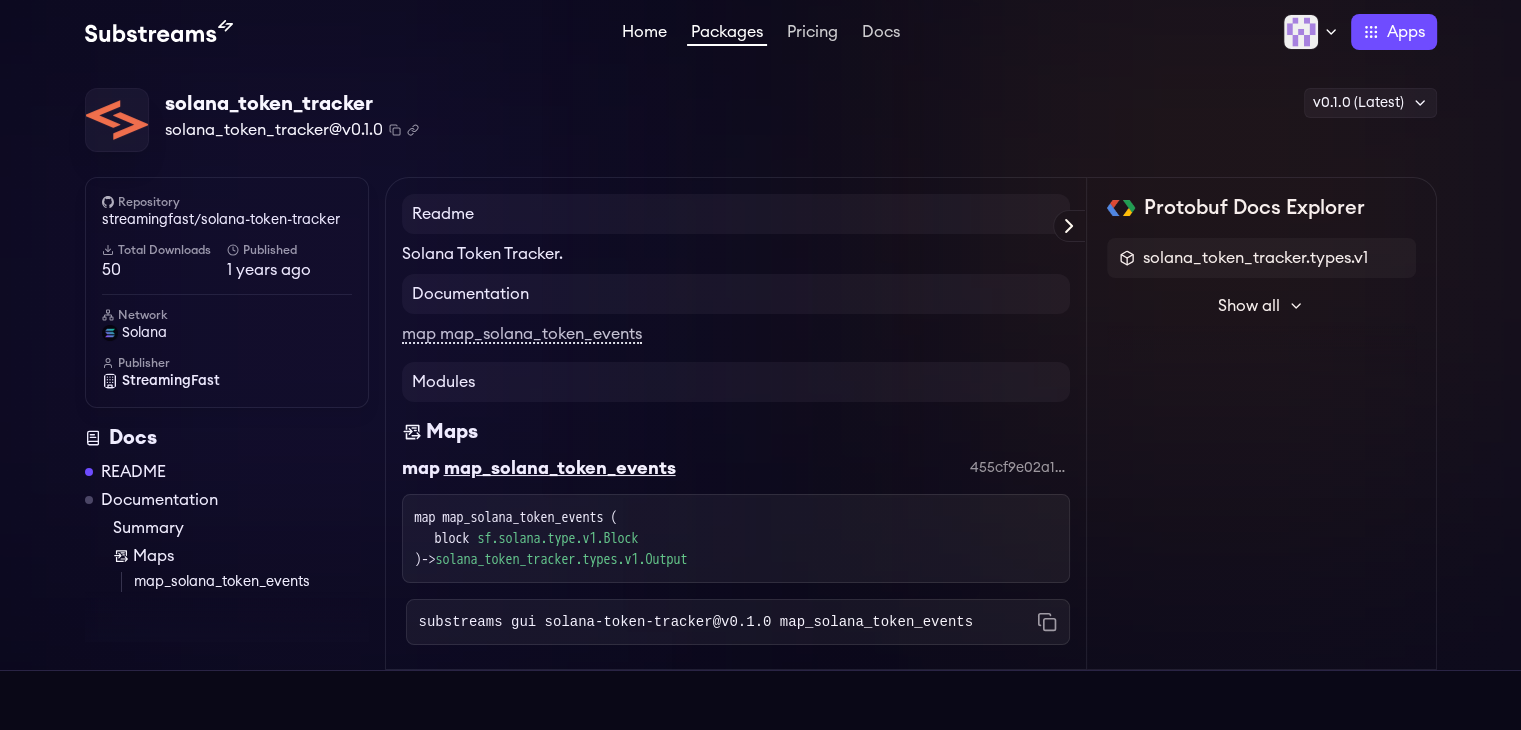 click on "Home" at bounding box center [644, 34] 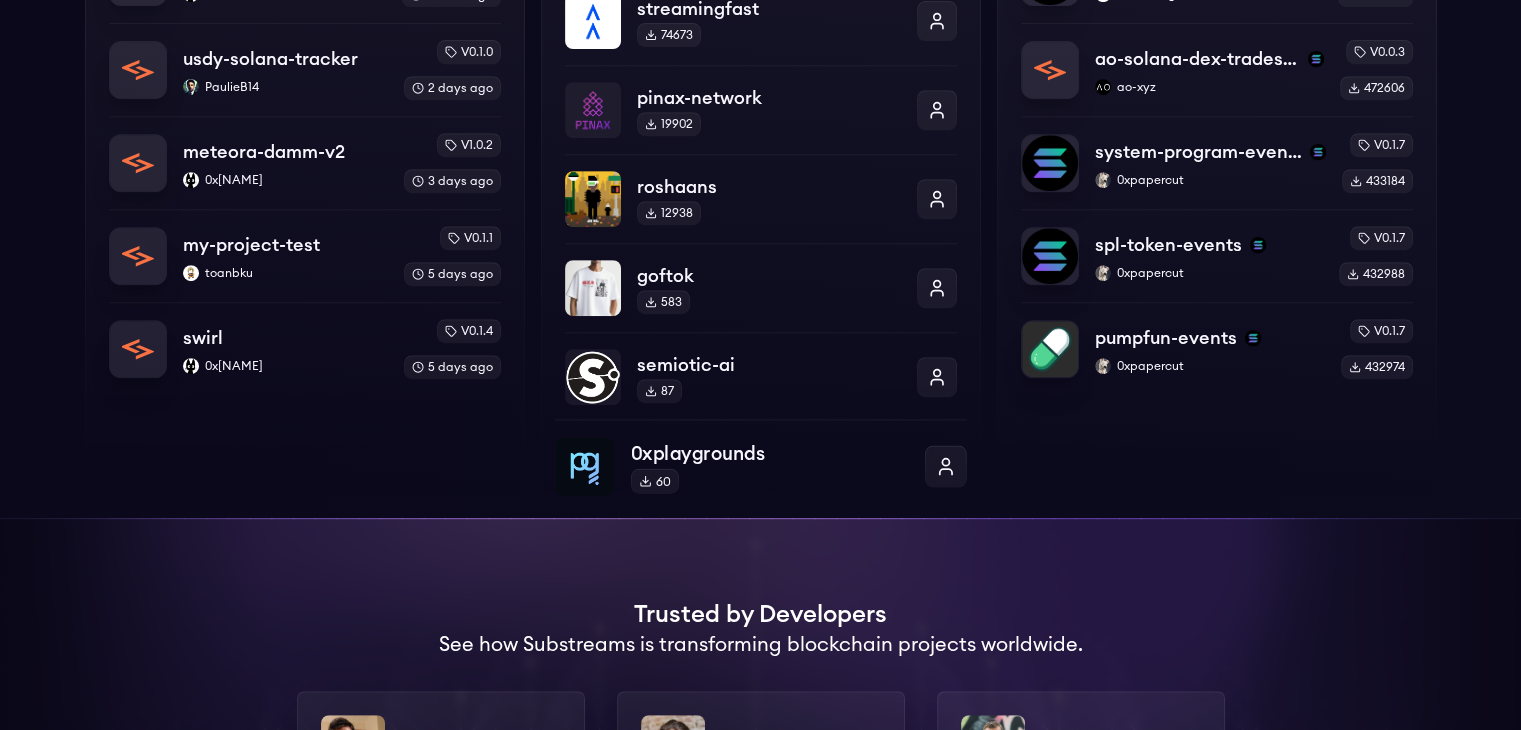 scroll, scrollTop: 688, scrollLeft: 0, axis: vertical 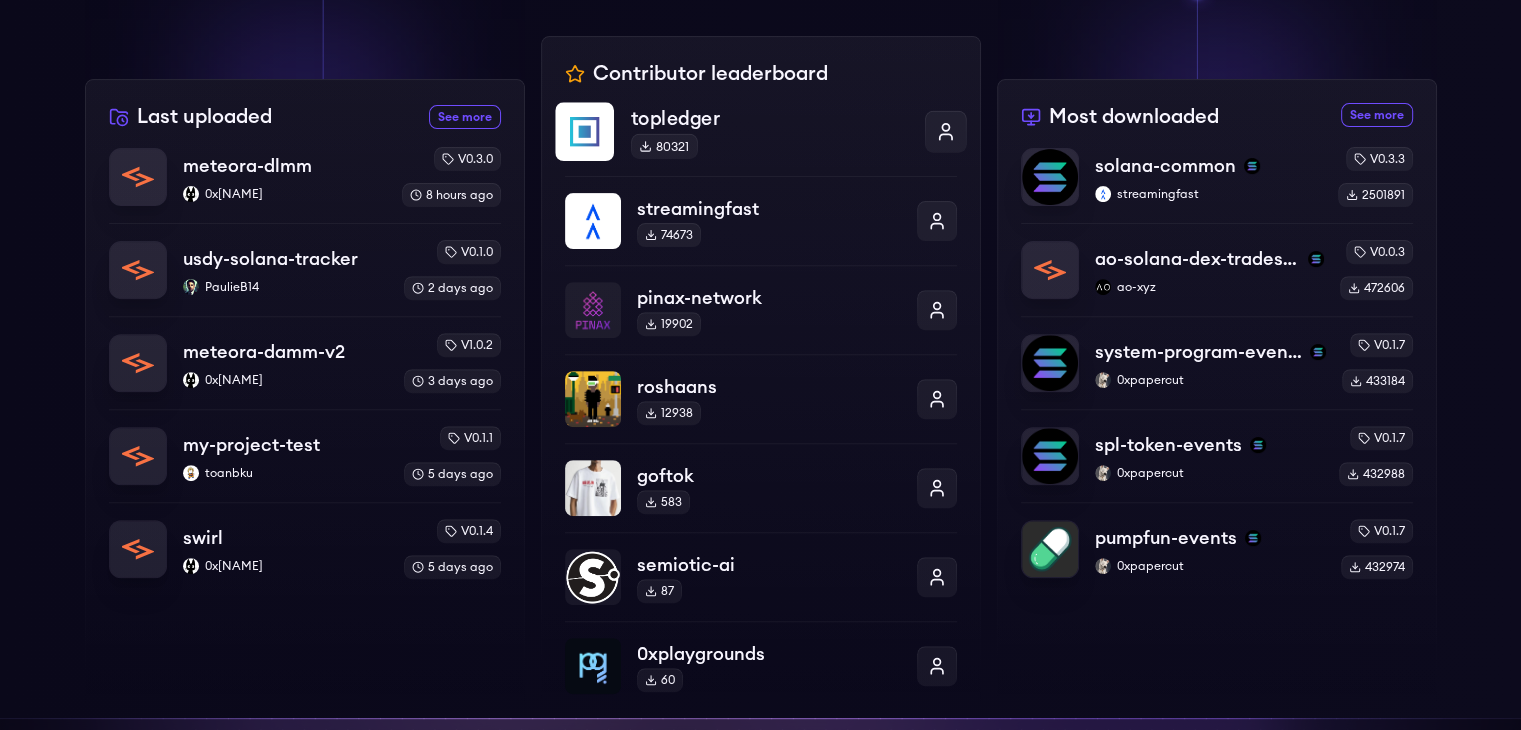 click on "80321" at bounding box center (663, 146) 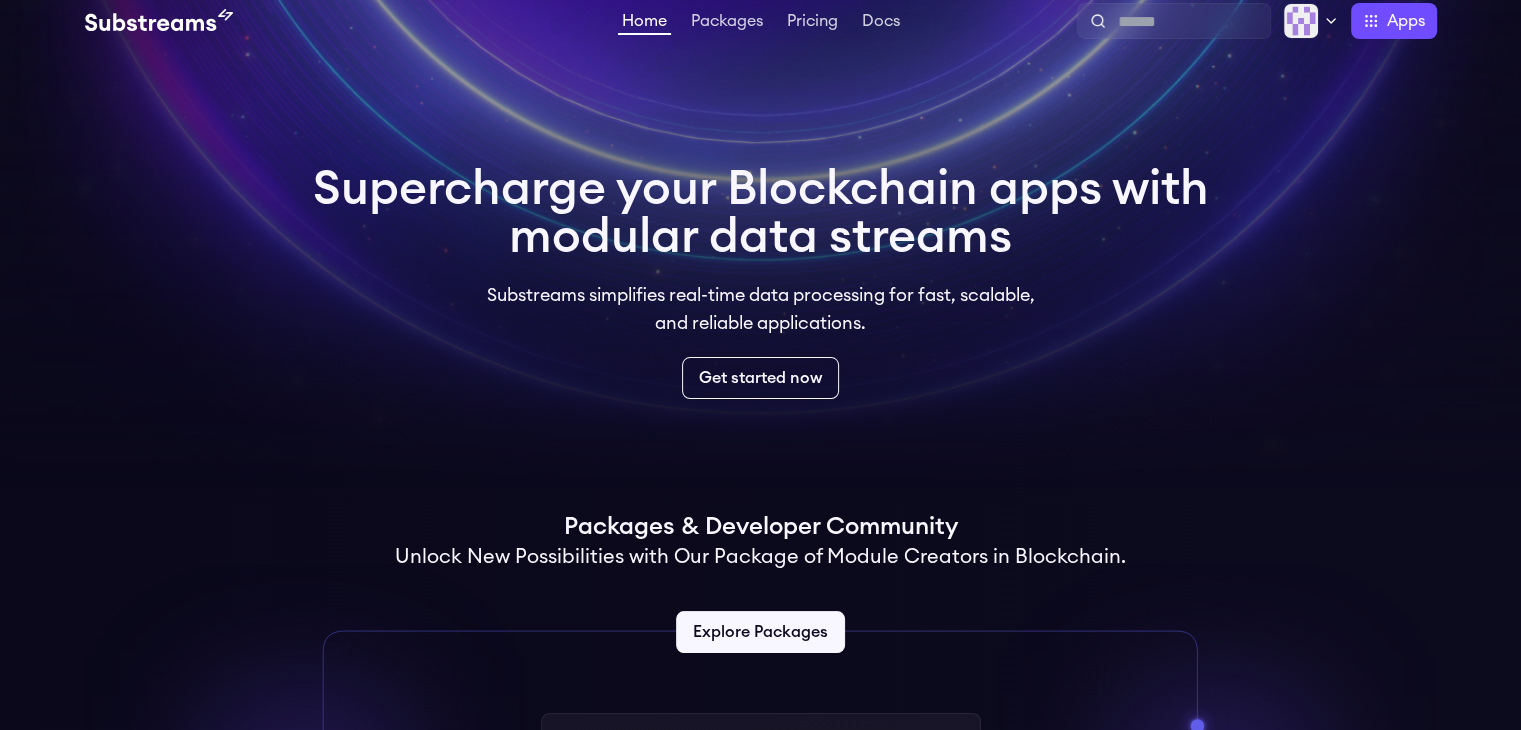 scroll, scrollTop: 0, scrollLeft: 0, axis: both 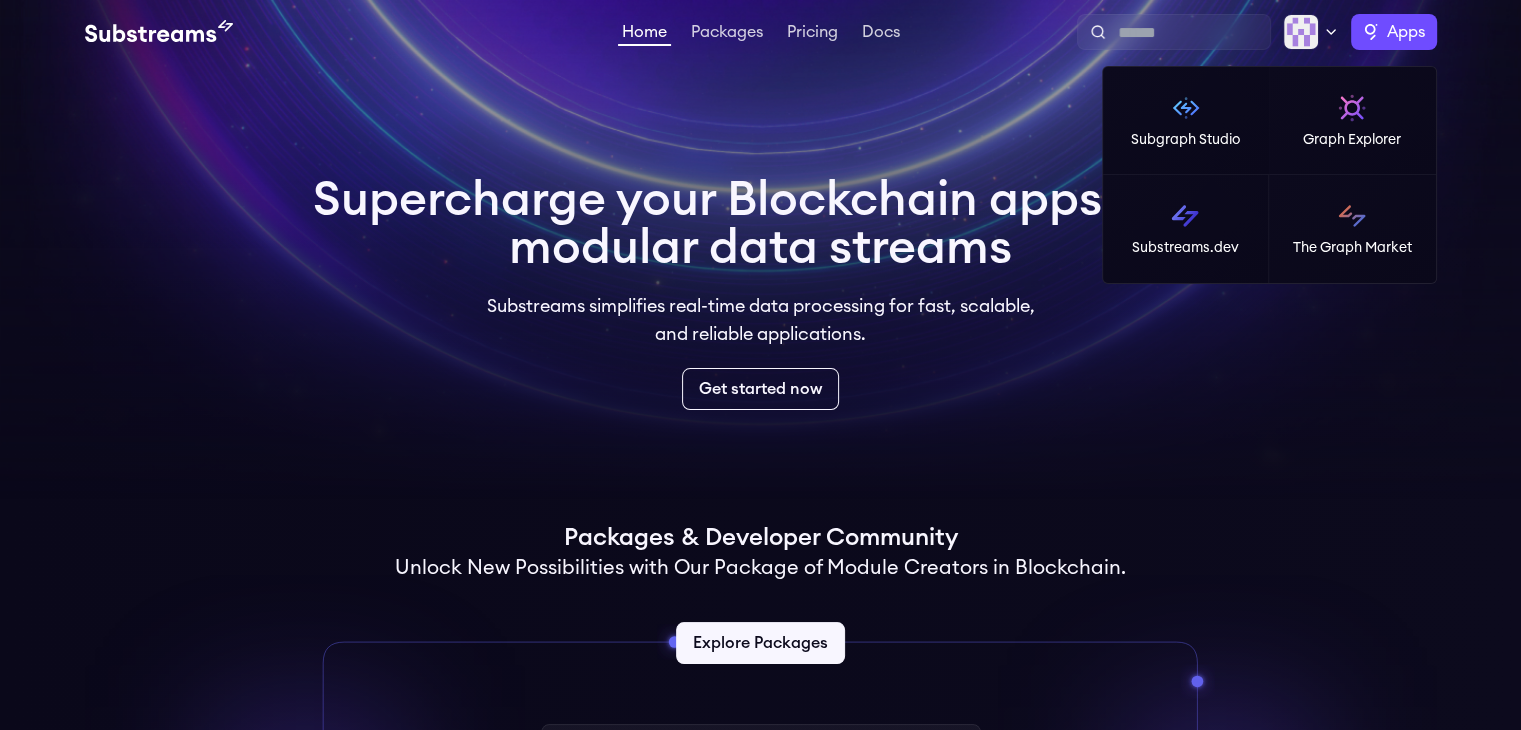 drag, startPoint x: 1388, startPoint y: 25, endPoint x: 1383, endPoint y: 34, distance: 10.29563 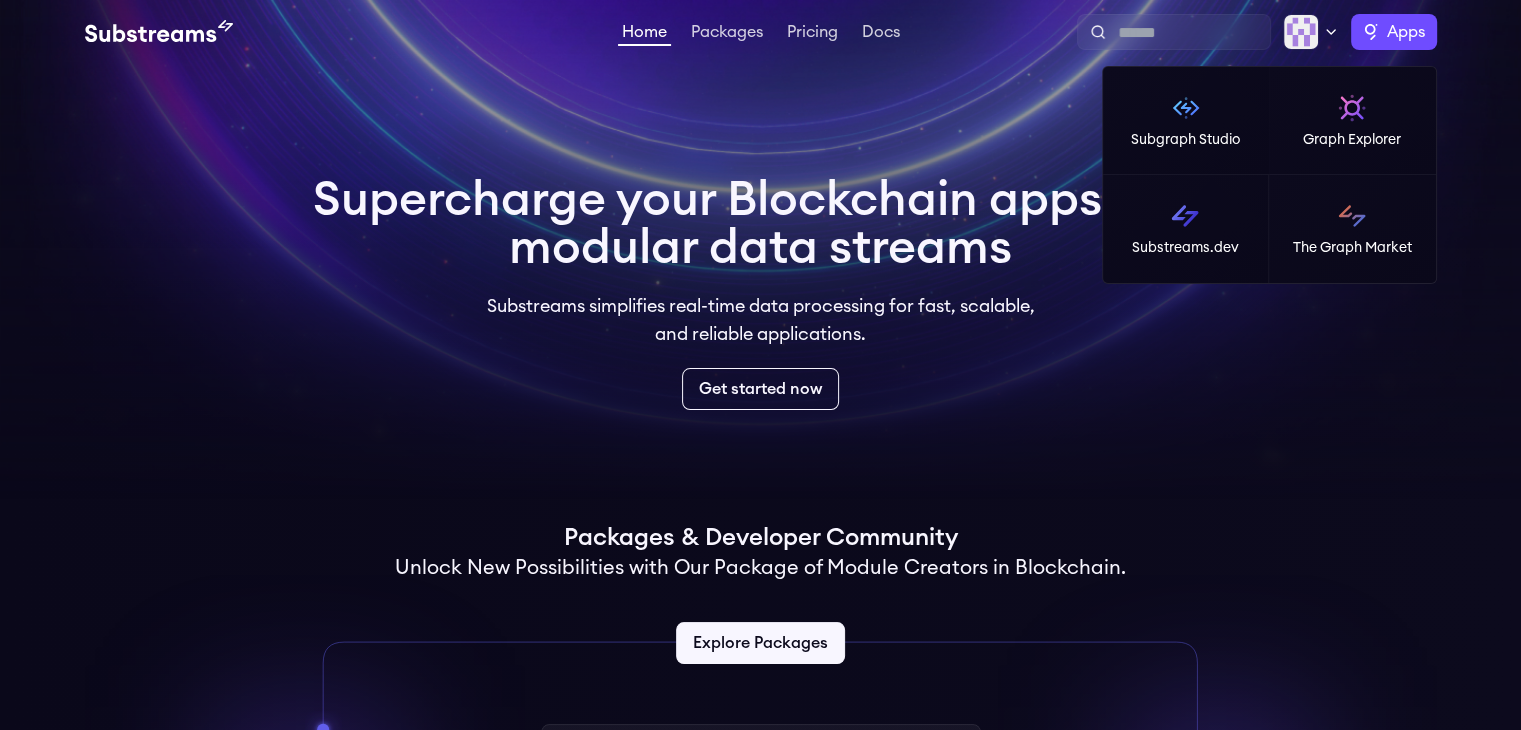 click on "Apps" at bounding box center (1406, 32) 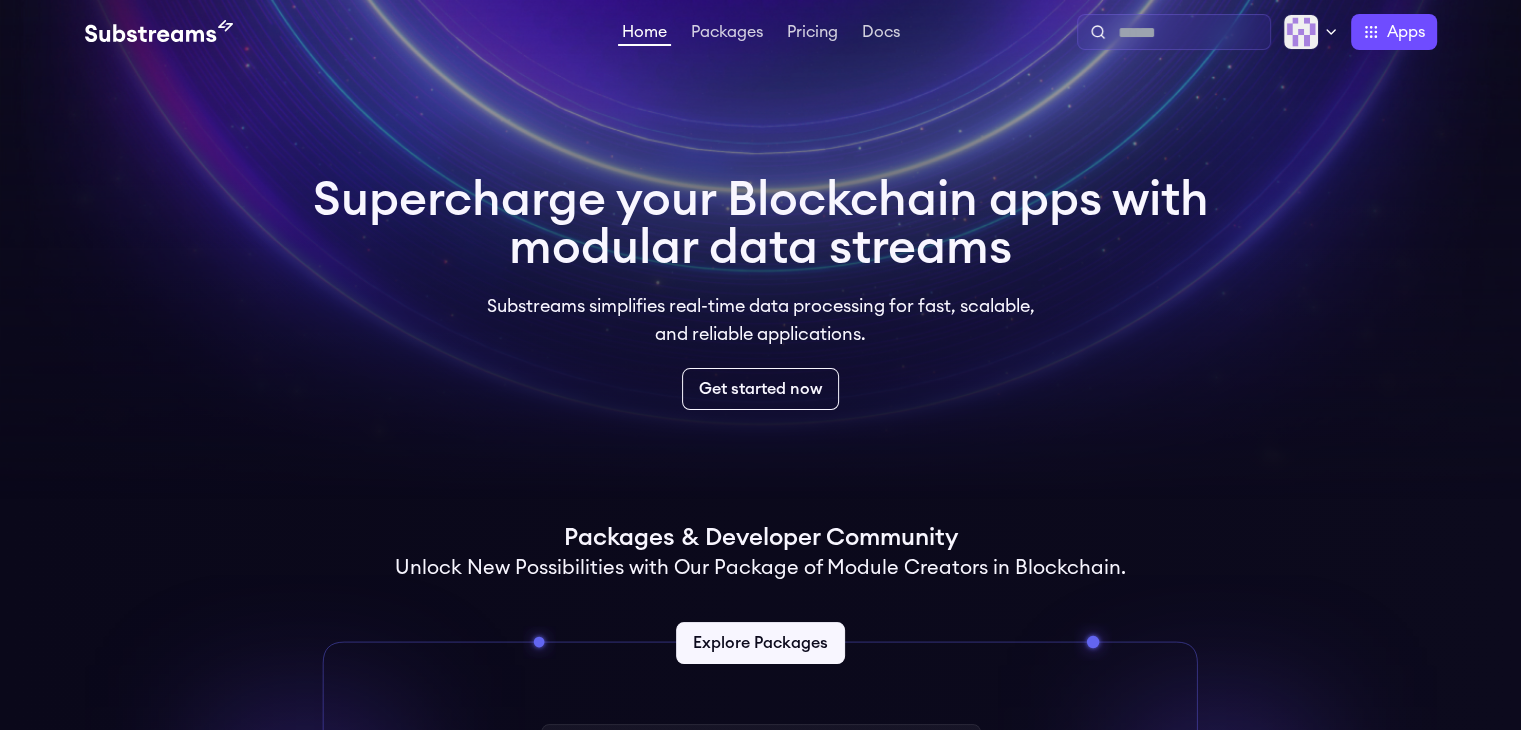 click at bounding box center [1190, 33] 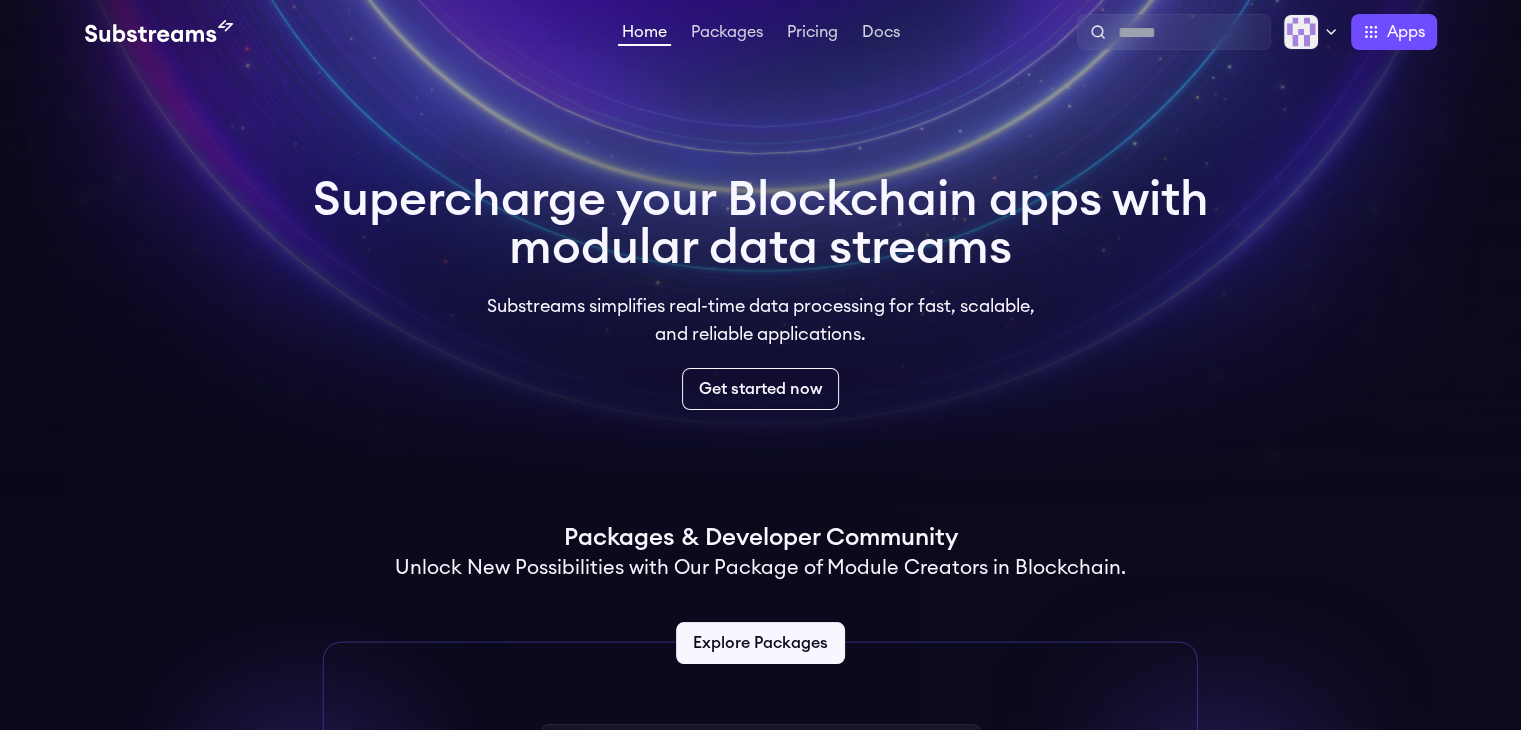 drag, startPoint x: 1332, startPoint y: 9, endPoint x: 1318, endPoint y: 25, distance: 21.260292 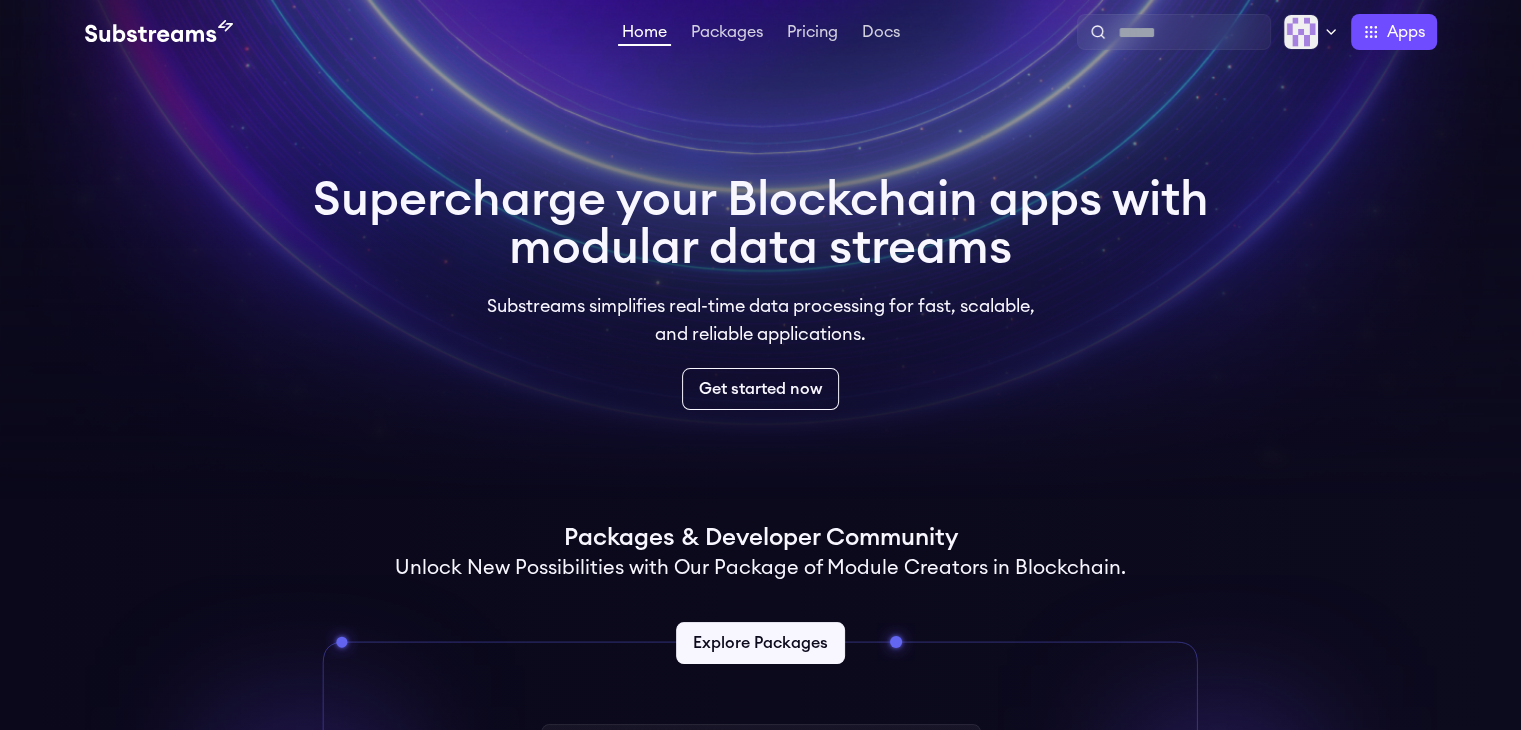 click on "Home Packages Pricing Docs Home Packages Pricing Docs    Profile    Publish    Settings    Logout     Apps Subgraph Studio Graph Explorer Substreams.dev The Graph Market" at bounding box center (760, 32) 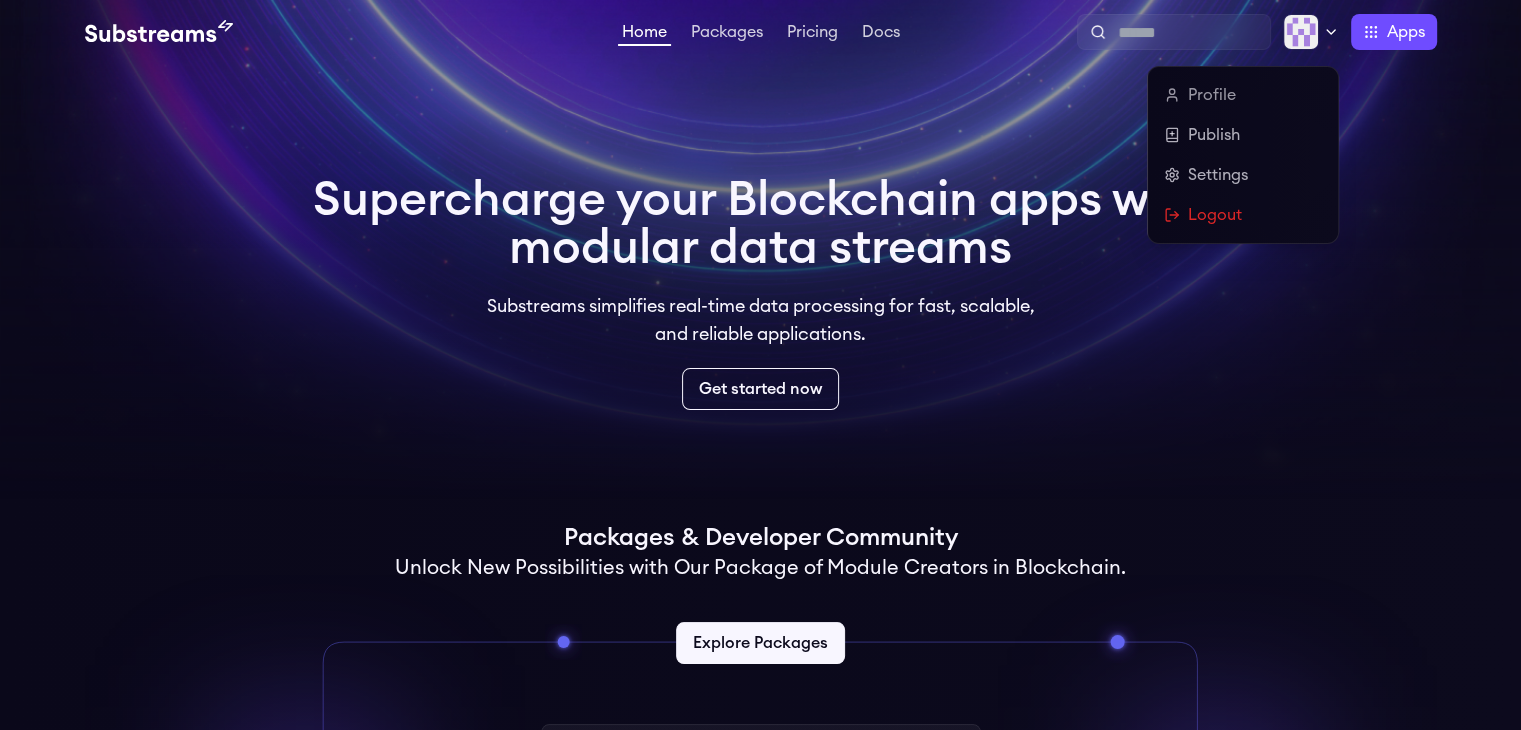 click at bounding box center (1311, 32) 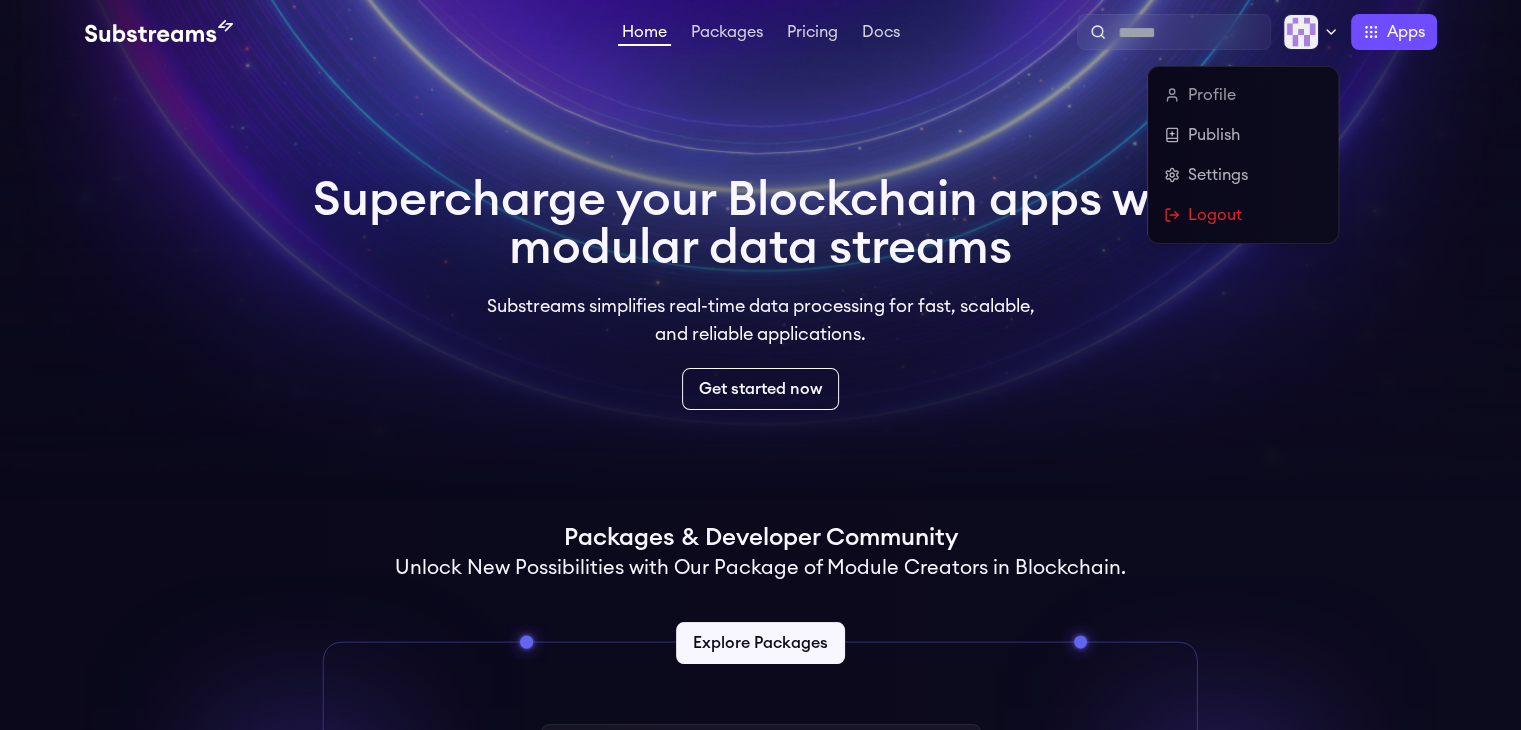 click on "Profile" at bounding box center [1243, 95] 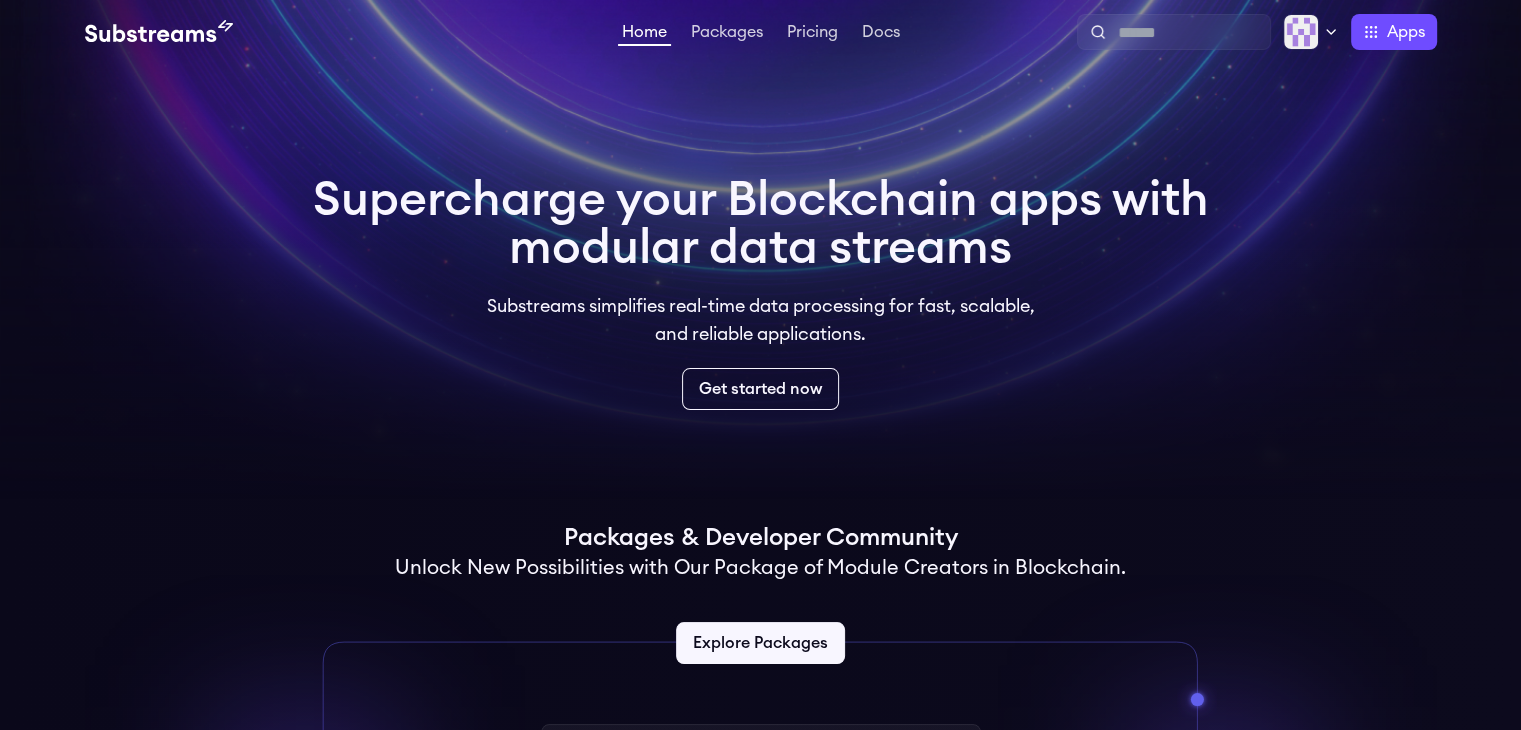 click at bounding box center [159, 32] 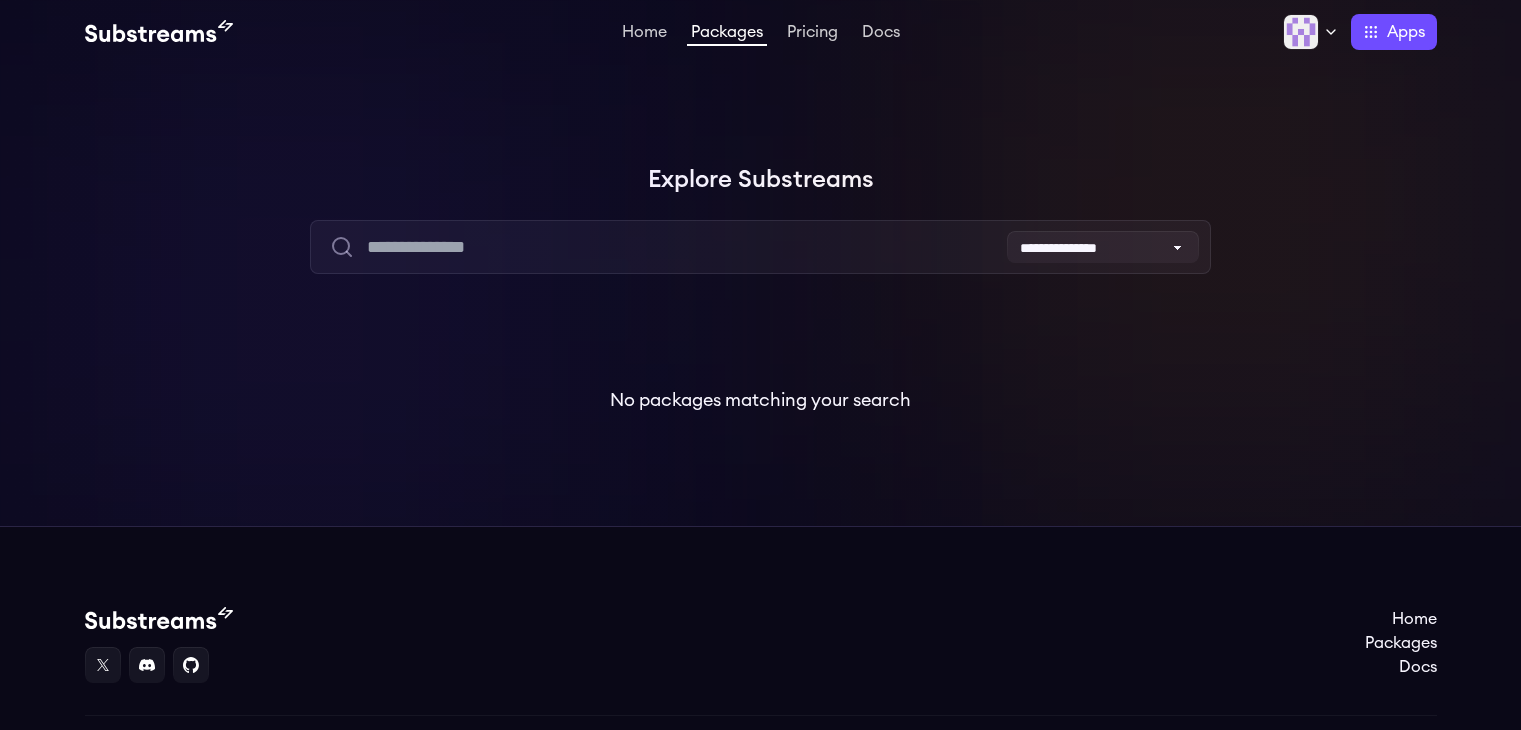 scroll, scrollTop: 0, scrollLeft: 0, axis: both 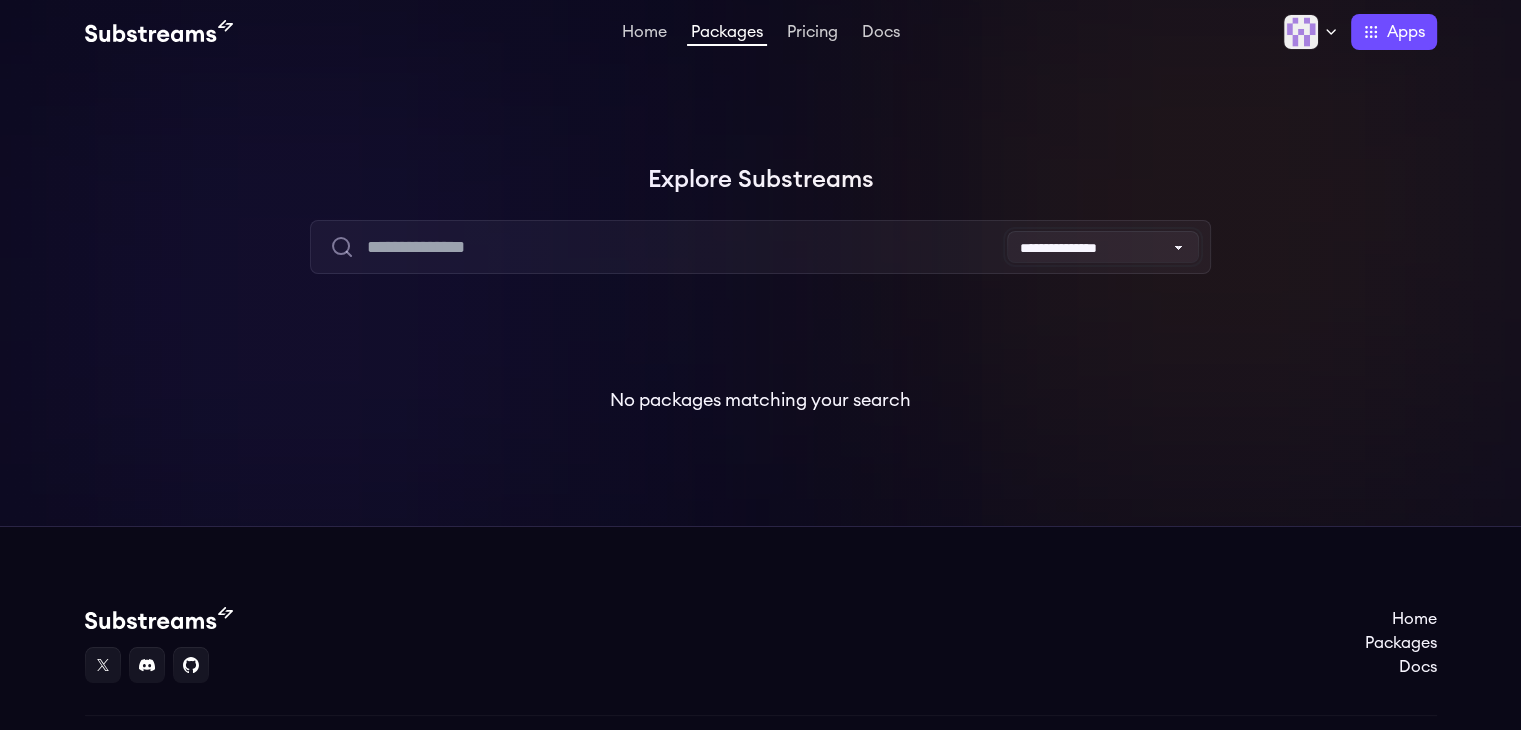 click on "**********" at bounding box center (1103, 247) 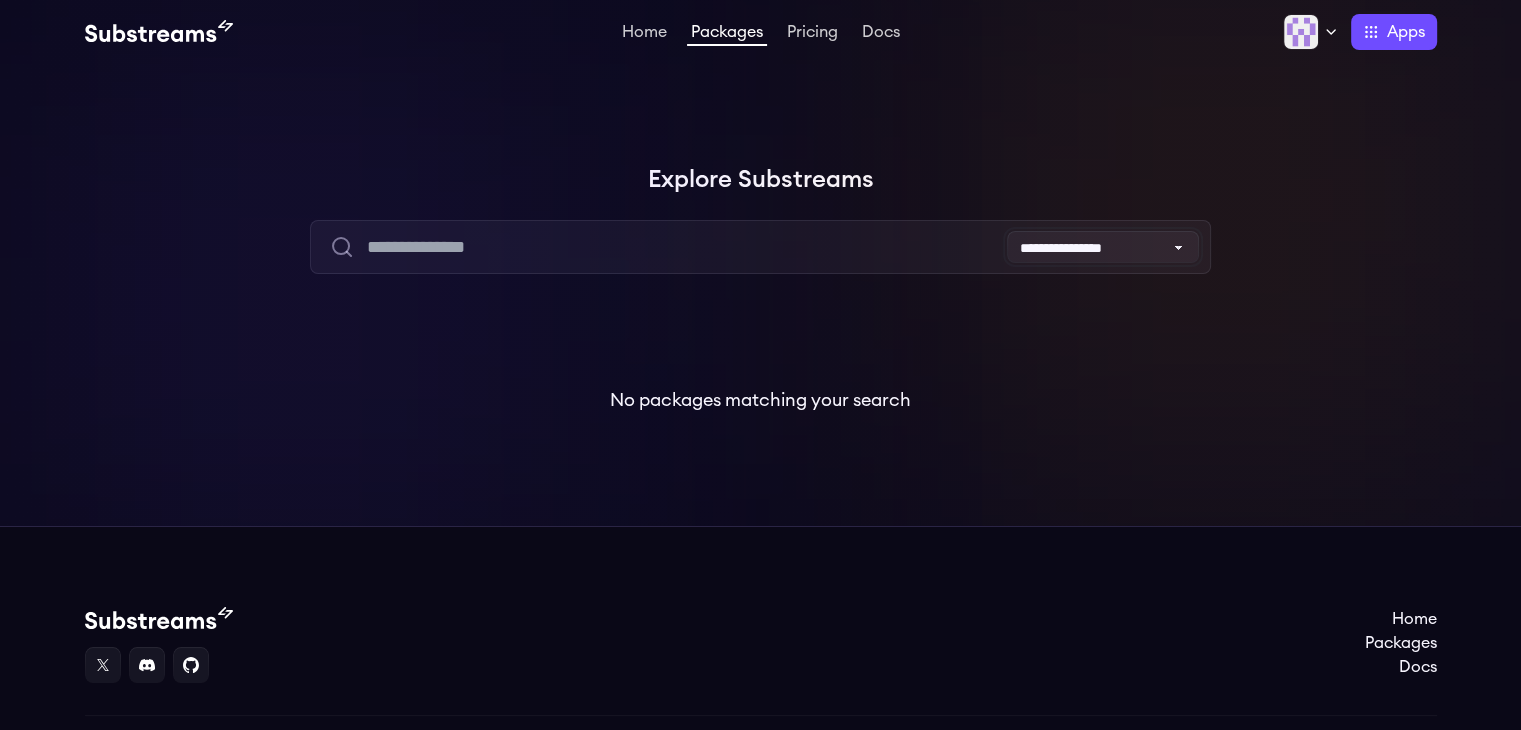 click on "**********" at bounding box center [1103, 247] 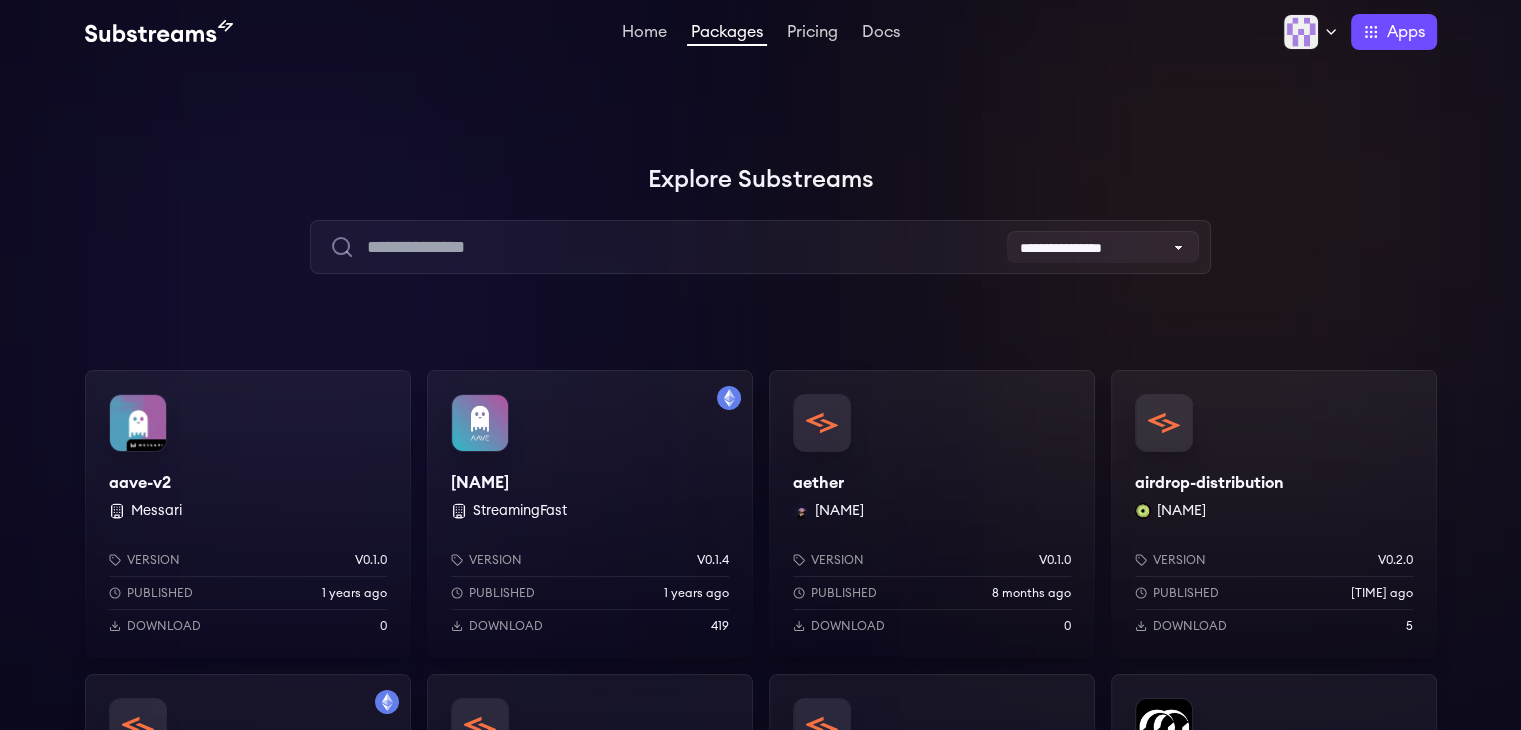 drag, startPoint x: 796, startPoint y: 344, endPoint x: 500, endPoint y: 279, distance: 303.0528 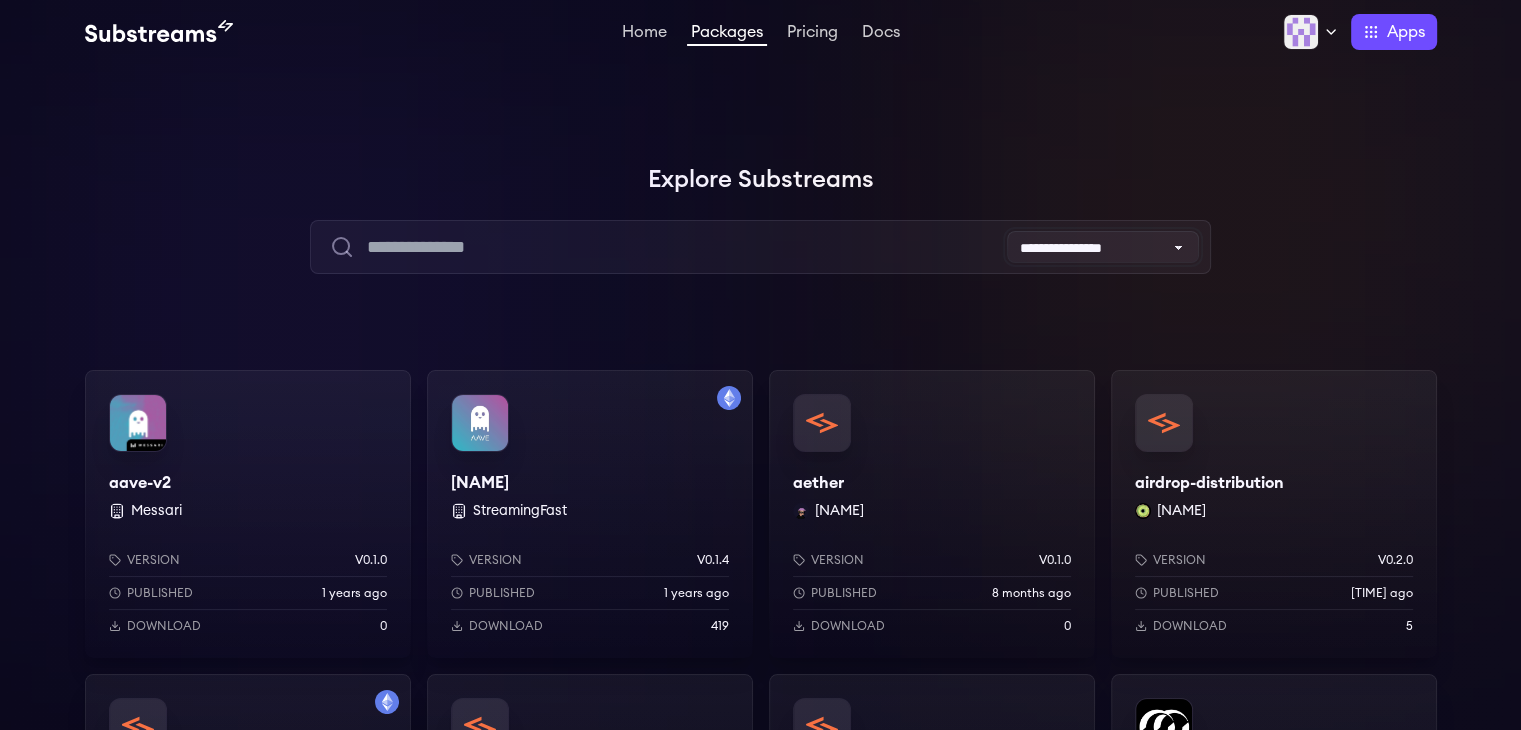 click on "**********" at bounding box center [1103, 247] 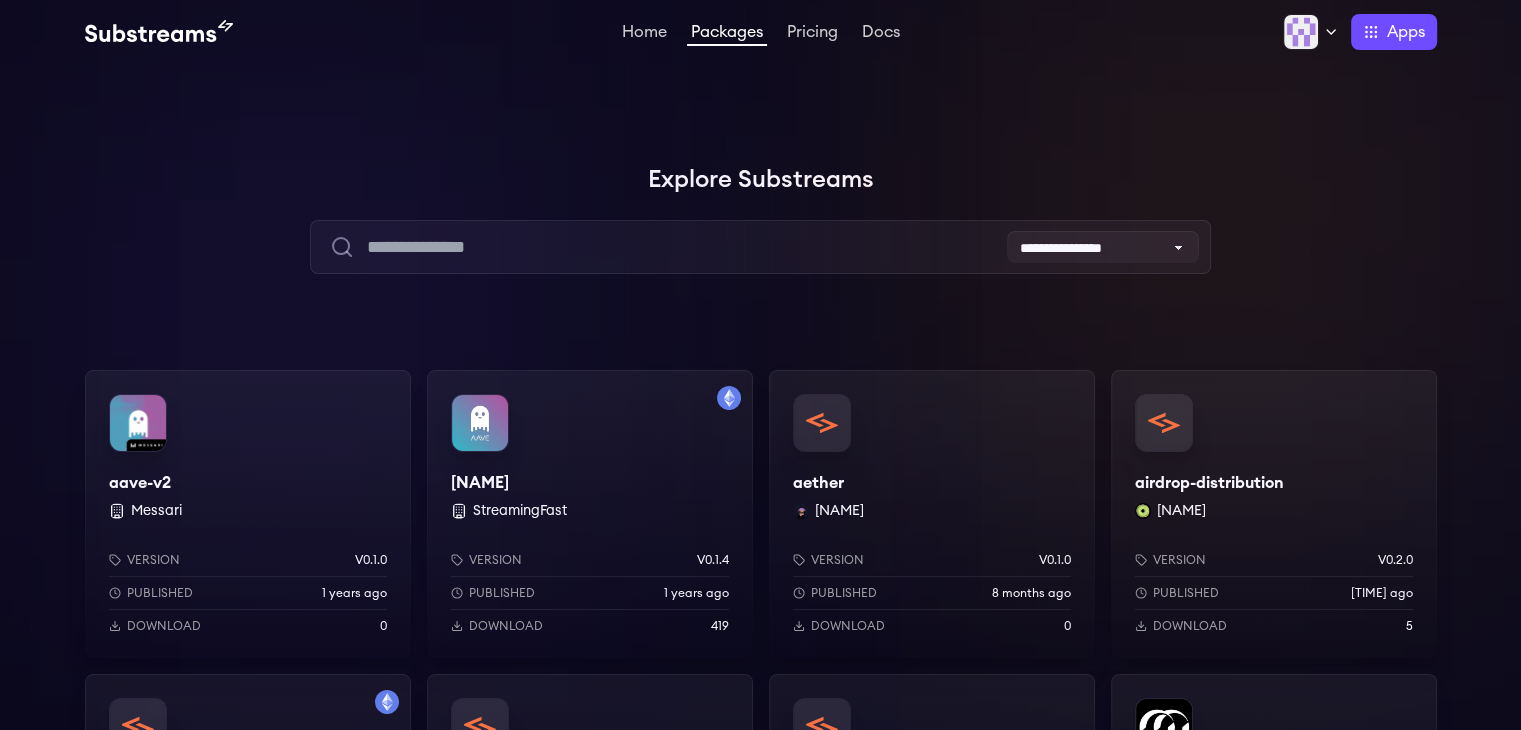 click at bounding box center (1221, 200) 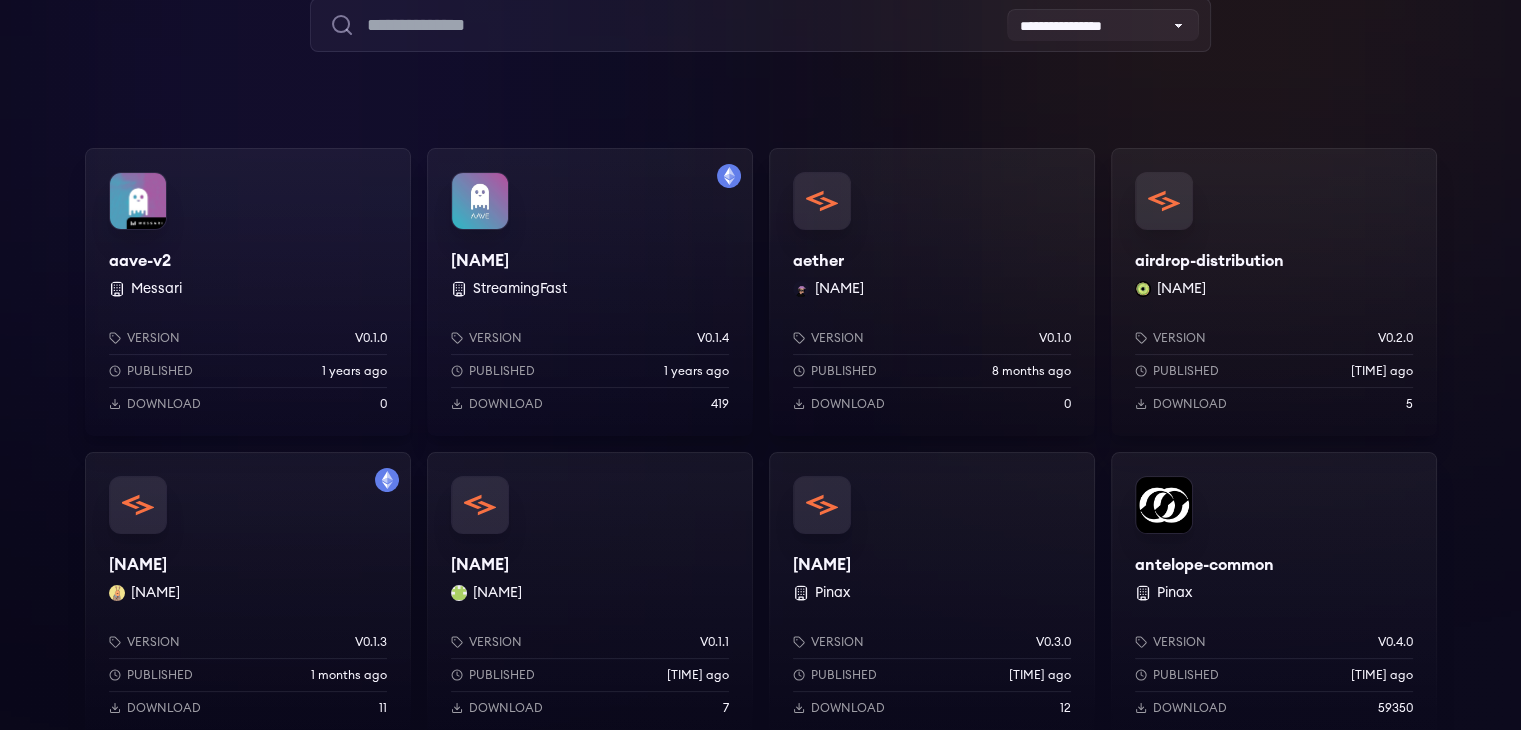 scroll, scrollTop: 0, scrollLeft: 0, axis: both 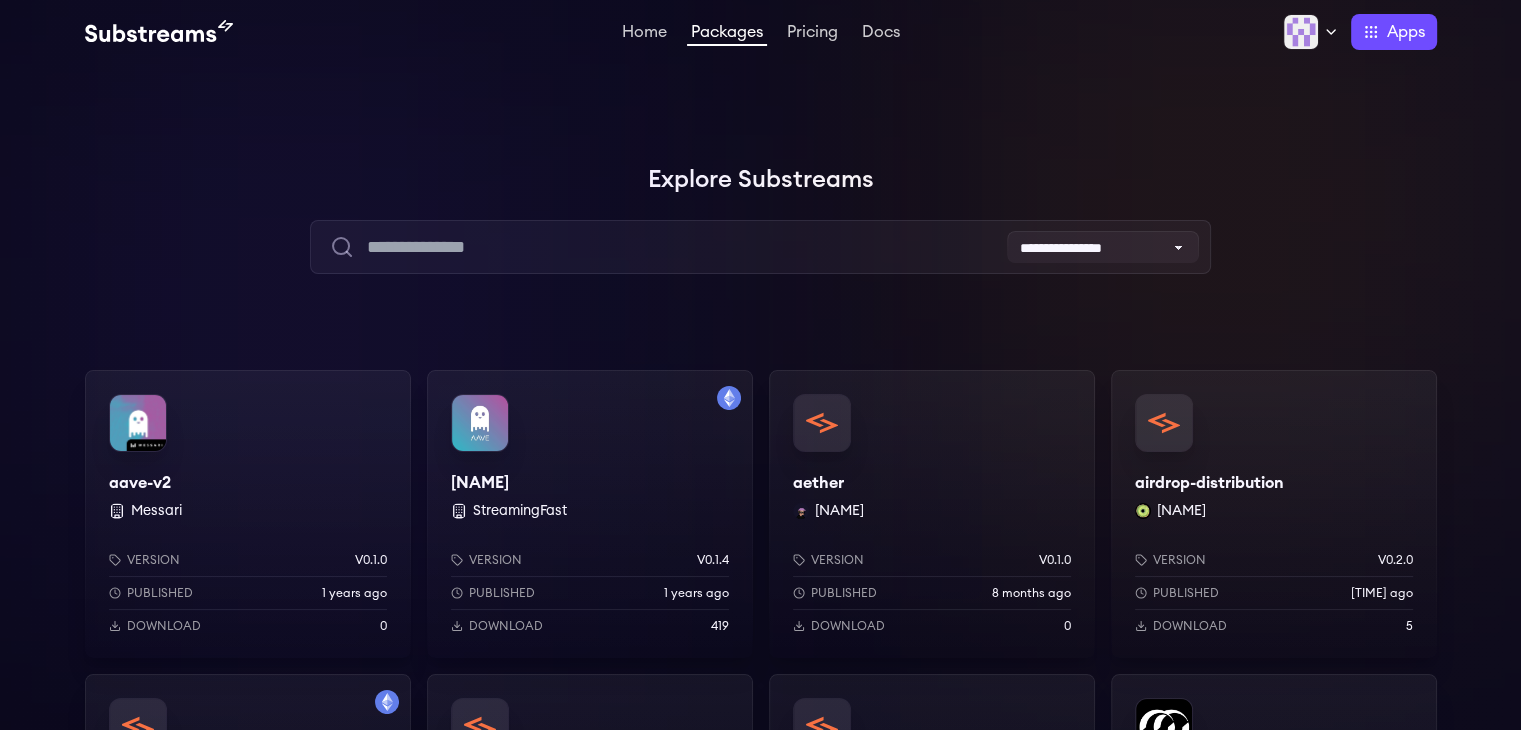 click on "**********" at bounding box center (760, 1233) 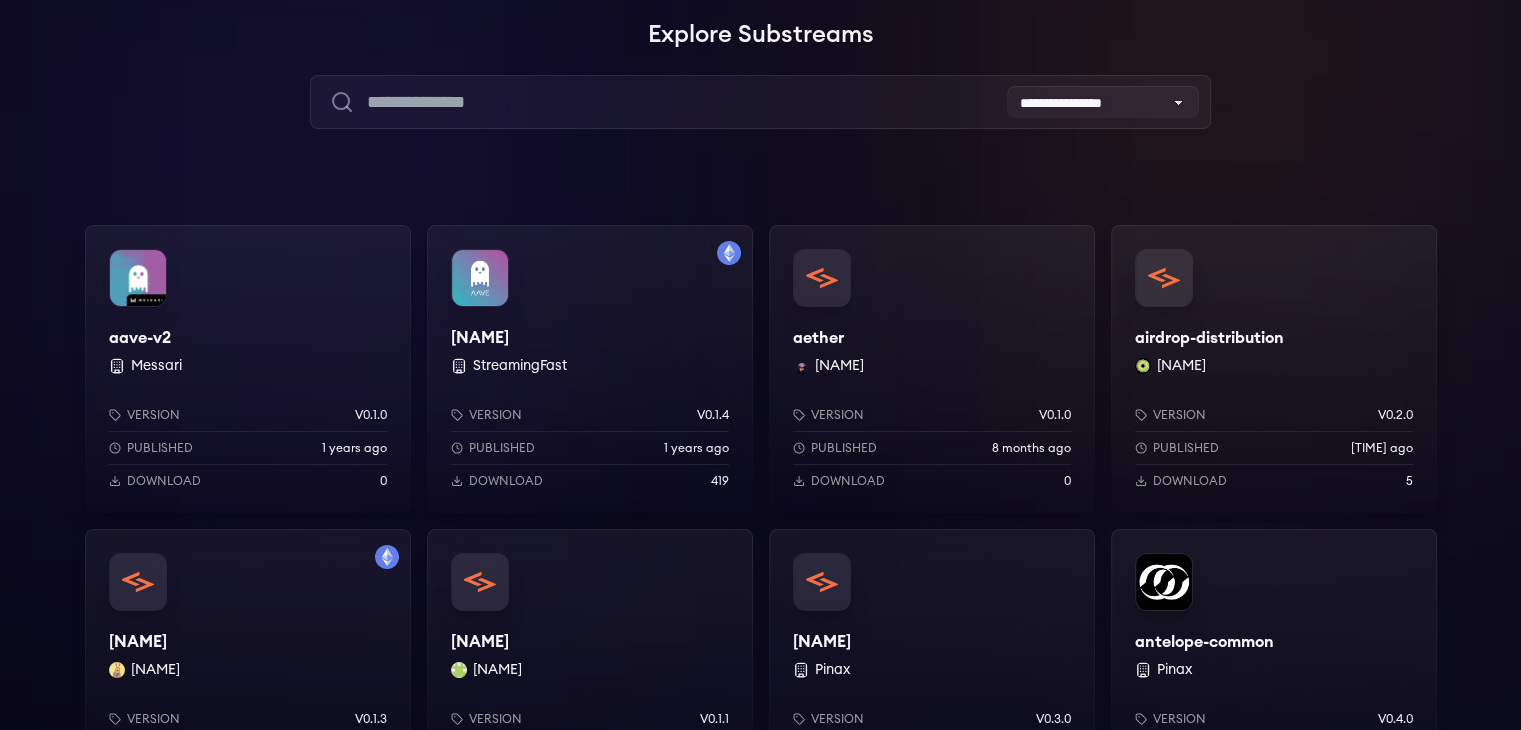scroll, scrollTop: 0, scrollLeft: 0, axis: both 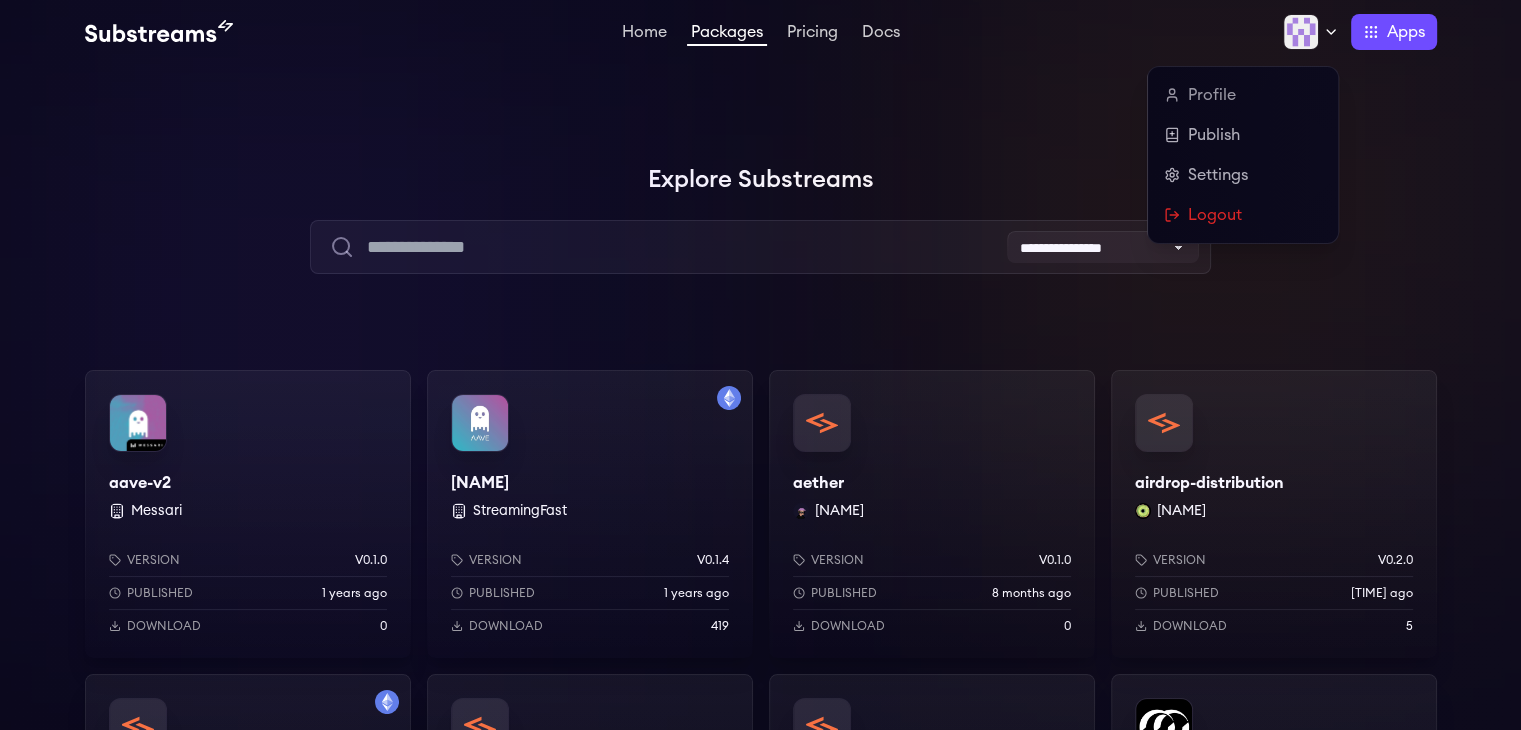 click 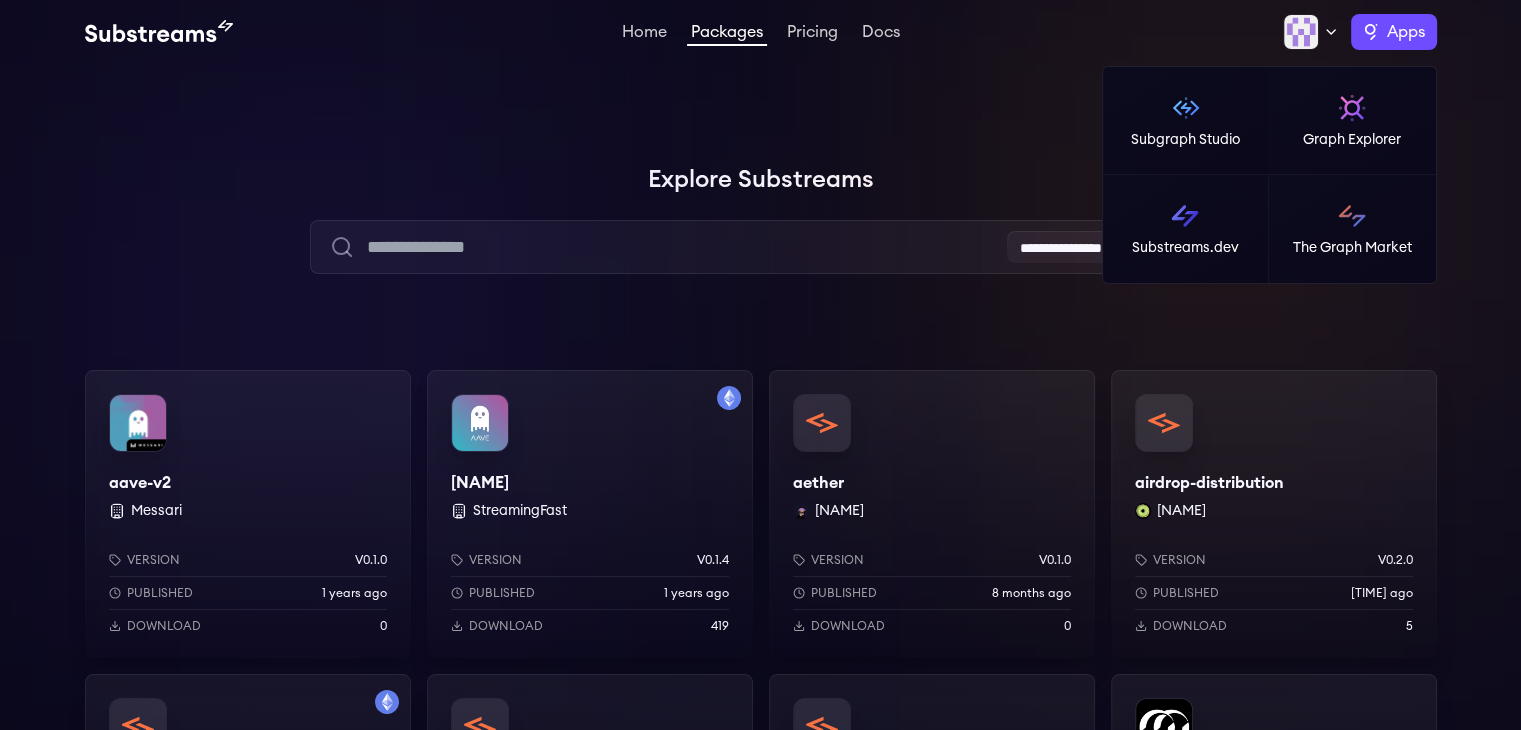 click on "Apps" at bounding box center (1406, 32) 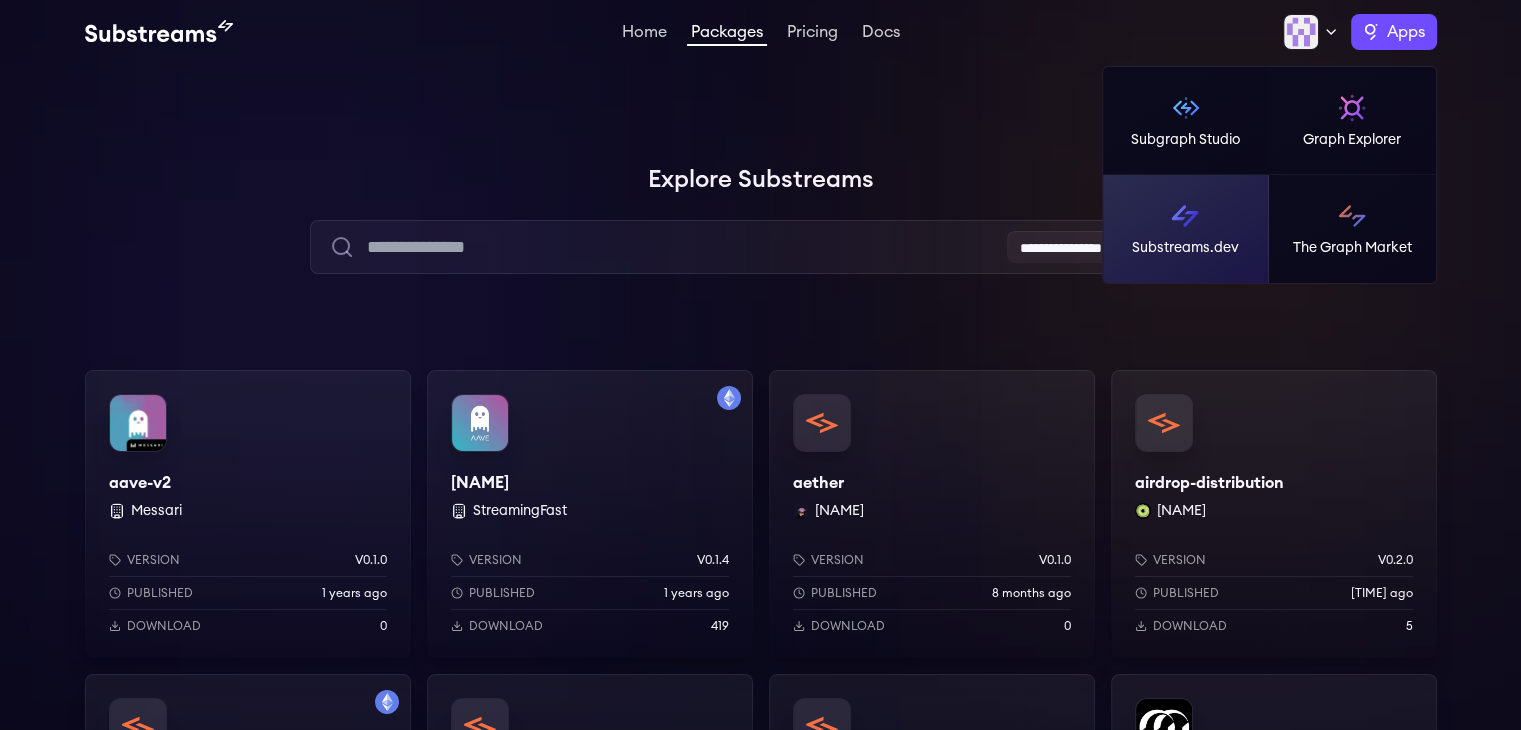 click on "Substreams.dev" at bounding box center (1185, 248) 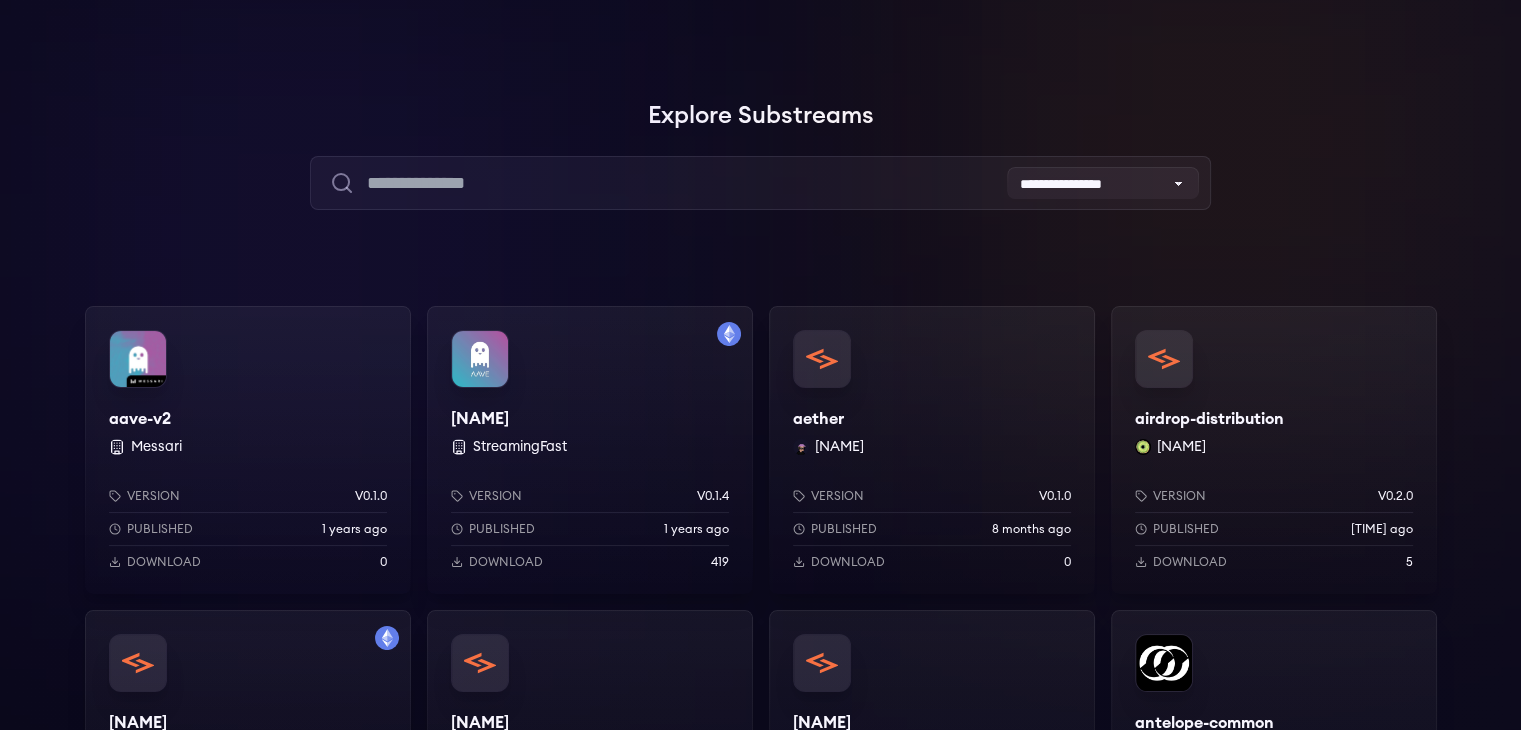 scroll, scrollTop: 0, scrollLeft: 0, axis: both 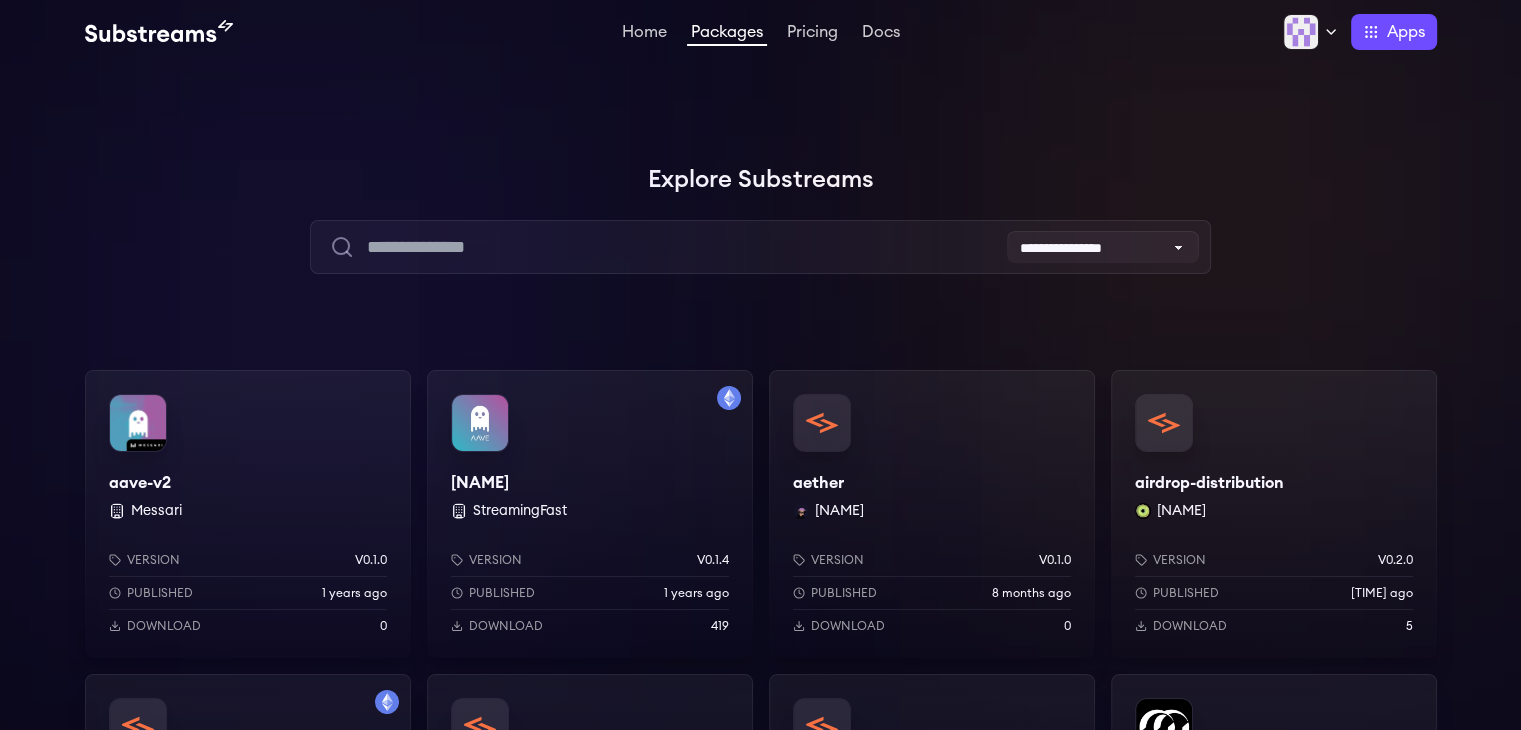click at bounding box center (159, 32) 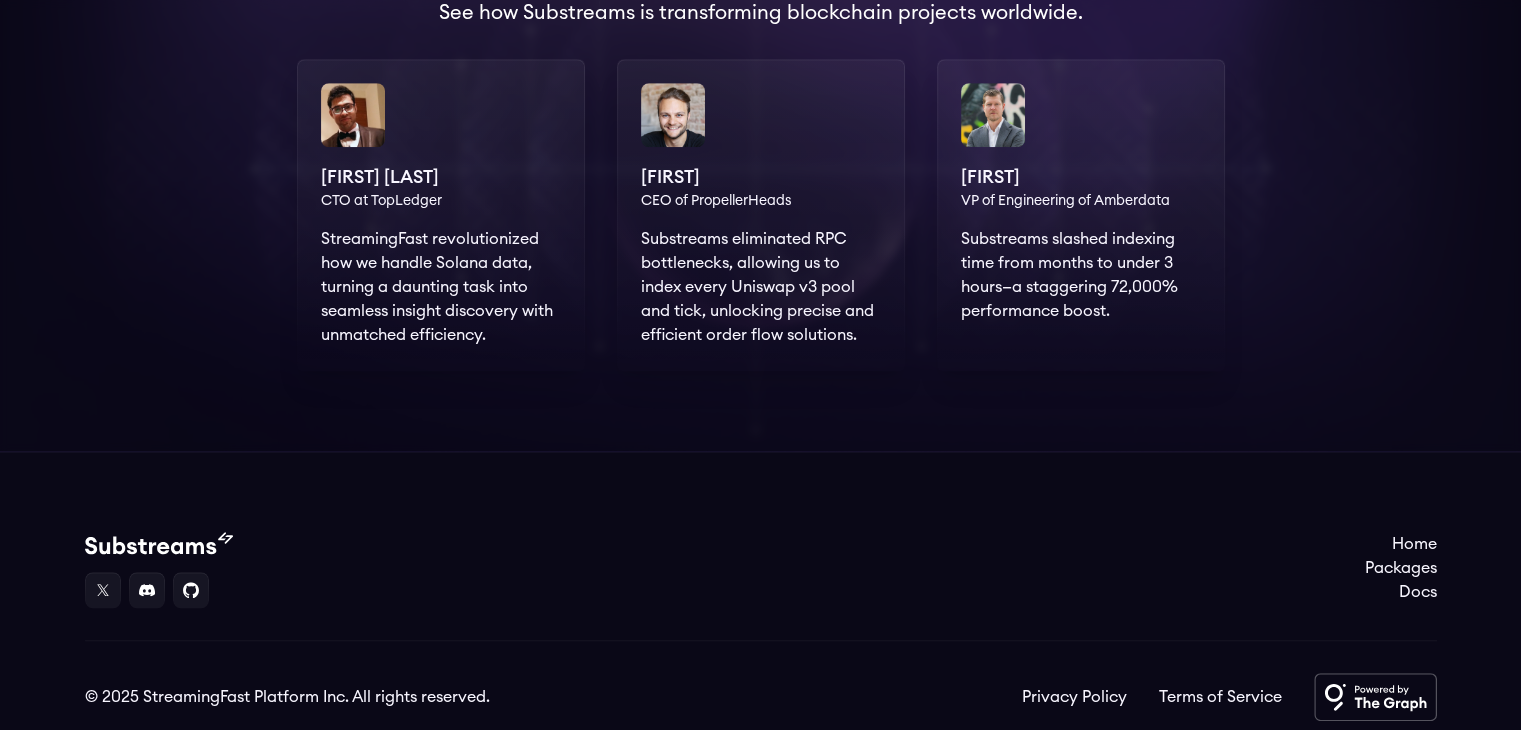 scroll, scrollTop: 1588, scrollLeft: 0, axis: vertical 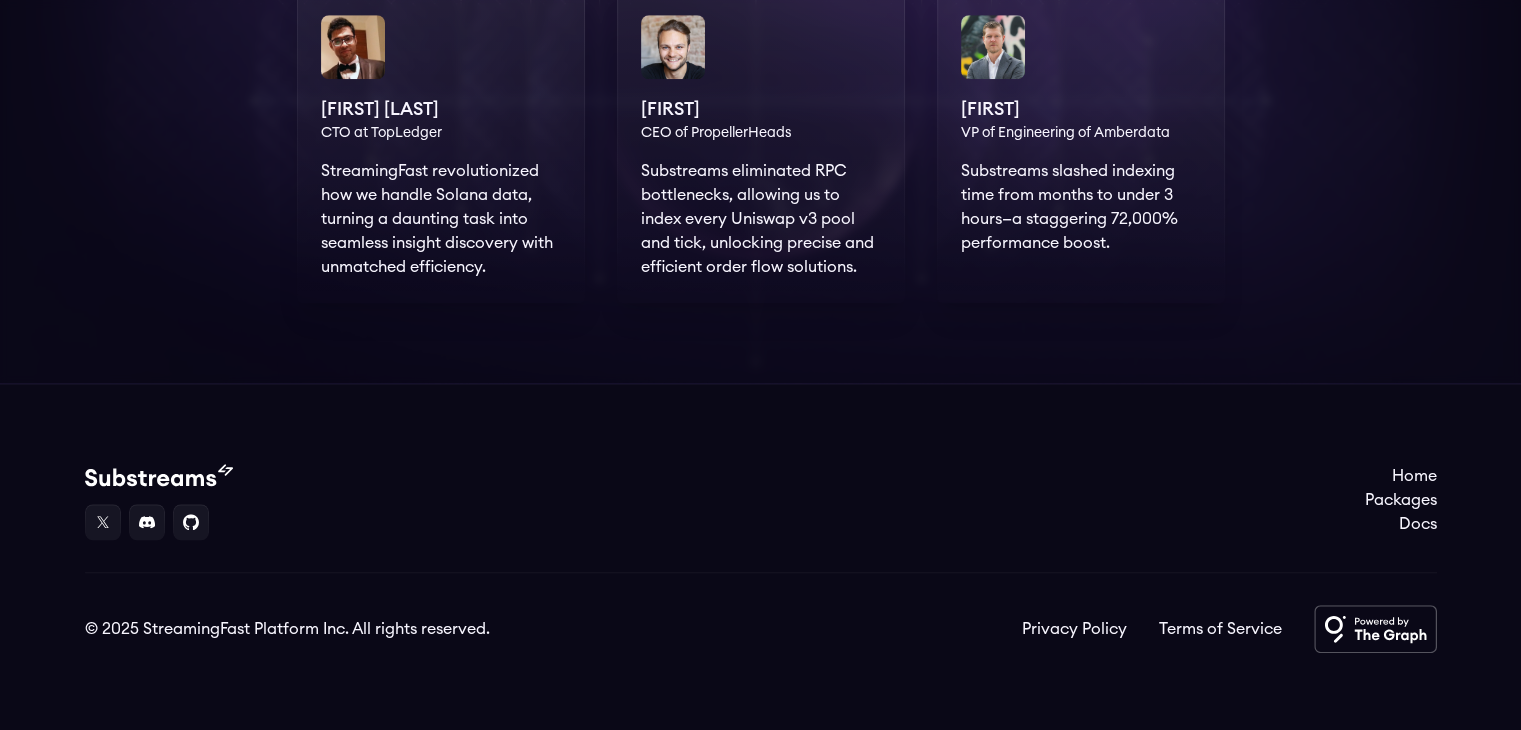 click on "Home   Packages Docs" at bounding box center [761, 502] 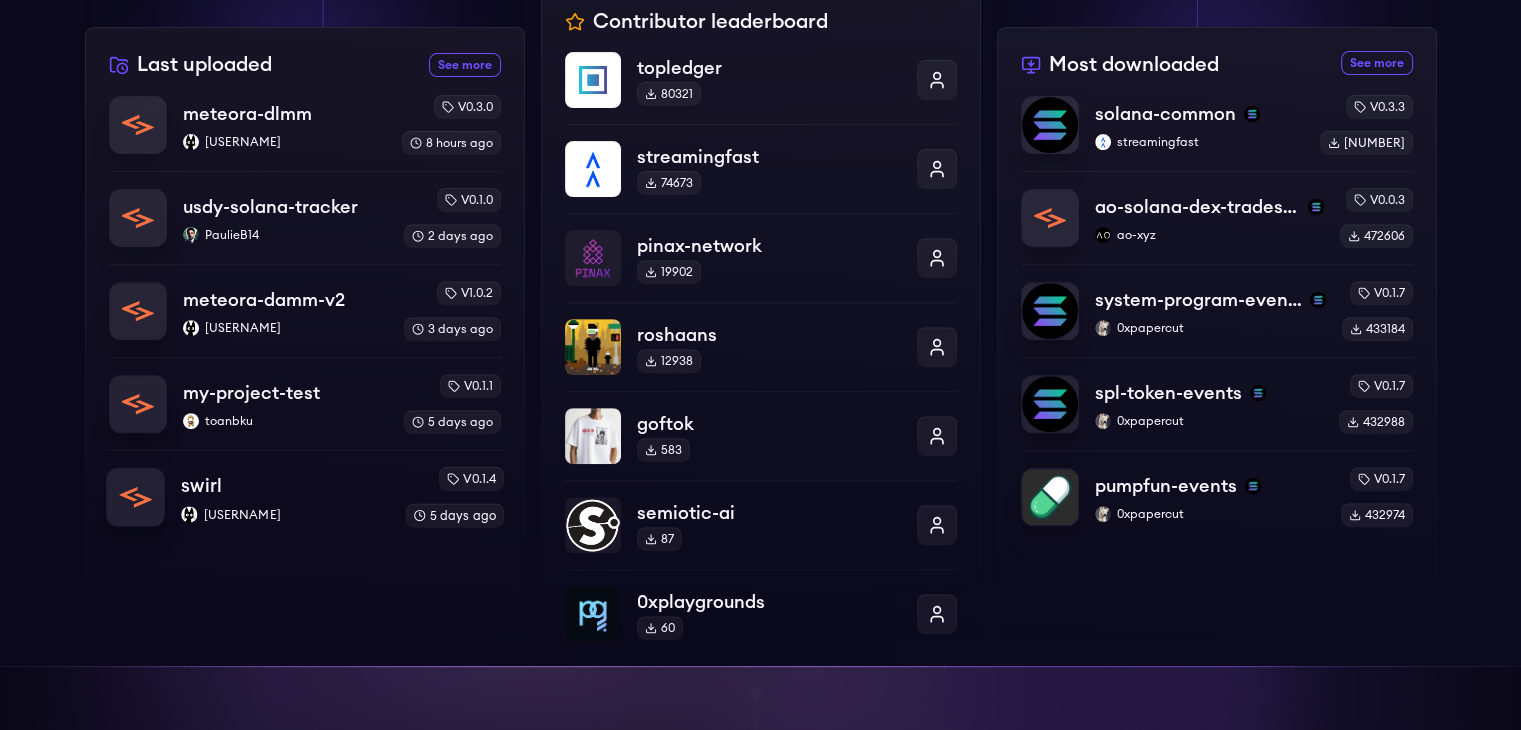 scroll, scrollTop: 788, scrollLeft: 0, axis: vertical 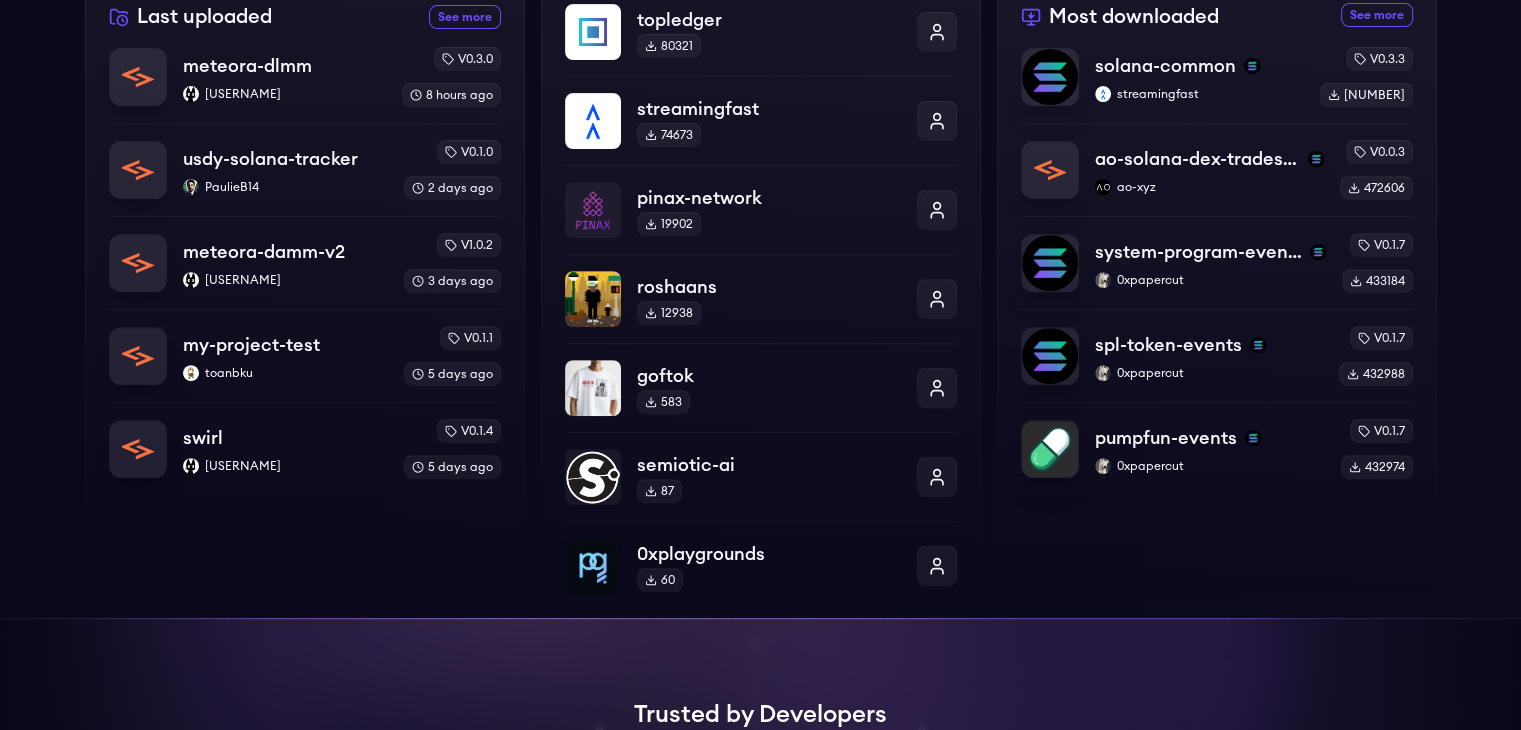 click on "Last uploaded See more recently uploaded packages meteora-dlmm [USERNAME] v0.3.0 8 hours ago usdy-solana-tracker [USERNAME] v0.1.0 2 days ago meteora-damm-v2 [USERNAME] v1.0.2 3 days ago my-project-test [USERNAME] v0.1.1 5 days ago swirl [USERNAME] v0.1.4 5 days ago" at bounding box center (305, 298) 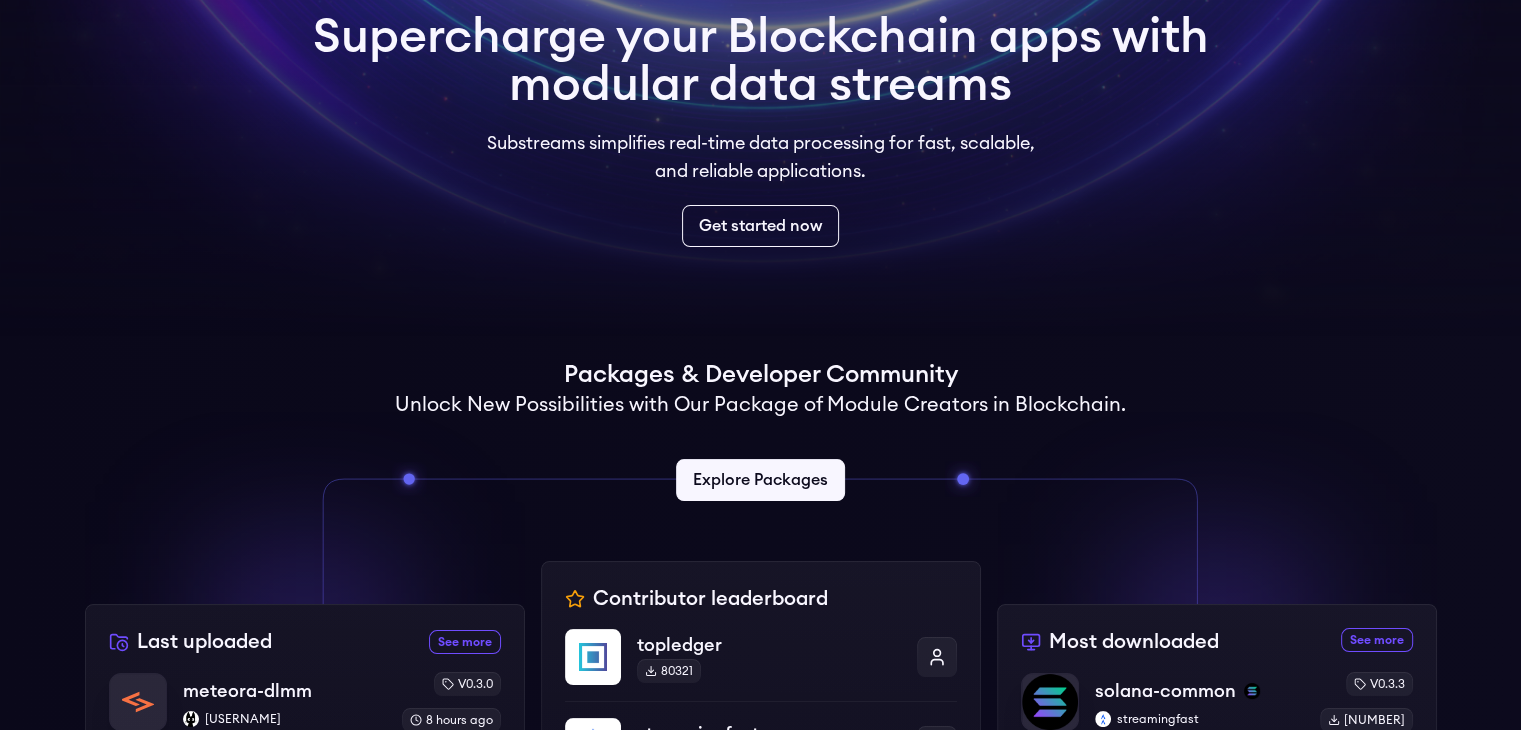 scroll, scrollTop: 0, scrollLeft: 0, axis: both 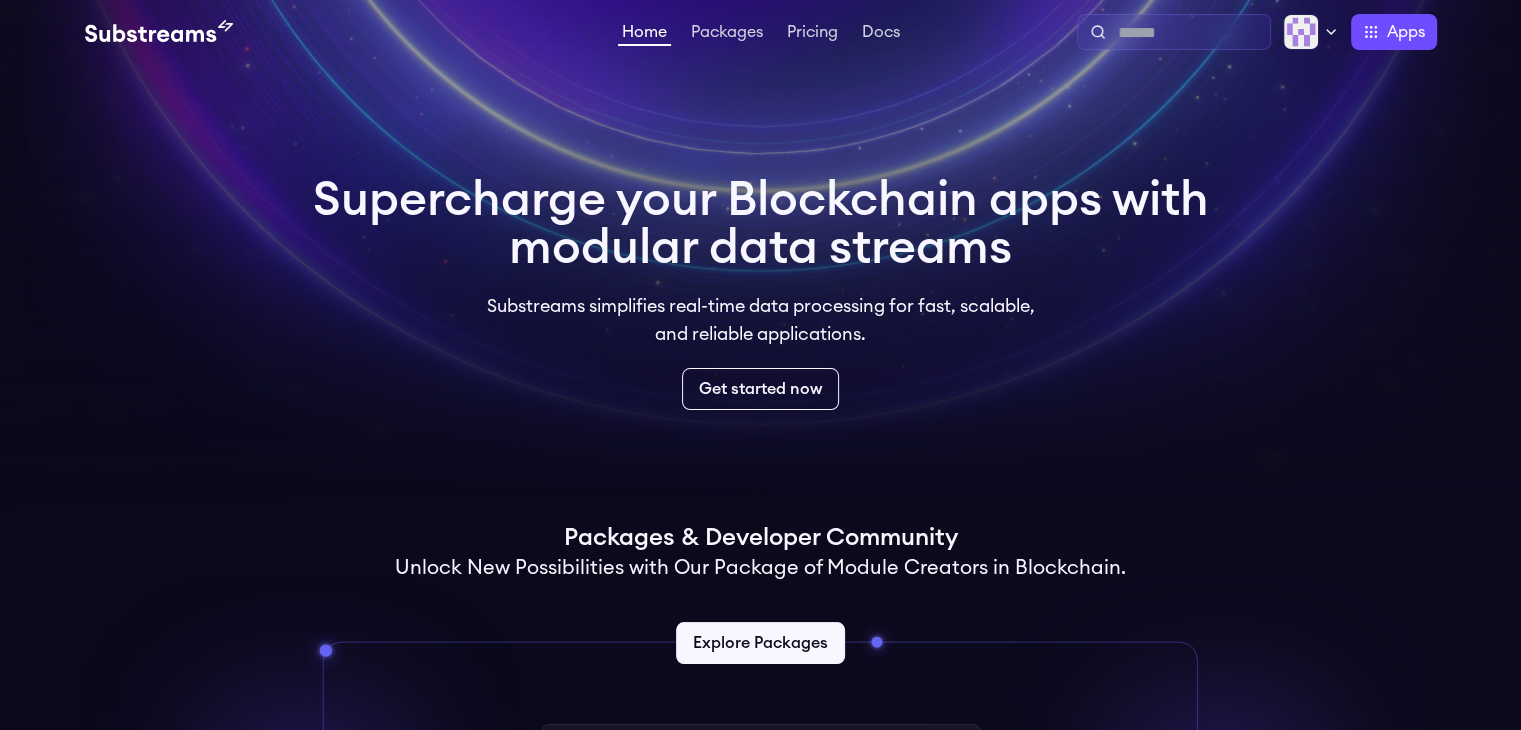 drag, startPoint x: 1143, startPoint y: 41, endPoint x: 1160, endPoint y: 38, distance: 17.262676 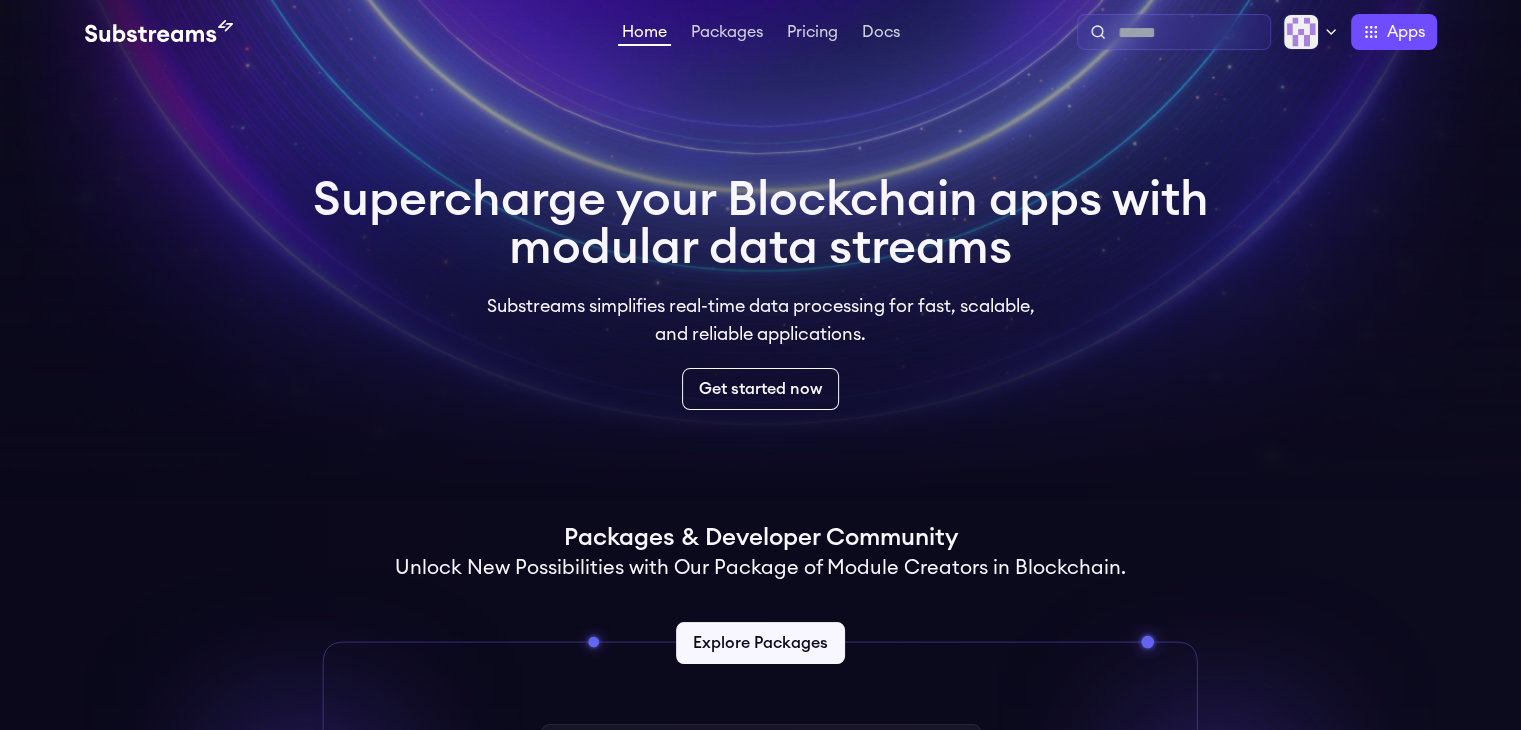 click at bounding box center (1190, 33) 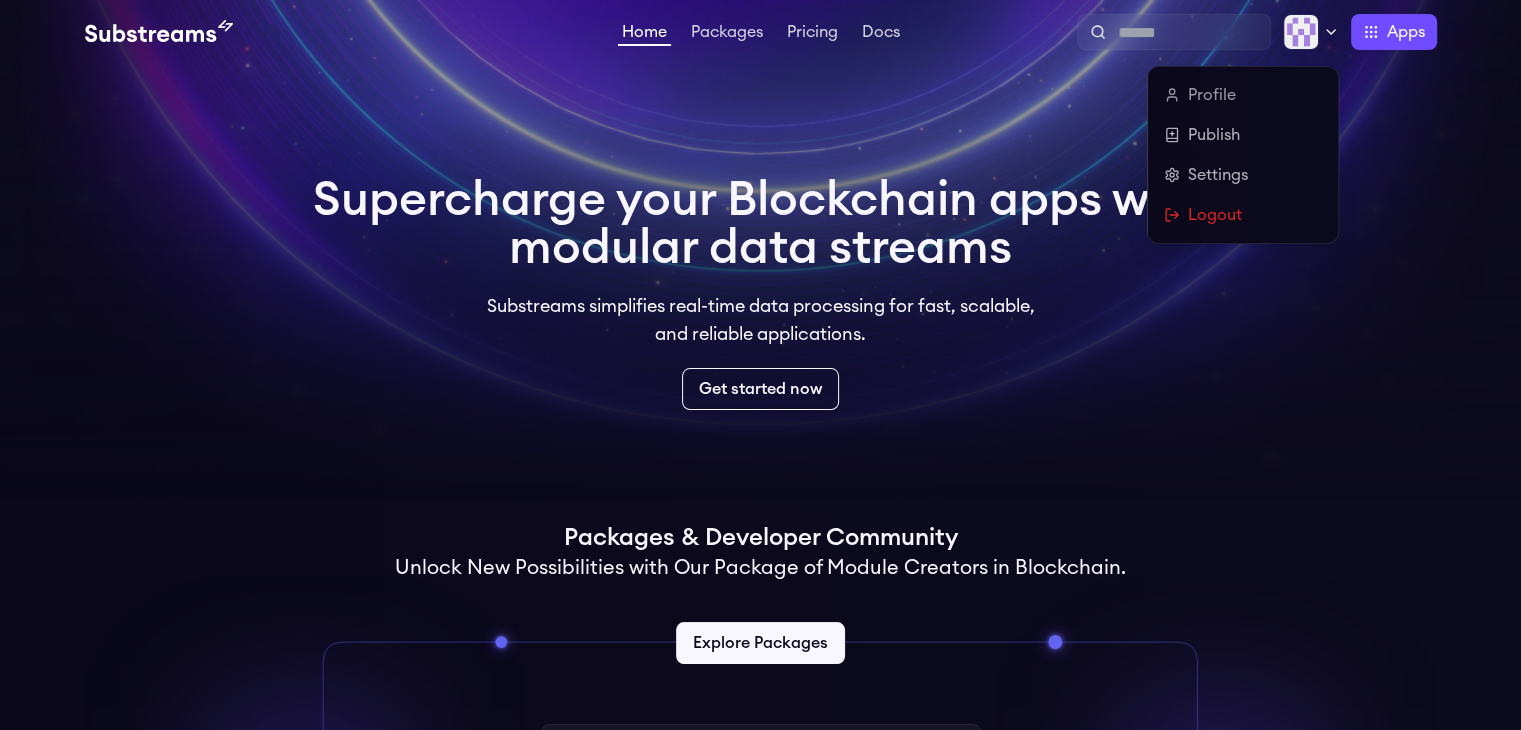 click at bounding box center [1301, 32] 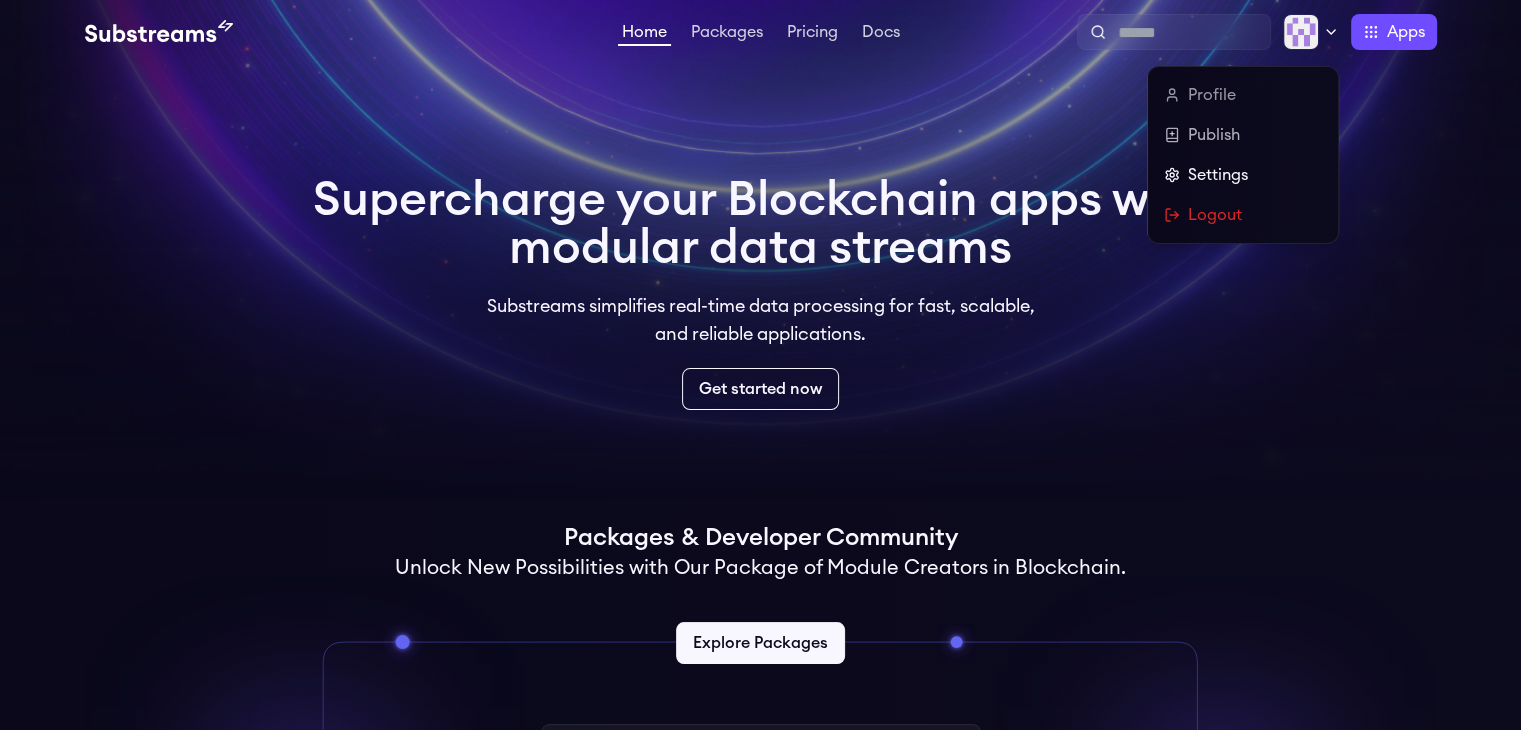 click on "Settings" at bounding box center [1243, 175] 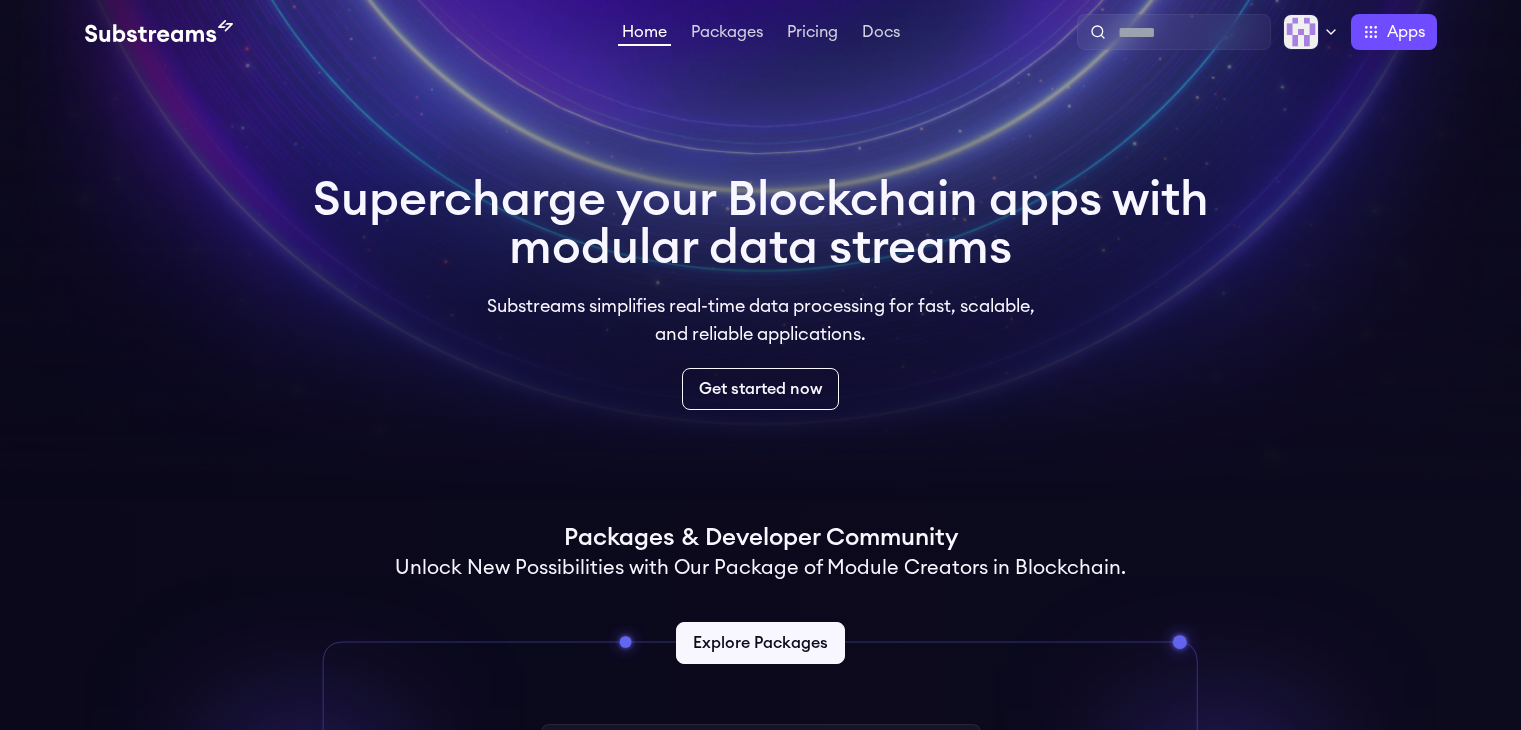 scroll, scrollTop: 0, scrollLeft: 0, axis: both 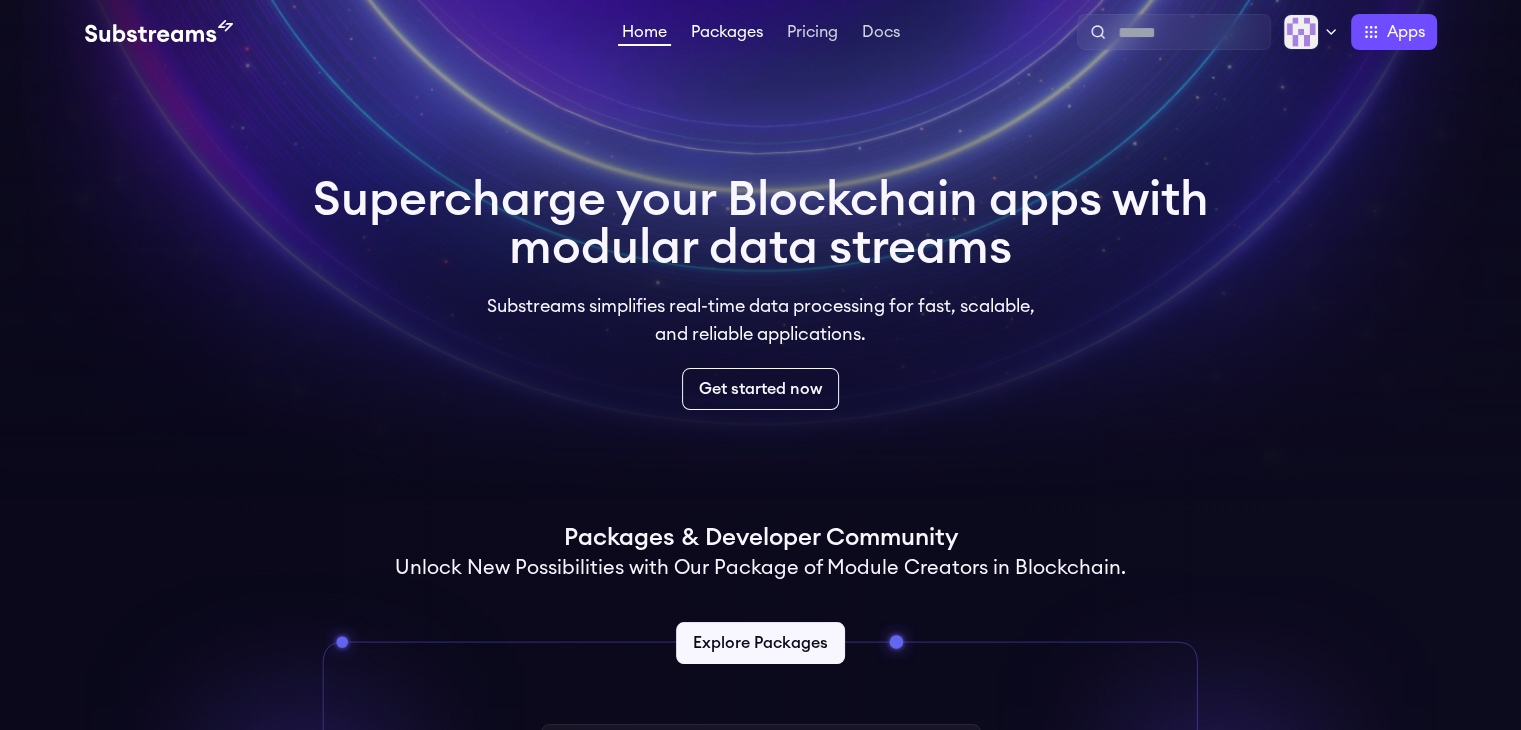 click on "Packages" at bounding box center [727, 34] 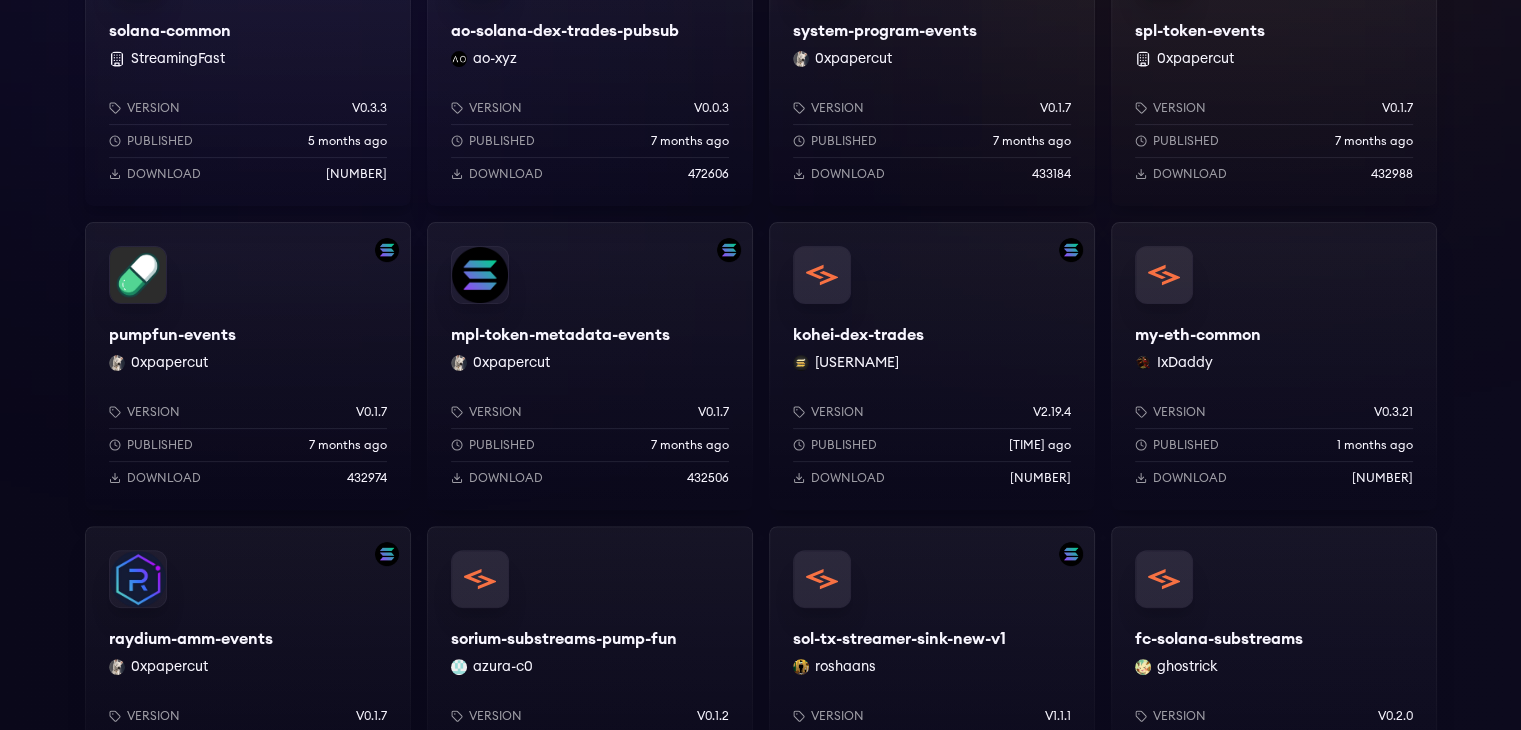 scroll, scrollTop: 400, scrollLeft: 0, axis: vertical 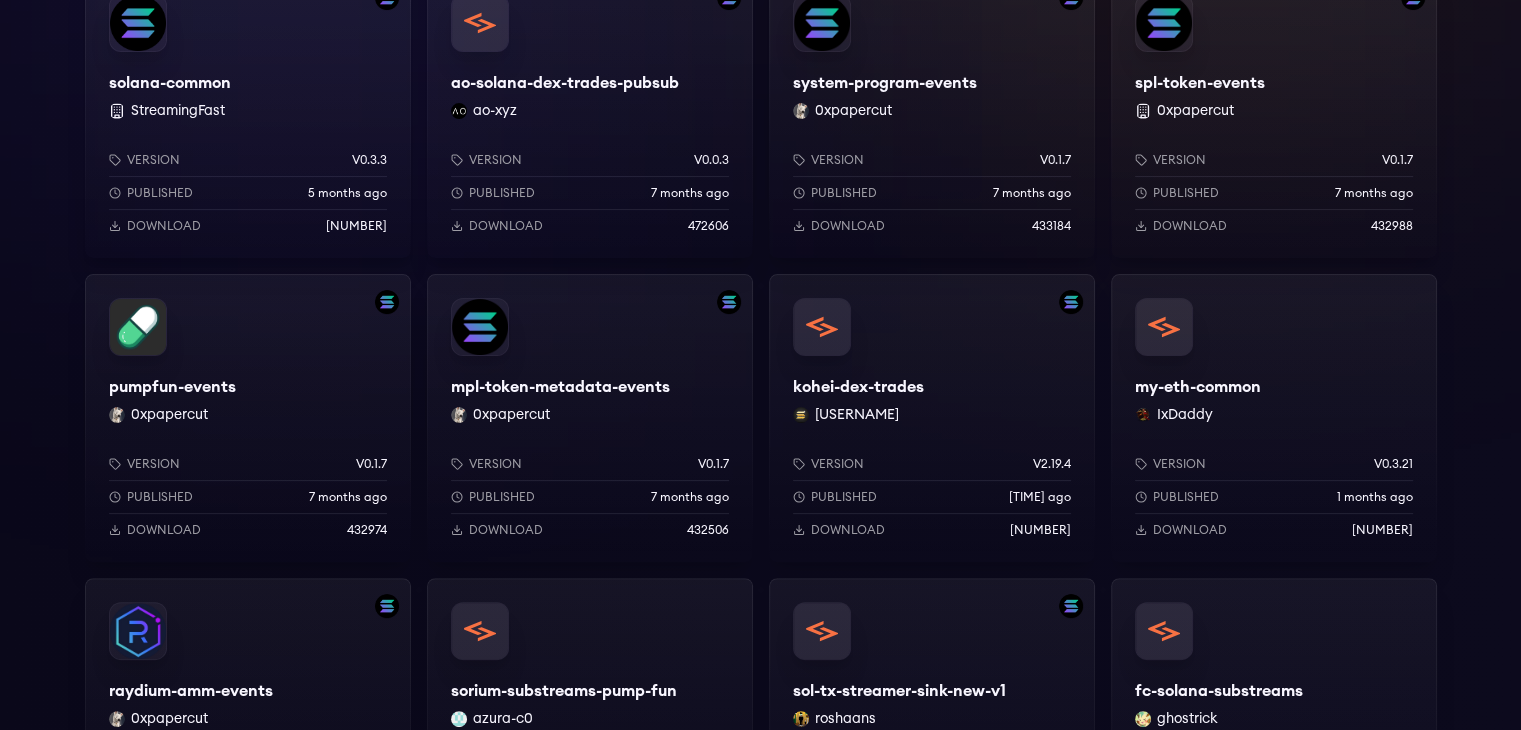 click on "mpl-token-metadata-events   0xpapercut Version v0.1.7 Published 7 months ago Download 432506" at bounding box center (590, 418) 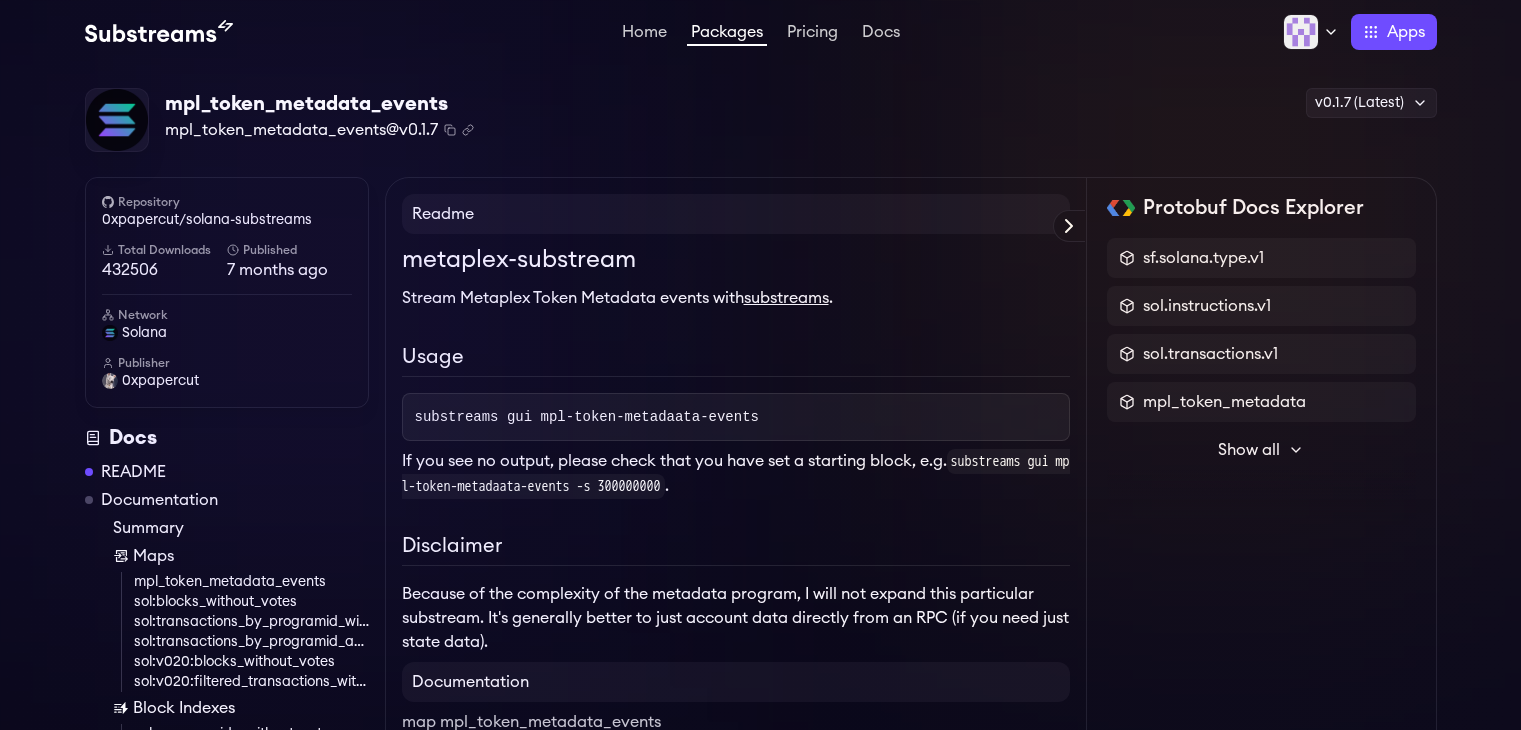 scroll, scrollTop: 0, scrollLeft: 0, axis: both 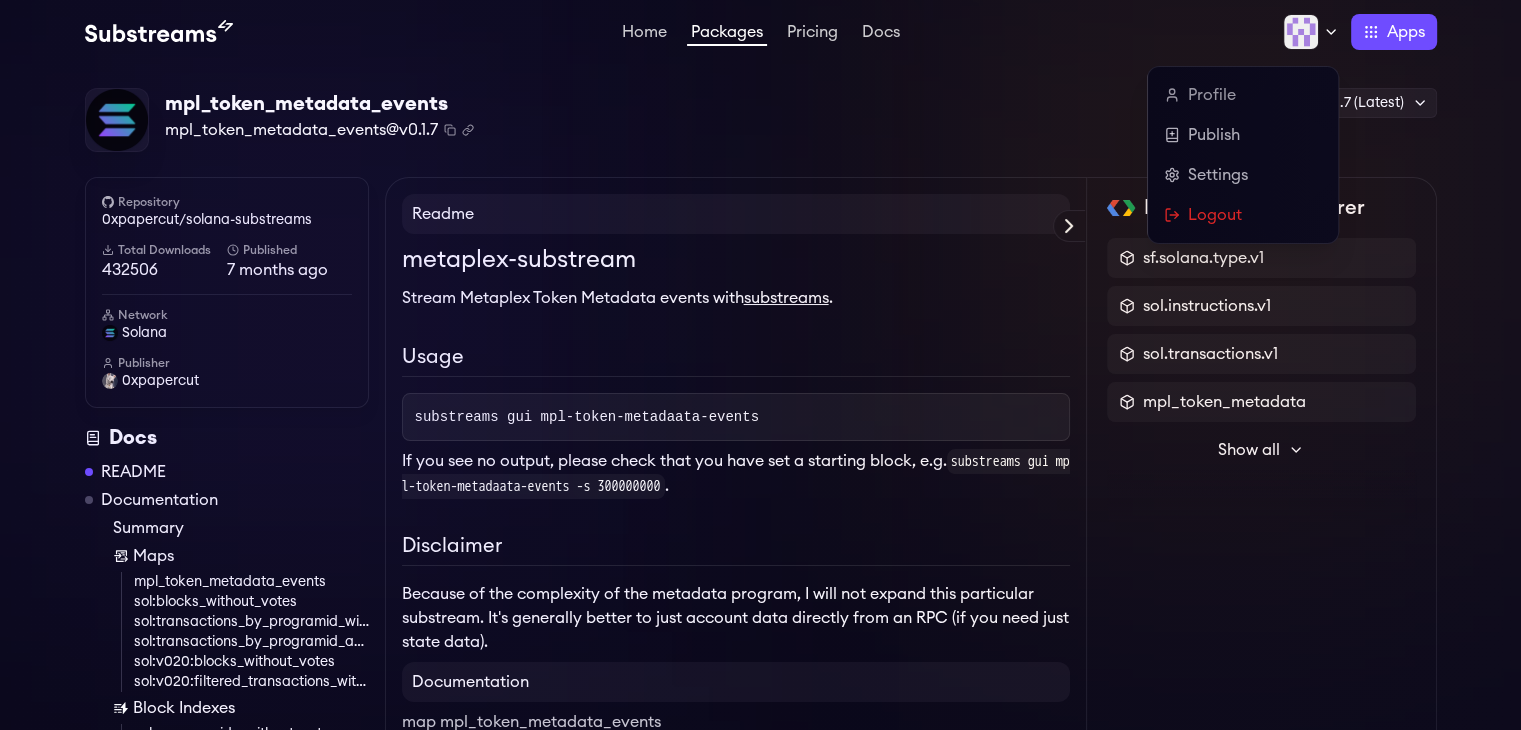 click 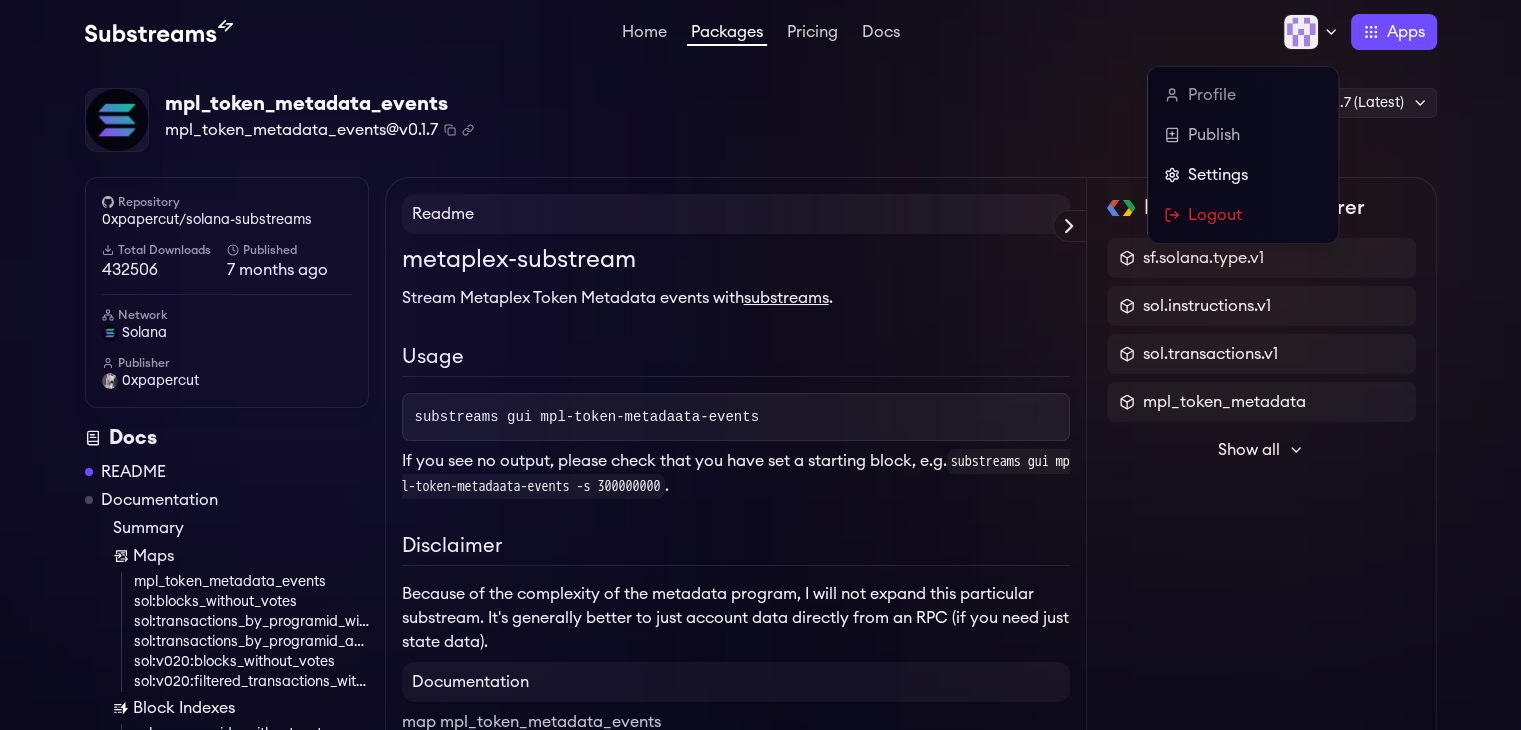 click on "Settings" at bounding box center (1243, 175) 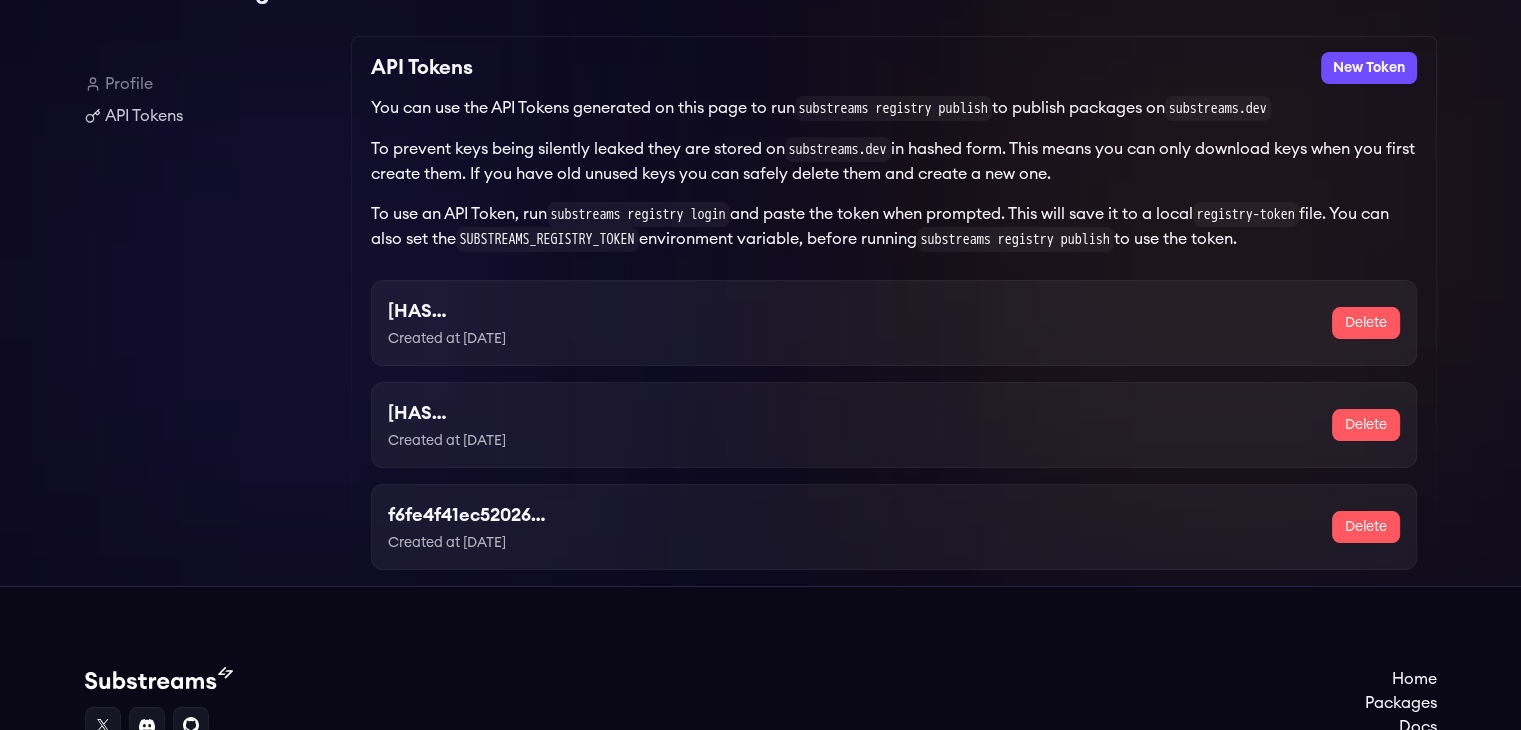 scroll, scrollTop: 0, scrollLeft: 0, axis: both 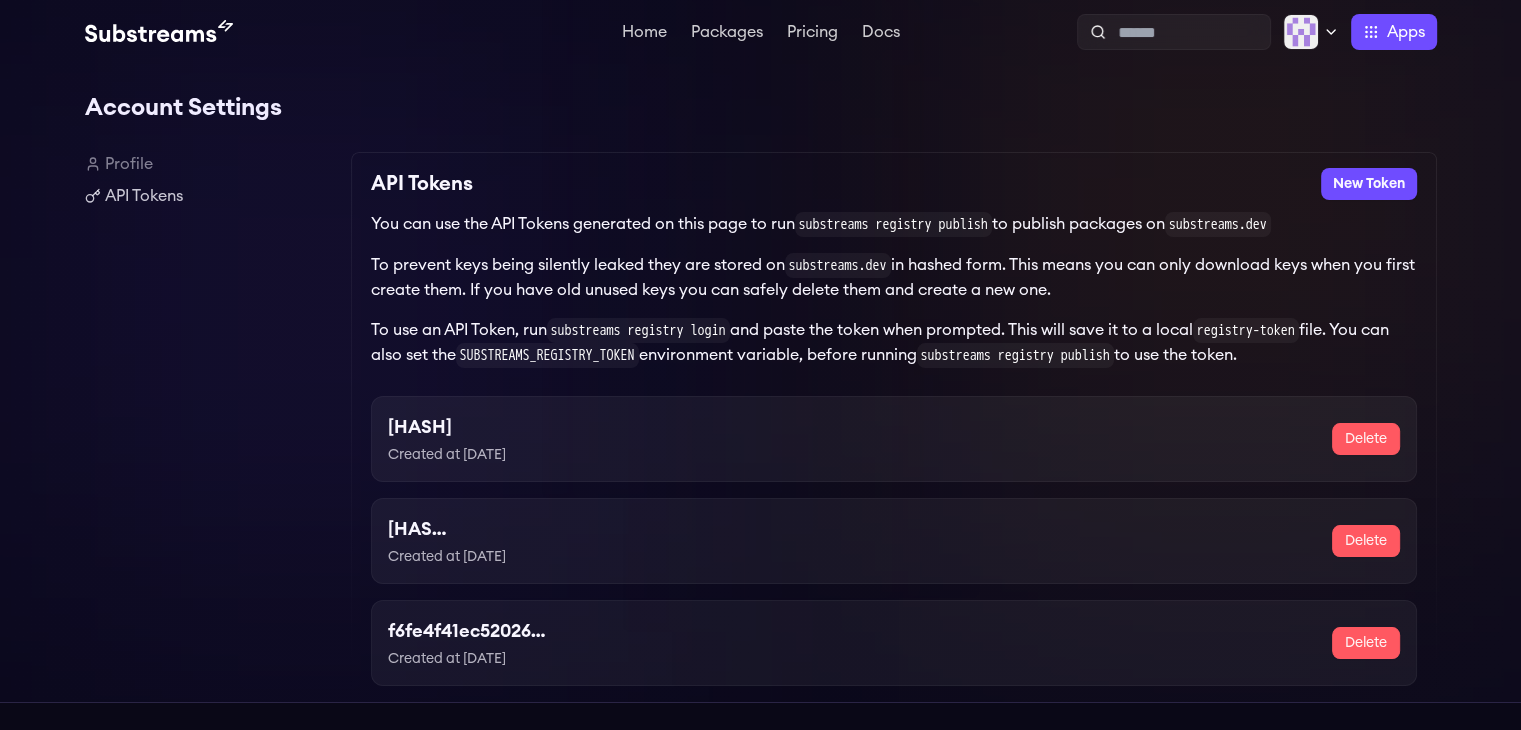 click on "8ea3a538da7e5c50a879ea2897b43879" at bounding box center [447, 427] 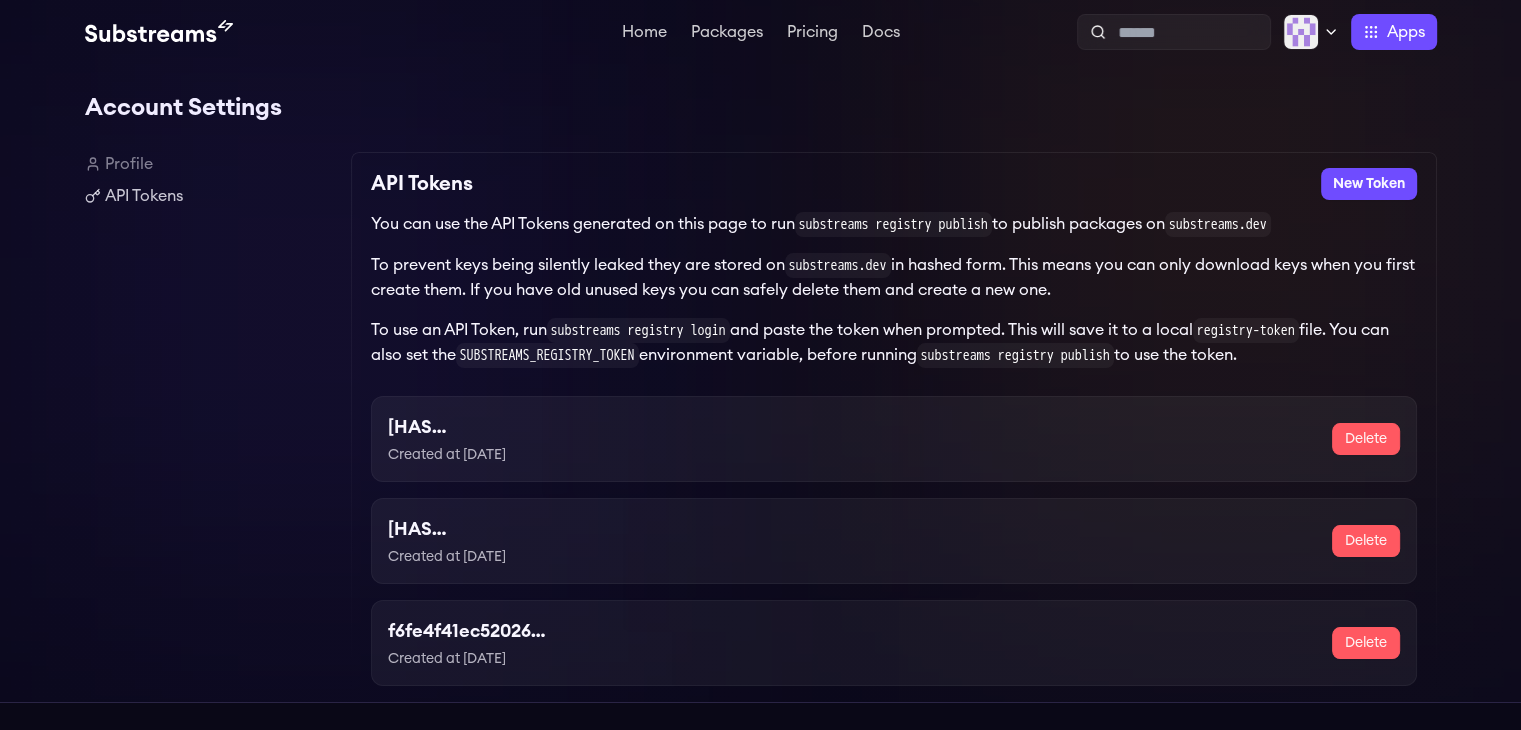 click on "Created at 2025-07-03T12:55:24.096808Z" at bounding box center (447, 455) 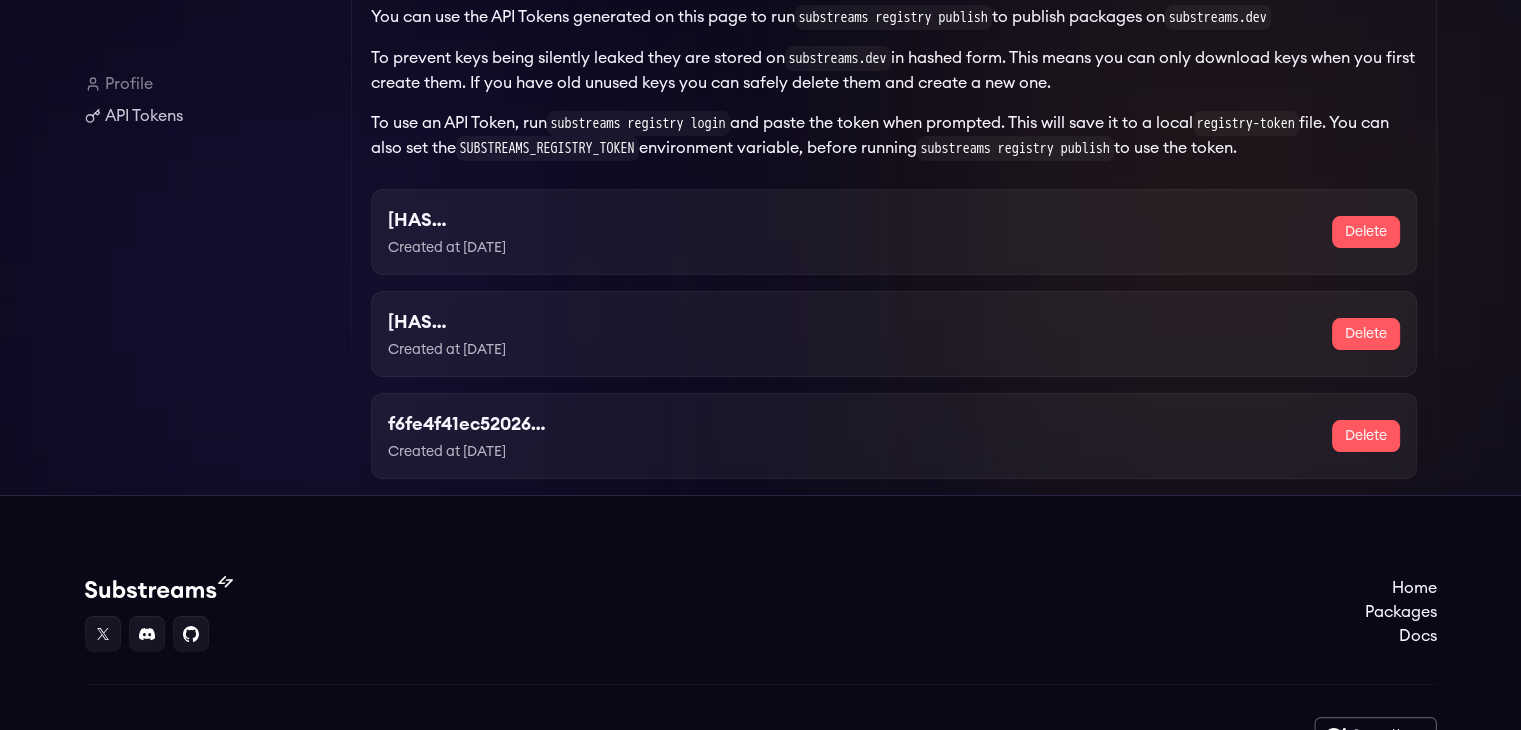scroll, scrollTop: 100, scrollLeft: 0, axis: vertical 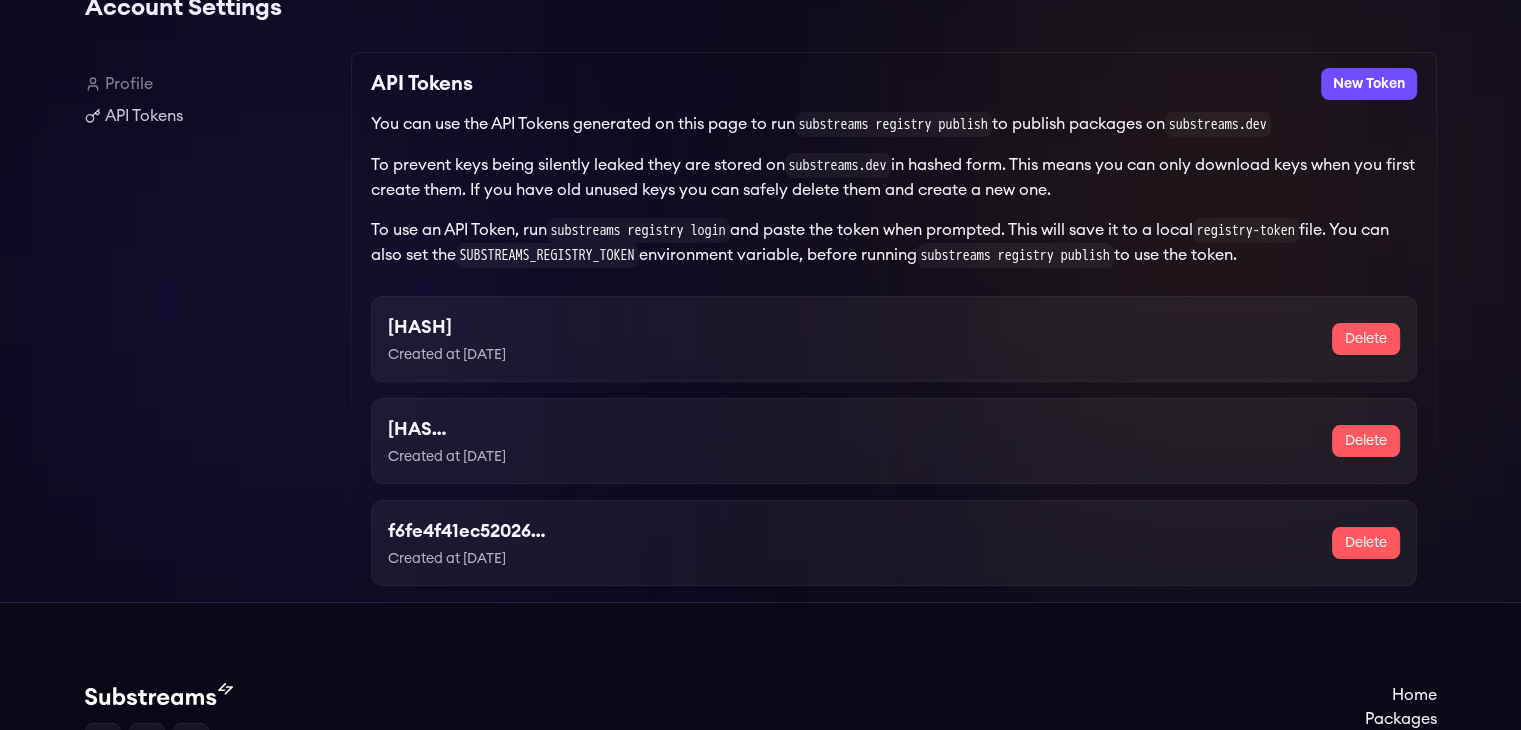 click on "8ea3a538da7e5c50a879ea2897b43879" at bounding box center [447, 327] 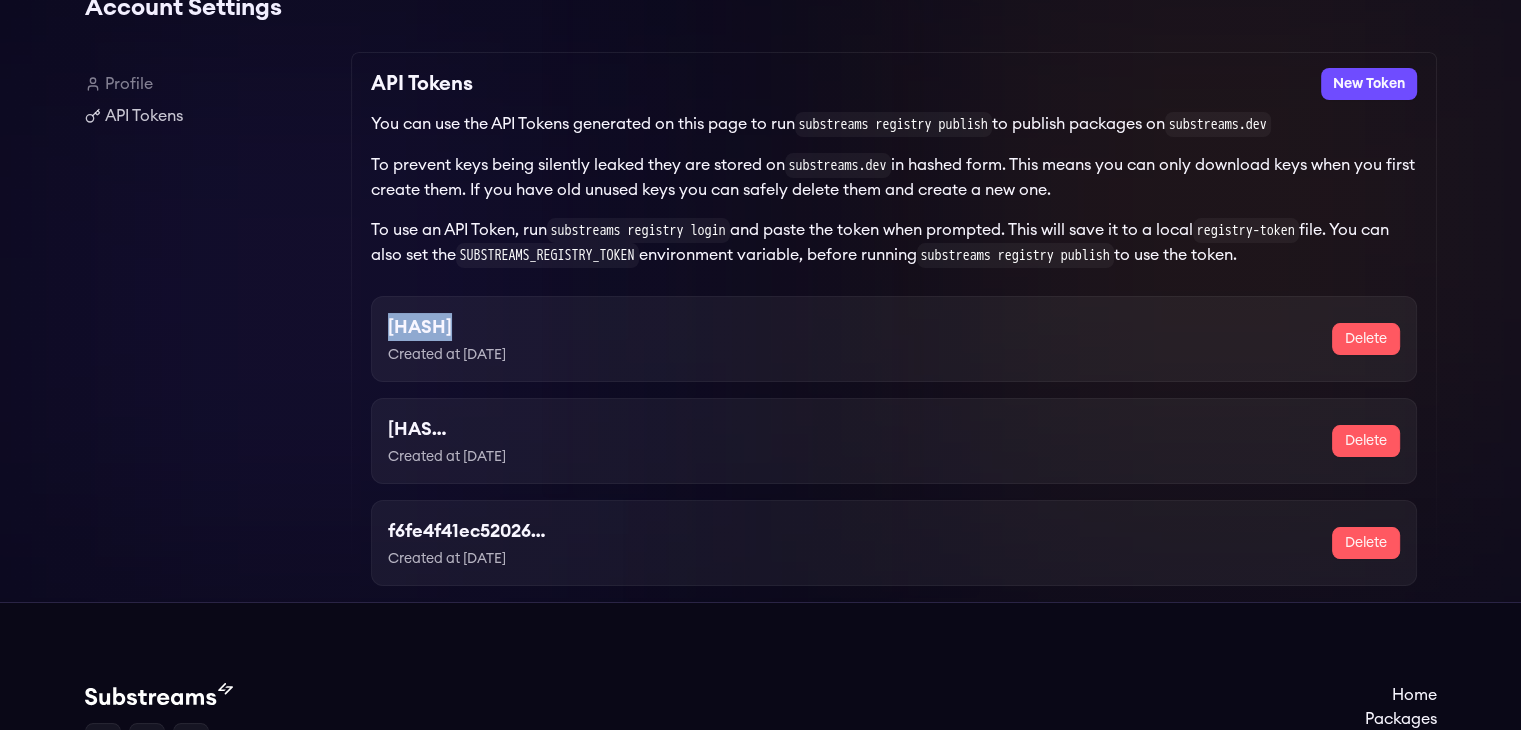 click on "8ea3a538da7e5c50a879ea2897b43879" at bounding box center (447, 327) 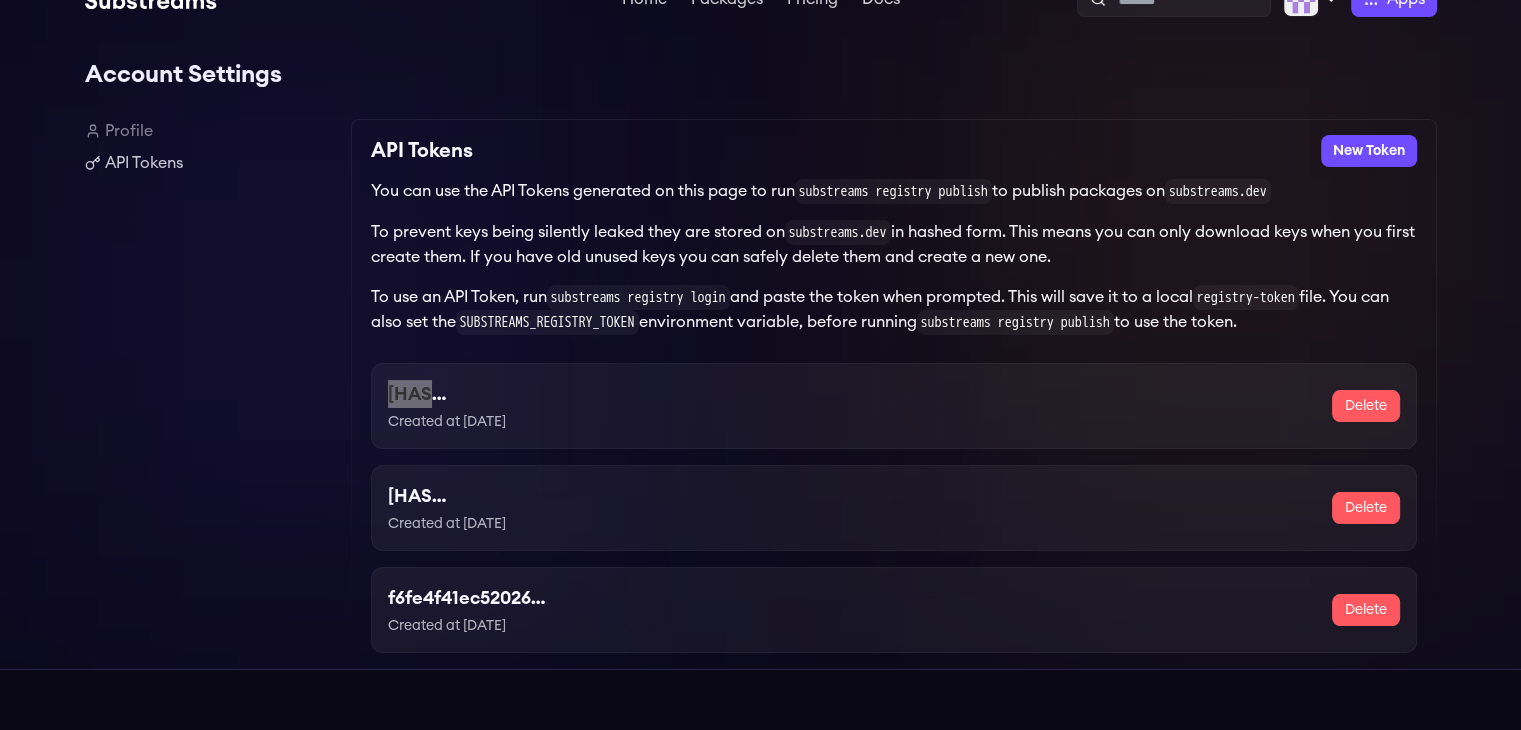 scroll, scrollTop: 0, scrollLeft: 0, axis: both 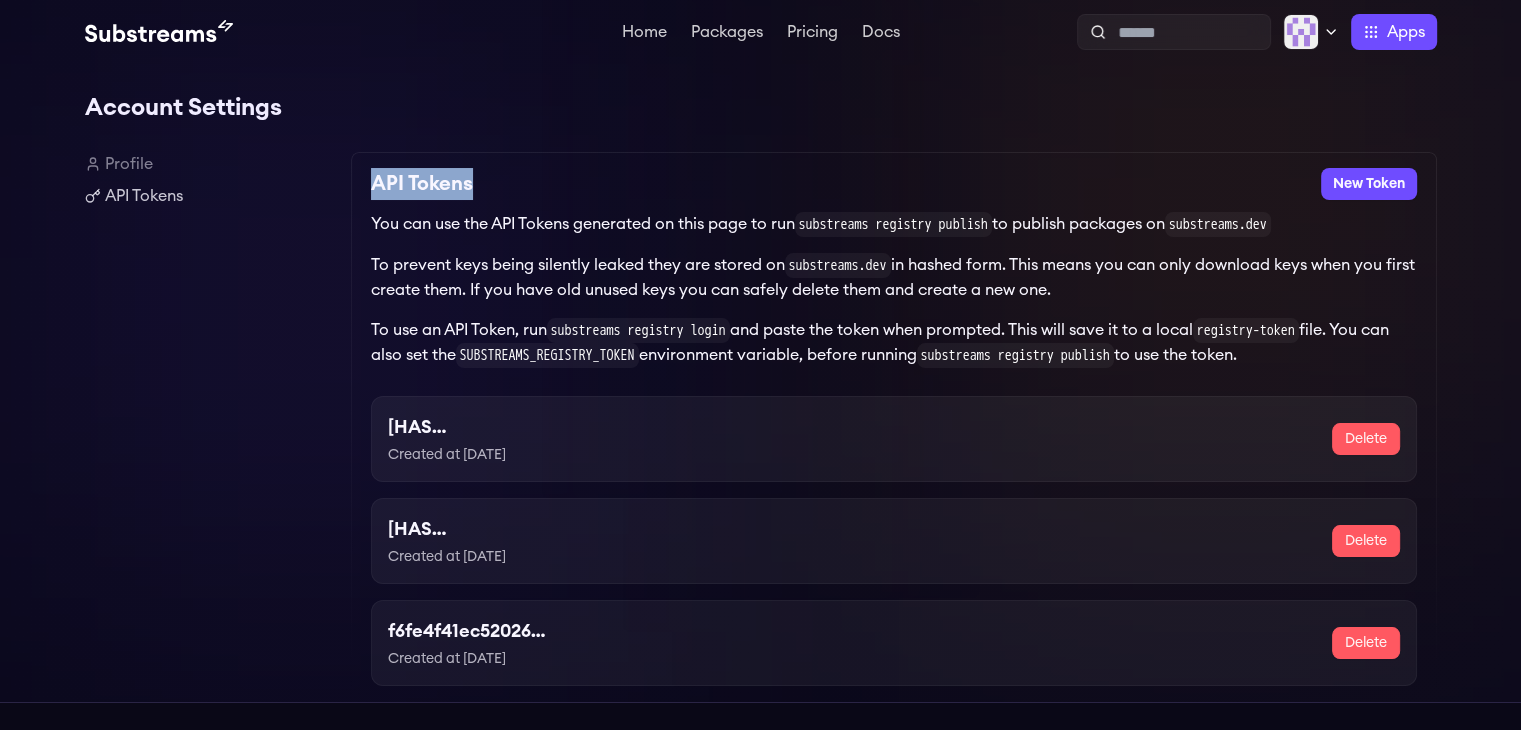 drag, startPoint x: 377, startPoint y: 173, endPoint x: 518, endPoint y: 289, distance: 182.58423 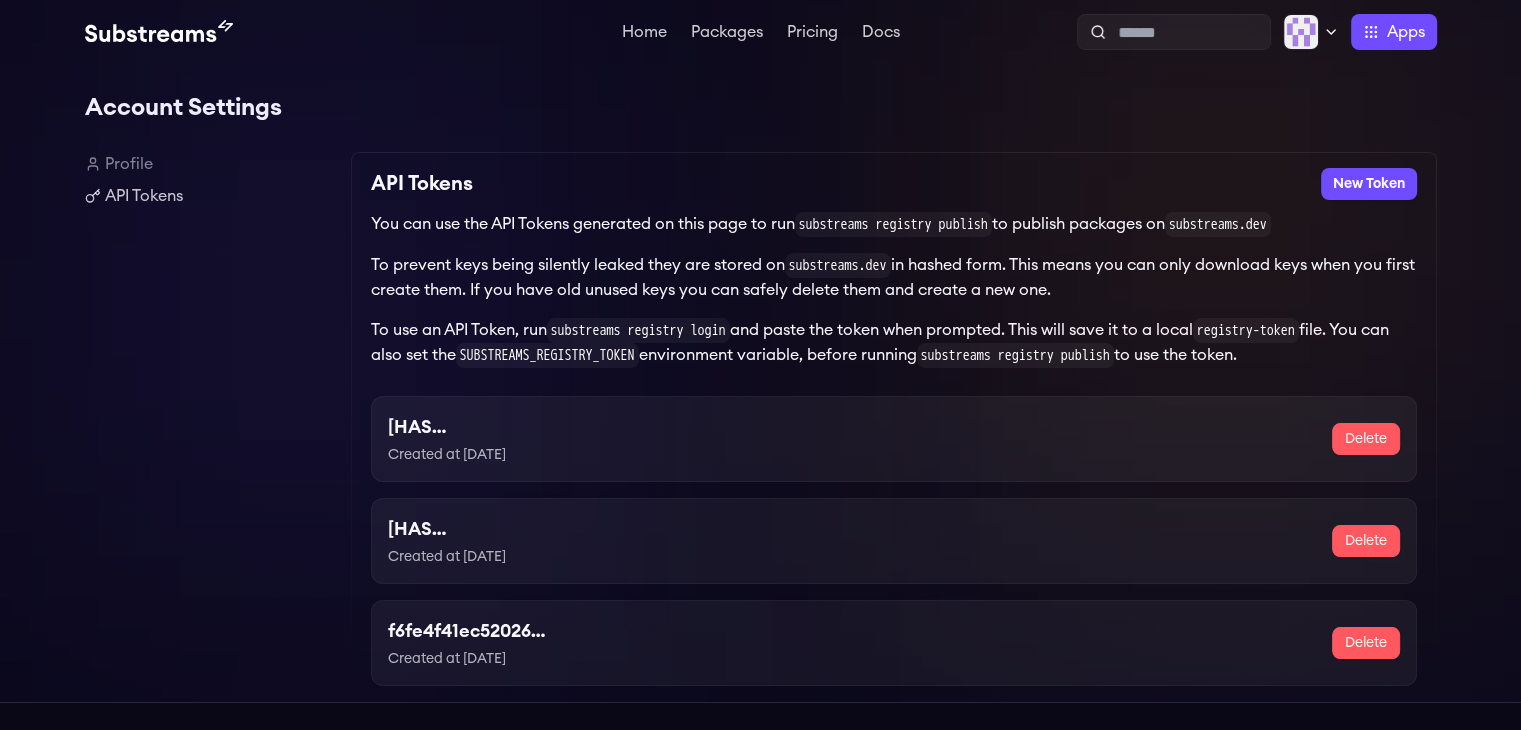click on "You can use the API Tokens generated on this page to run  substreams registry publish  to publish packages on  substreams.dev To prevent keys being silently leaked they are stored on  substreams.dev  in hashed form. This means you can only download keys when you first create them. If you have old unused keys you can safely delete them and create a new one. To use an API Token, run  substreams registry login  and paste the token when prompted. This will save it to a local  registry-token  file. You can also set the  SUBSTREAMS_REGISTRY_TOKEN  environment variable, before running  substreams registry publish  to use the token." at bounding box center (894, 290) 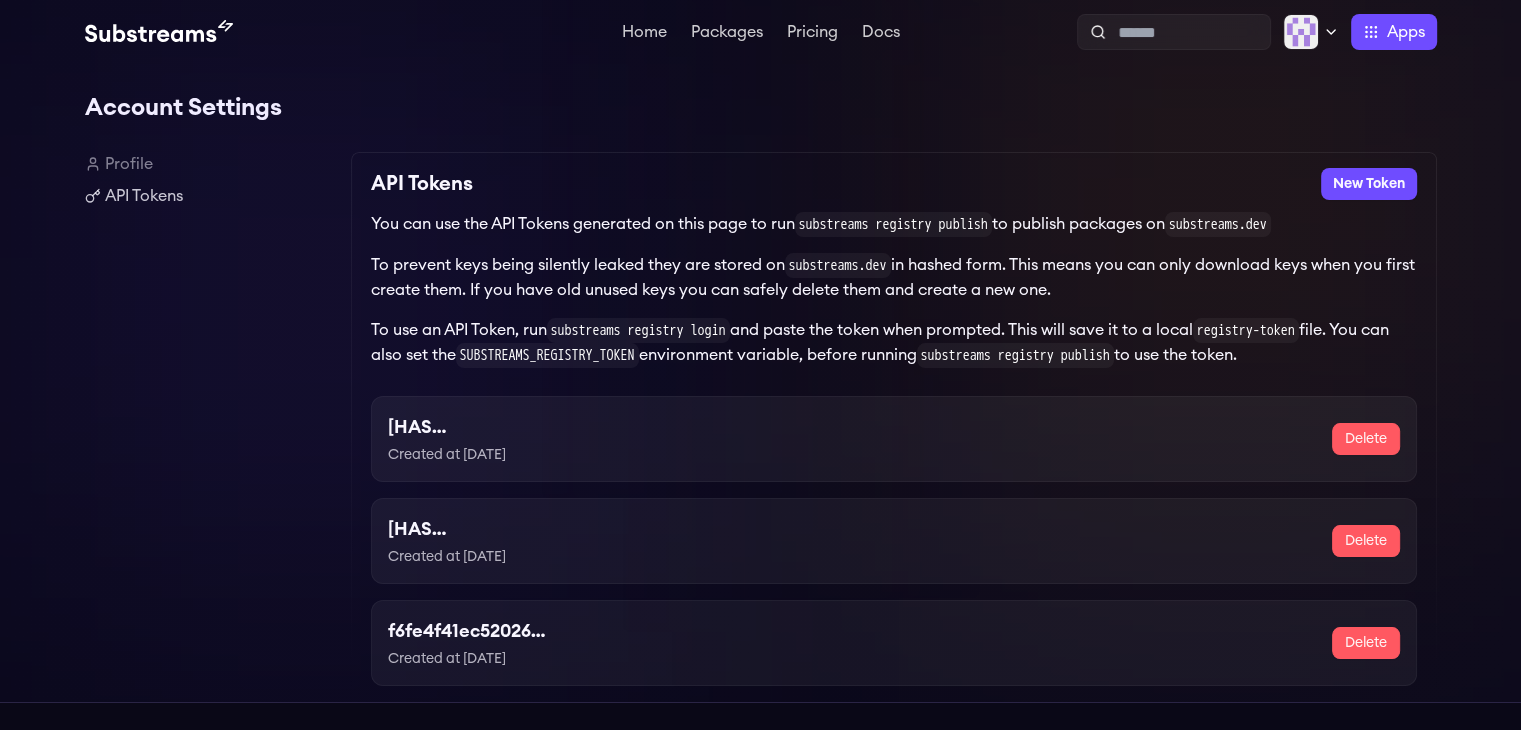 click on "To prevent keys being silently leaked they are stored on  substreams.dev  in hashed form. This means you can only download keys when you first create them. If you have old unused keys you can safely delete them and create a new one." at bounding box center (894, 277) 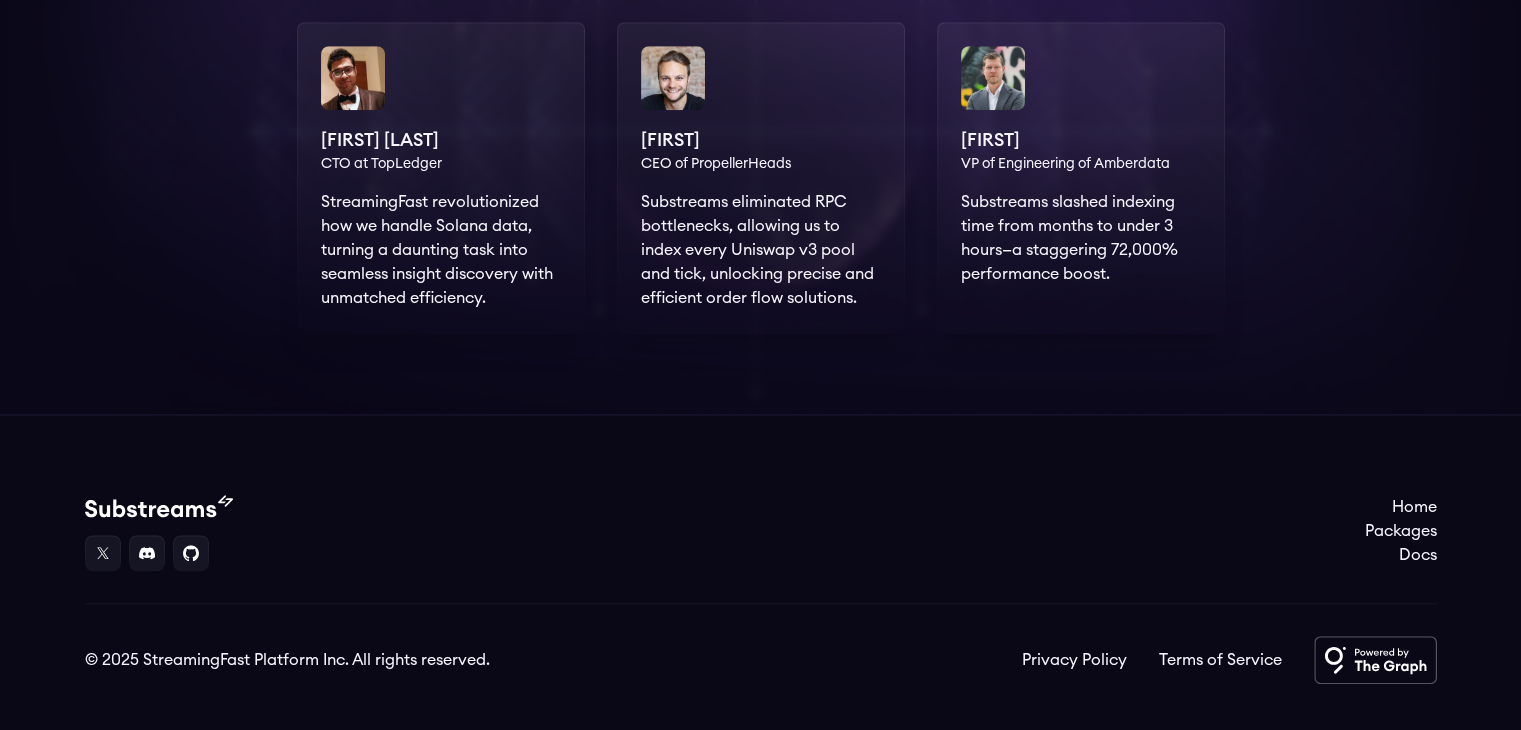 scroll, scrollTop: 1588, scrollLeft: 0, axis: vertical 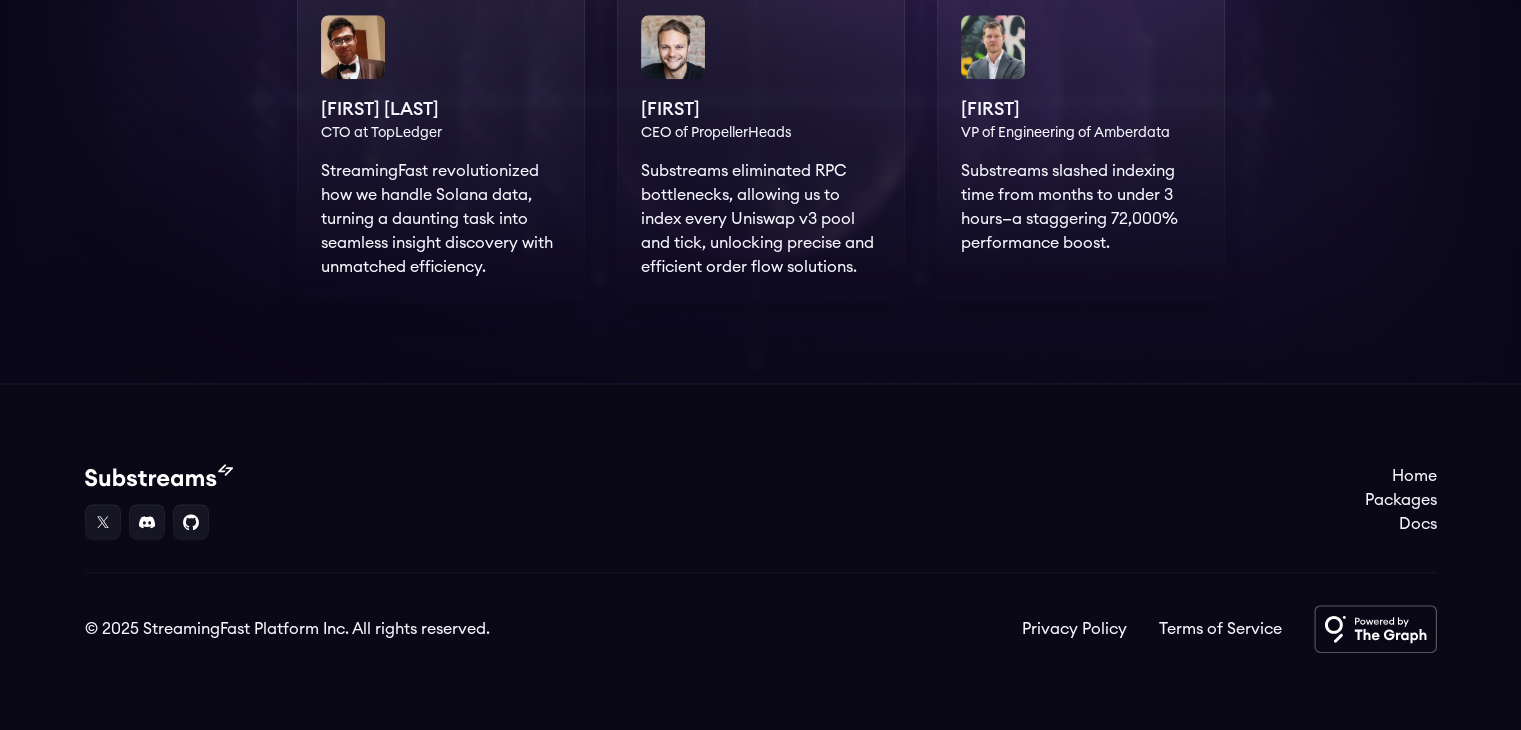 click on "Home" at bounding box center (1401, 476) 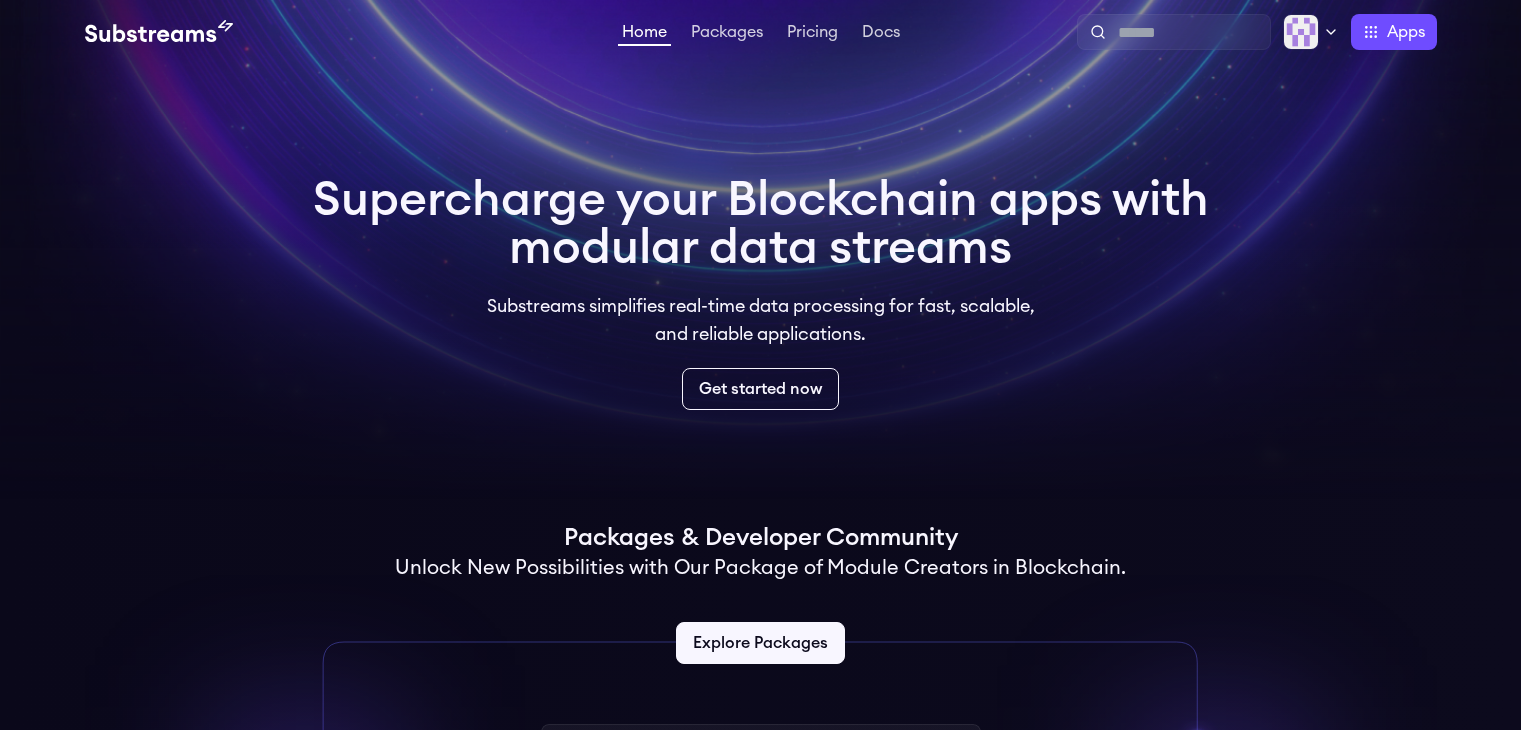 scroll, scrollTop: 0, scrollLeft: 0, axis: both 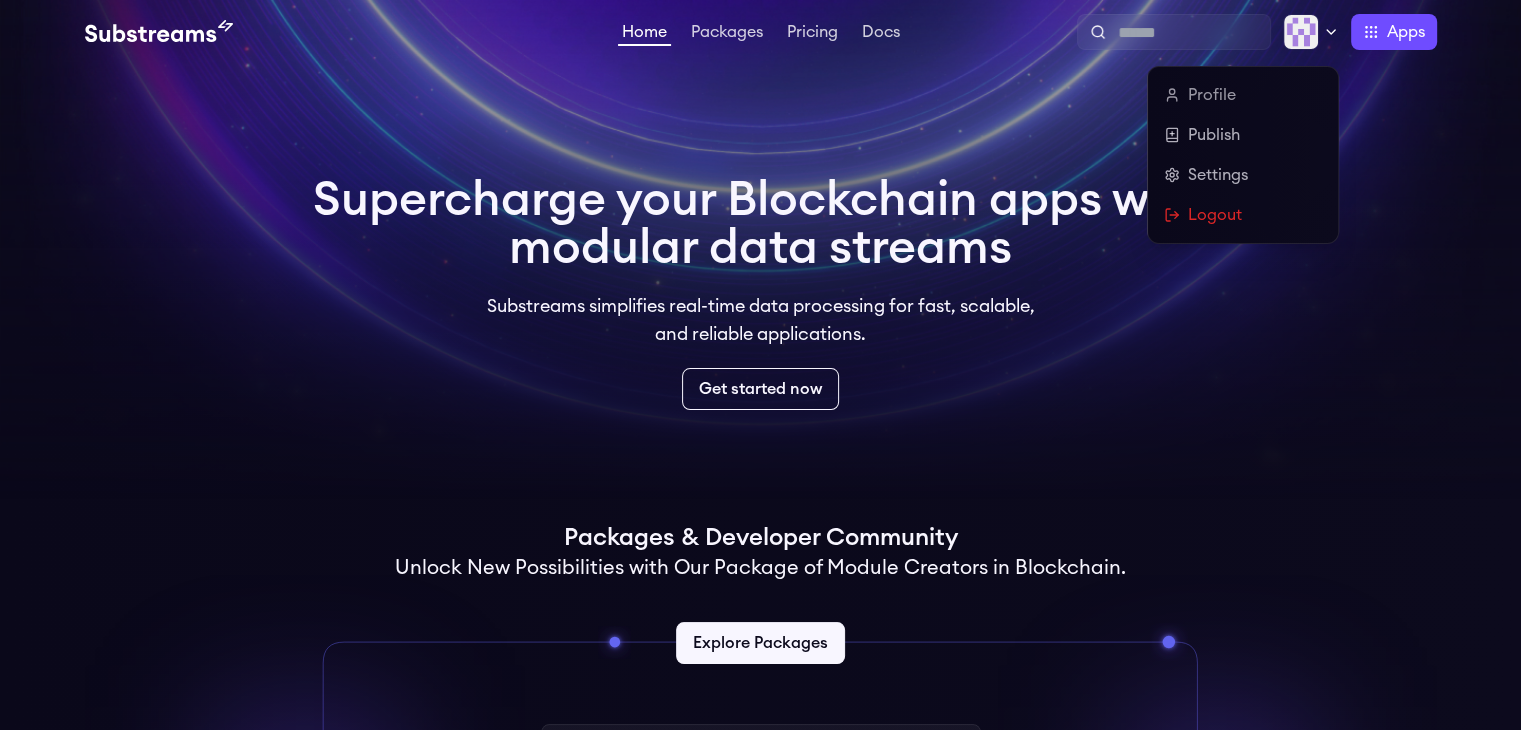 click at bounding box center [1311, 32] 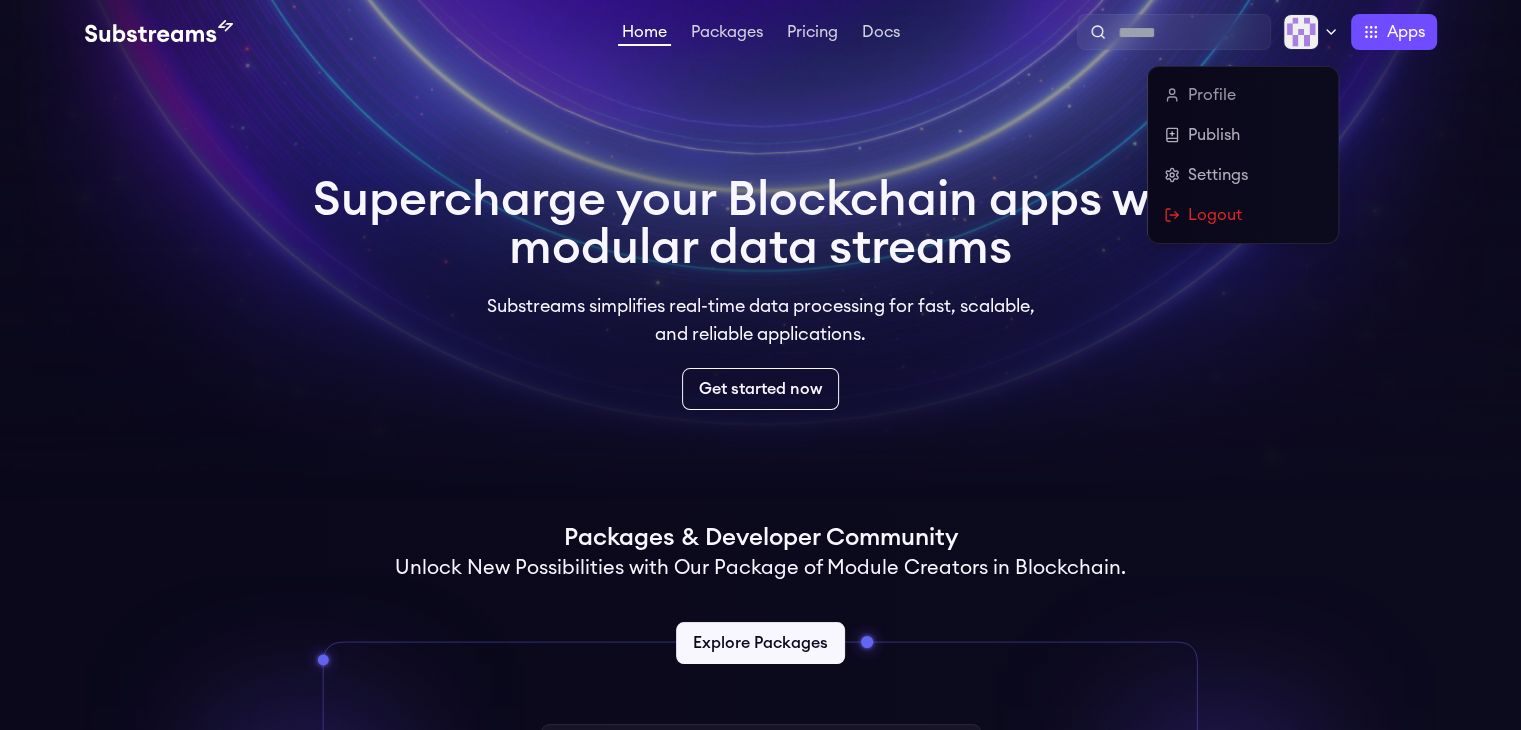 click on "Profile" at bounding box center [1243, 95] 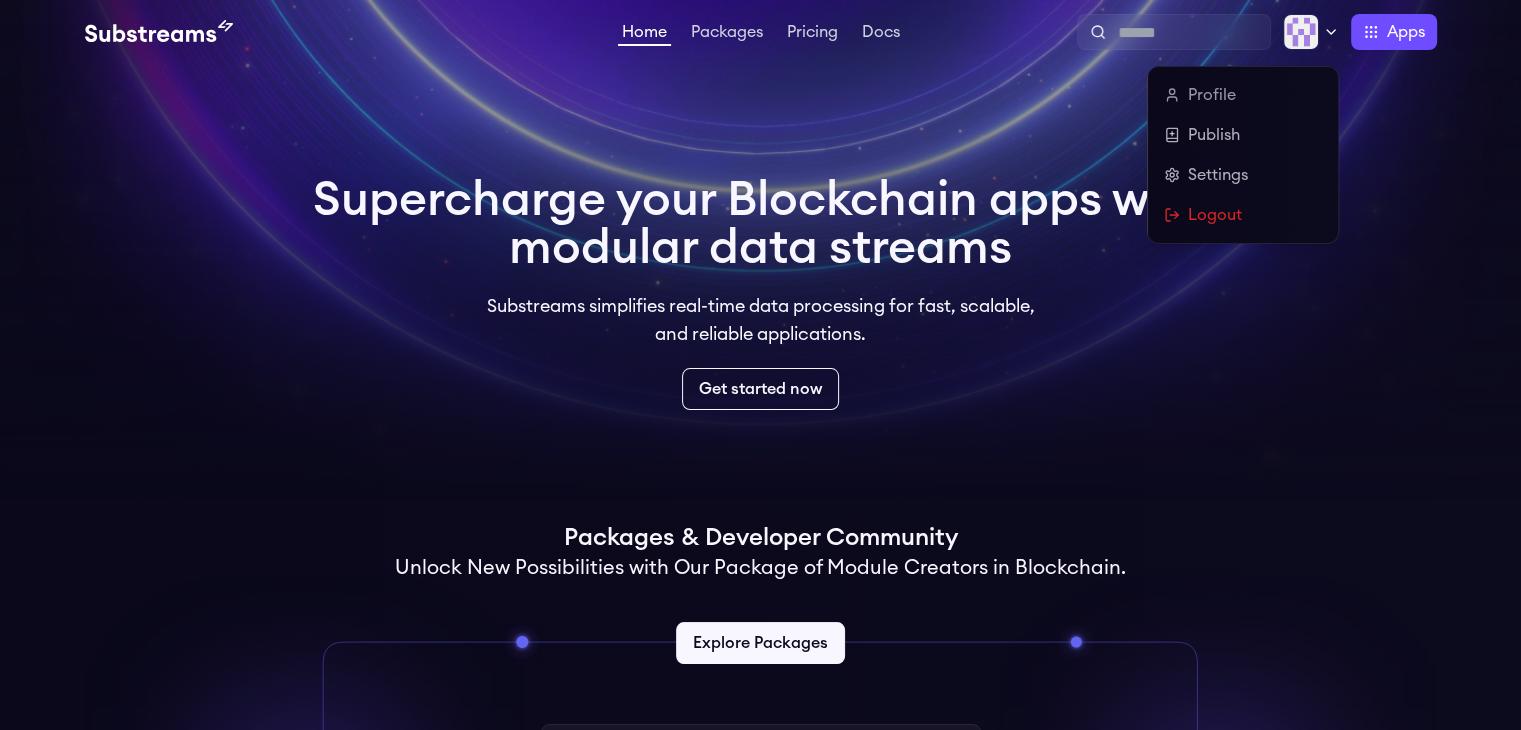 click on "Profile" at bounding box center (1243, 95) 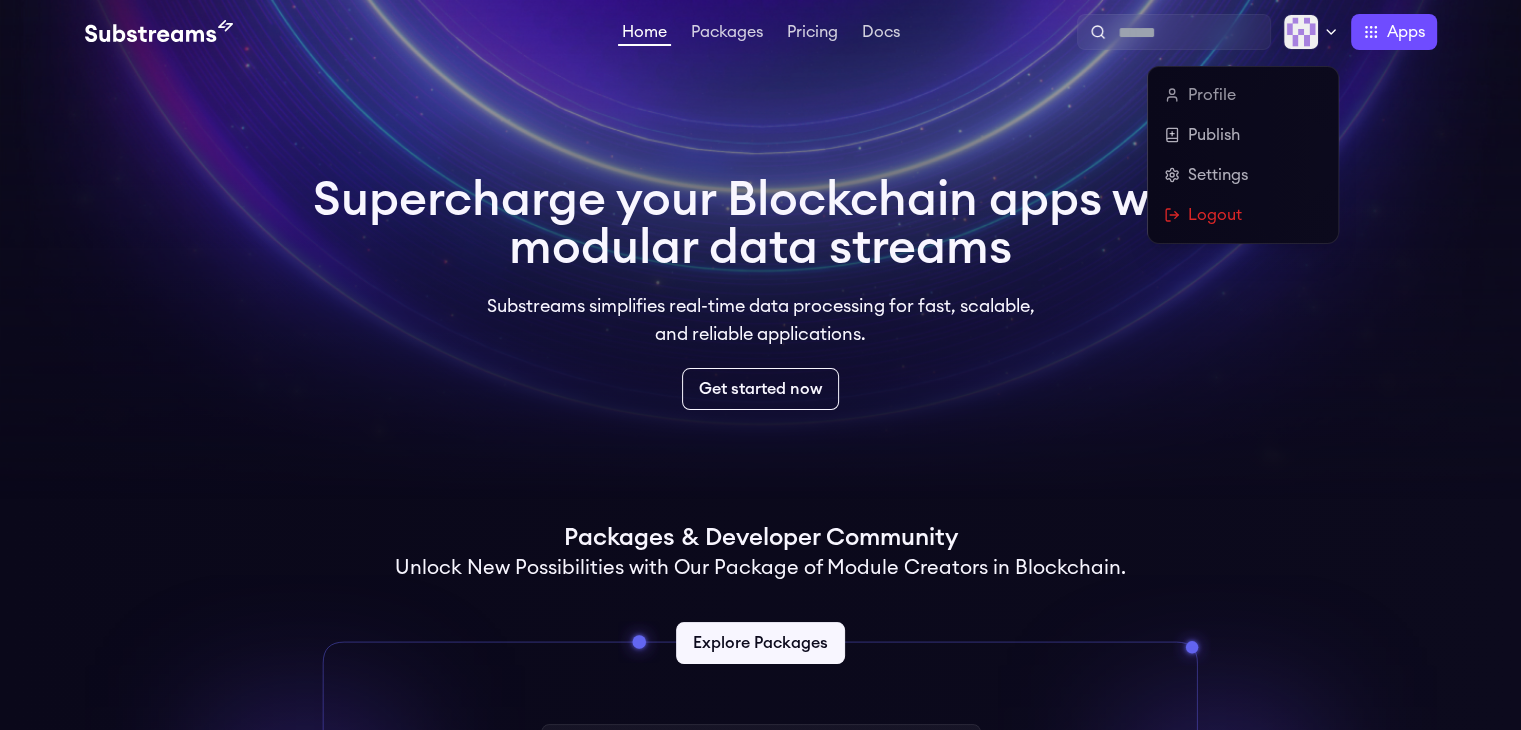 click on "Profile" at bounding box center (1243, 95) 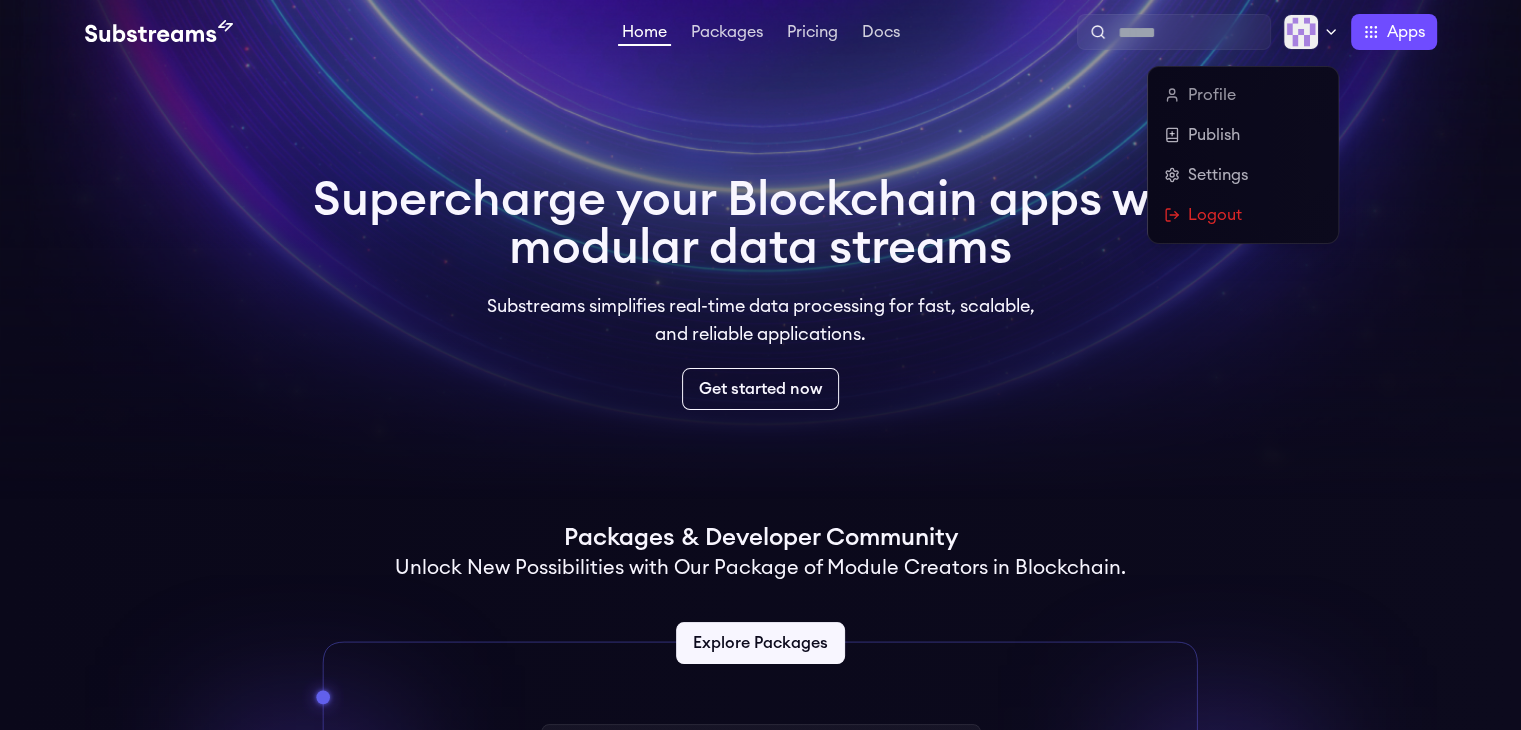 click on "Profile" at bounding box center (1243, 95) 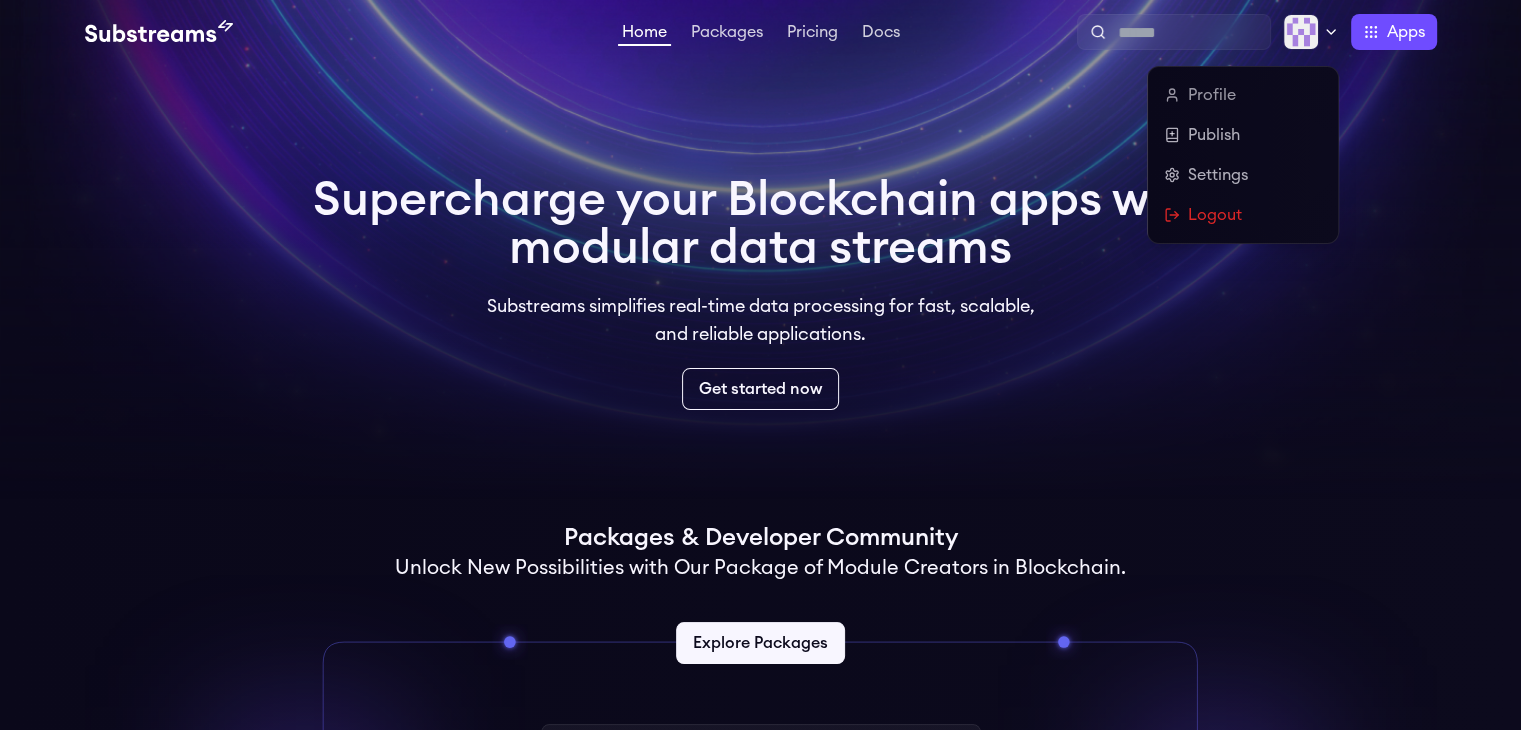 click on "Profile" at bounding box center [1243, 95] 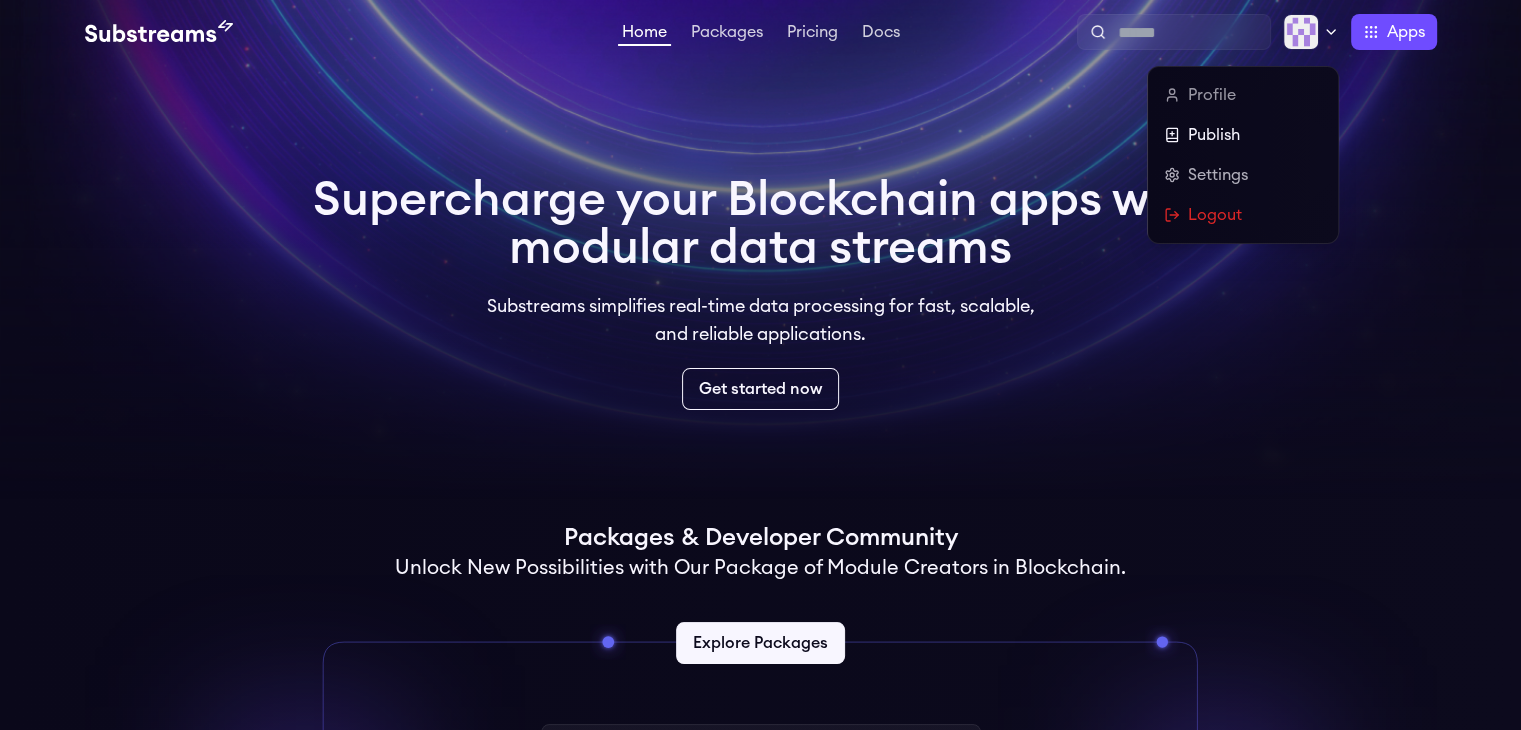 click on "Publish" at bounding box center (1243, 135) 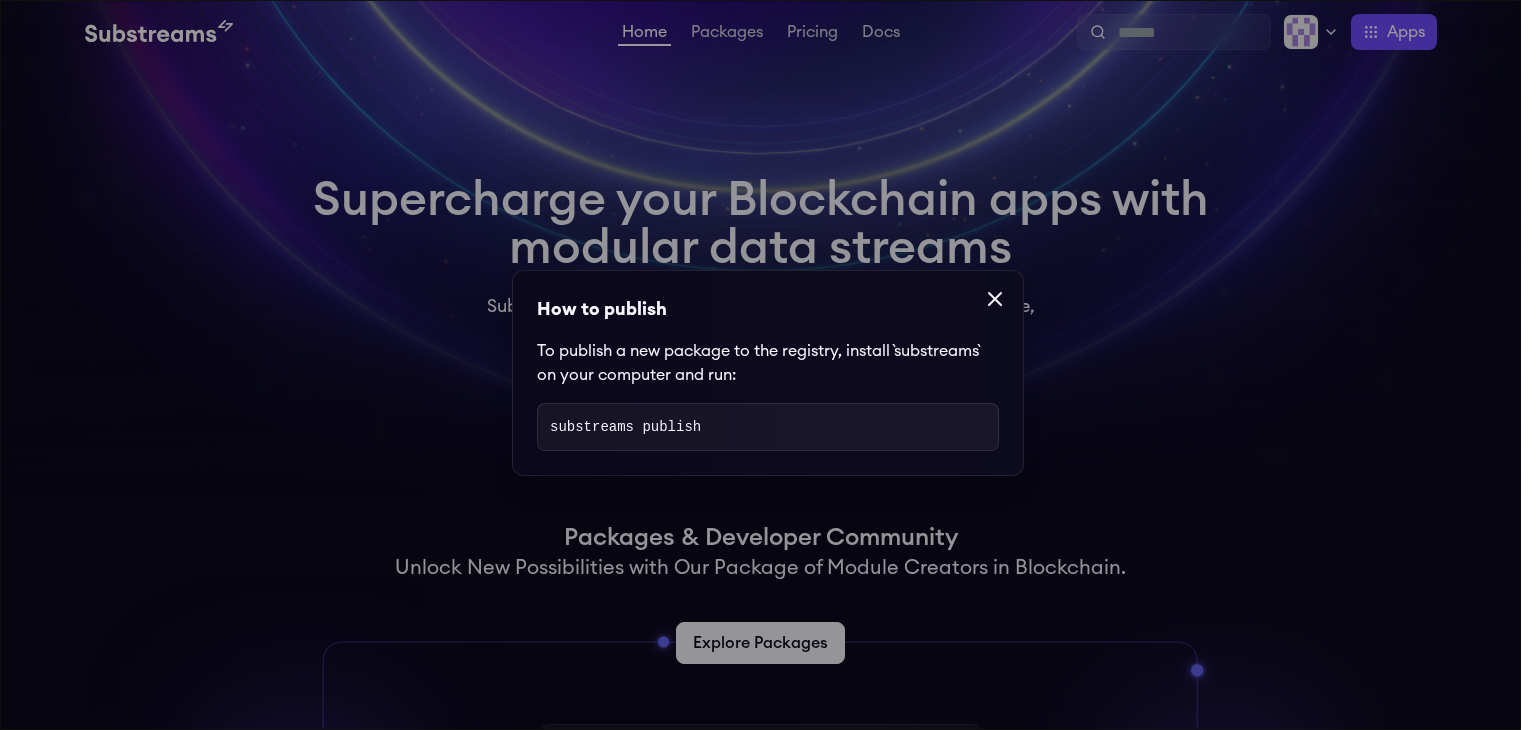 click 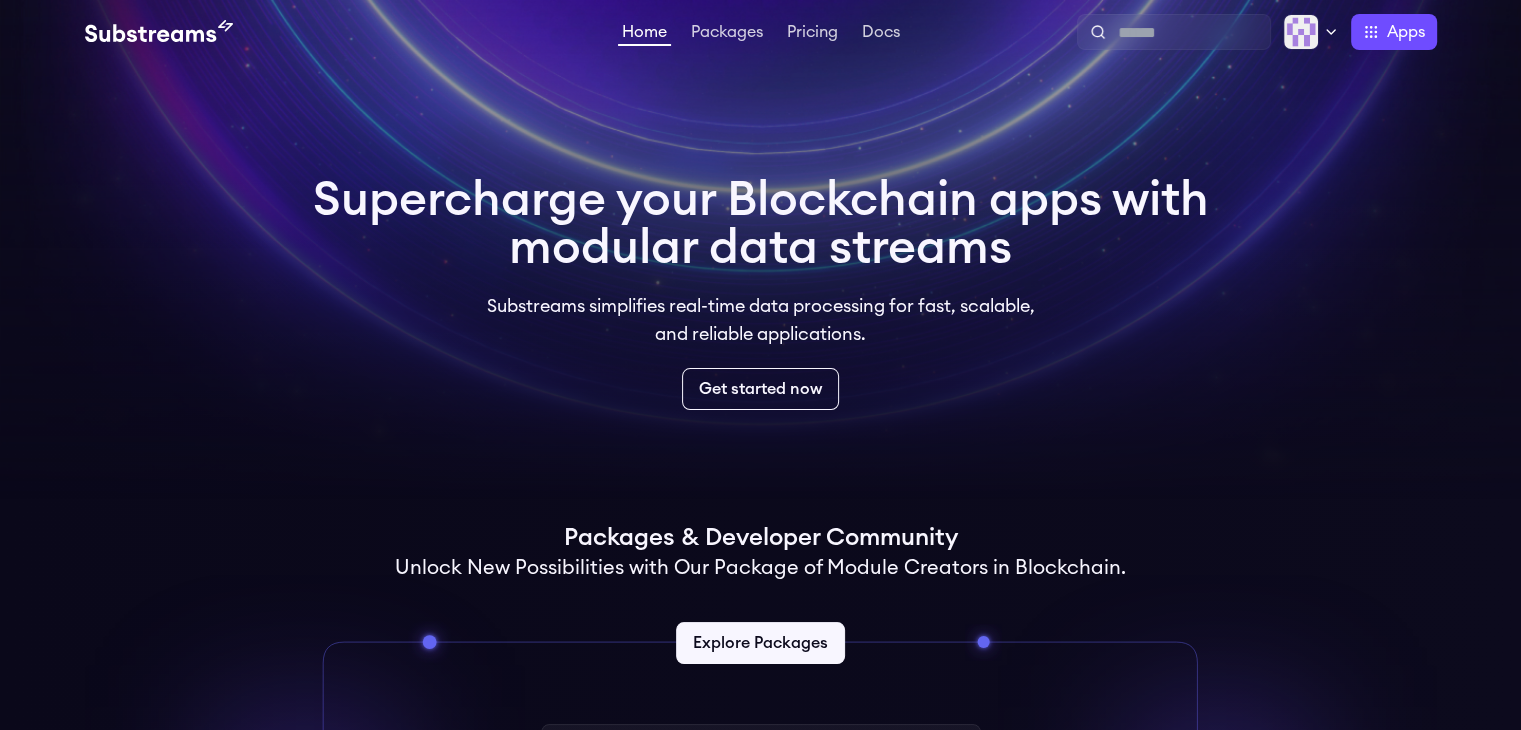 drag, startPoint x: 178, startPoint y: 225, endPoint x: 160, endPoint y: 212, distance: 22.203604 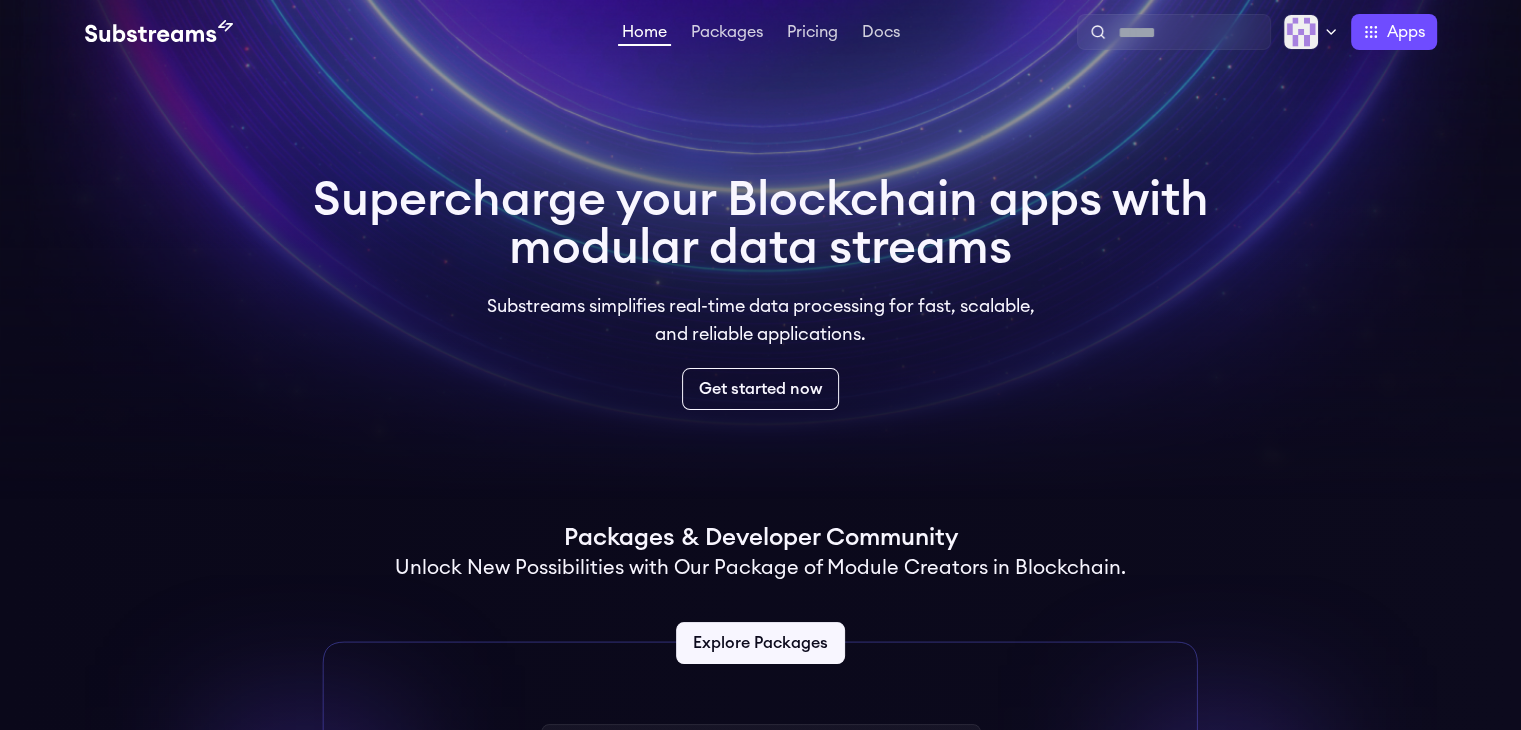 click at bounding box center (760, 250) 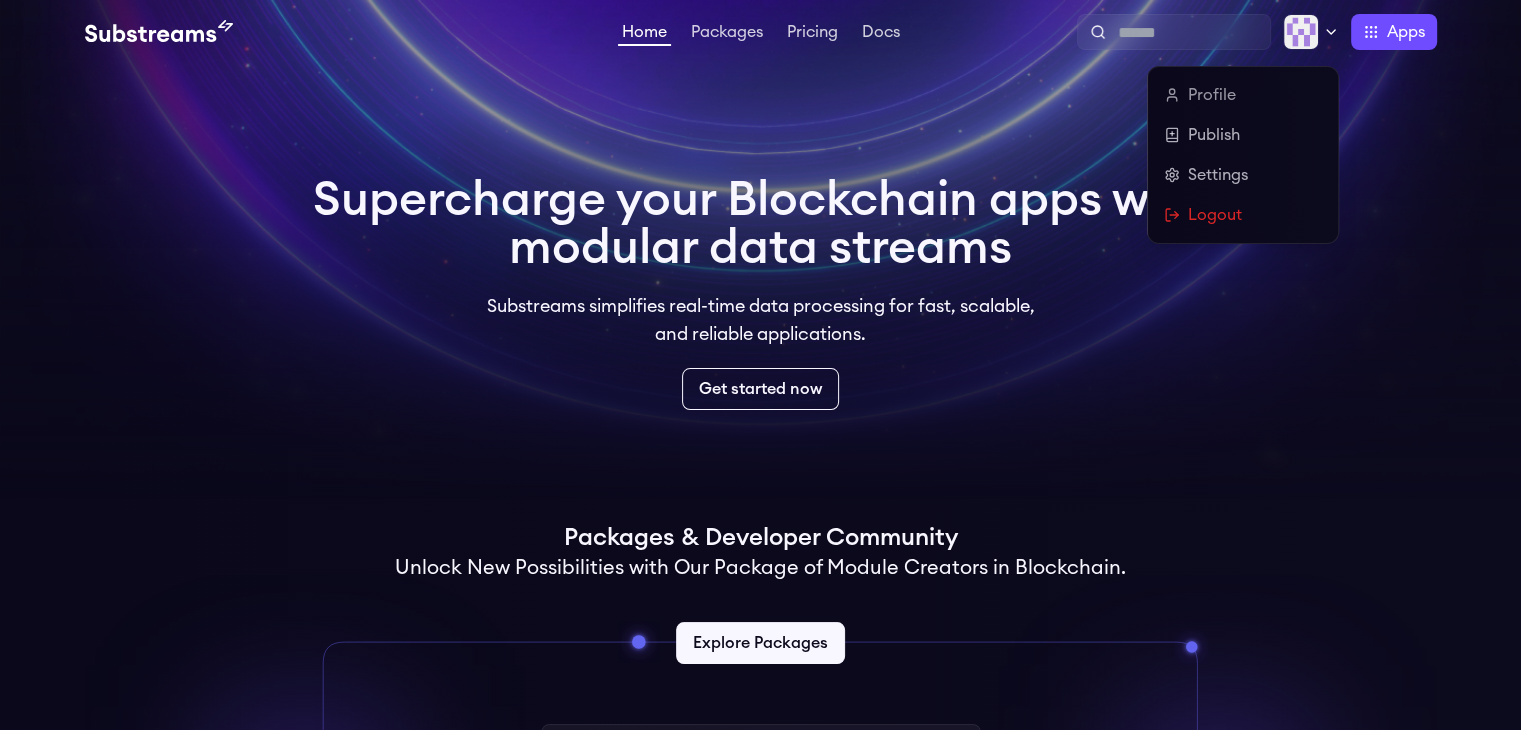 click 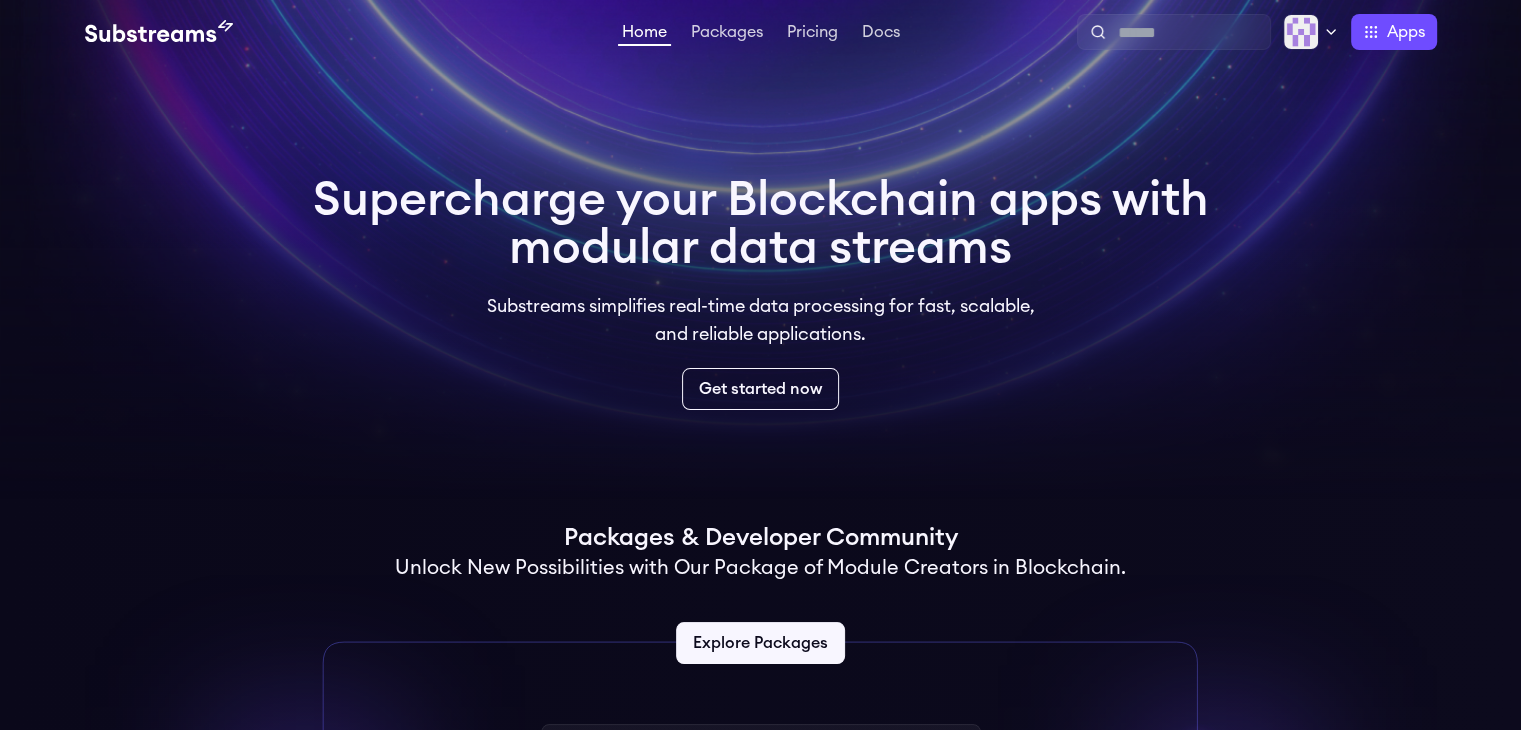 drag, startPoint x: 1393, startPoint y: 88, endPoint x: 1382, endPoint y: 36, distance: 53.15073 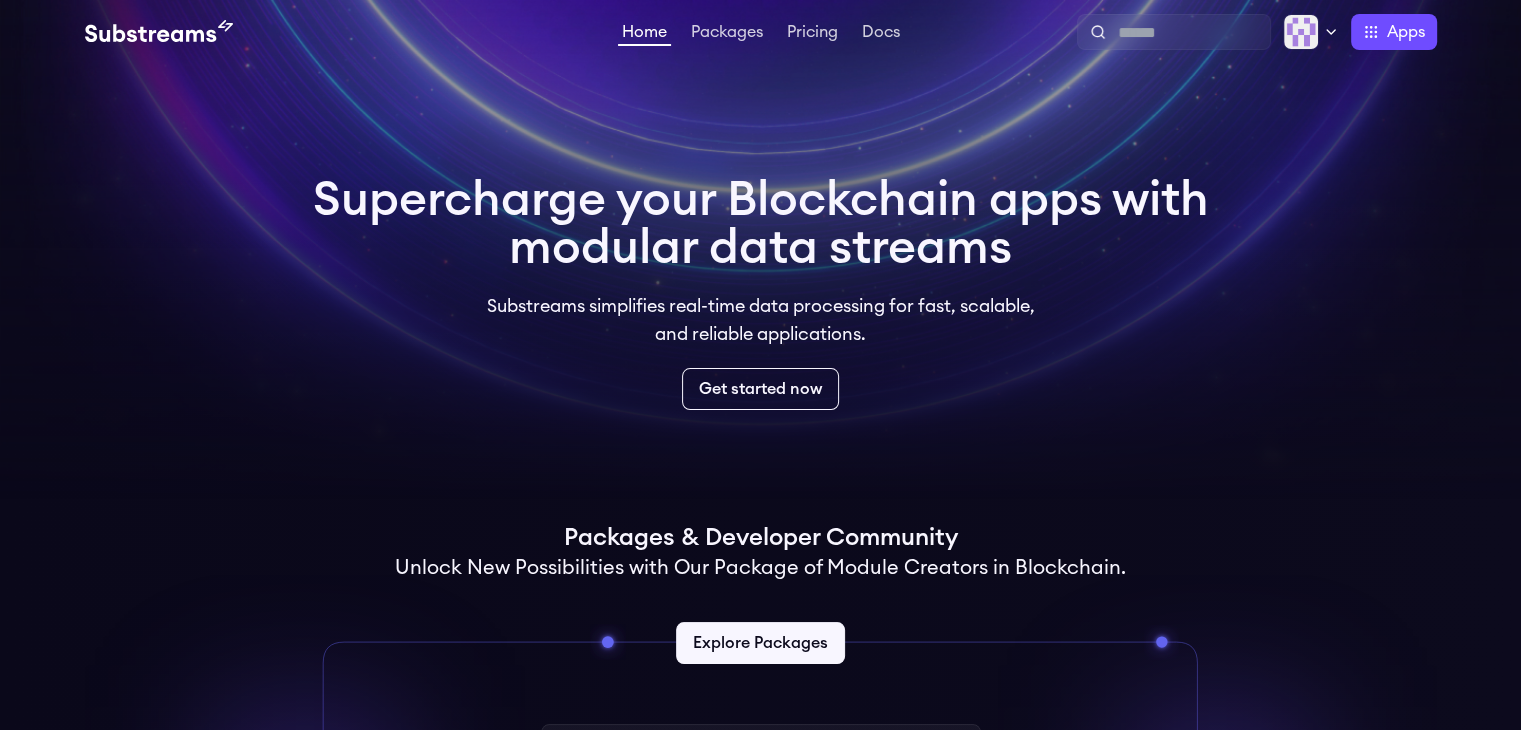 click on "Home Packages Pricing Docs Home Packages Pricing Docs    Profile    Publish    Settings    Logout     Apps Subgraph Studio Graph Explorer Substreams.dev The Graph Market How to publish To publish a new package to the registry, install `substreams` on your computer and run: substreams publish Supercharge your Blockchain apps with modular data streams Substreams simplifies real-time data processing for fast, scalable, and reliable applications. Get started now   Packages & Developer Community Unlock New Possibilities with Our Package of Module Creators in Blockchain. Explore Packages                  Last uploaded See more recently uploaded packages meteora-dlmm  0xMukesh  v0.3.0  8 hours ago usdy-solana-tracker  PaulieB14  v0.1.0  2 days ago meteora-damm-v2  0xMukesh  v1.0.2  3 days ago my-project-test  toanbku  v0.1.1  5 days ago swirl  0xMukesh  v0.1.4  5 days ago  Contributor leaderboard topledger  80321 streamingfast  74673 pinax-network  19902 roshaans  12938 goftok  583 semiotic-ai  87 0xplaygrounds" at bounding box center [760, 1160] 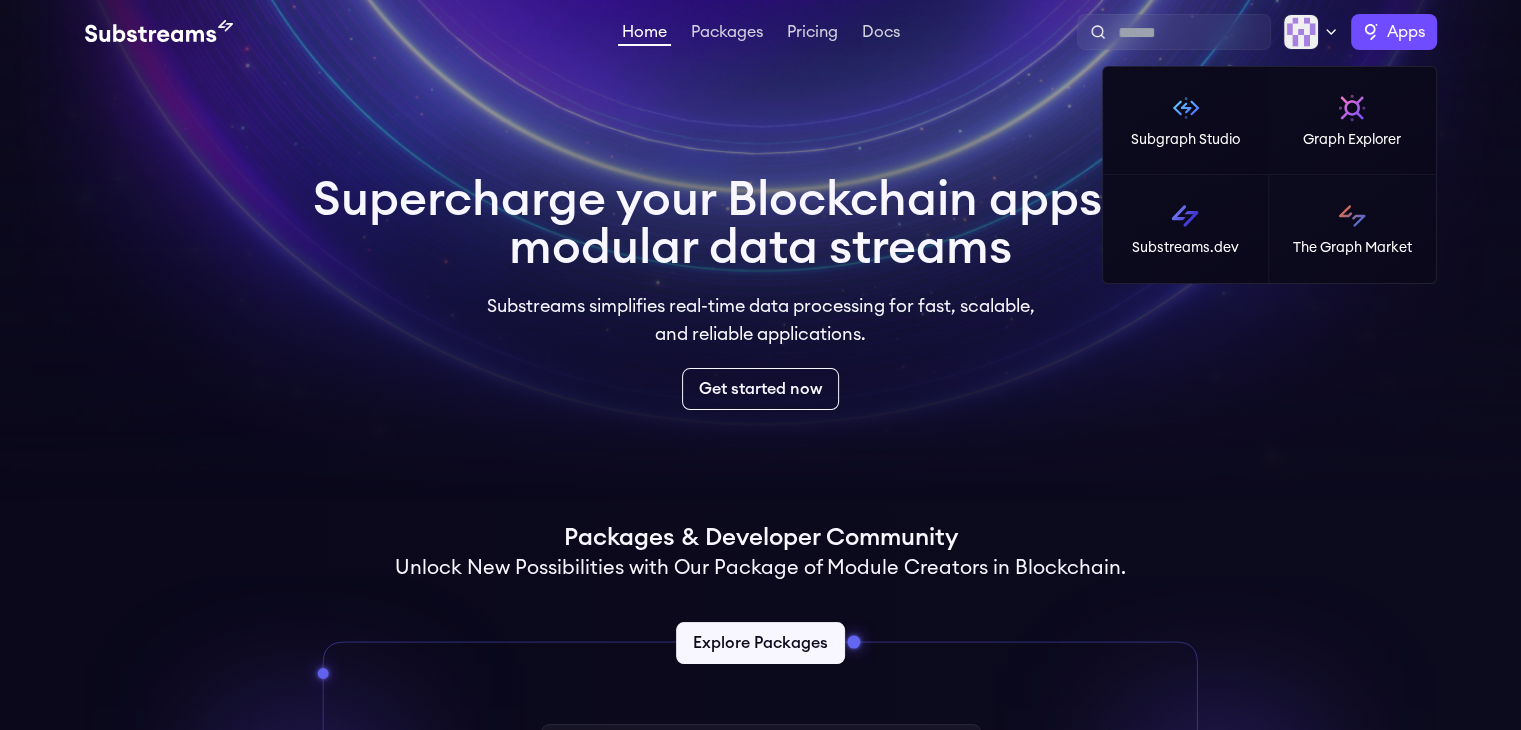 click on "Apps" at bounding box center [1394, 32] 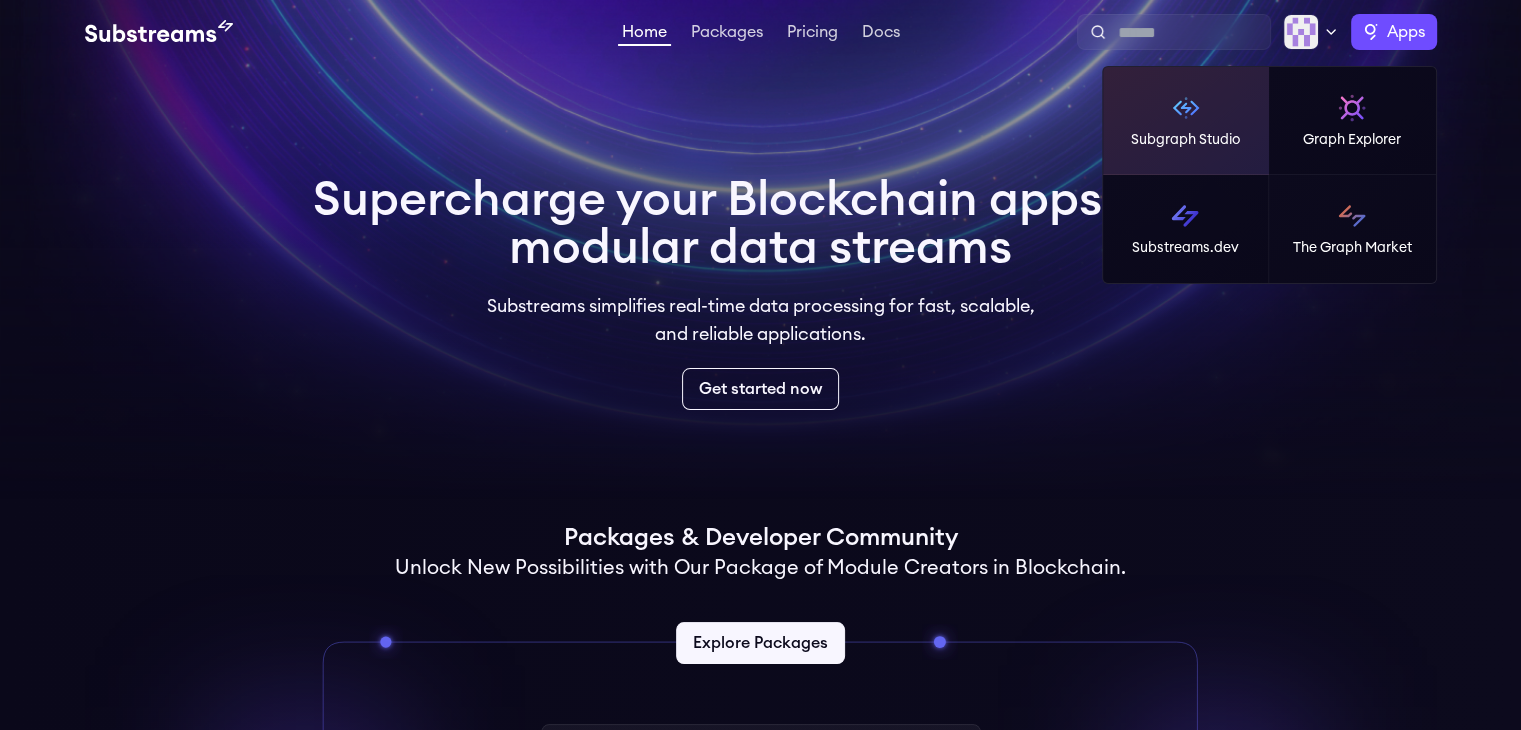 click on "Subgraph Studio" at bounding box center [1186, 121] 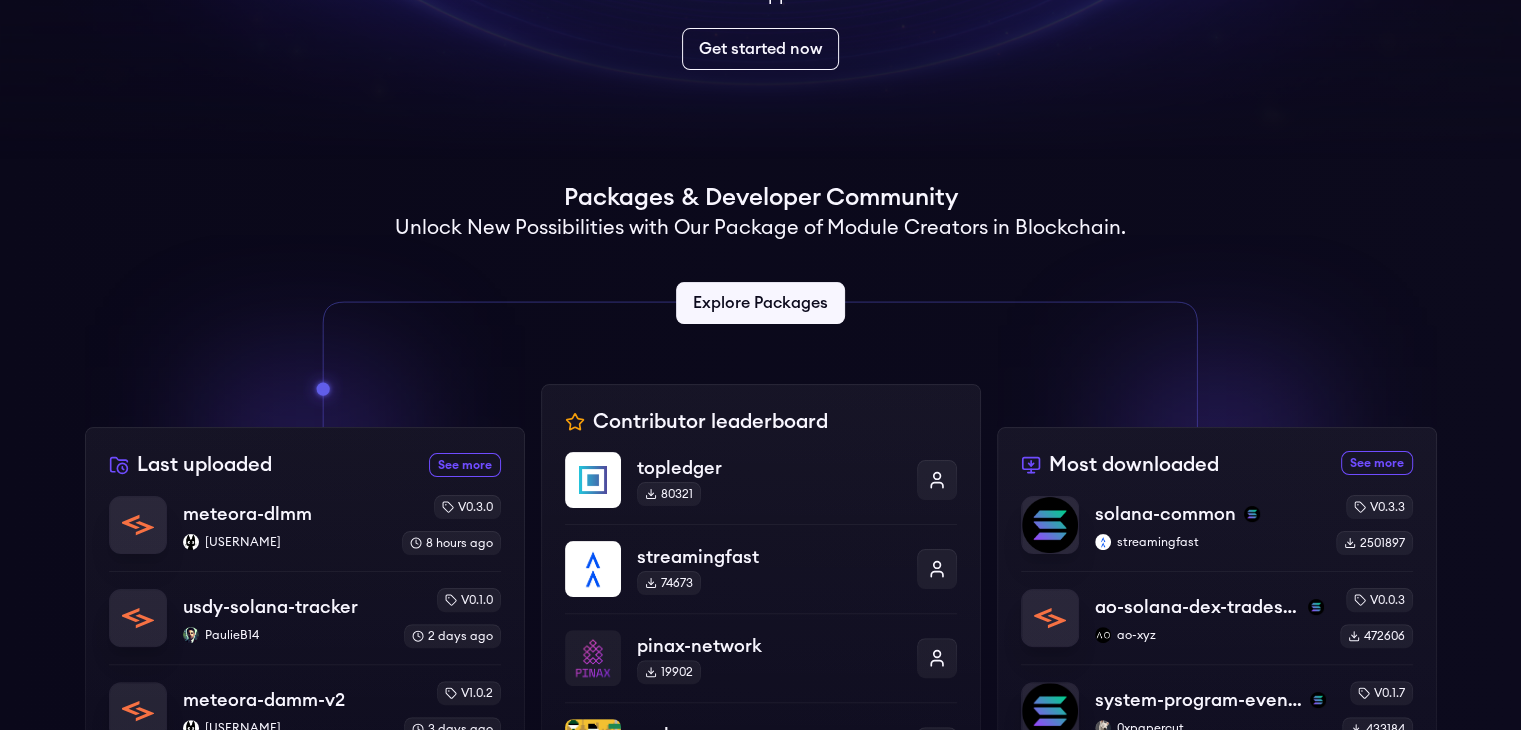 scroll, scrollTop: 188, scrollLeft: 0, axis: vertical 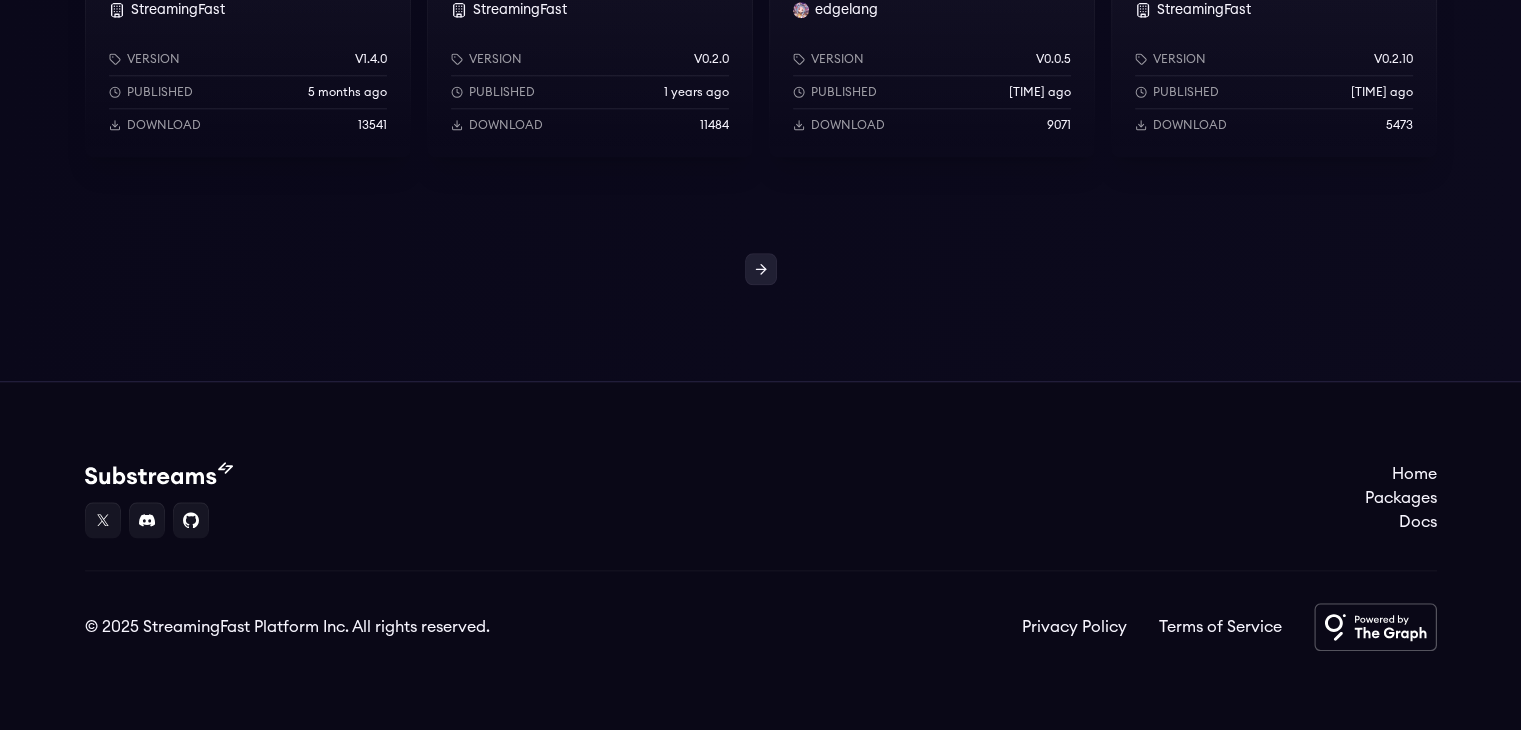 click at bounding box center (761, 269) 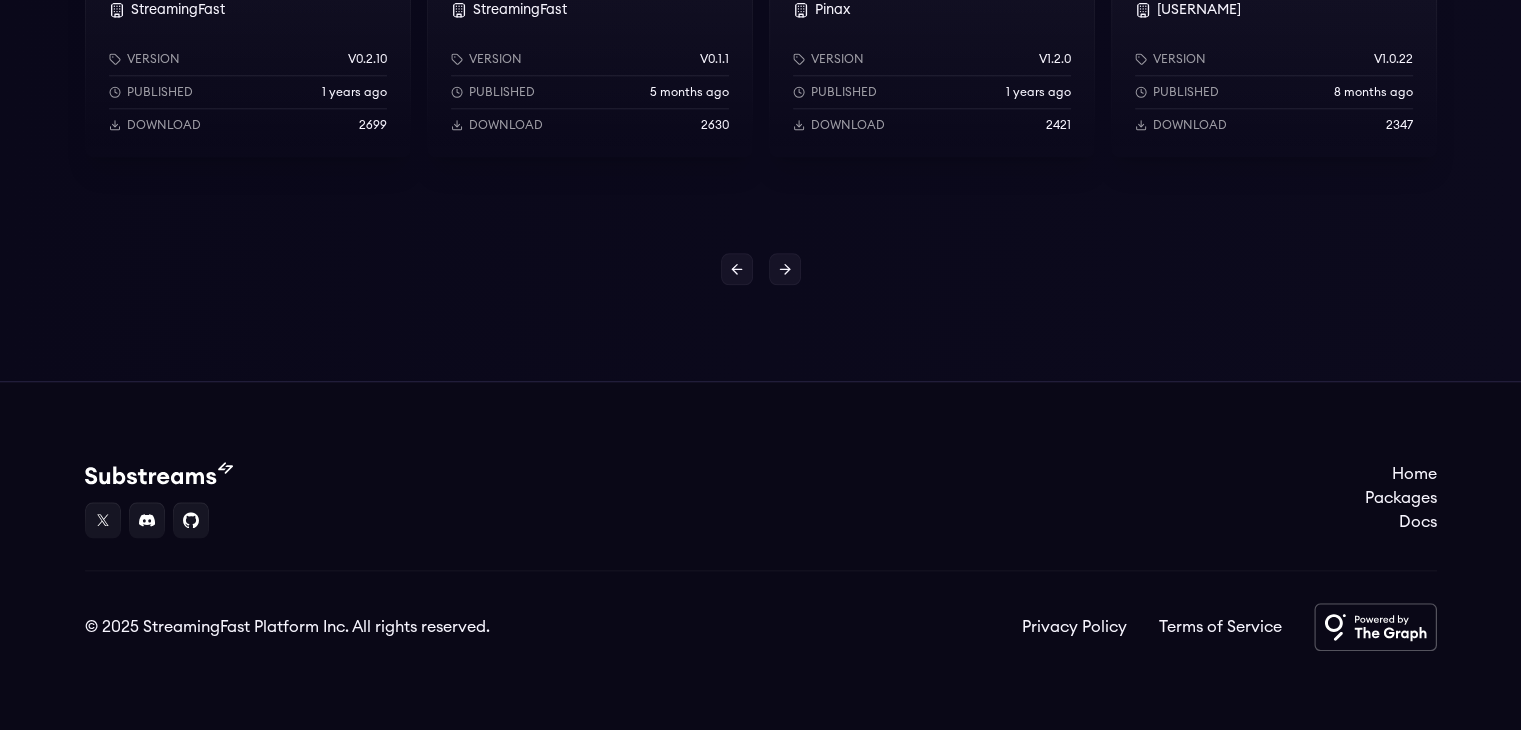 click on "**********" at bounding box center (760, -788) 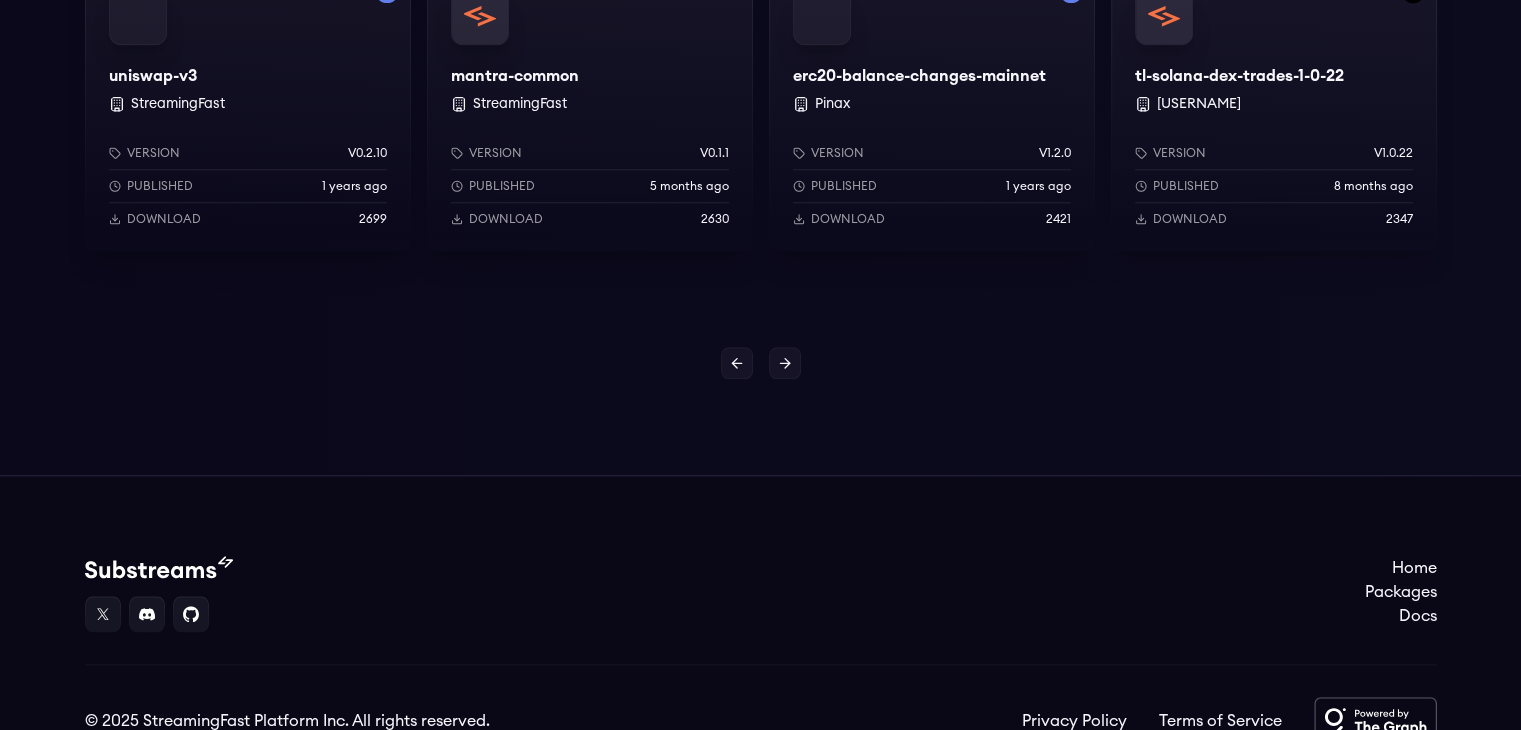 scroll, scrollTop: 1821, scrollLeft: 0, axis: vertical 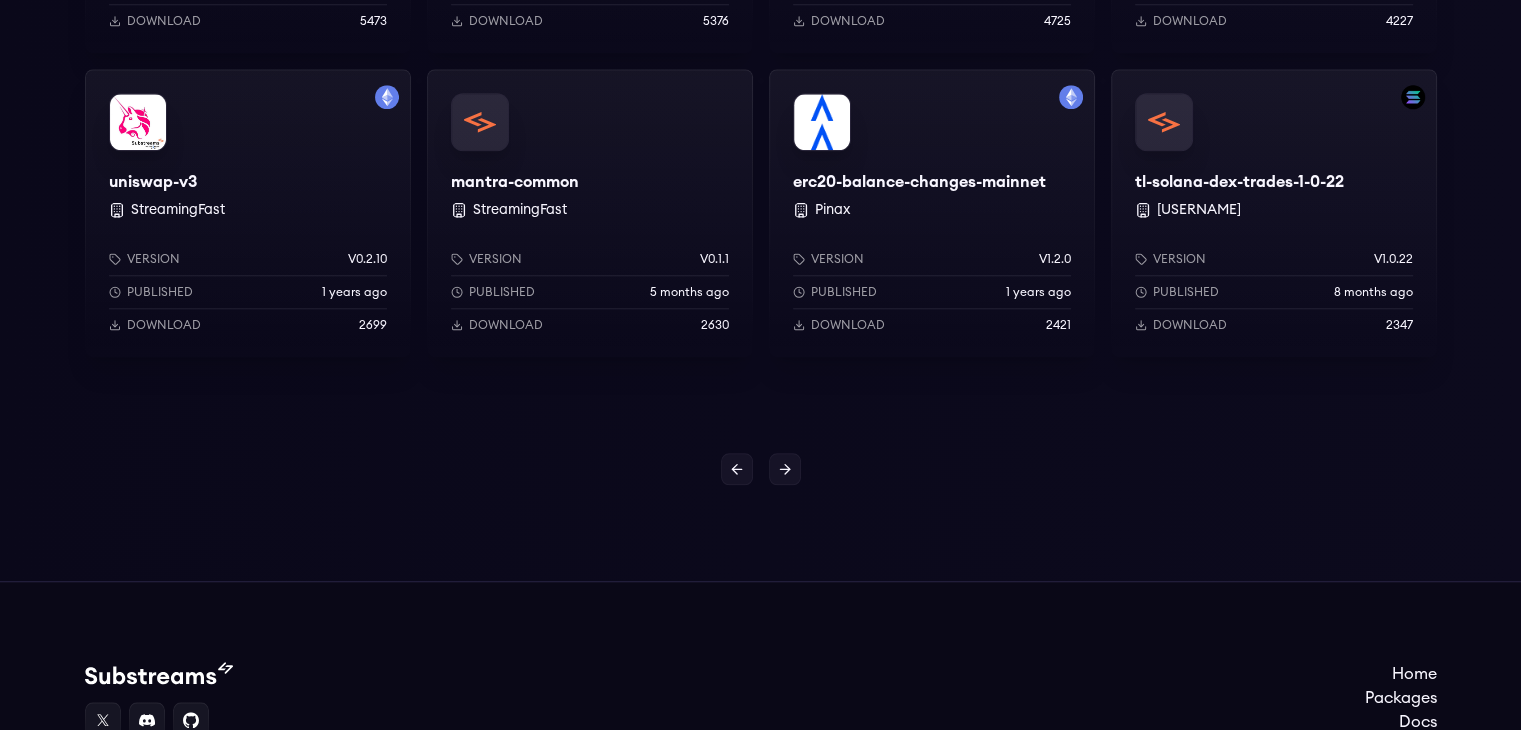 click on "Packages" at bounding box center (1401, 698) 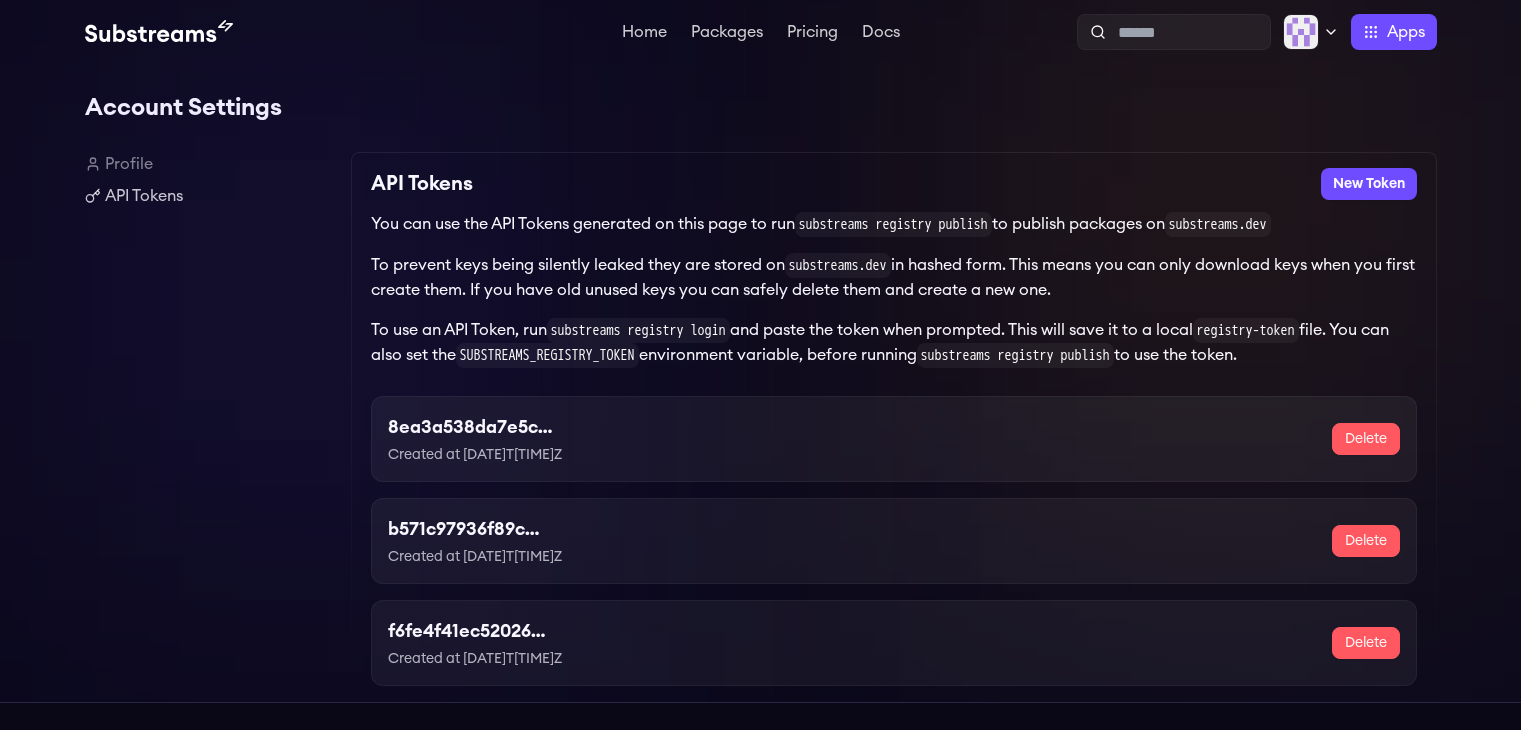scroll, scrollTop: 0, scrollLeft: 0, axis: both 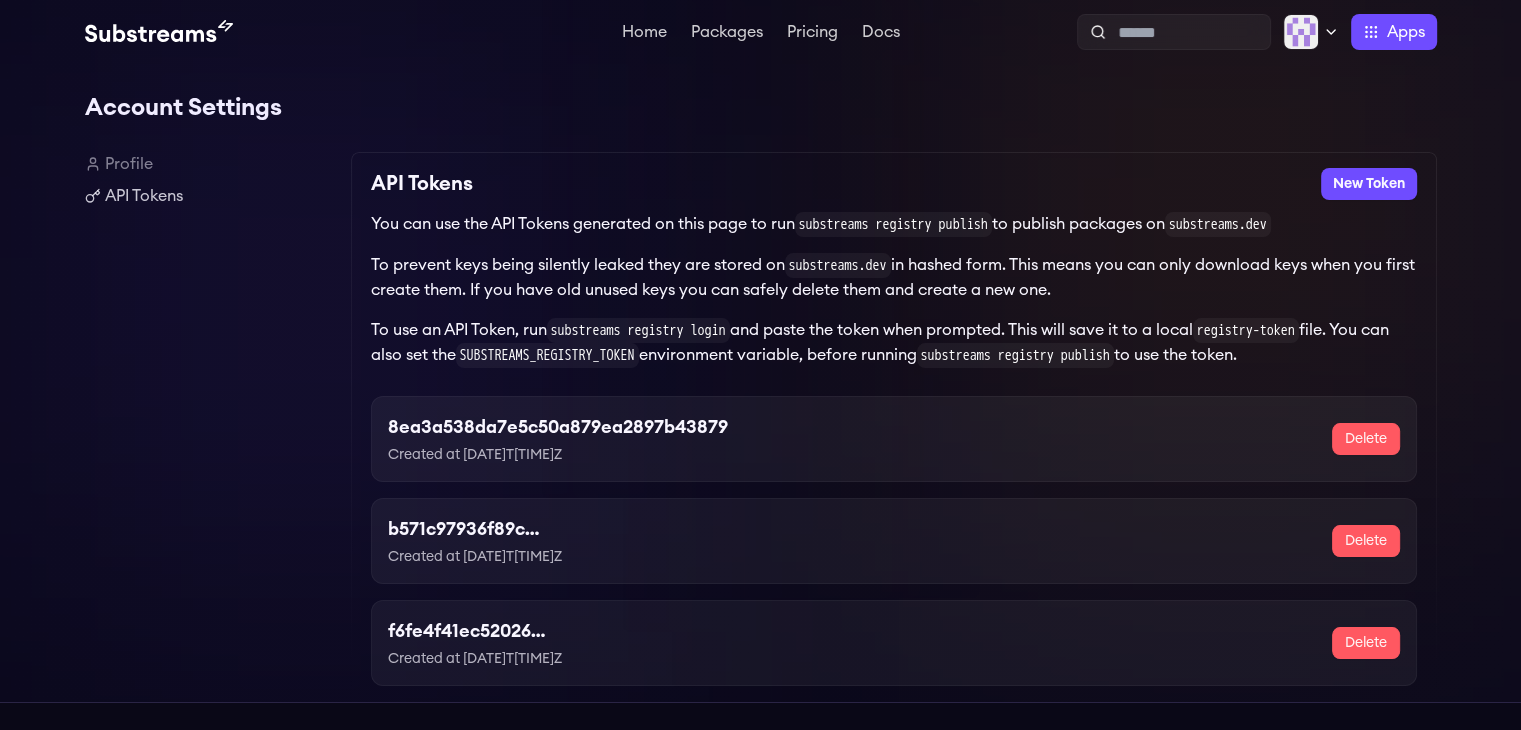 click on "8ea3a538da7e5c50a879ea2897b43879" at bounding box center [558, 427] 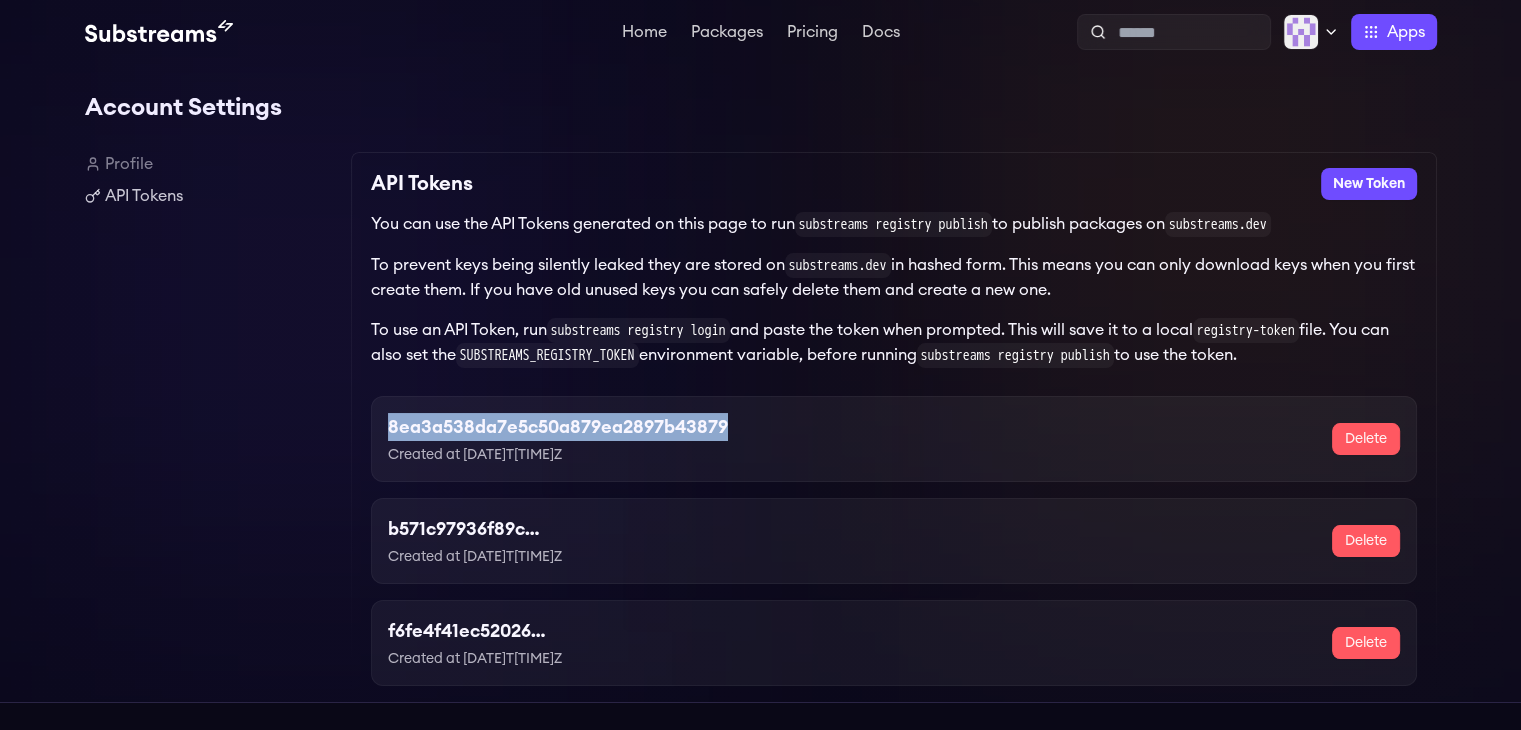 click on "8ea3a538da7e5c50a879ea2897b43879" at bounding box center (558, 427) 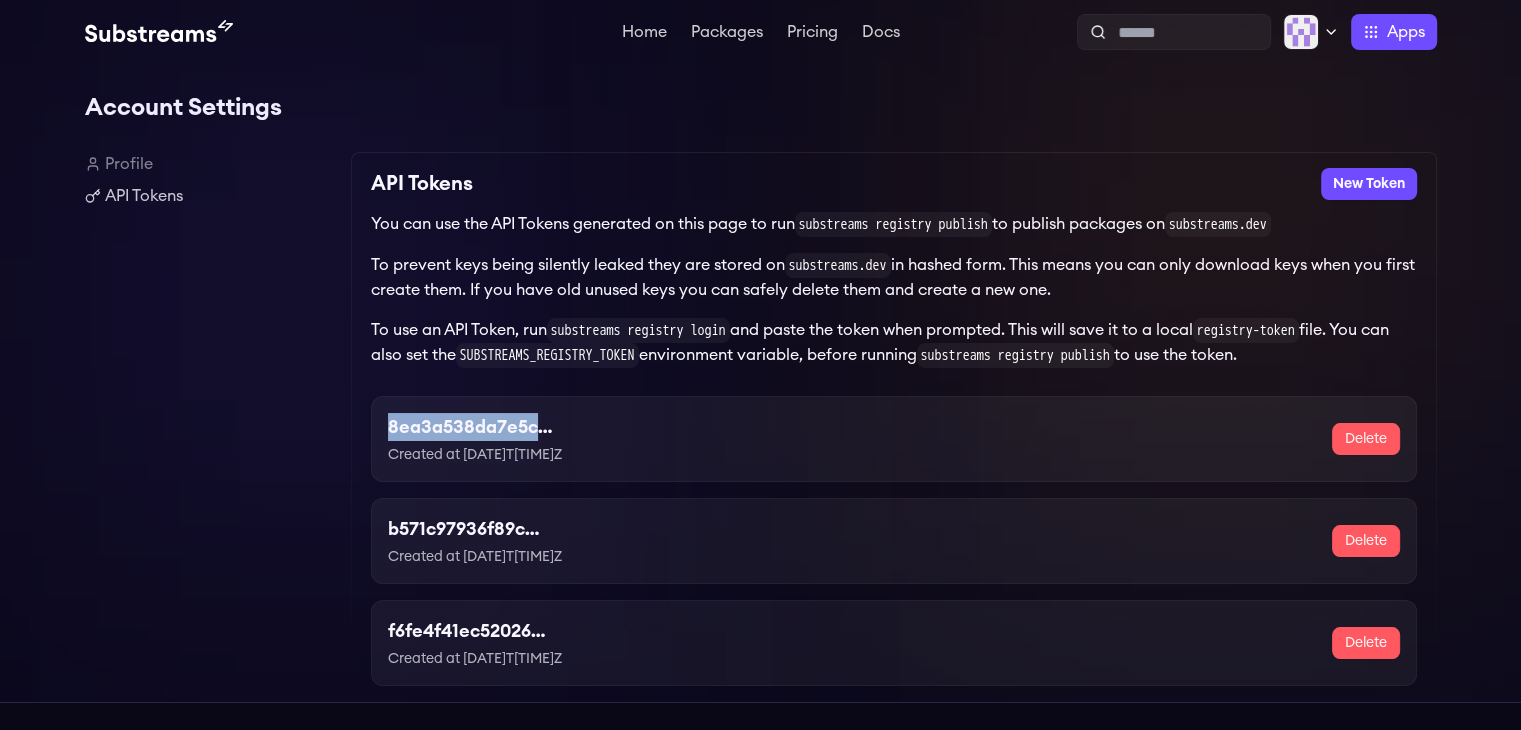 click on "Profile" at bounding box center (210, 164) 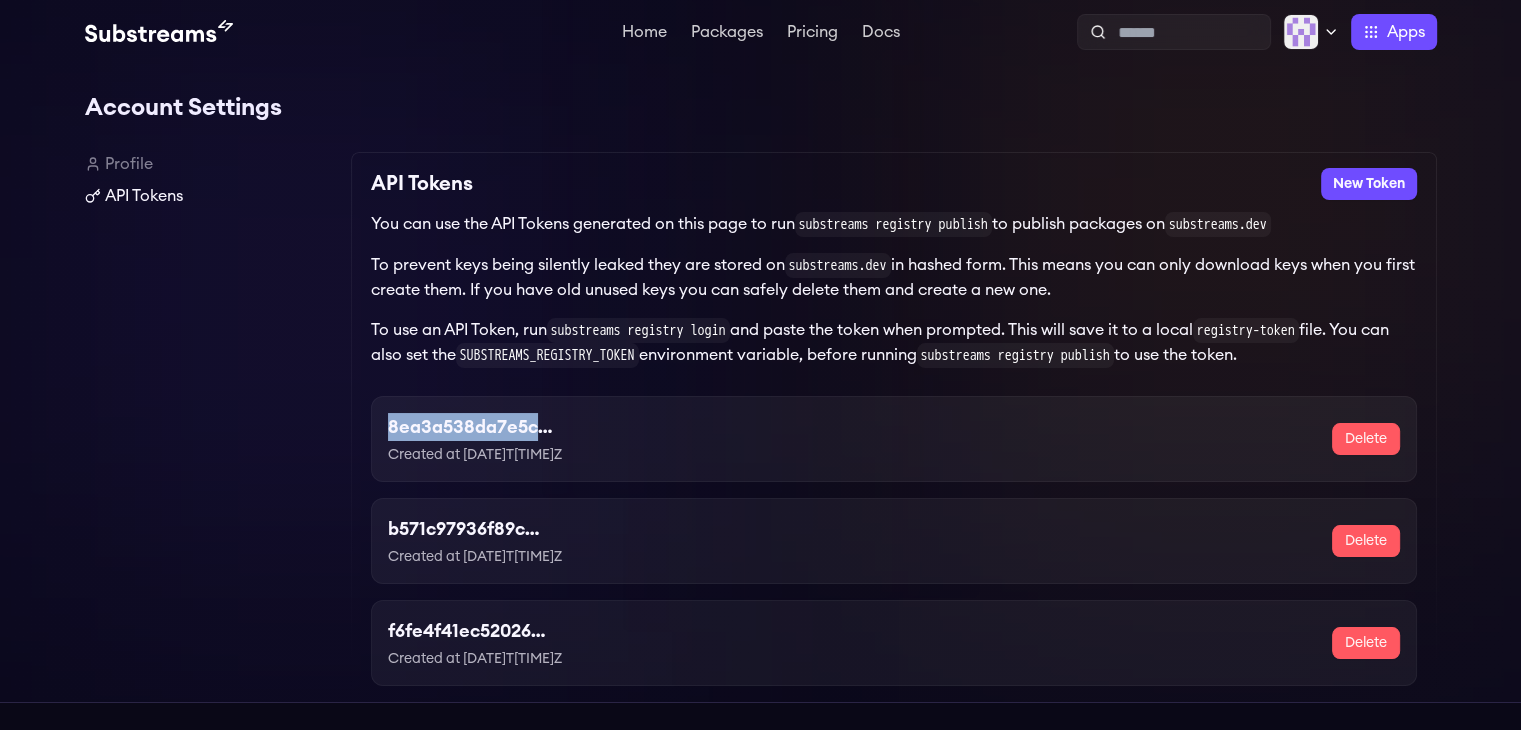 click on "API Tokens" at bounding box center [210, 196] 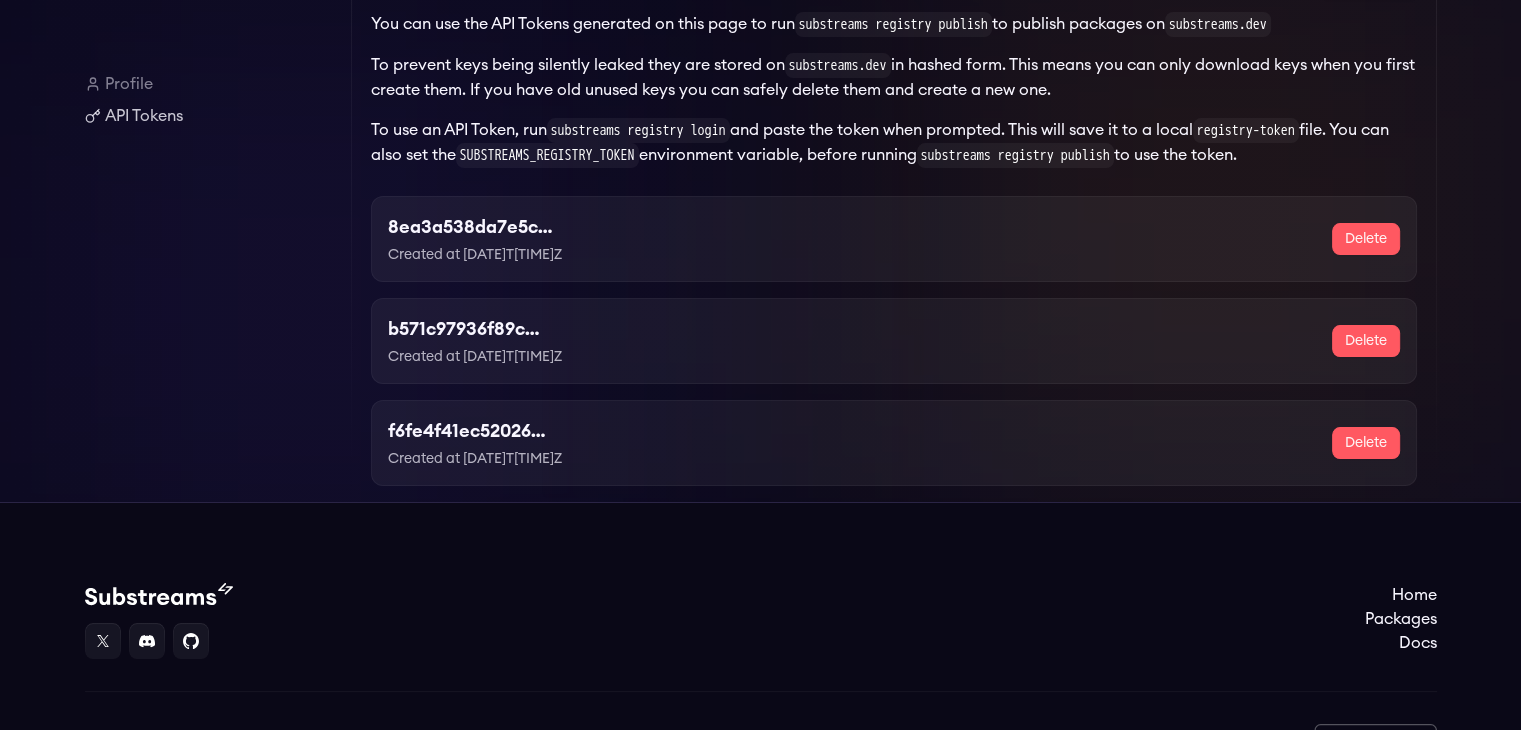 scroll, scrollTop: 100, scrollLeft: 0, axis: vertical 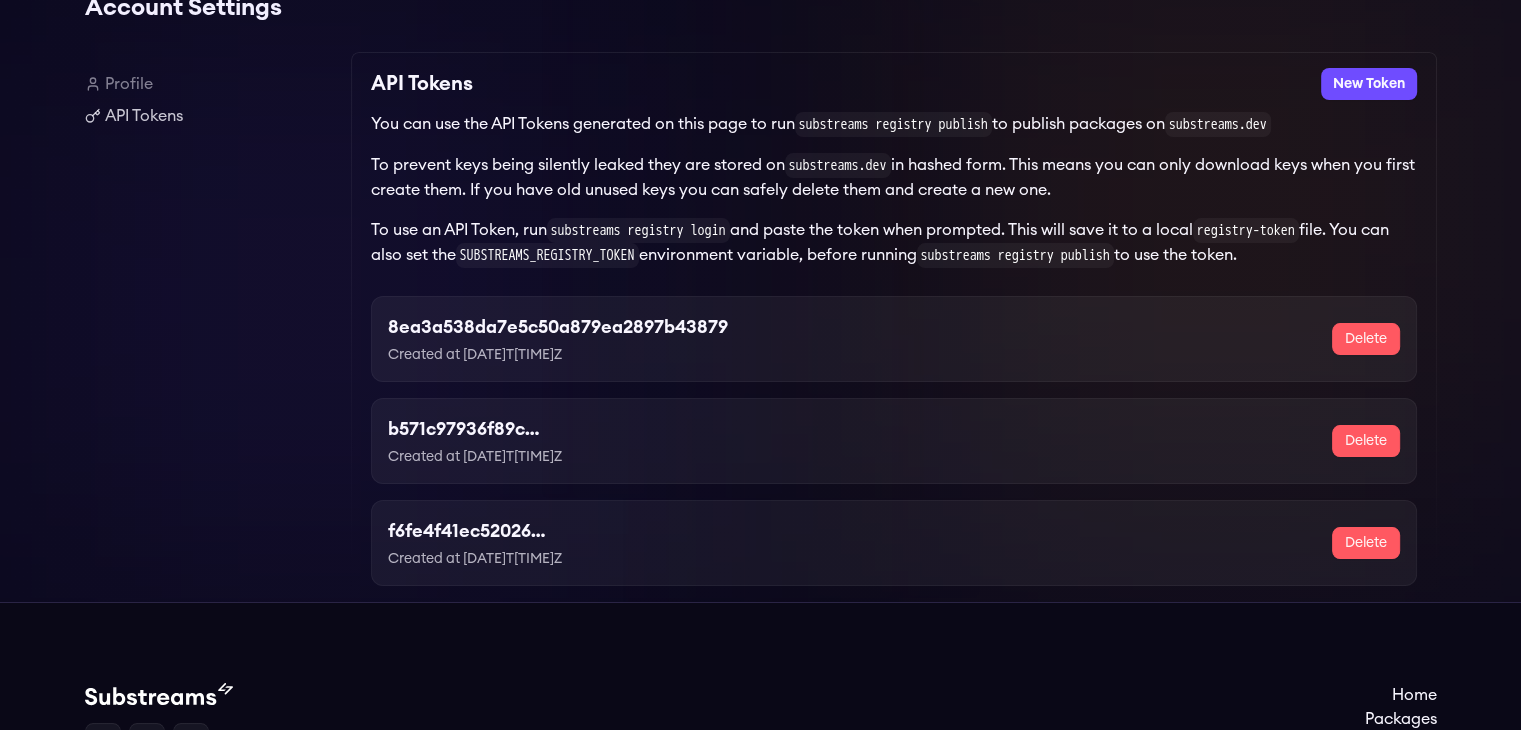 click on "8ea3a538da7e5c50a879ea2897b43879" at bounding box center (558, 327) 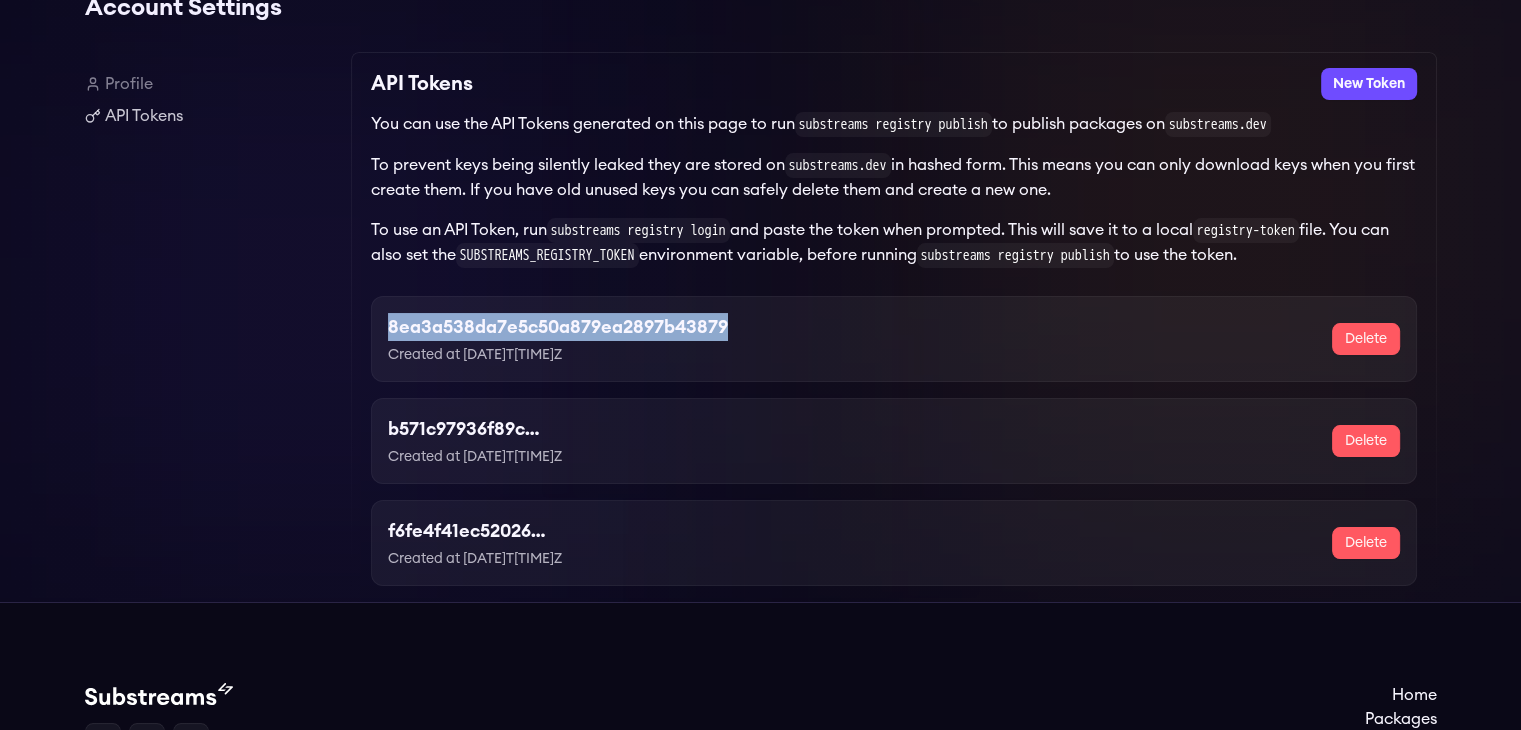 click on "8ea3a538da7e5c50a879ea2897b43879" at bounding box center [558, 327] 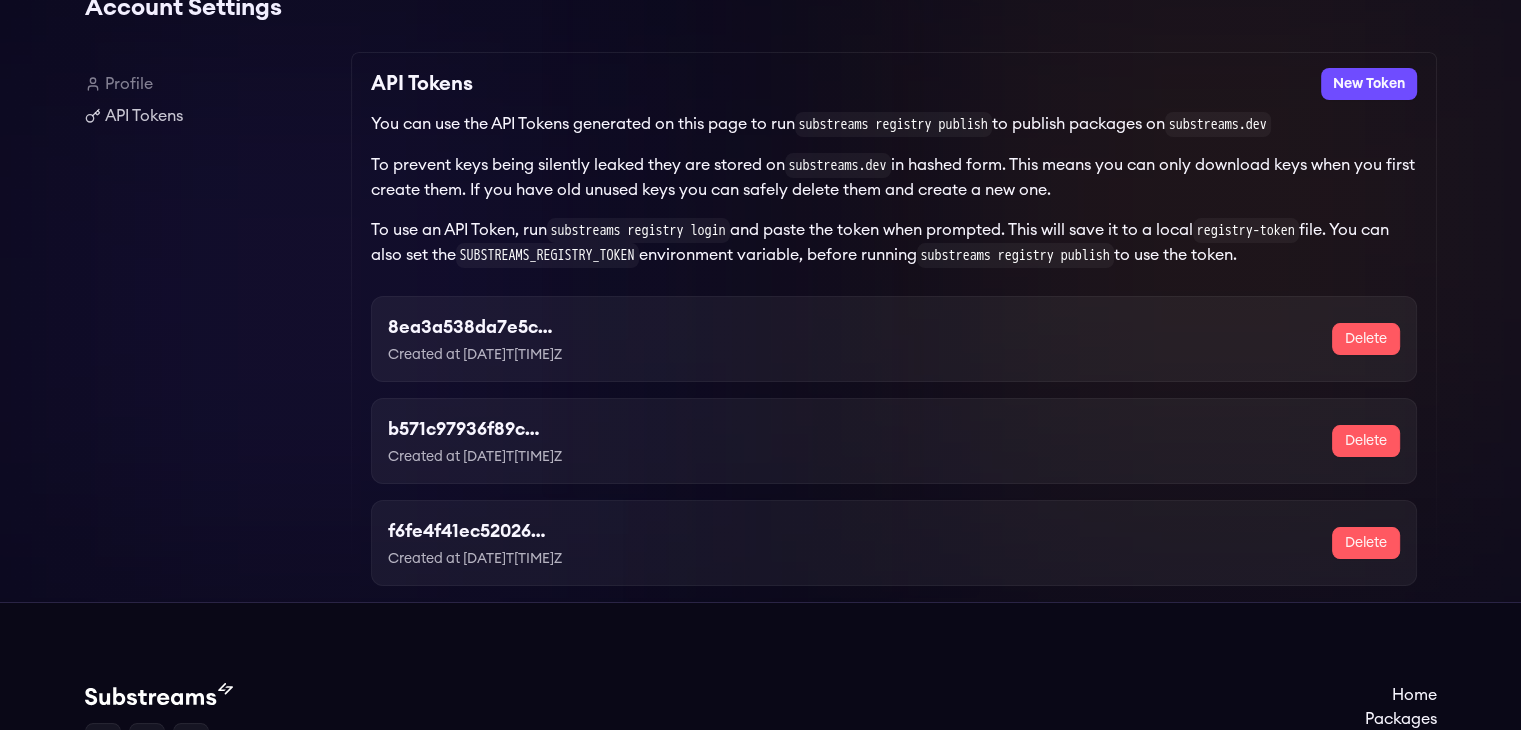 click on "API Tokens   New Token You can use the API Tokens generated on this page to run  substreams registry publish  to publish packages on  substreams.dev To prevent keys being silently leaked they are stored on  substreams.dev  in hashed form. This means you can only download keys when you first create them. If you have old unused keys you can safely delete them and create a new one. To use an API Token, run  substreams registry login  and paste the token when prompted. This will save it to a local  registry-token  file. You can also set the  SUBSTREAMS_REGISTRY_TOKEN  environment variable, before running  substreams registry publish  to use the token. 8ea3a538da7e5c50a879ea2897b43879 Created at 2025-07-03T12:55:24.096808Z   Delete b571c97936f89c93f18eeb02595aa21c Created at 2025-07-03T12:58:52.285806Z   Delete f6fe4f41ec520267489863f21da37d82 Created at 2025-07-03T12:59:26.666278Z   Delete" at bounding box center (894, 327) 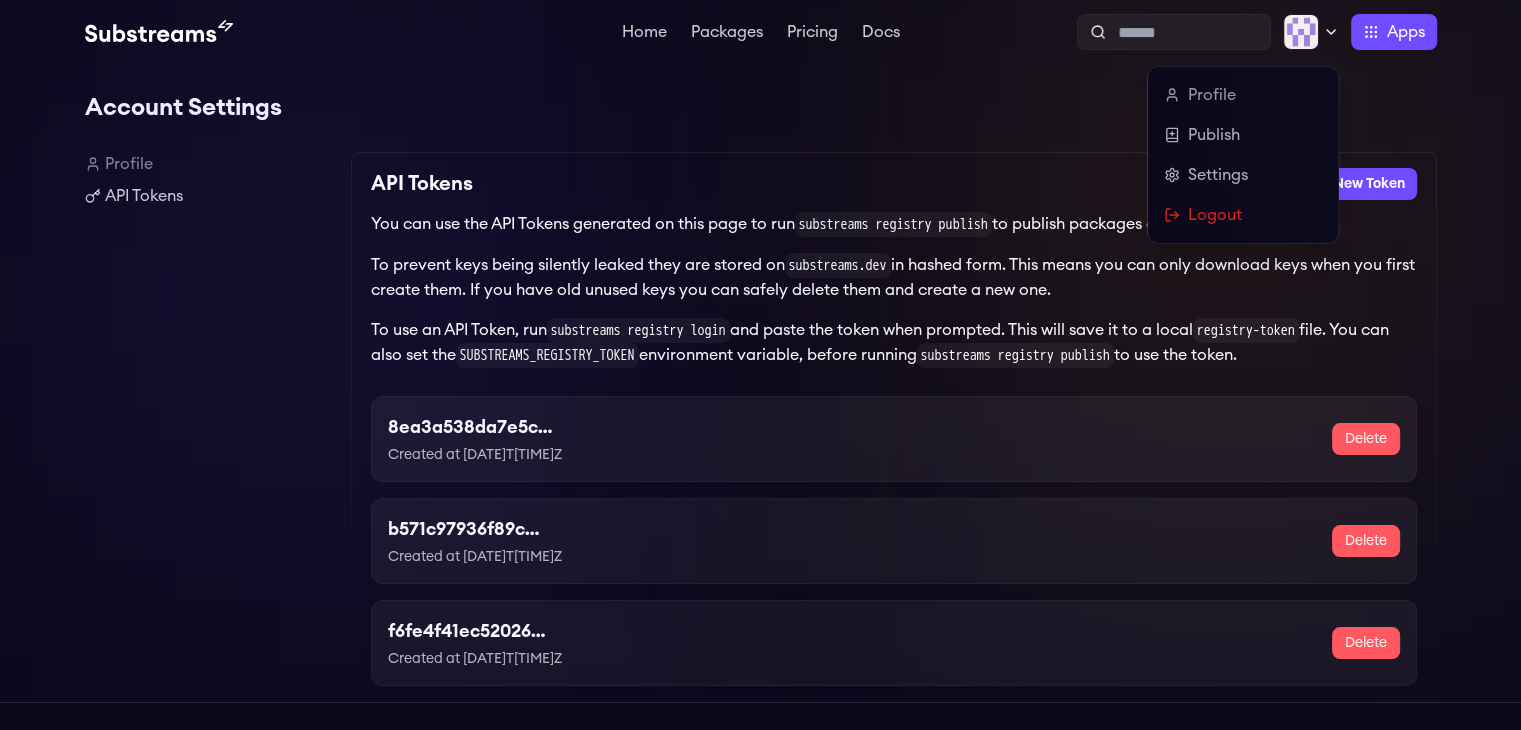 click at bounding box center (1301, 32) 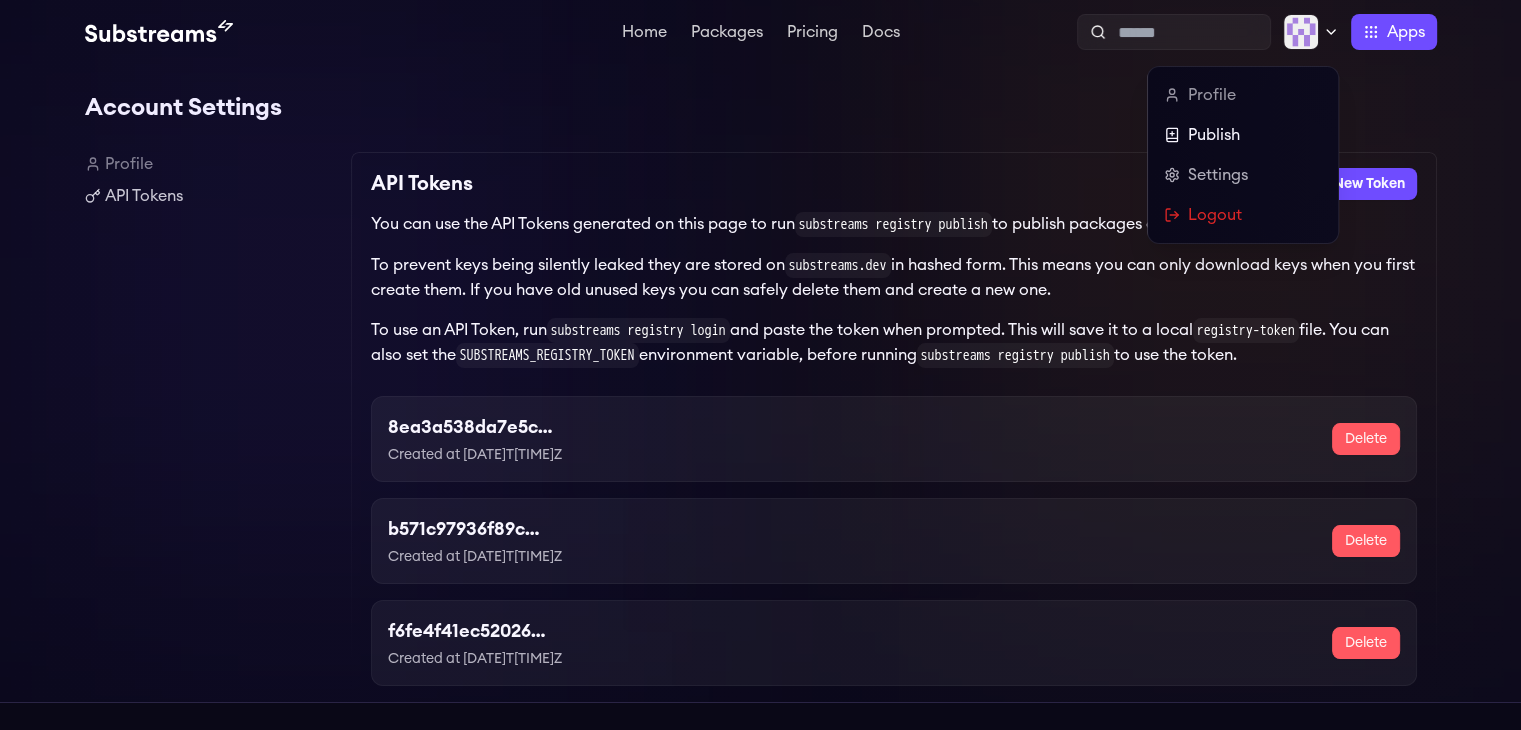 click on "Publish" at bounding box center (1243, 135) 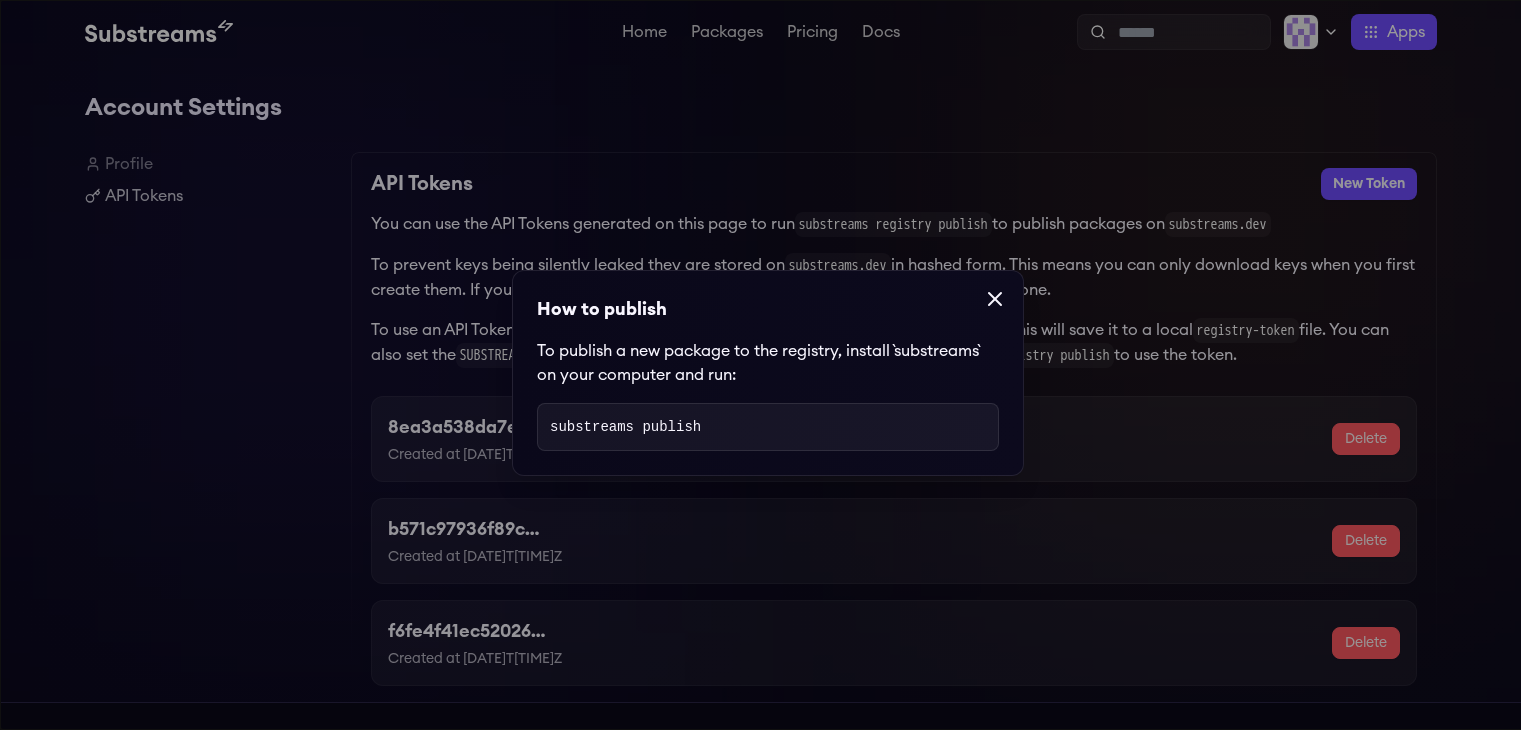 click 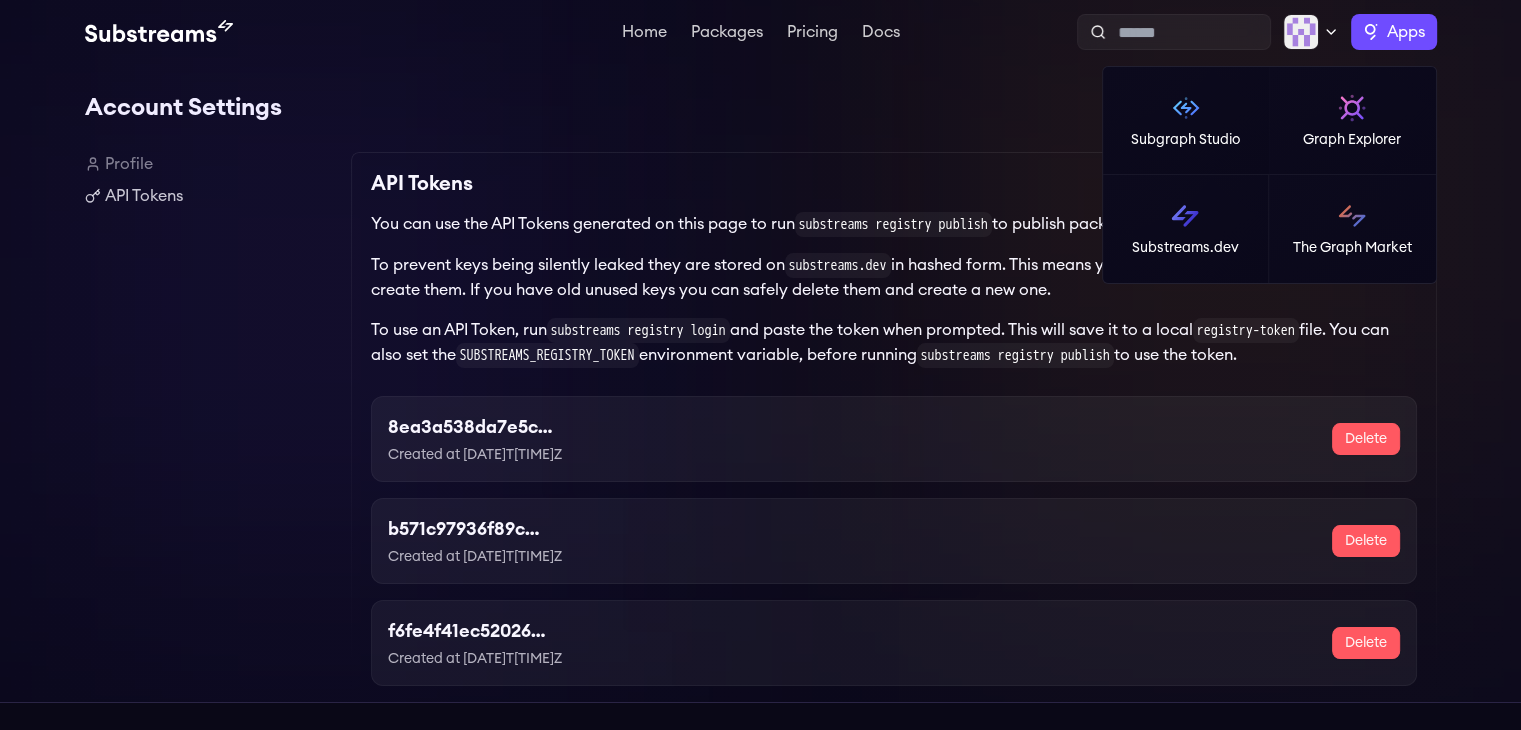click on "Apps" at bounding box center (1406, 32) 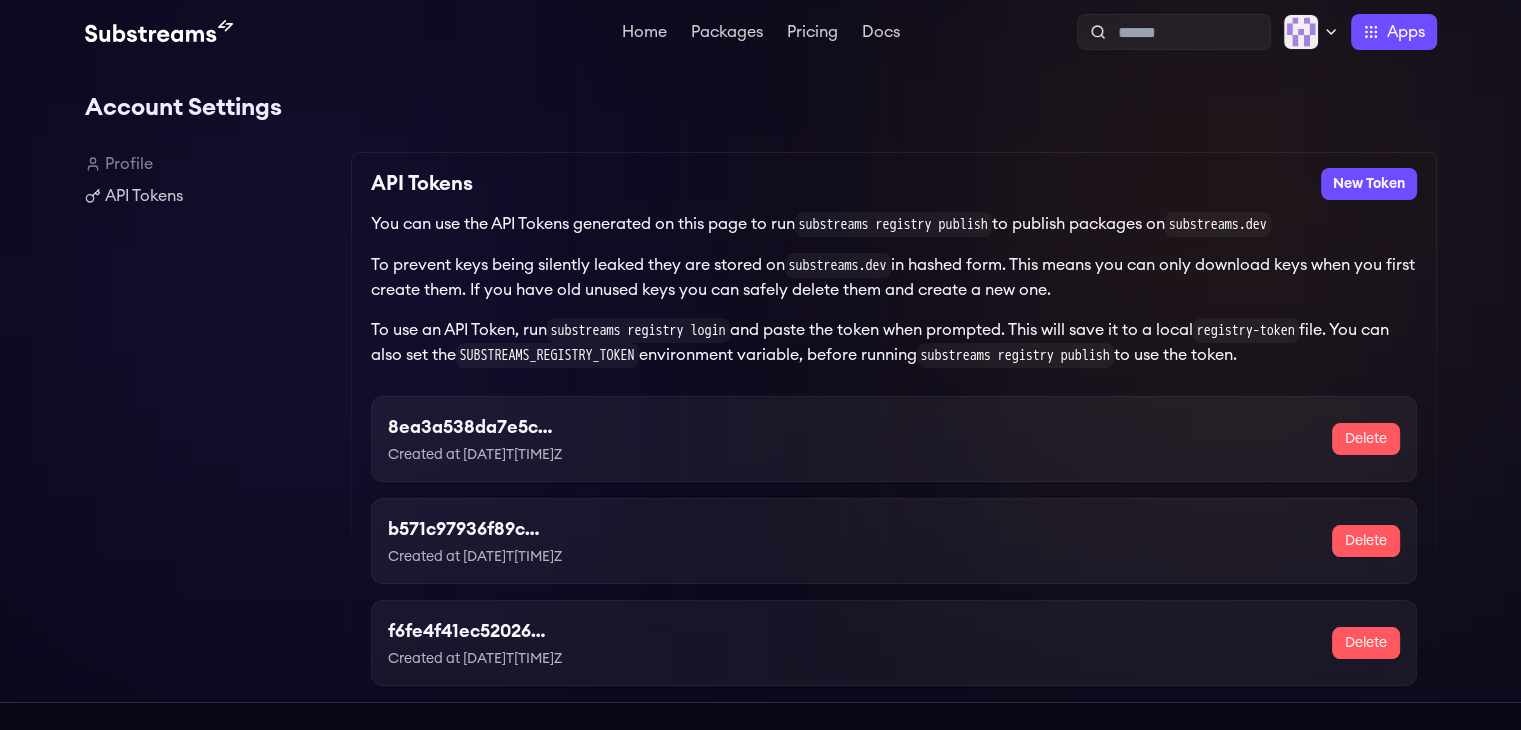 drag, startPoint x: 820, startPoint y: 269, endPoint x: 732, endPoint y: 241, distance: 92.34717 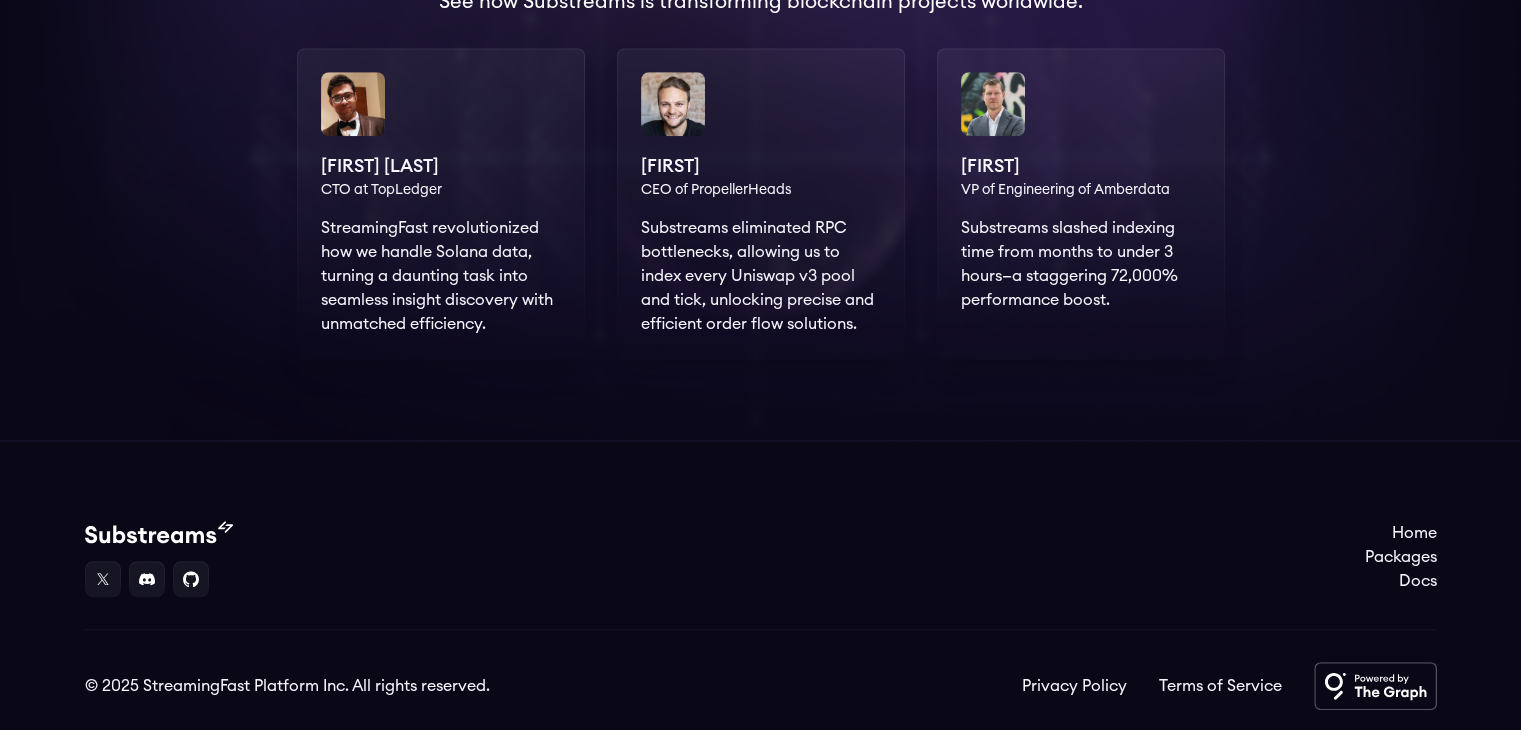 scroll, scrollTop: 1588, scrollLeft: 0, axis: vertical 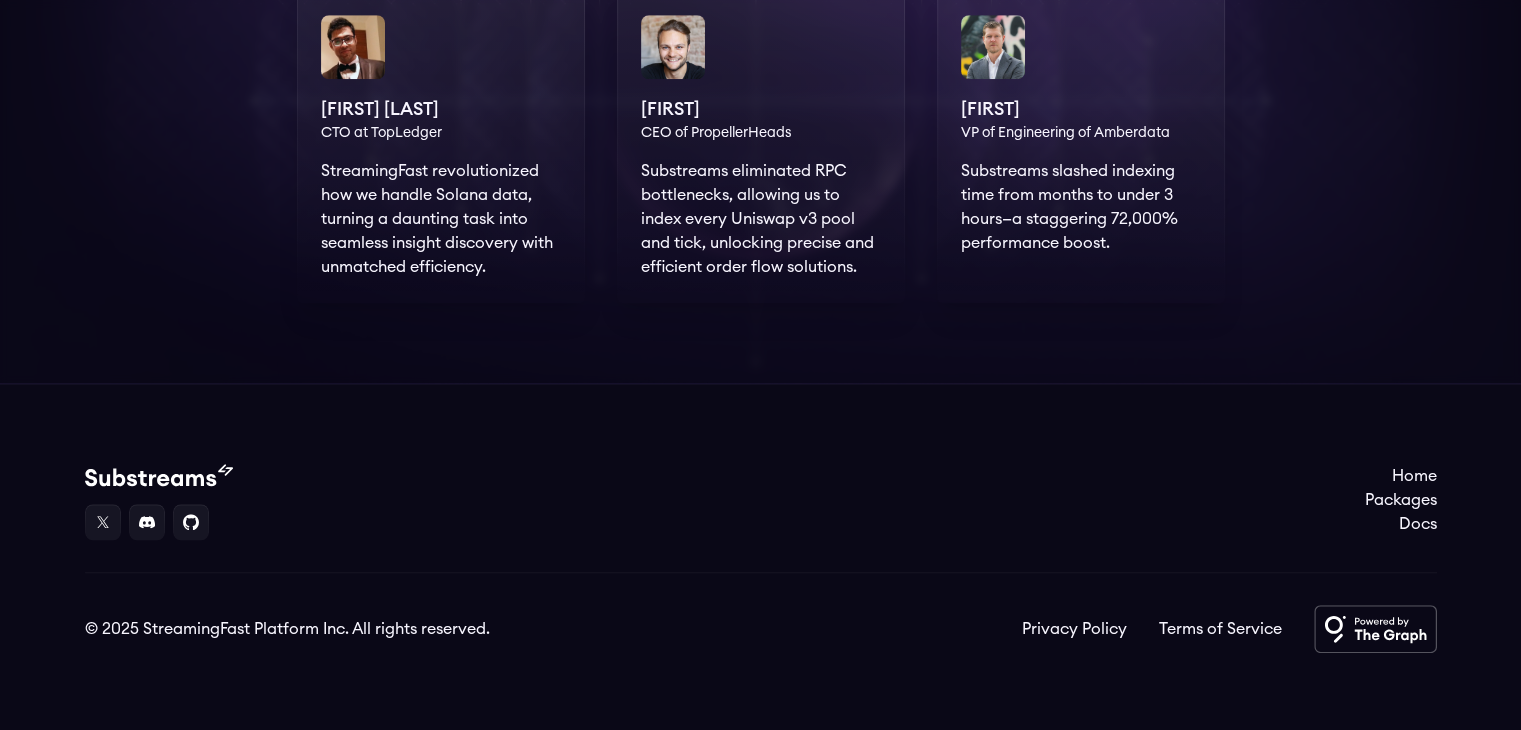 click at bounding box center [760, 101] 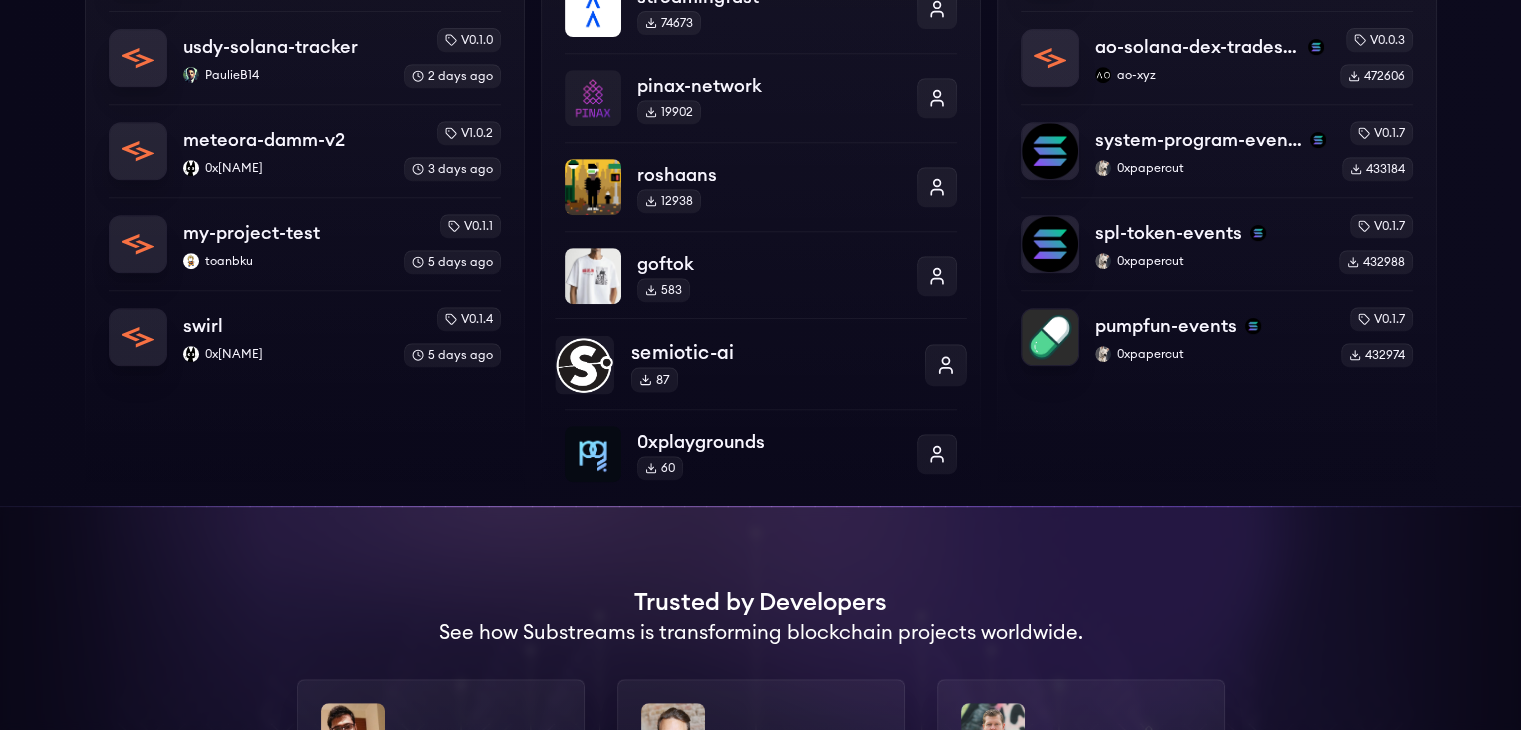 scroll, scrollTop: 1300, scrollLeft: 0, axis: vertical 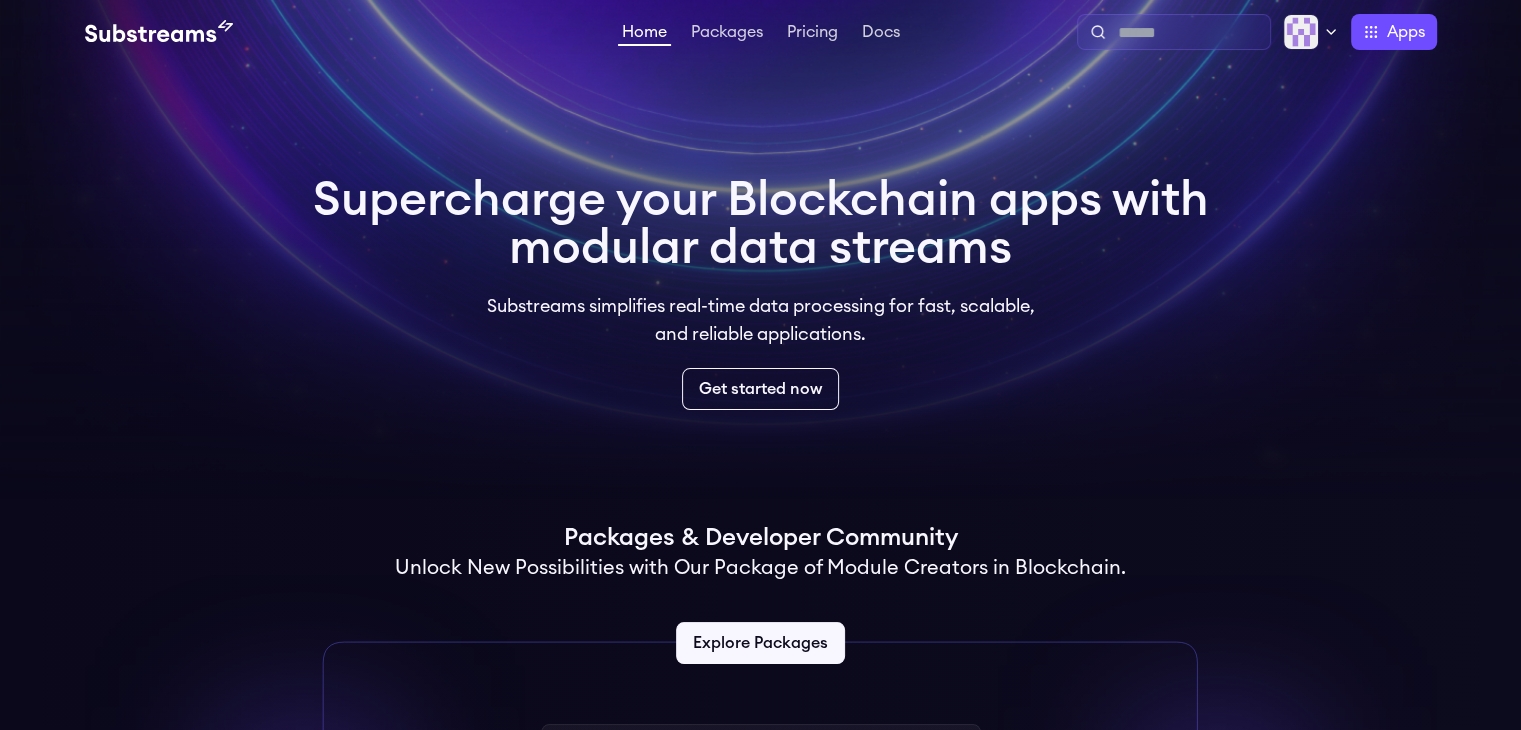 click at bounding box center [1190, 33] 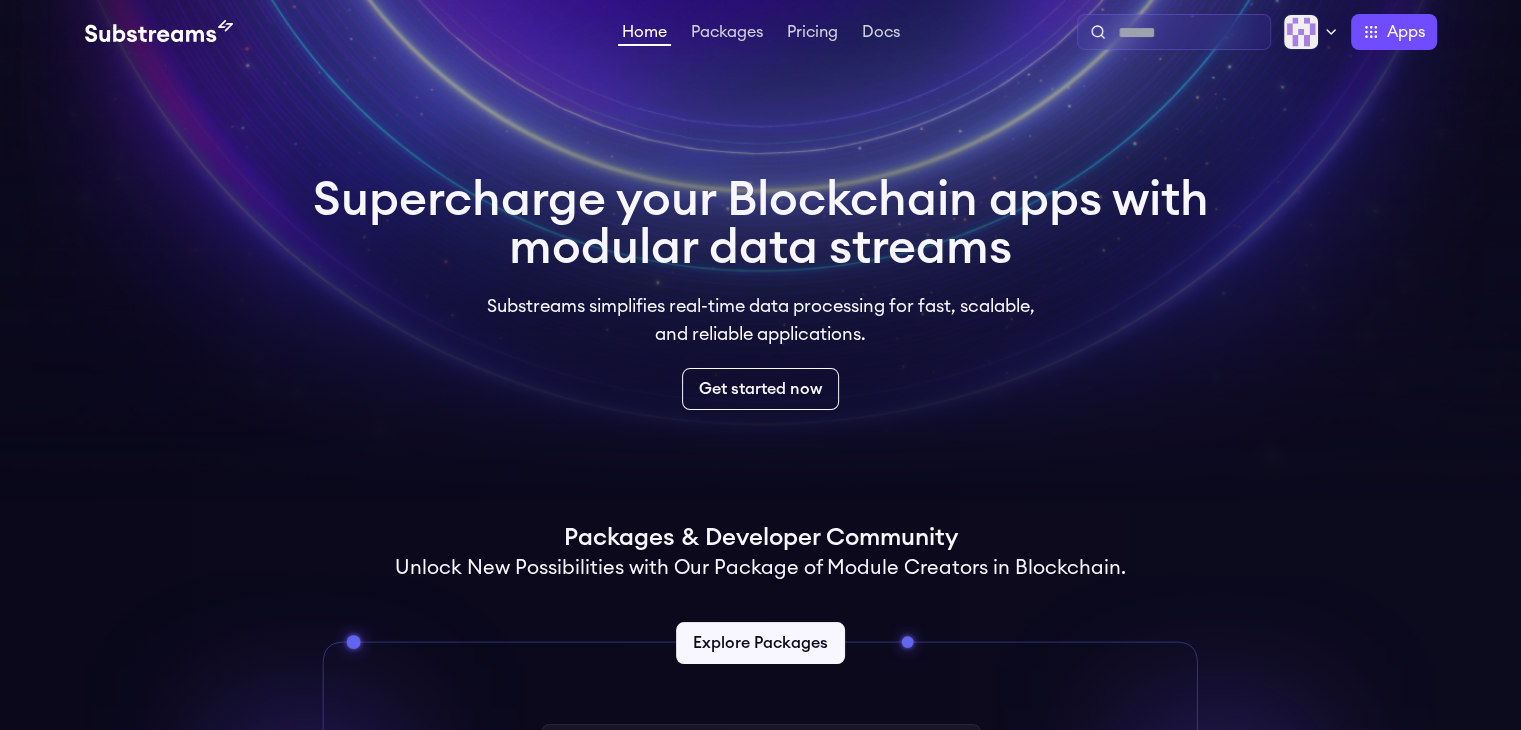 click at bounding box center [1190, 33] 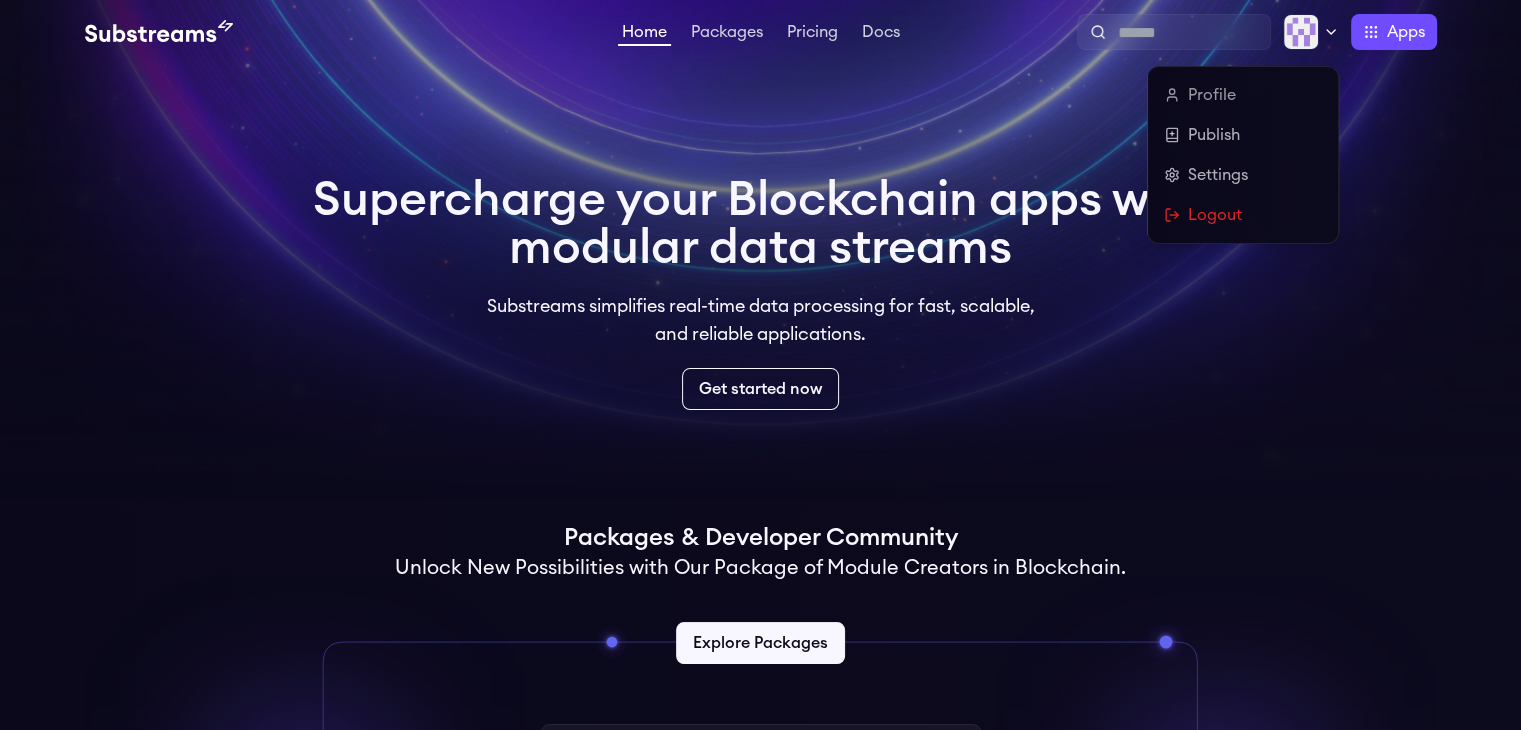 click 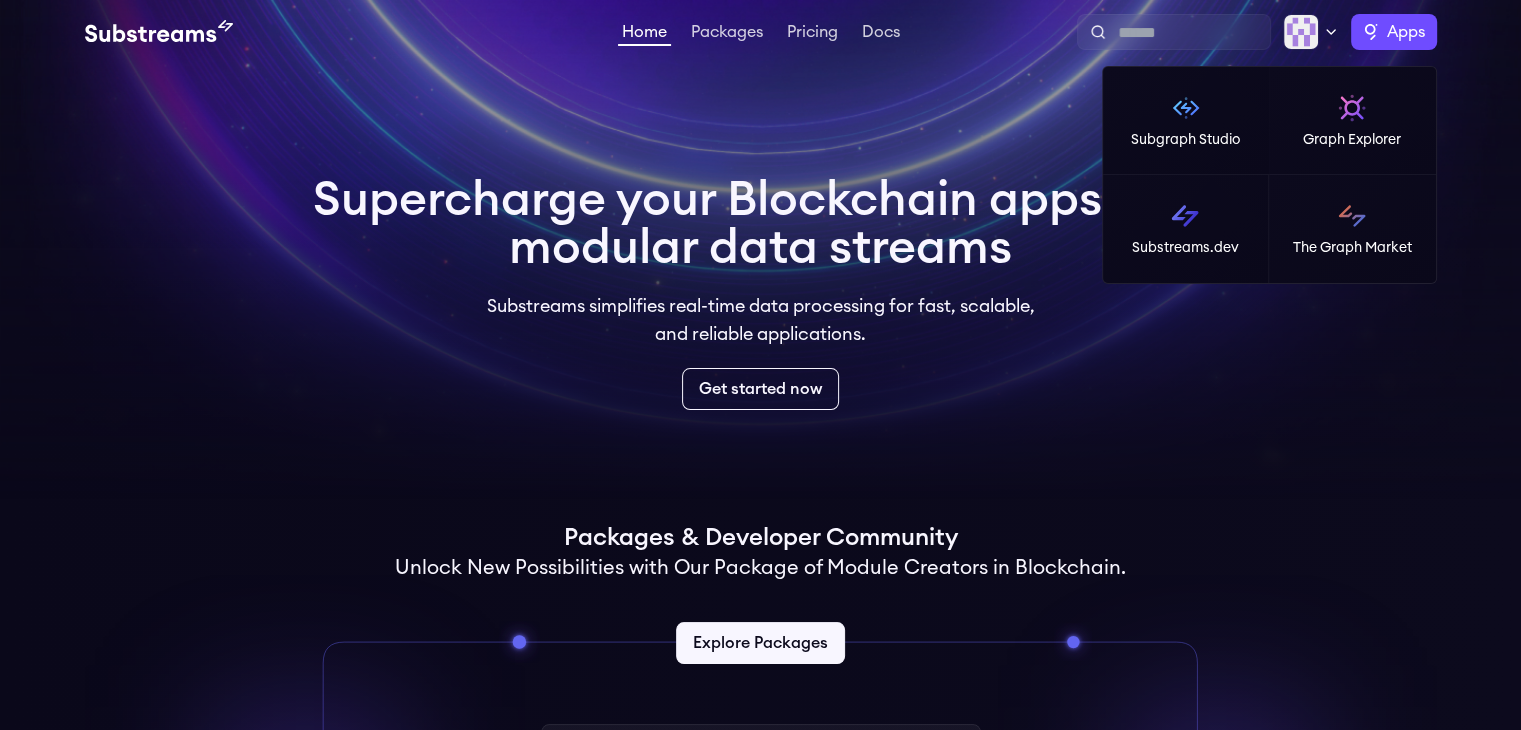 click on "Apps" at bounding box center [1394, 32] 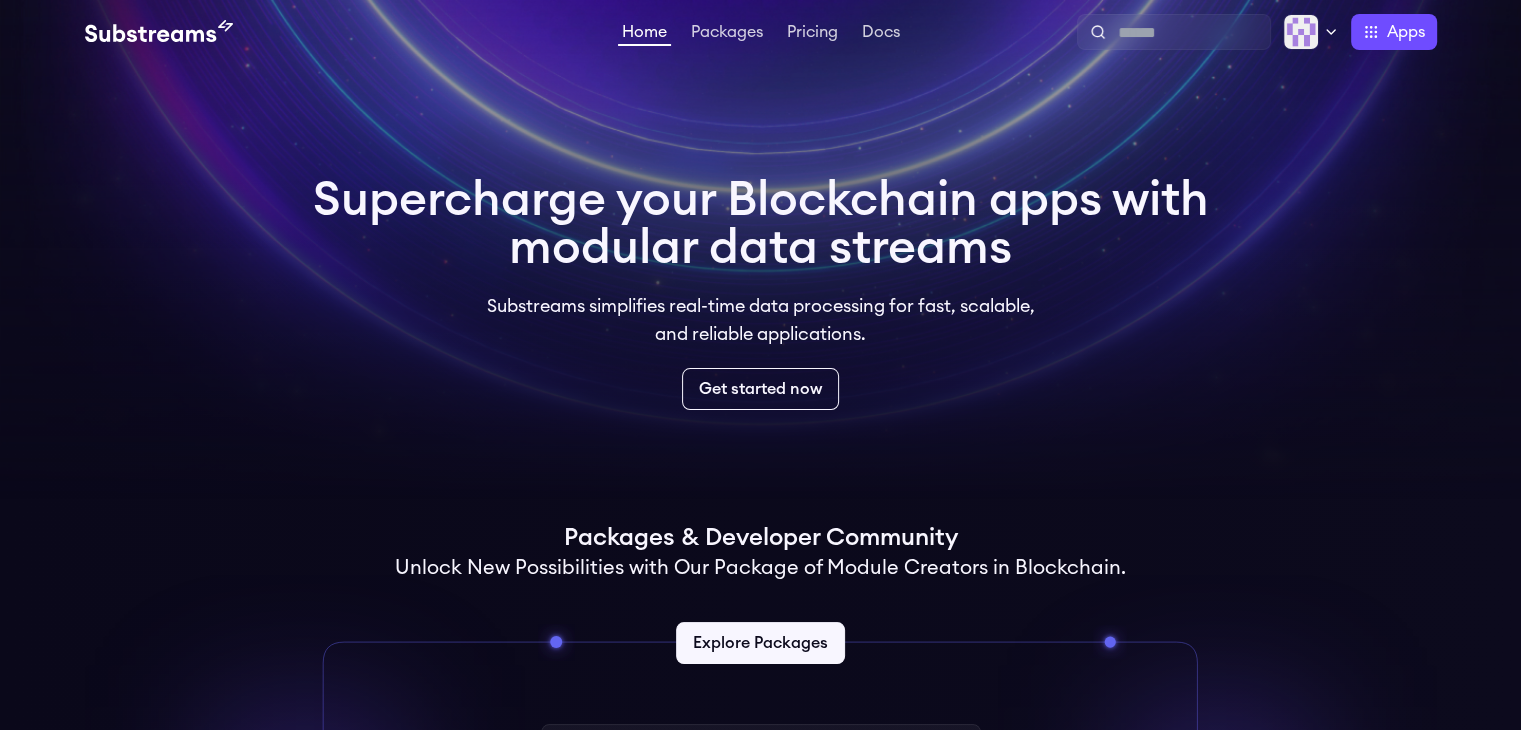 drag, startPoint x: 375, startPoint y: 146, endPoint x: 362, endPoint y: 74, distance: 73.1642 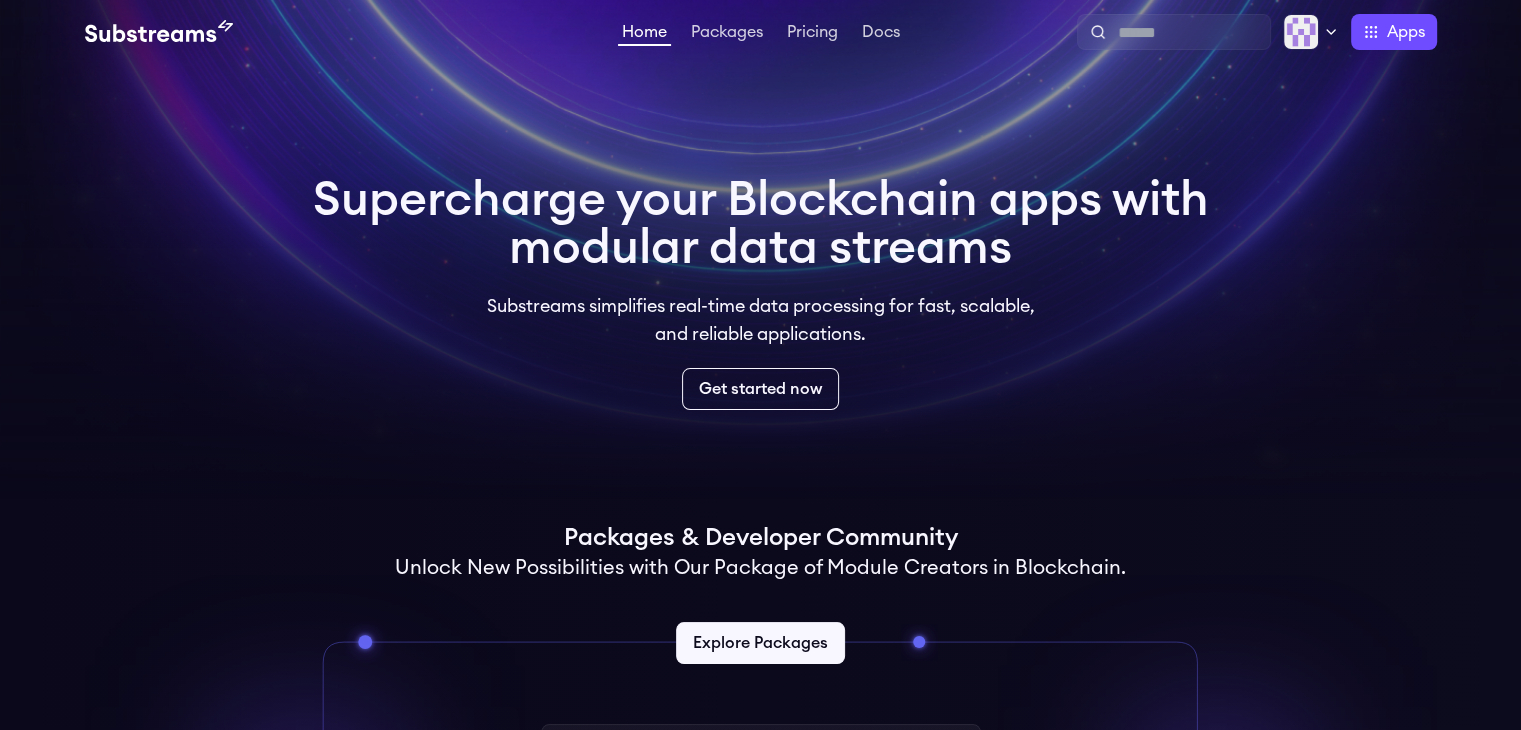 click at bounding box center [760, 250] 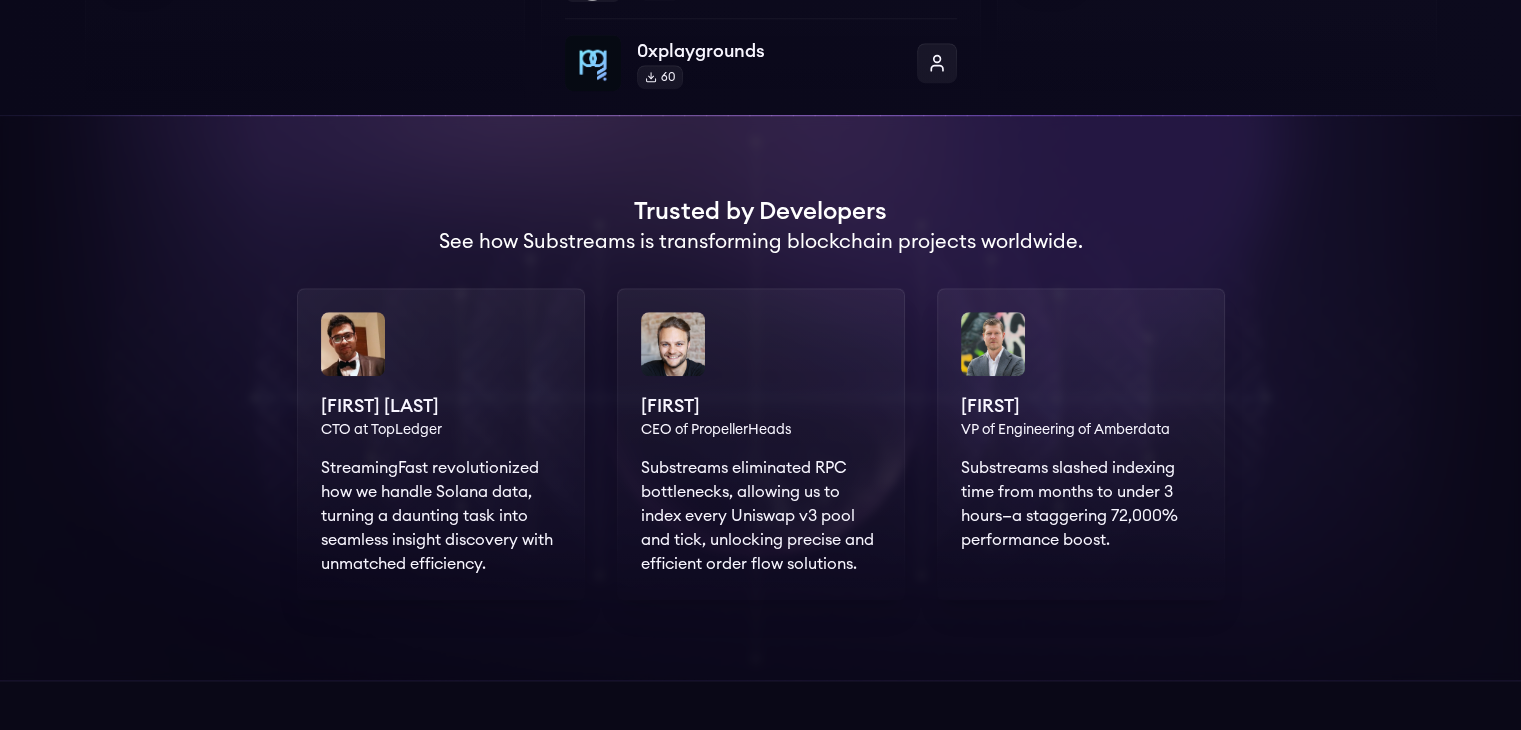 scroll, scrollTop: 1588, scrollLeft: 0, axis: vertical 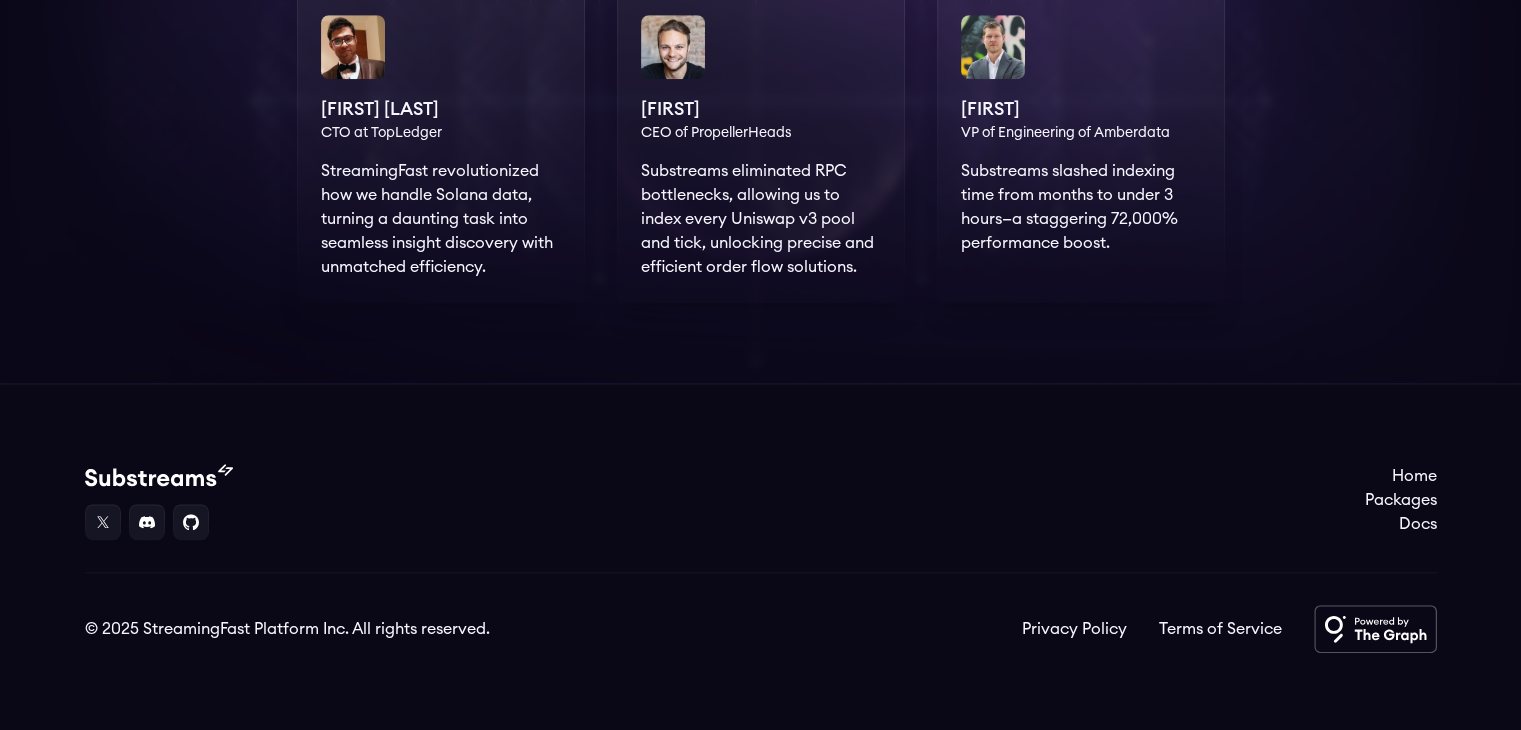 click at bounding box center [1375, 629] 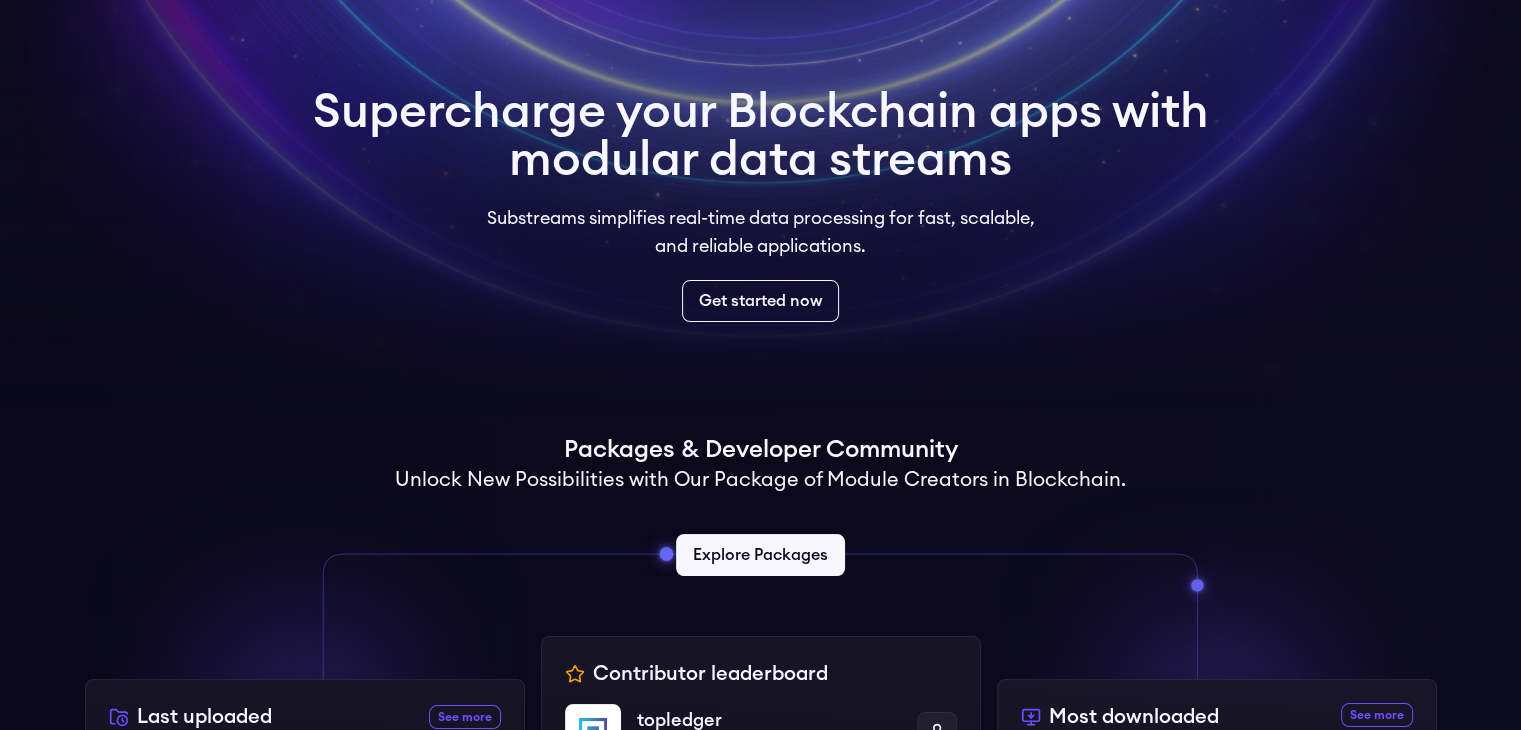 scroll, scrollTop: 0, scrollLeft: 0, axis: both 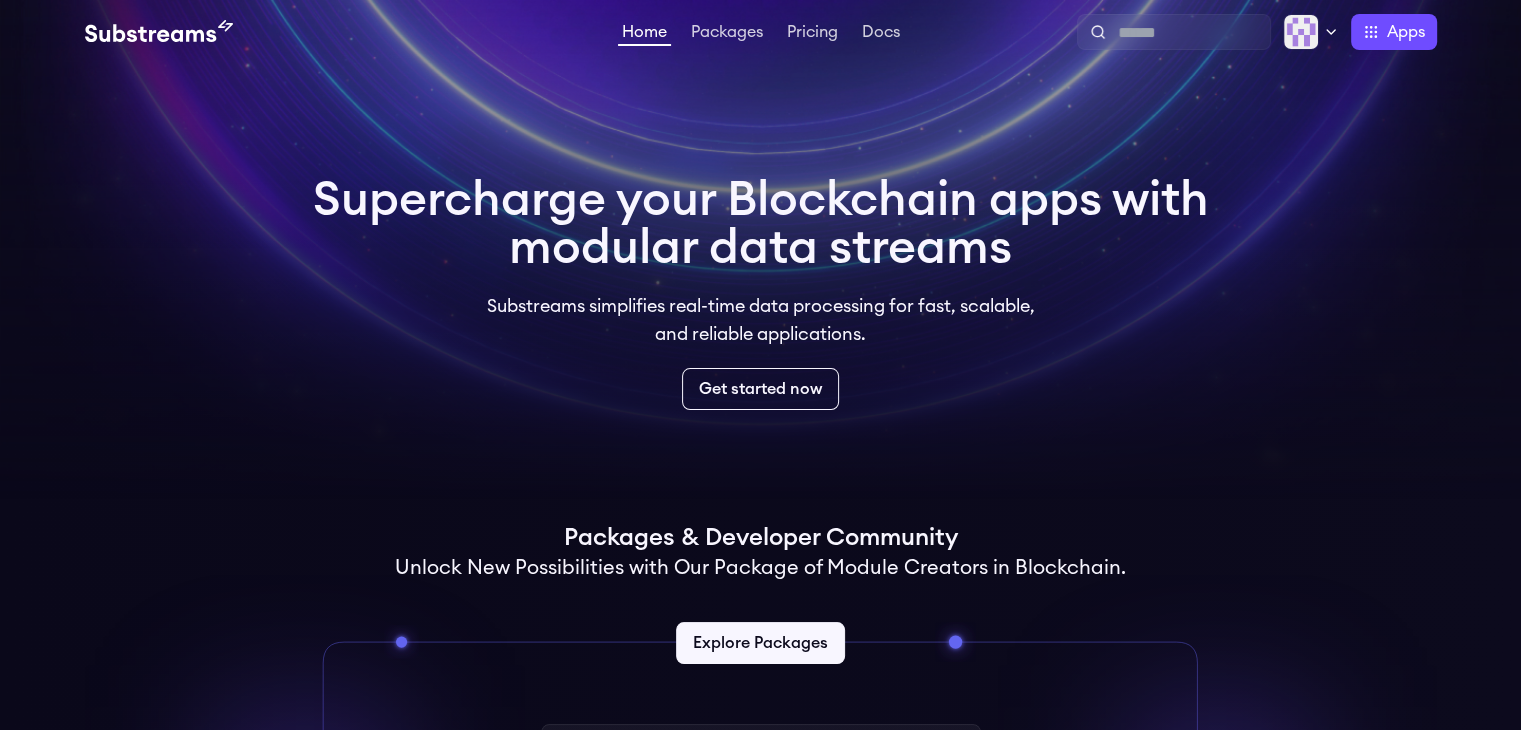 click on "Home" at bounding box center (644, 35) 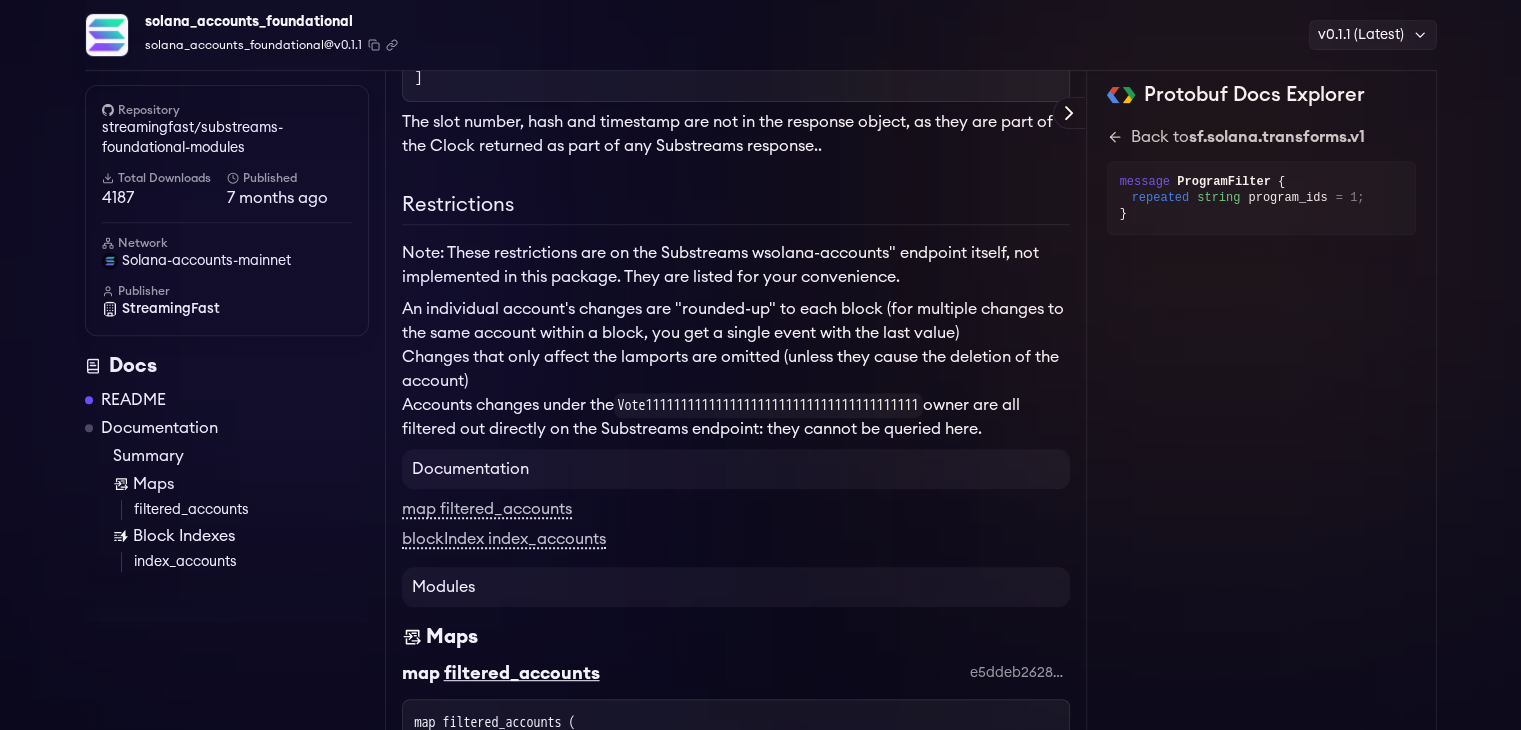 scroll, scrollTop: 642, scrollLeft: 0, axis: vertical 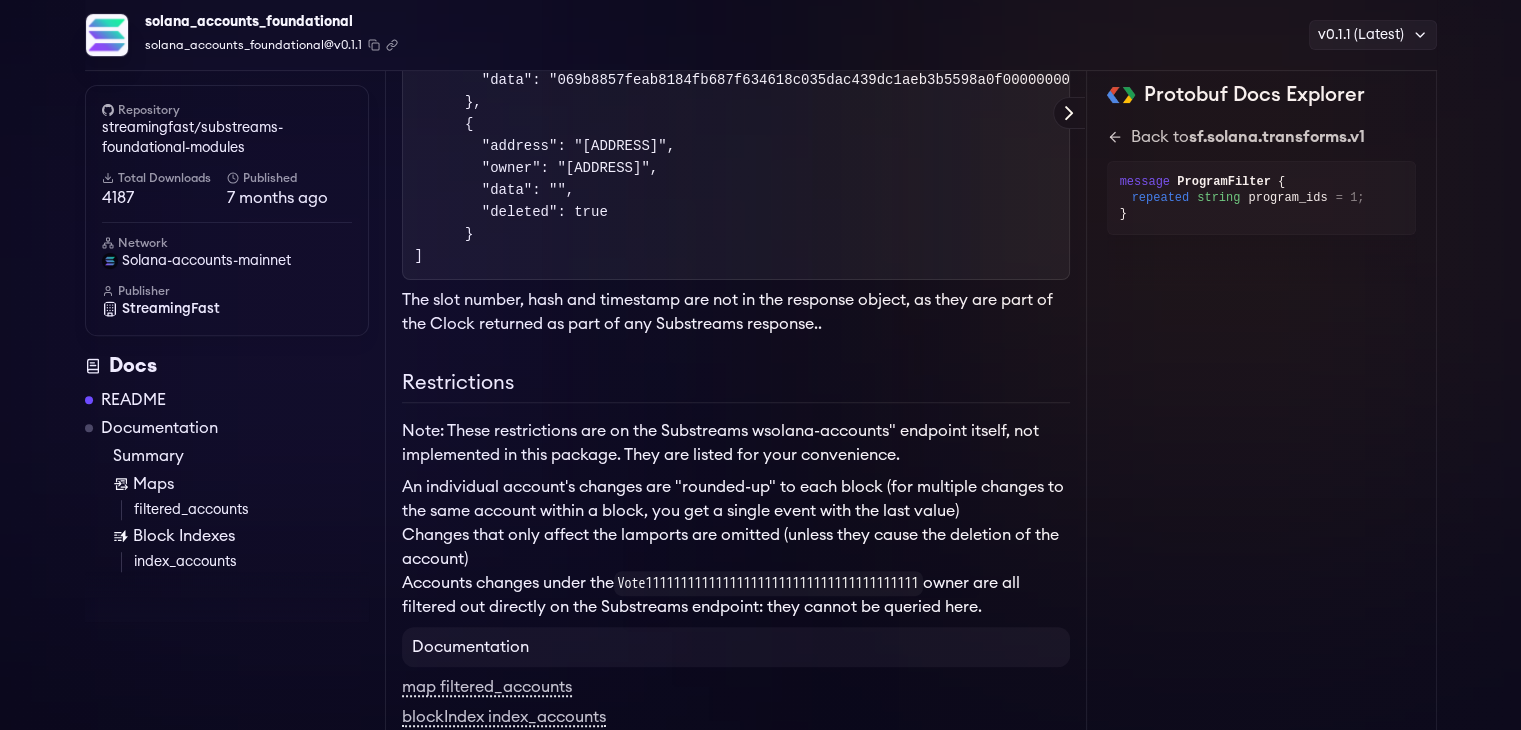 drag, startPoint x: 34, startPoint y: 496, endPoint x: 211, endPoint y: 486, distance: 177.28226 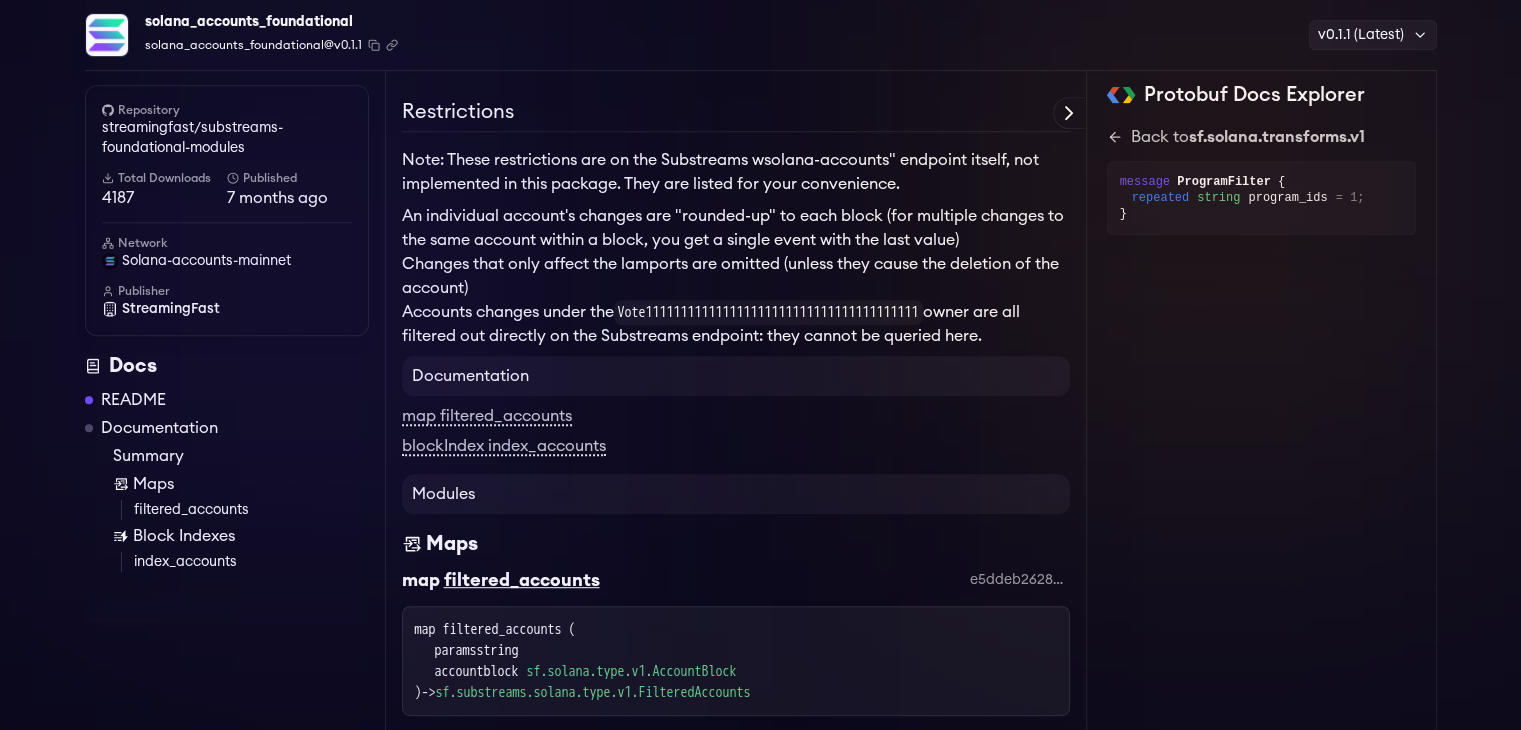 scroll, scrollTop: 1113, scrollLeft: 0, axis: vertical 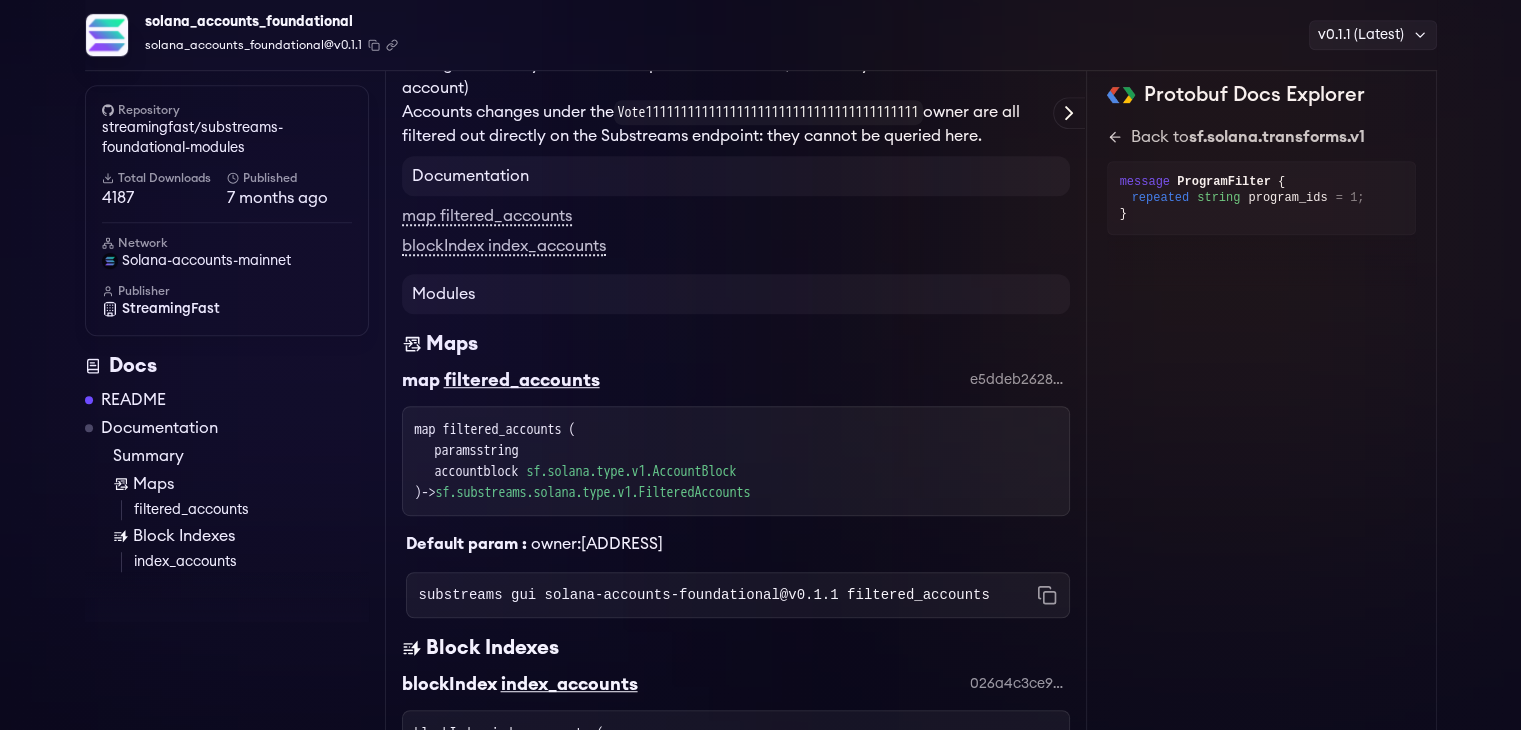 click on "Maps" at bounding box center [452, 344] 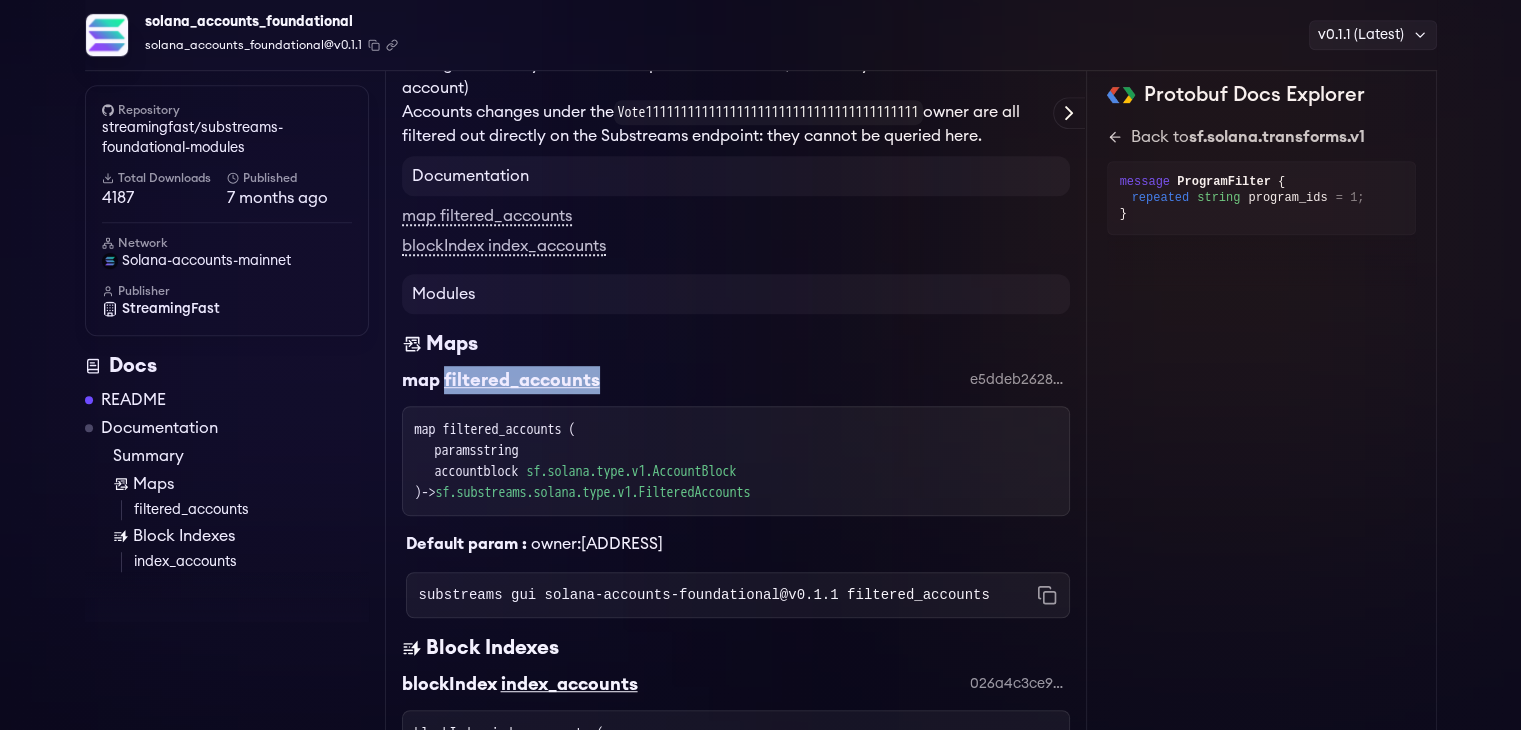 click on "filtered_accounts" at bounding box center [522, 380] 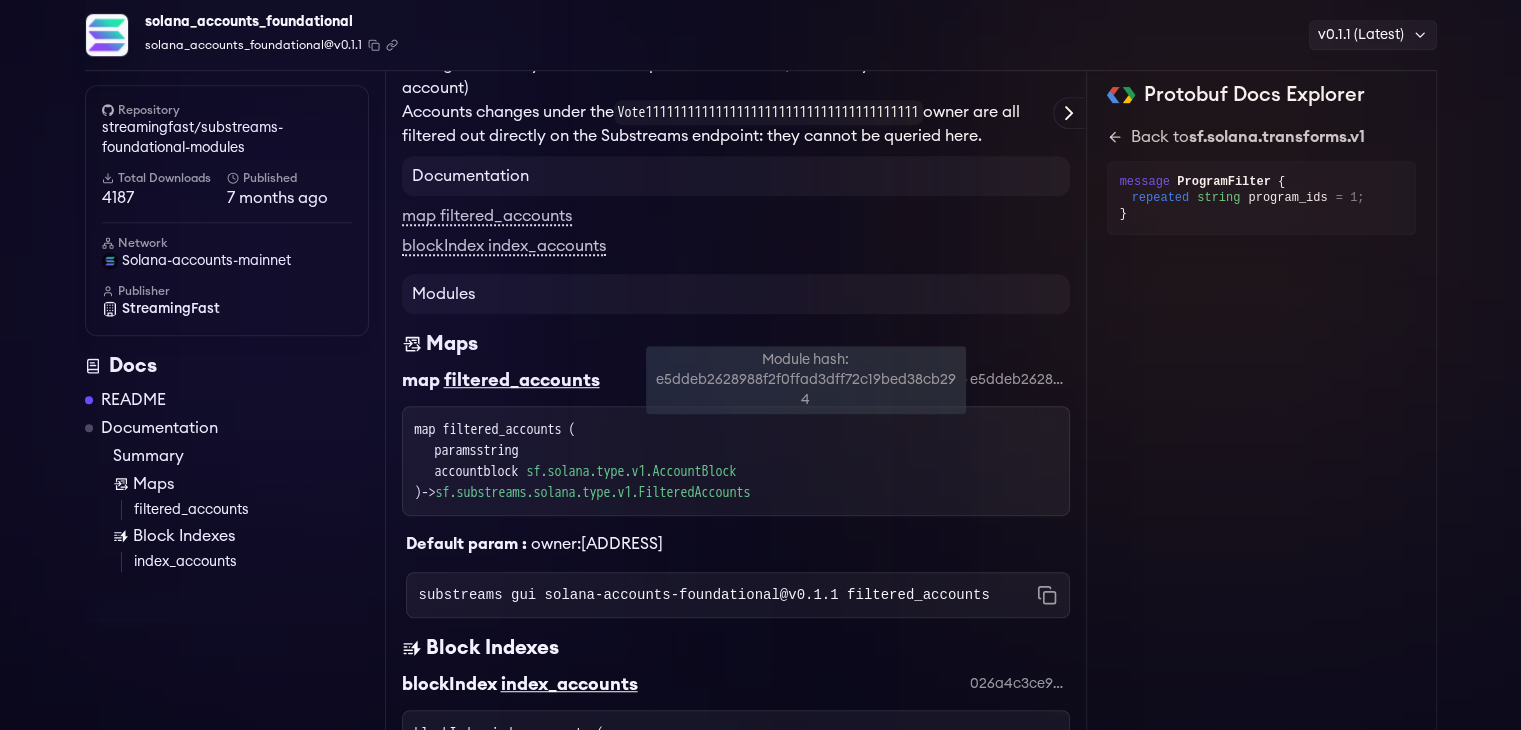 click on "e5ddeb2628988f2f0ffad3dff72c19bed38cb294" at bounding box center [1020, 380] 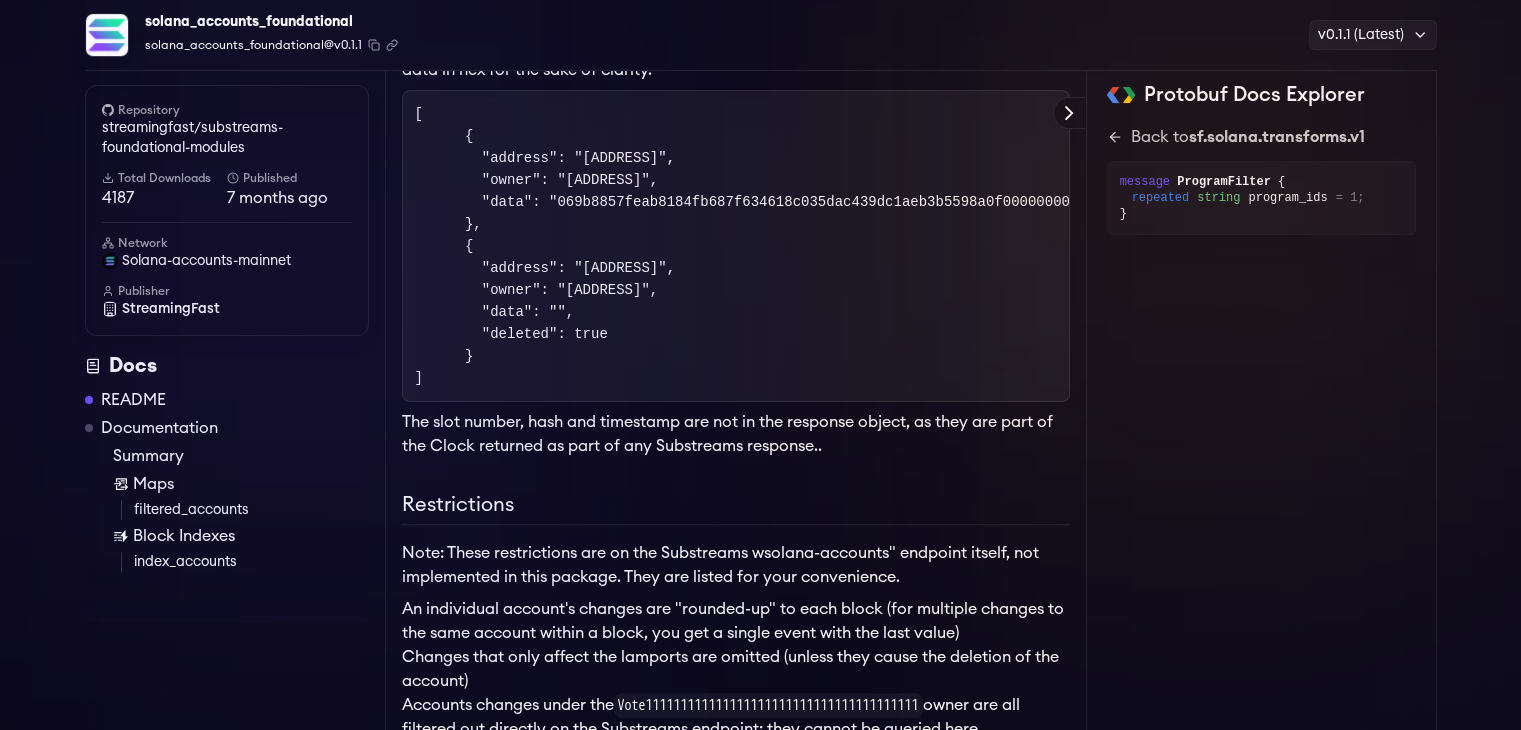 scroll, scrollTop: 513, scrollLeft: 0, axis: vertical 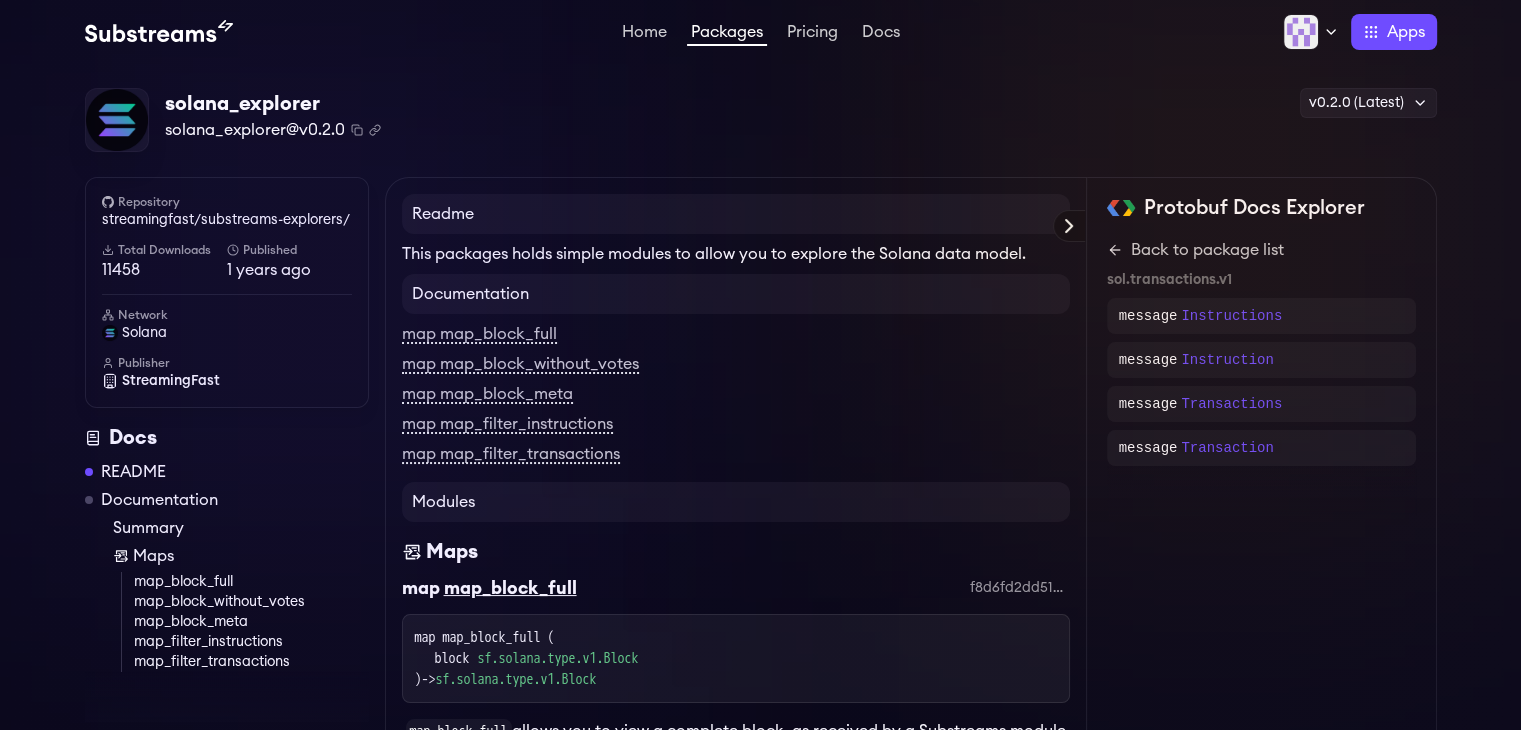 click 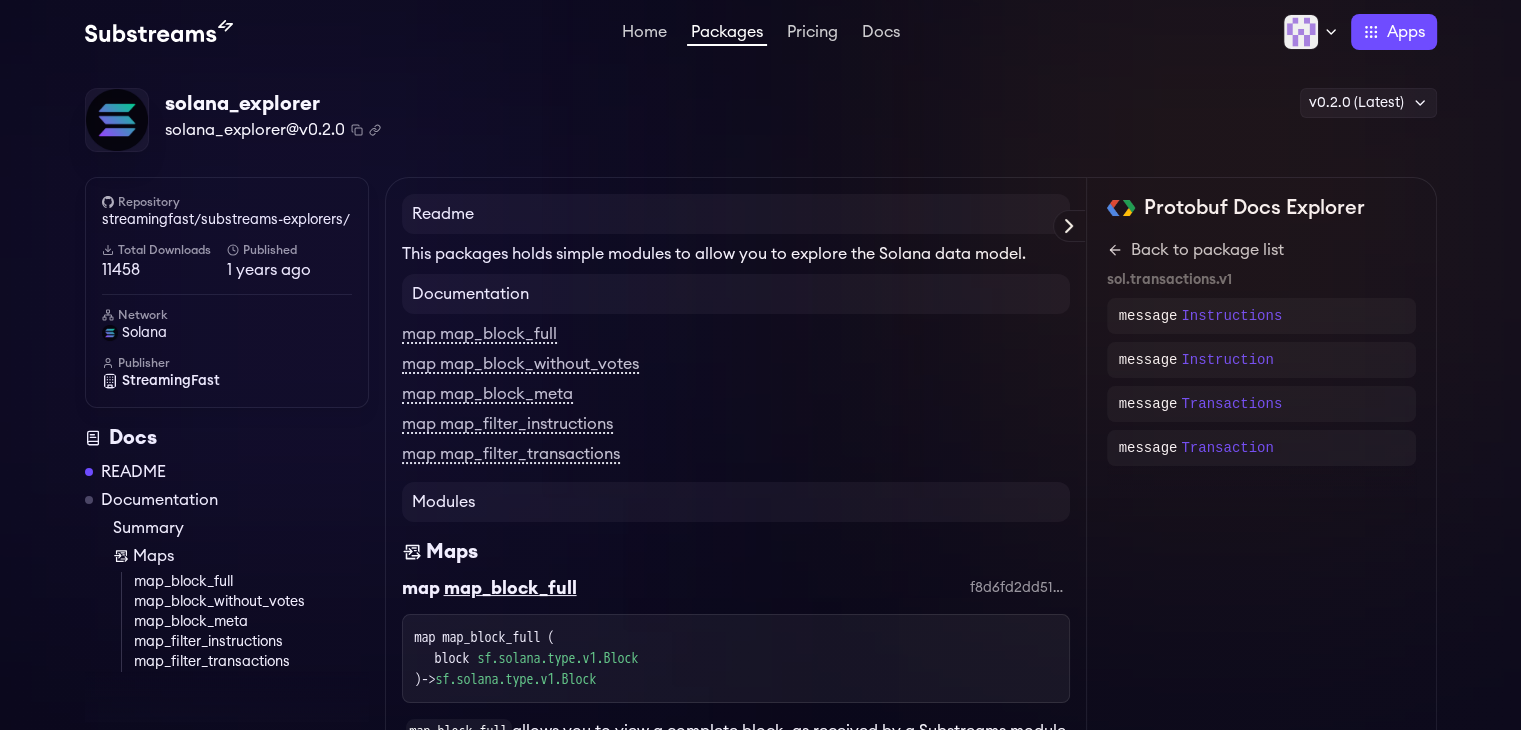 click at bounding box center (0, 0) 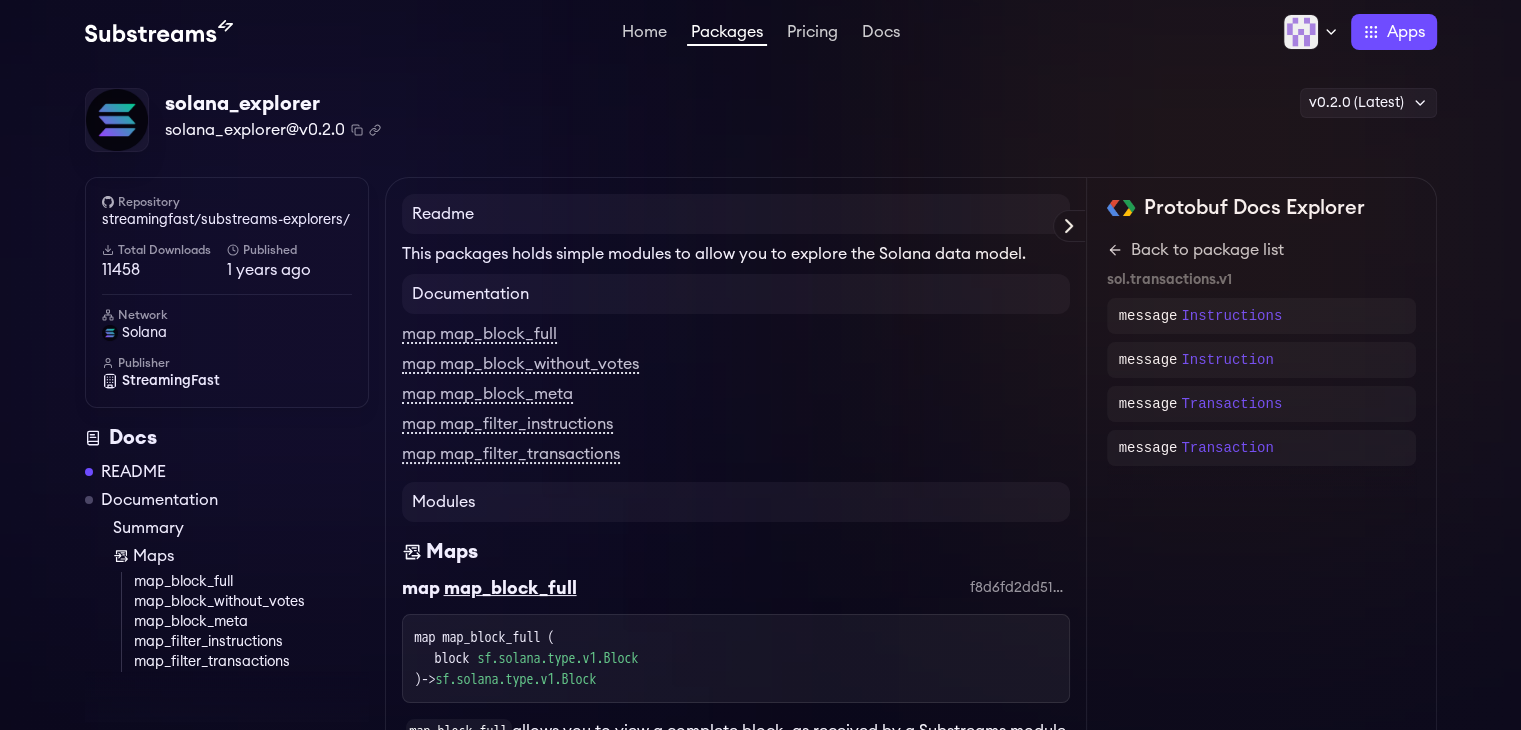 drag, startPoint x: 1070, startPoint y: 228, endPoint x: 1078, endPoint y: 243, distance: 17 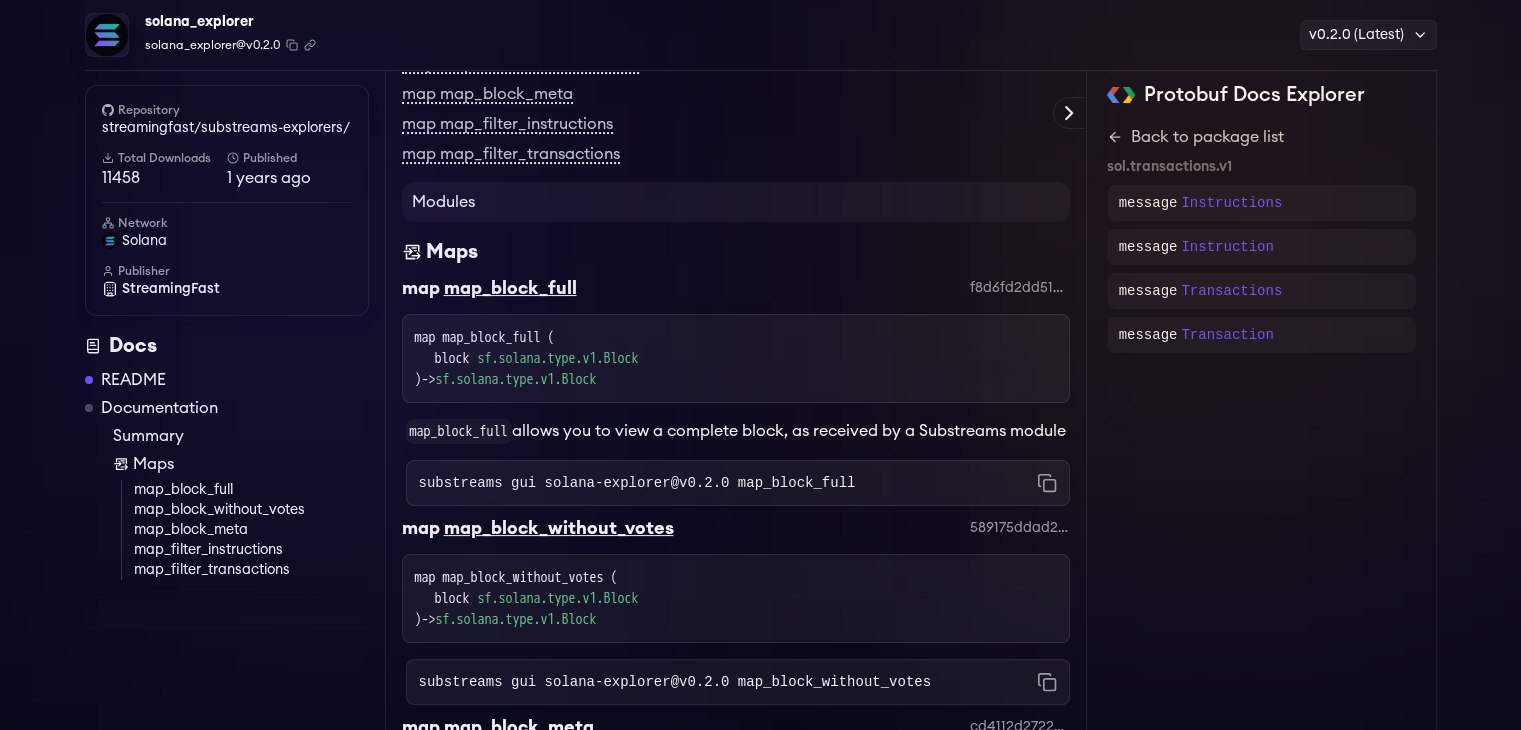 scroll, scrollTop: 0, scrollLeft: 0, axis: both 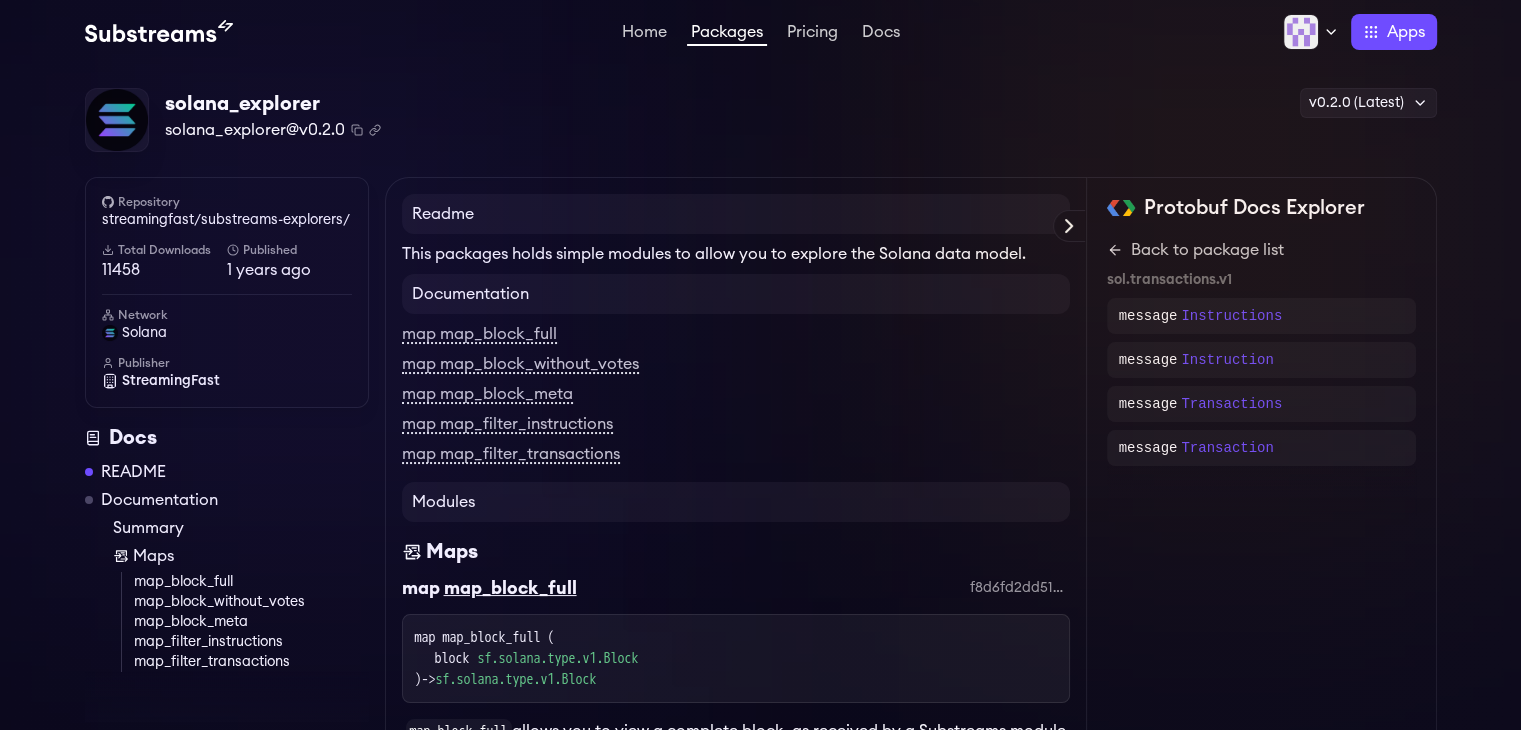 click on "Protobuf Docs Explorer" at bounding box center (0, 0) 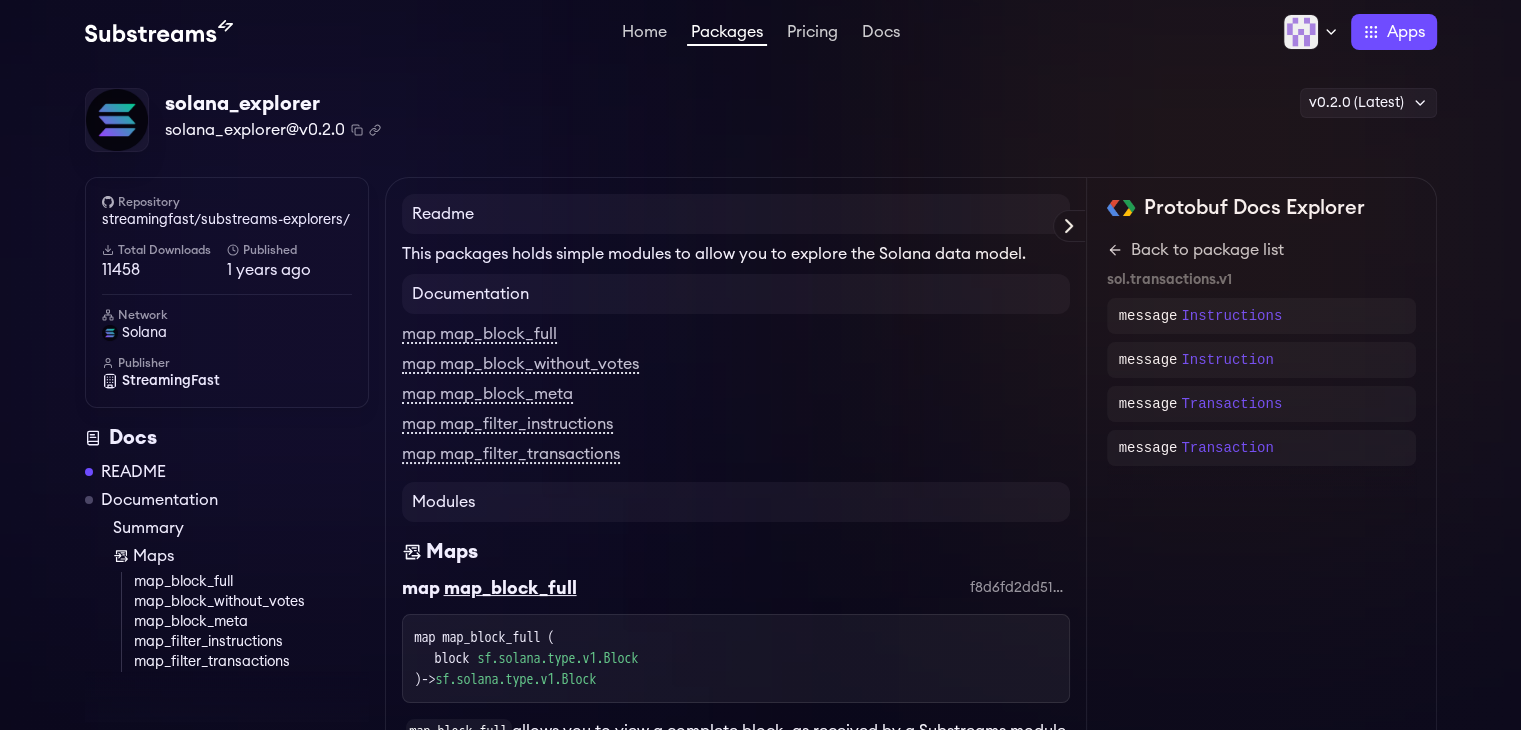 click on "Back to package list" at bounding box center (1261, 250) 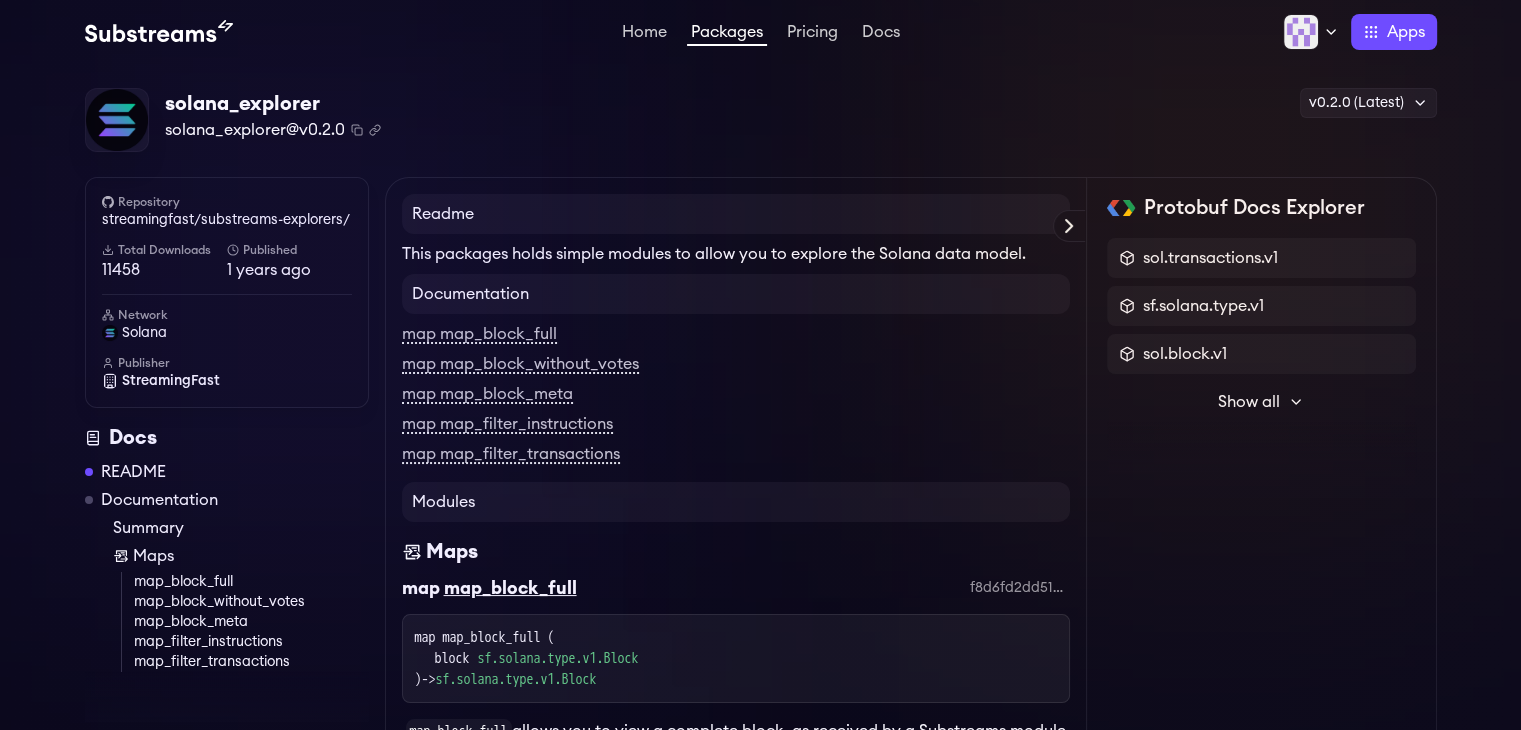 click on "Show all" at bounding box center (1249, 402) 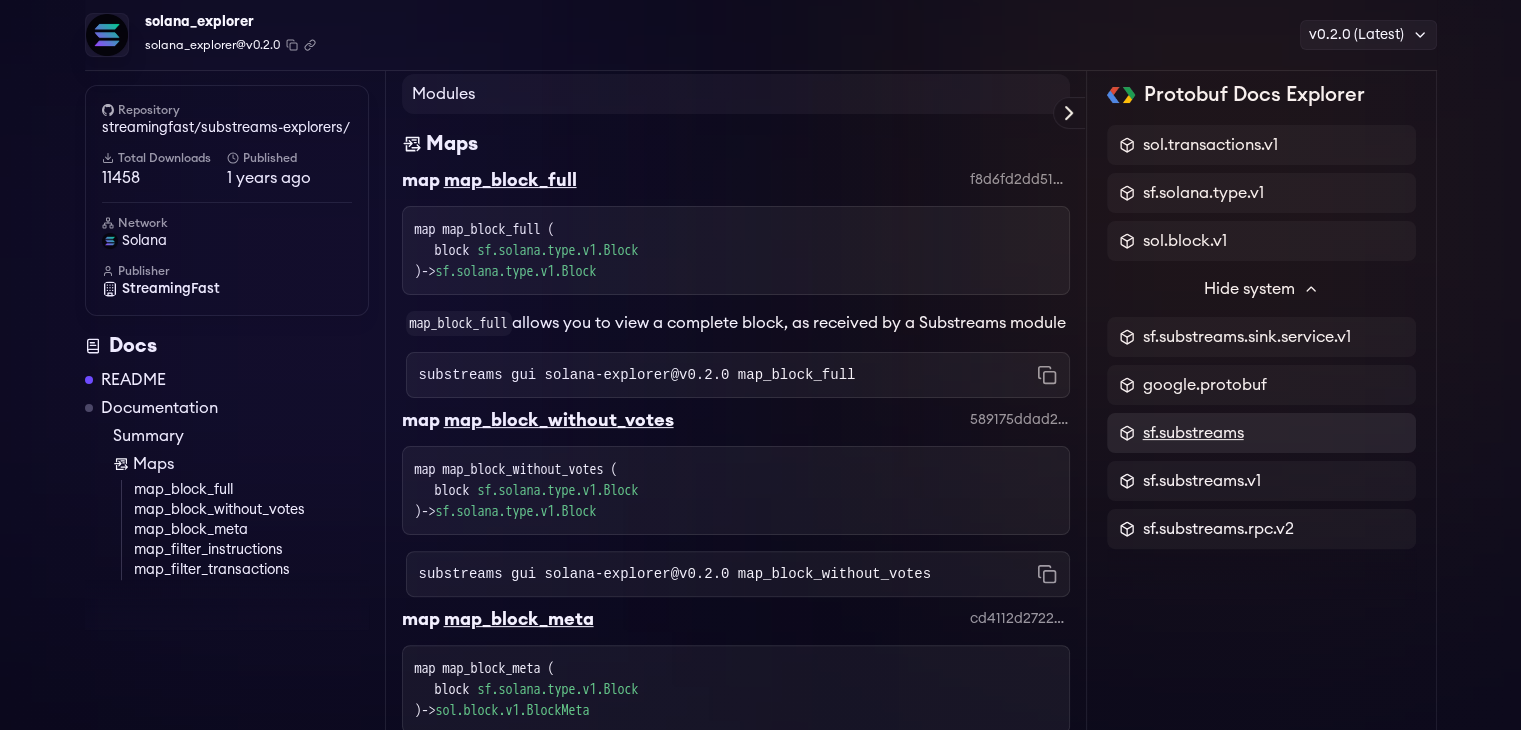scroll, scrollTop: 416, scrollLeft: 0, axis: vertical 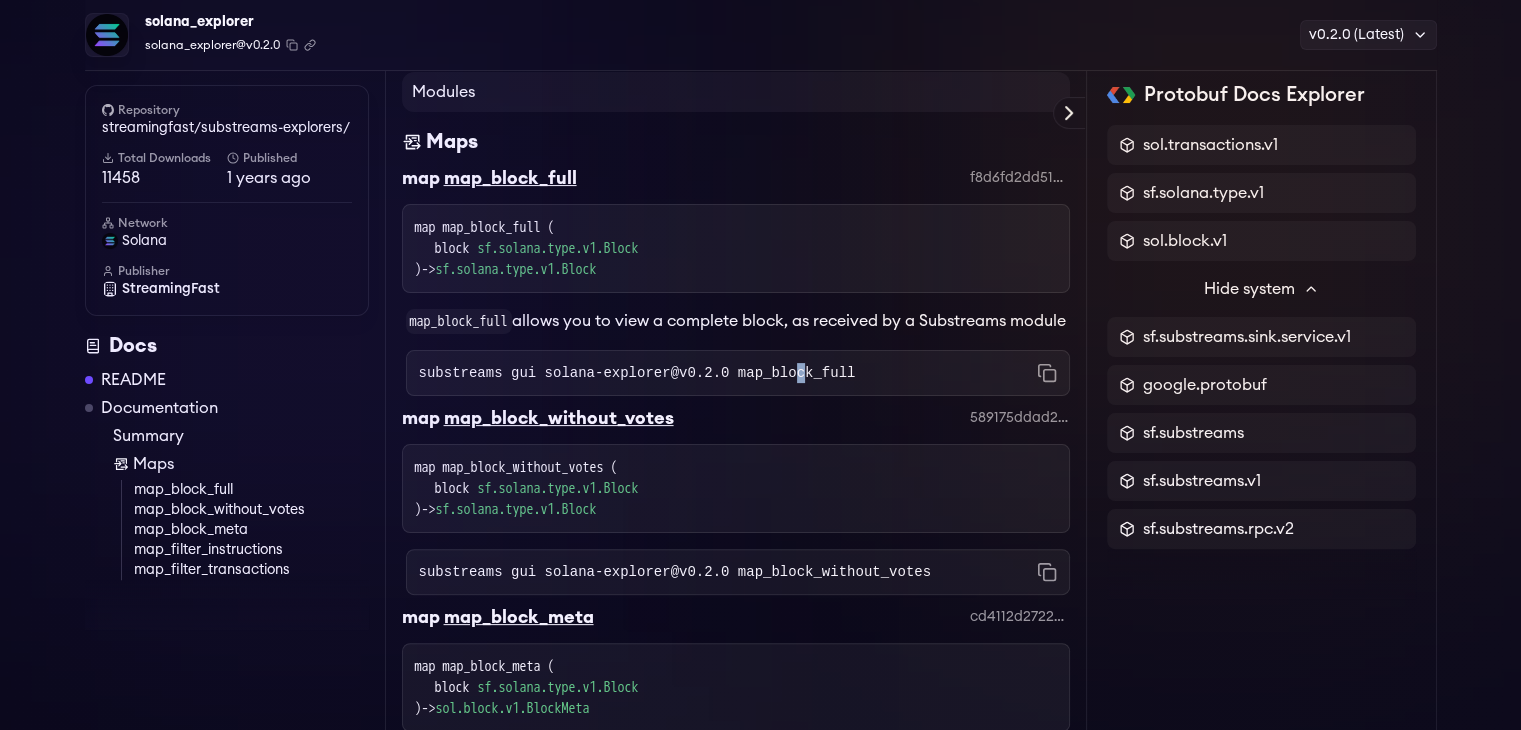 click on "substreams gui solana-explorer@v0.2.0 map_block_full" at bounding box center (637, 373) 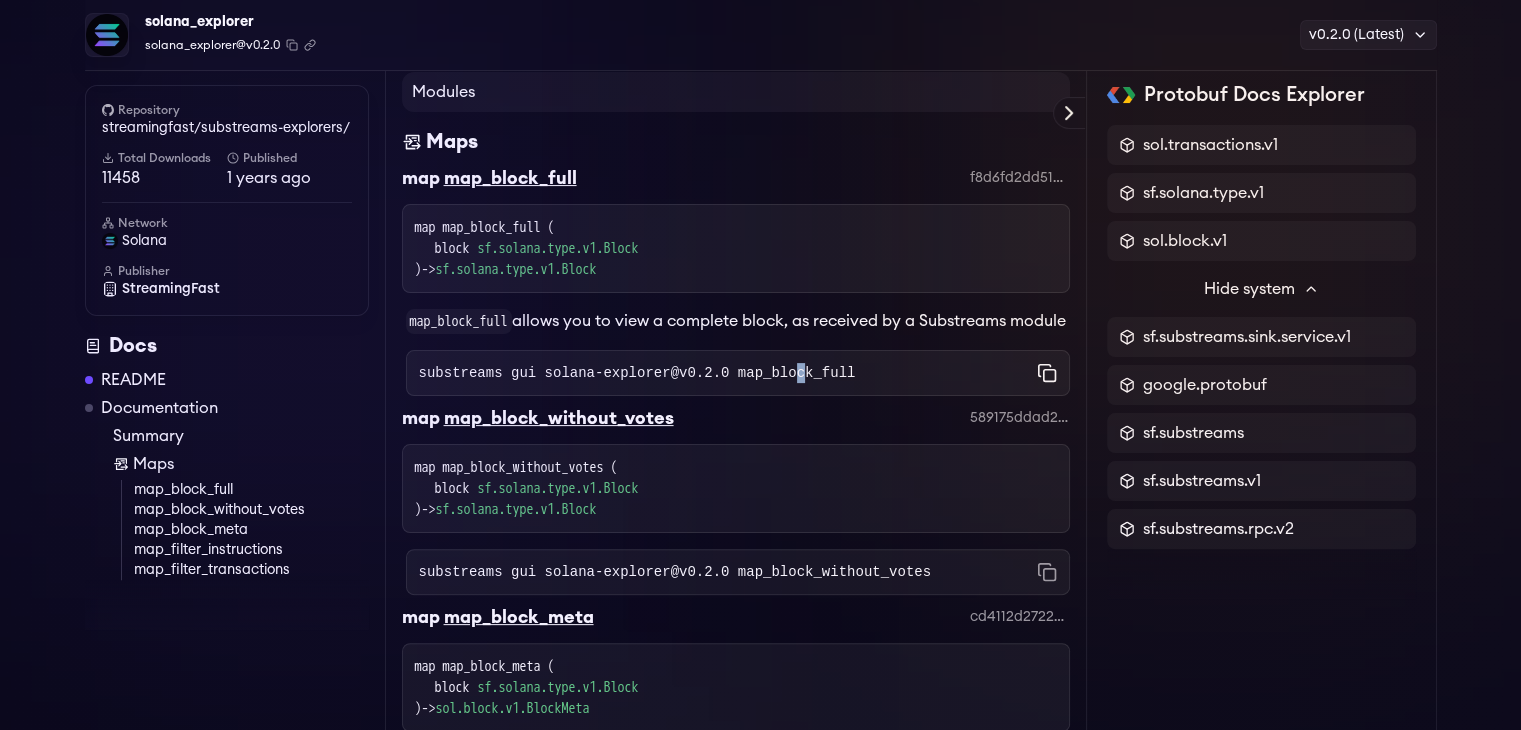 click 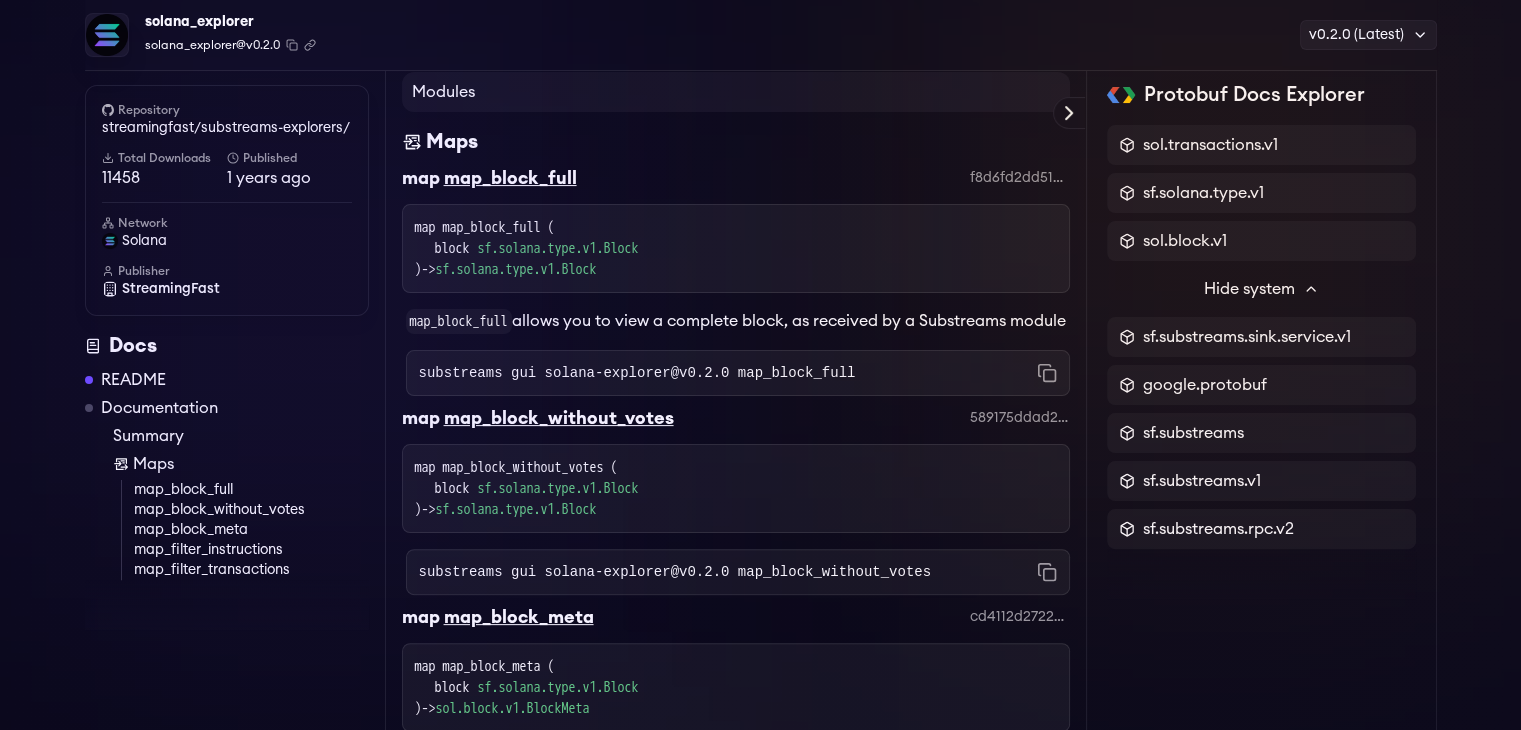 click on "solana_explorer solana_explorer@v0.2.0 Copied!   Copied!   v0.2.0 (Latest)  v0.2.0 (Latest) v0.1.0   Repository streamingfast/substreams-explorers/  Total Downloads 11458  Published 1 years ago  Network   solana  Publisher   StreamingFast  Repository streamingfast/substreams-explorers/  Total Downloads 11458  Published 1 years ago  Network   solana  Publisher   StreamingFast  Docs README Documentation Summary  Maps   map_block_full map_block_without_votes map_block_meta map_filter_instructions map_filter_transactions Readme This packages holds simple modules to allow you to explore the Solana data model.
Documentation map map_block_full map map_block_without_votes map map_block_meta map map_filter_instructions map map_filter_transactions Modules Maps map map_block_full f8d6fd2dd51631bc81f8bebba34f17305556d890 map map_block_full ( block sf.solana.type.v1.Block )   ->  sf.solana.type.v1.Block map_block_full  allows you to view a complete block, as received by a Substreams module
Copied!   map block )" at bounding box center (760, 615) 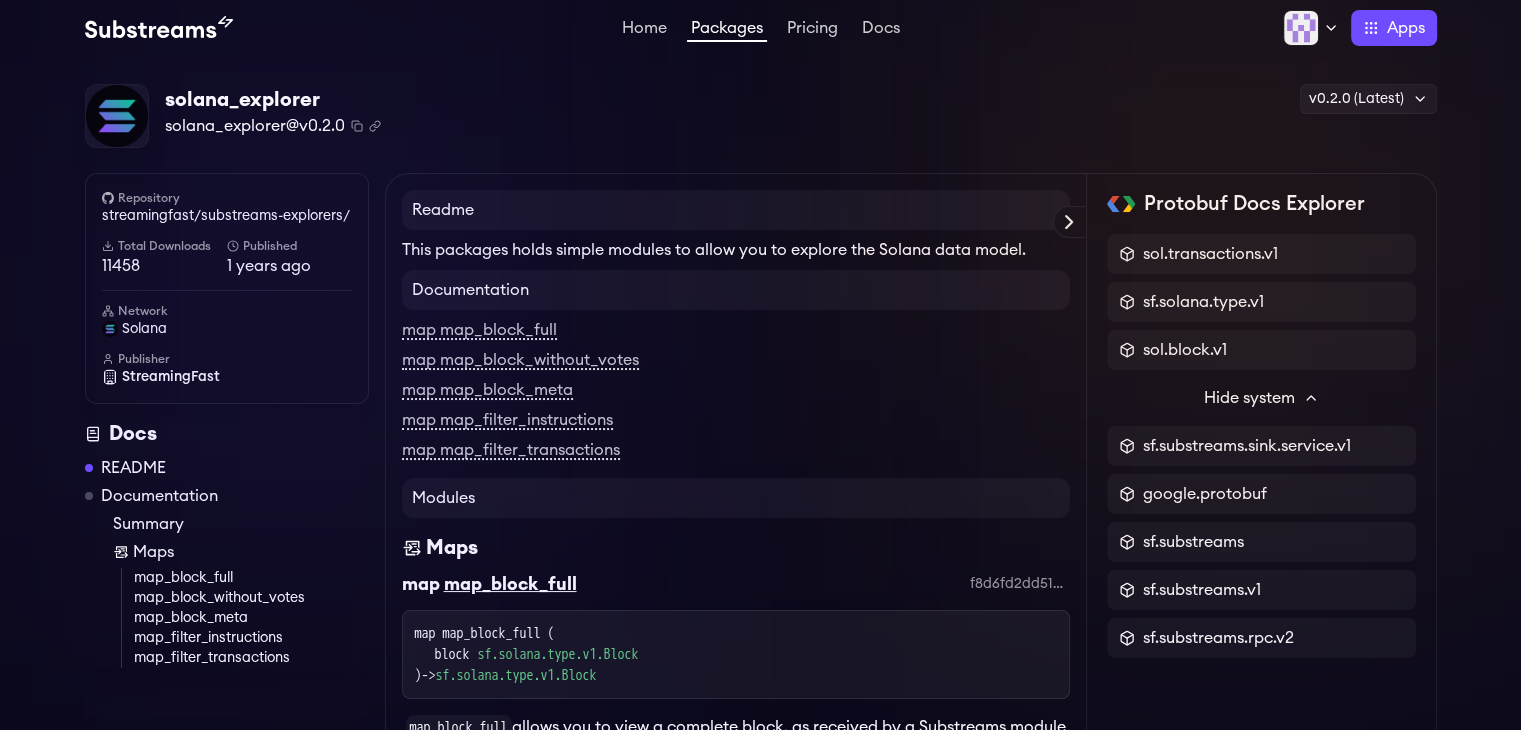 scroll, scrollTop: 0, scrollLeft: 0, axis: both 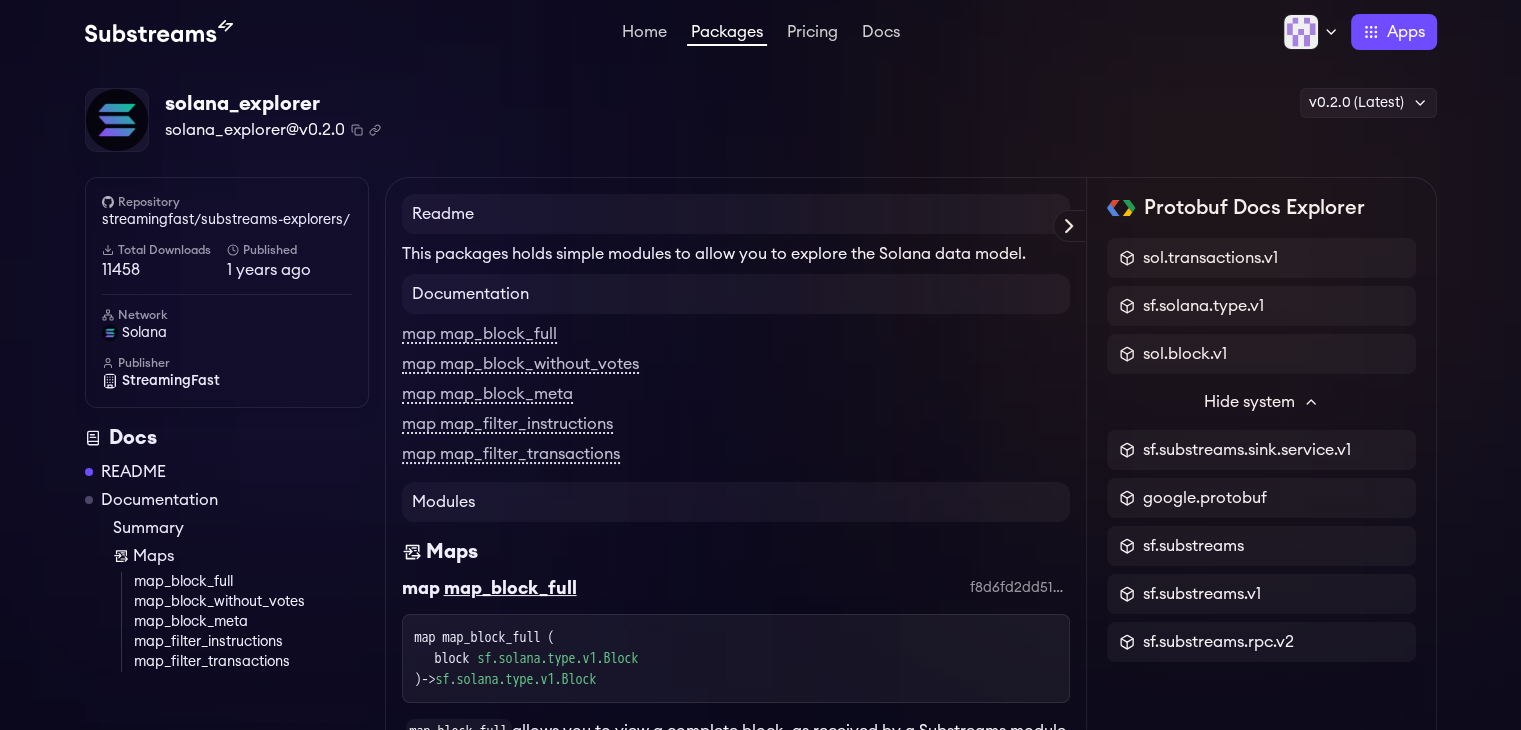 click on "solana_explorer solana_explorer@v0.2.0 Copied!   Copied!   v0.2.0 (Latest)  v0.2.0 (Latest) v0.1.0   Repository streamingfast/substreams-explorers/  Total Downloads 11458  Published 1 years ago  Network   solana  Publisher   StreamingFast" at bounding box center [761, 120] 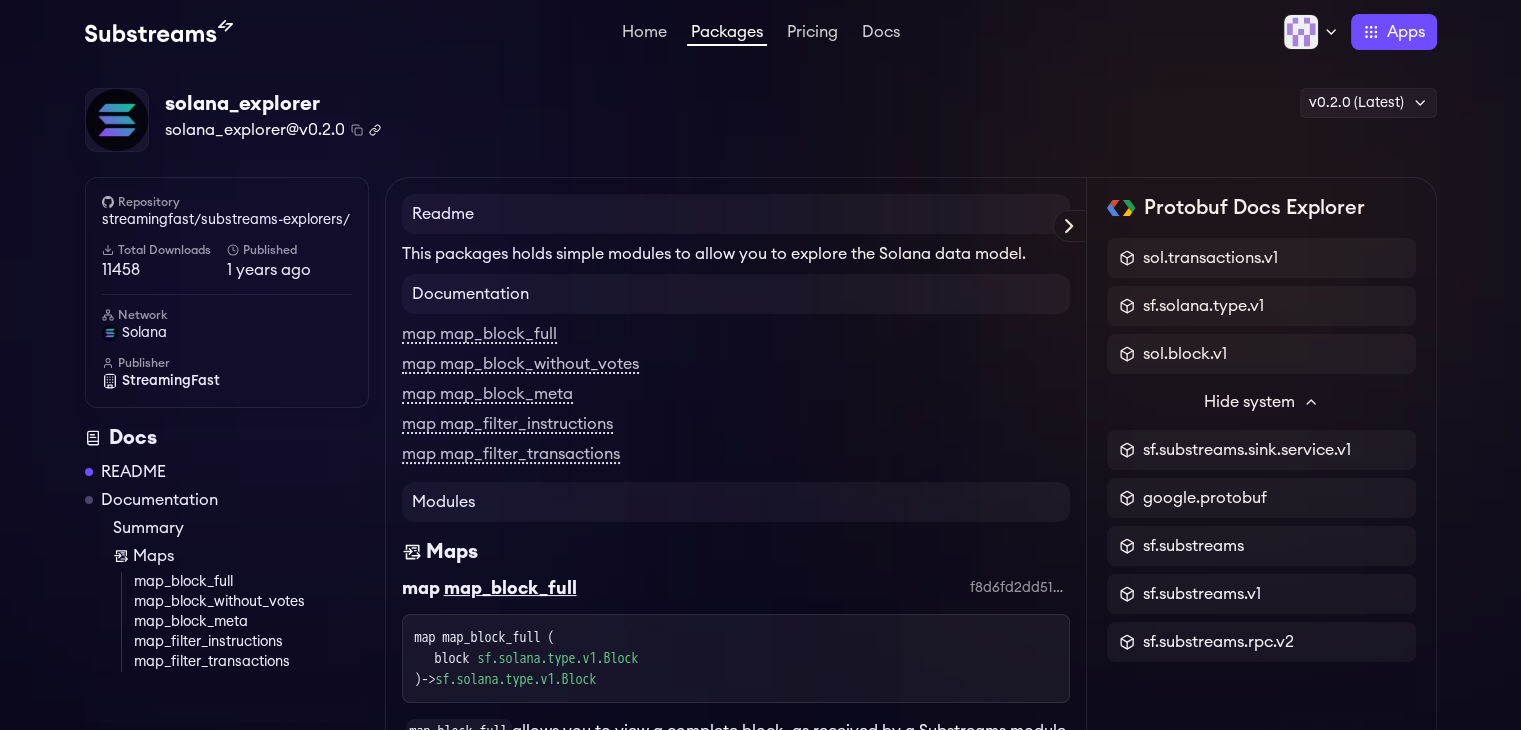 click 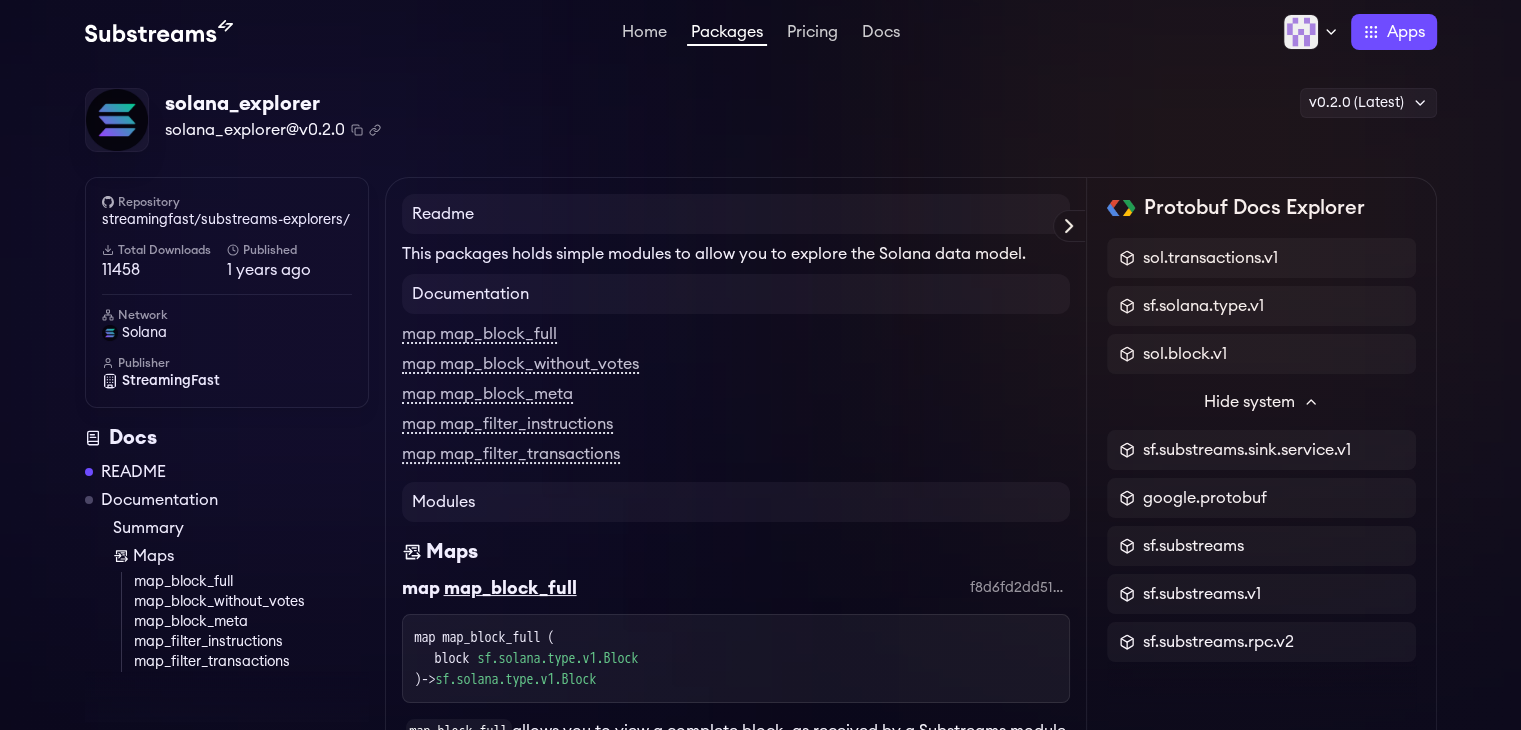 click on "solana_explorer solana_explorer@v0.2.0 Copied!   Copied!   v0.2.0 (Latest)  v0.2.0 (Latest) v0.1.0   Repository streamingfast/substreams-explorers/  Total Downloads 11458  Published 1 years ago  Network   solana  Publisher   StreamingFast  Repository streamingfast/substreams-explorers/  Total Downloads 11458  Published 1 years ago  Network   solana  Publisher   StreamingFast  Docs README Documentation Summary  Maps   map_block_full map_block_without_votes map_block_meta map_filter_instructions map_filter_transactions Readme This packages holds simple modules to allow you to explore the Solana data model.
Documentation map map_block_full map map_block_without_votes map map_block_meta map map_filter_instructions map map_filter_transactions Modules Maps map map_block_full f8d6fd2dd51631bc81f8bebba34f17305556d890 map map_block_full ( block sf.solana.type.v1.Block )   ->  sf.solana.type.v1.Block map_block_full  allows you to view a complete block, as received by a Substreams module
Copied!   map block )" at bounding box center [760, 1028] 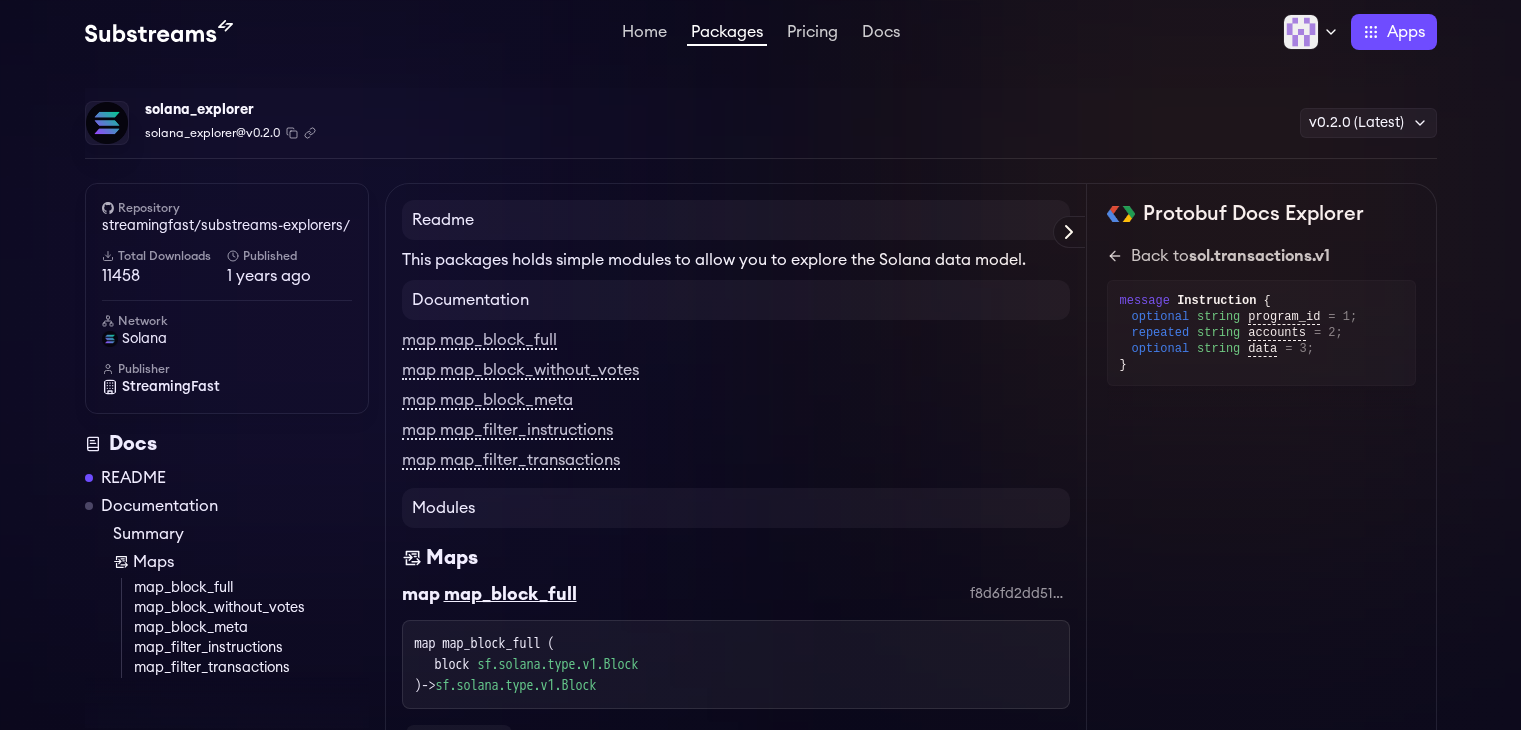 scroll, scrollTop: 0, scrollLeft: 0, axis: both 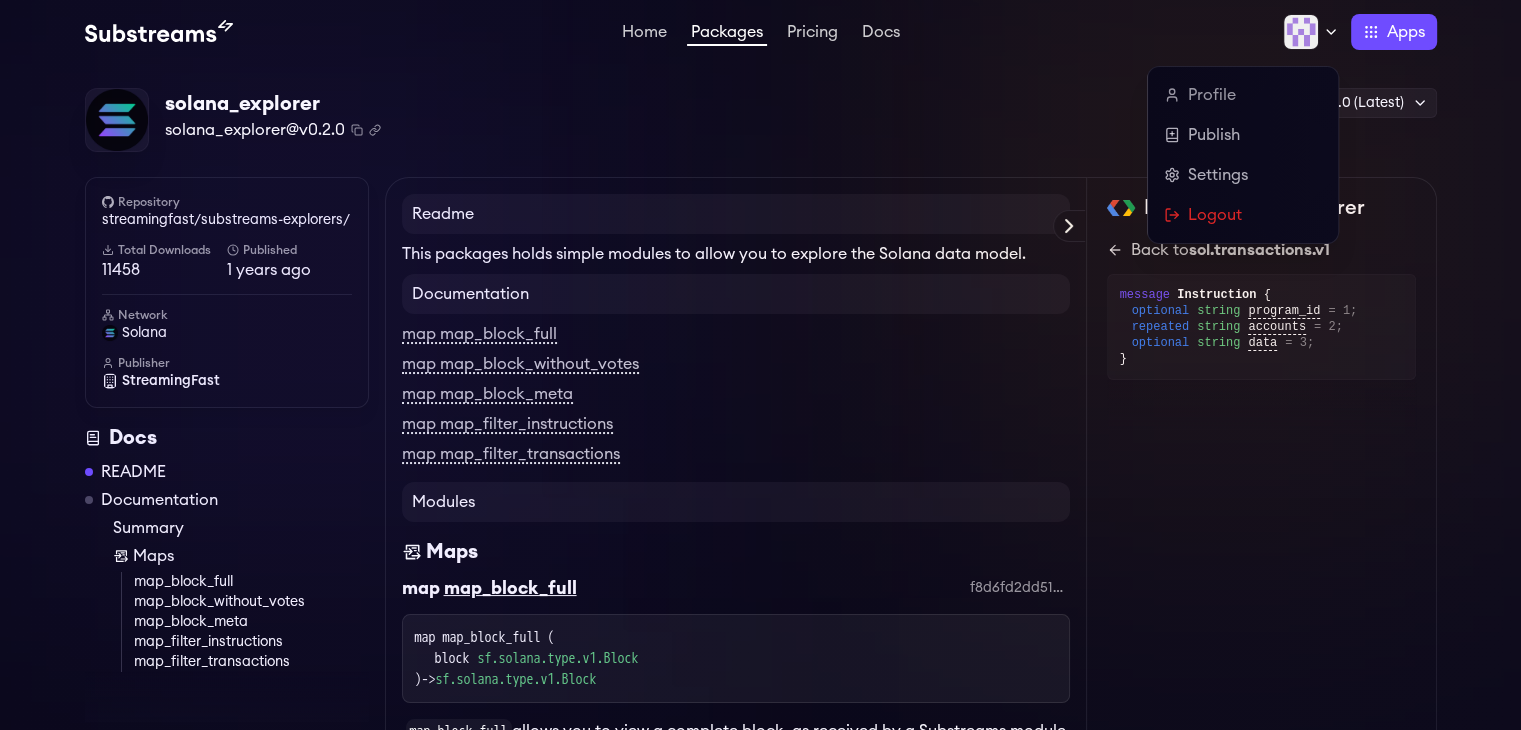 click at bounding box center (1301, 32) 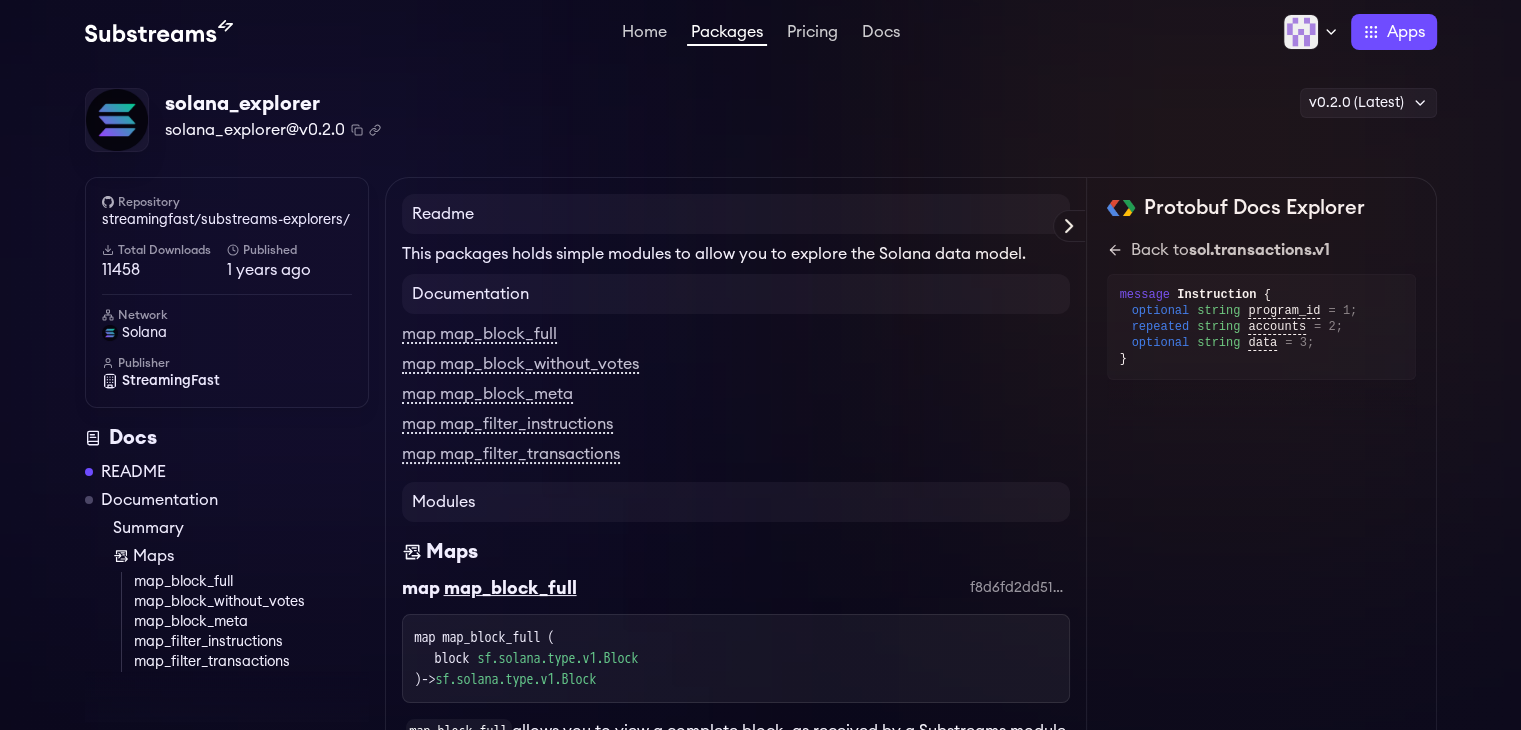 click on "Home Packages Pricing Docs Home Packages Pricing Docs    Profile    Publish    Settings    Logout     Apps Subgraph Studio Graph Explorer Substreams.dev The Graph Market" at bounding box center (760, 32) 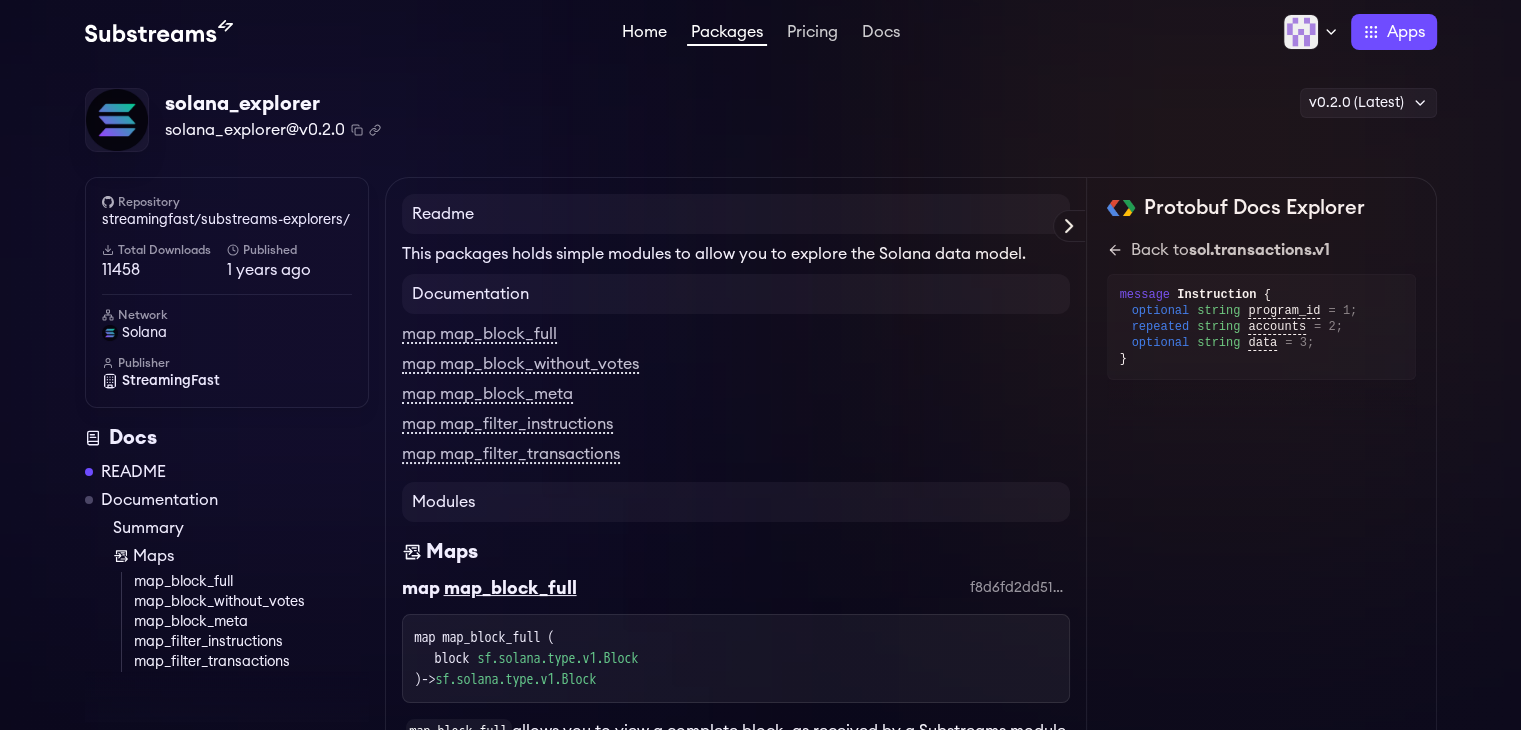click on "Home" at bounding box center [644, 34] 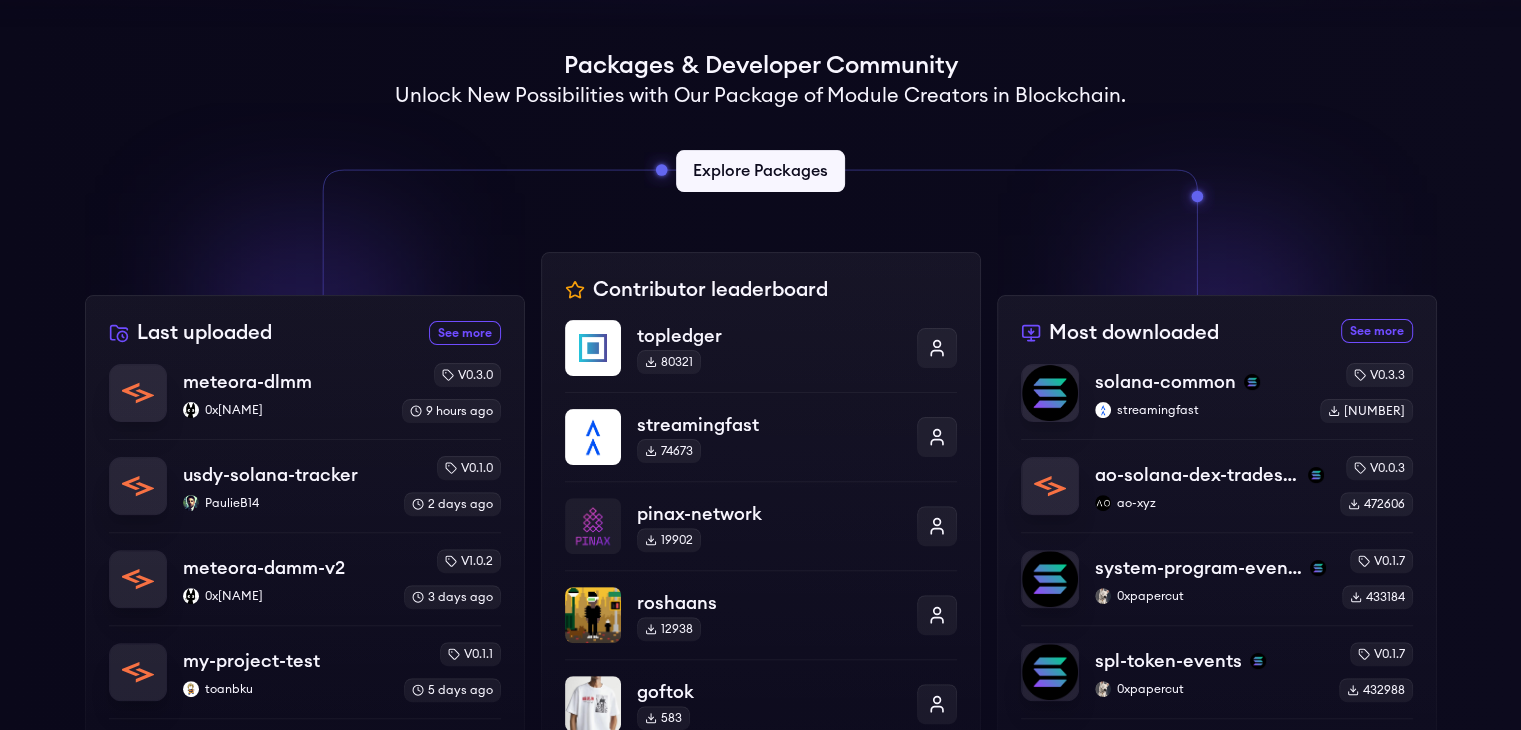 scroll, scrollTop: 388, scrollLeft: 0, axis: vertical 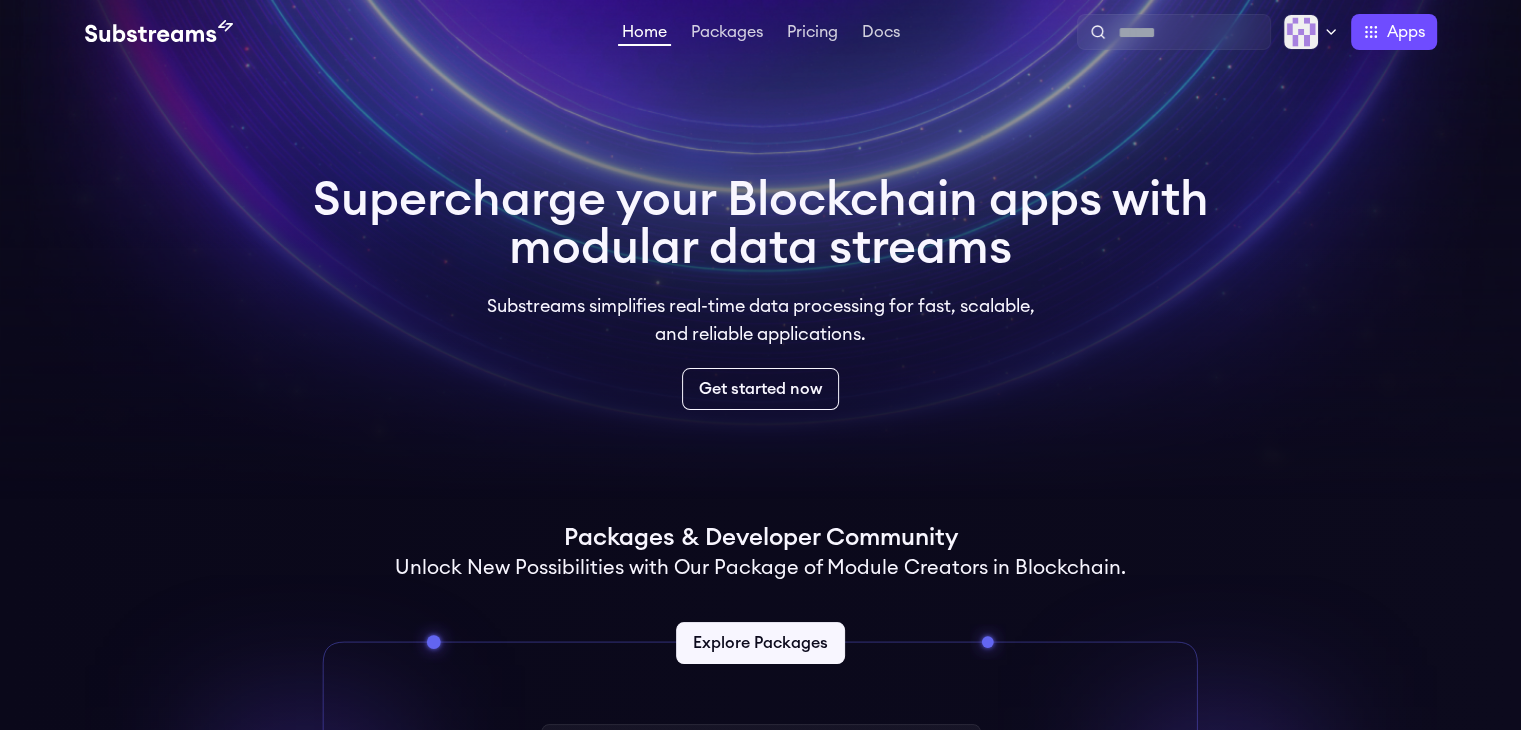 click on "Supercharge your Blockchain apps with modular data streams Substreams simplifies real-time data processing for fast, scalable, and reliable applications. Get started now" at bounding box center (761, 293) 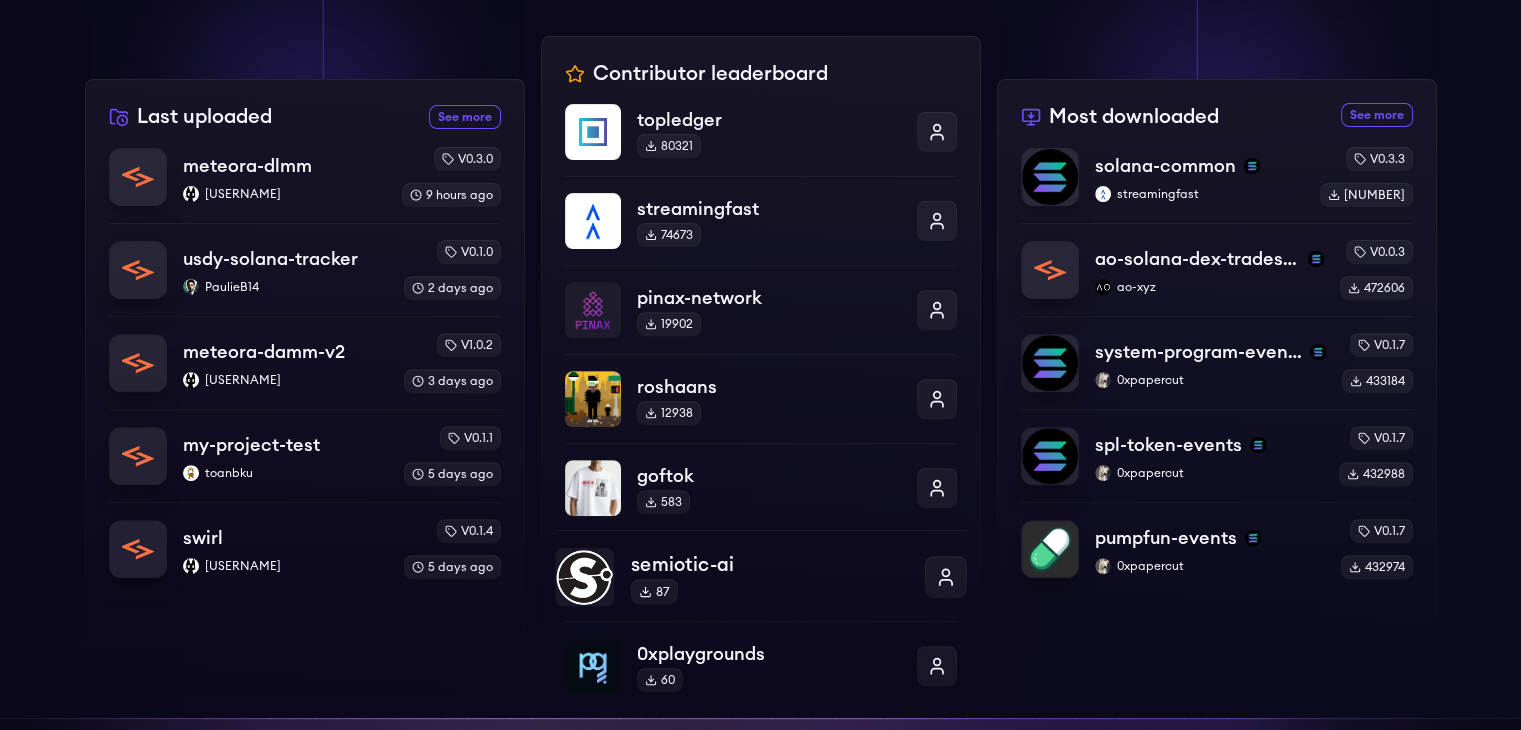 scroll, scrollTop: 388, scrollLeft: 0, axis: vertical 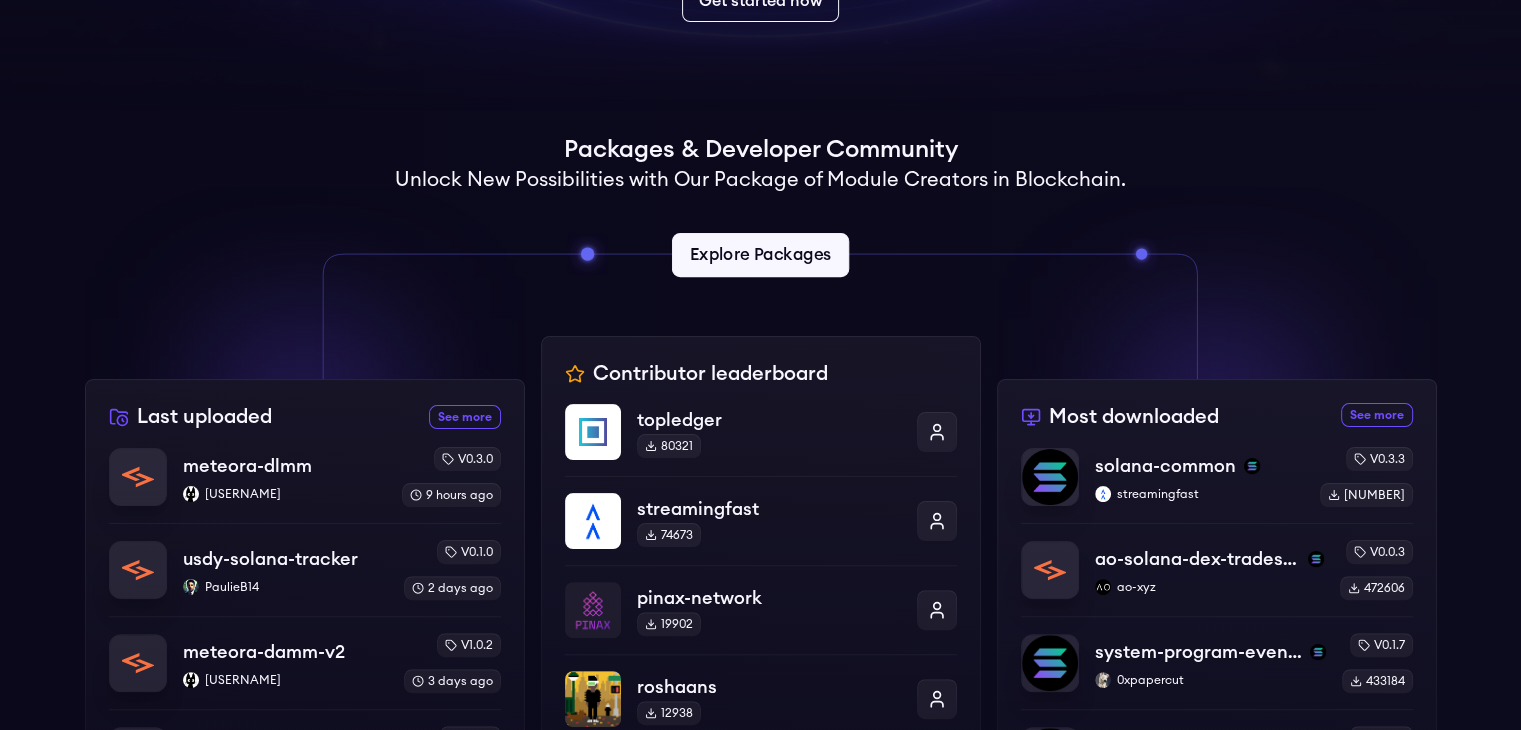 click on "Explore Packages" at bounding box center (760, 255) 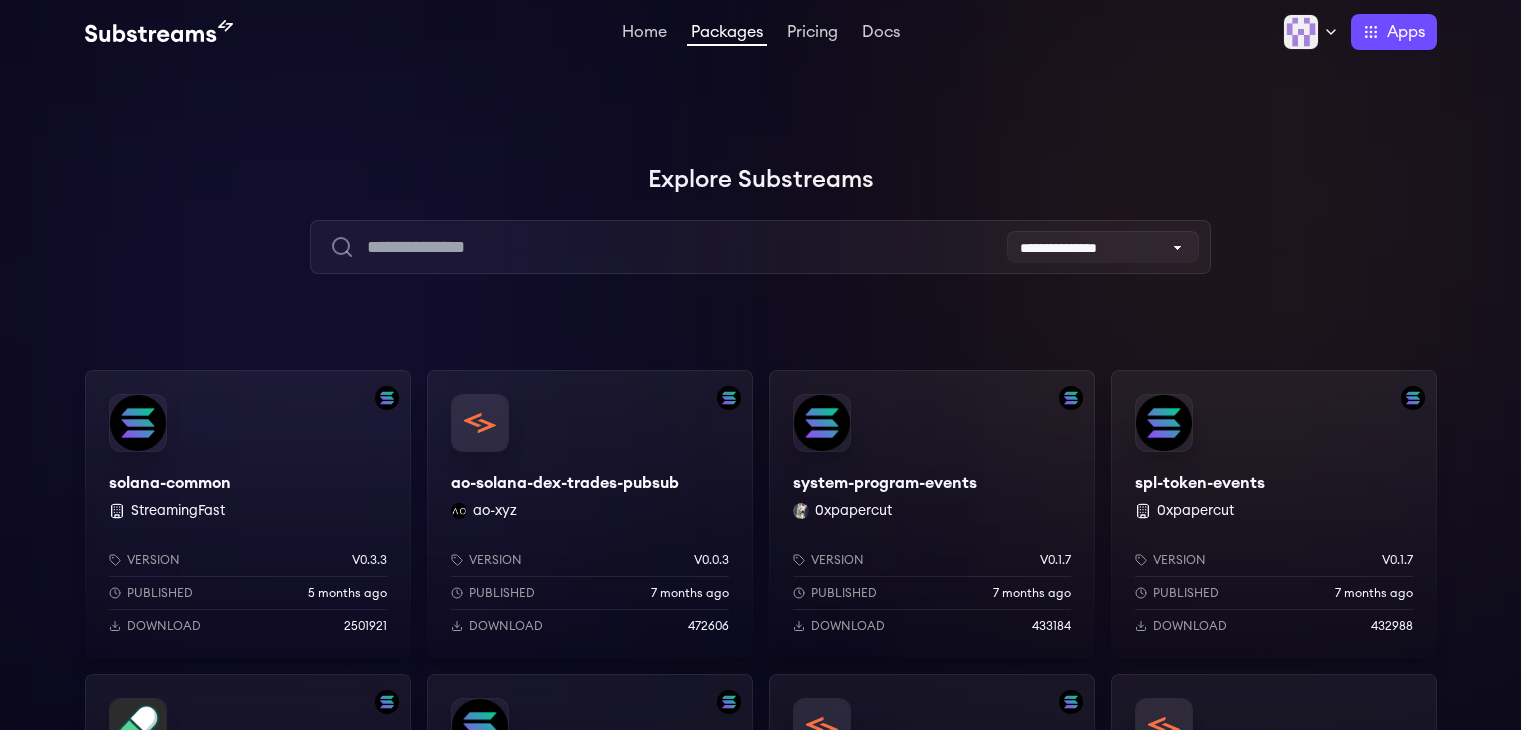 scroll, scrollTop: 0, scrollLeft: 0, axis: both 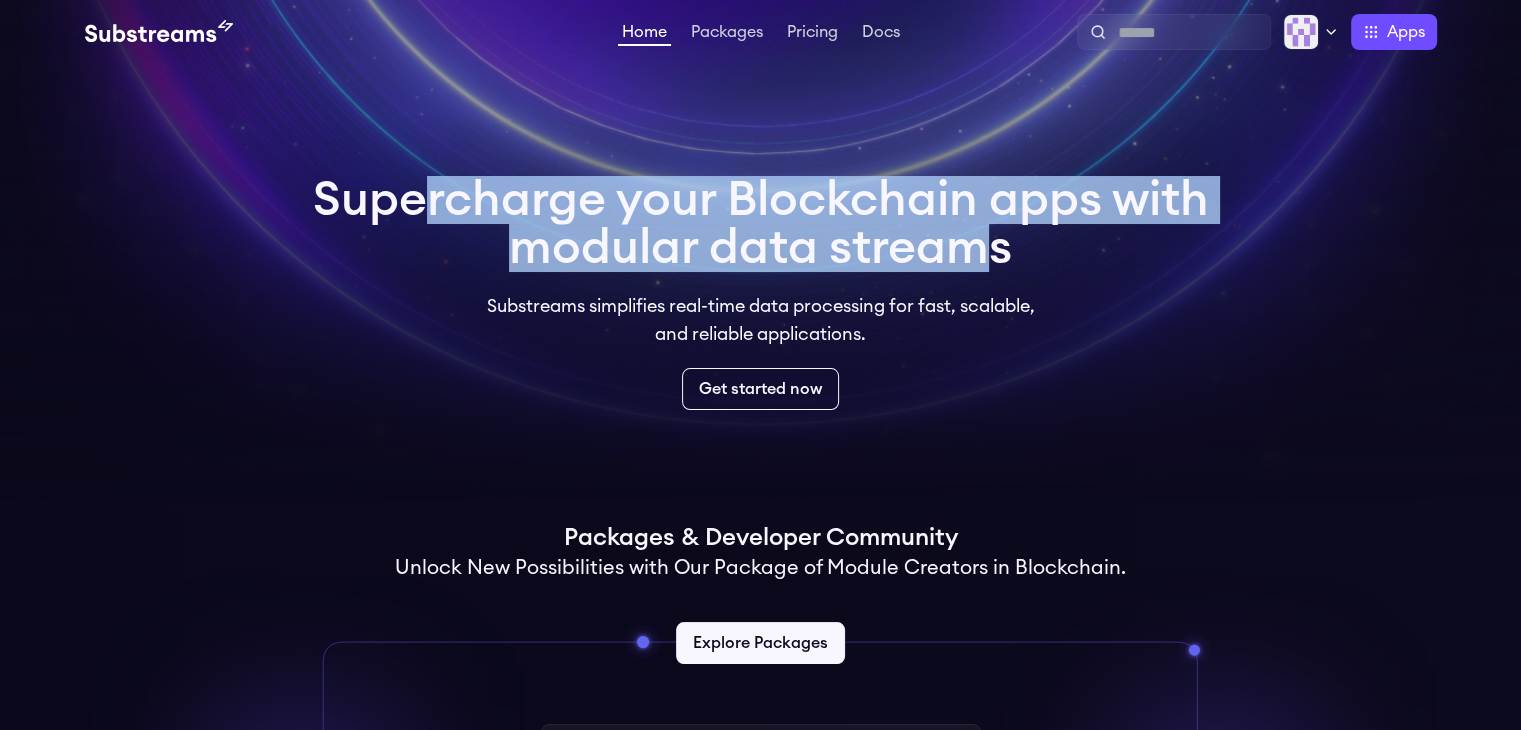 drag, startPoint x: 472, startPoint y: 209, endPoint x: 1051, endPoint y: 239, distance: 579.7767 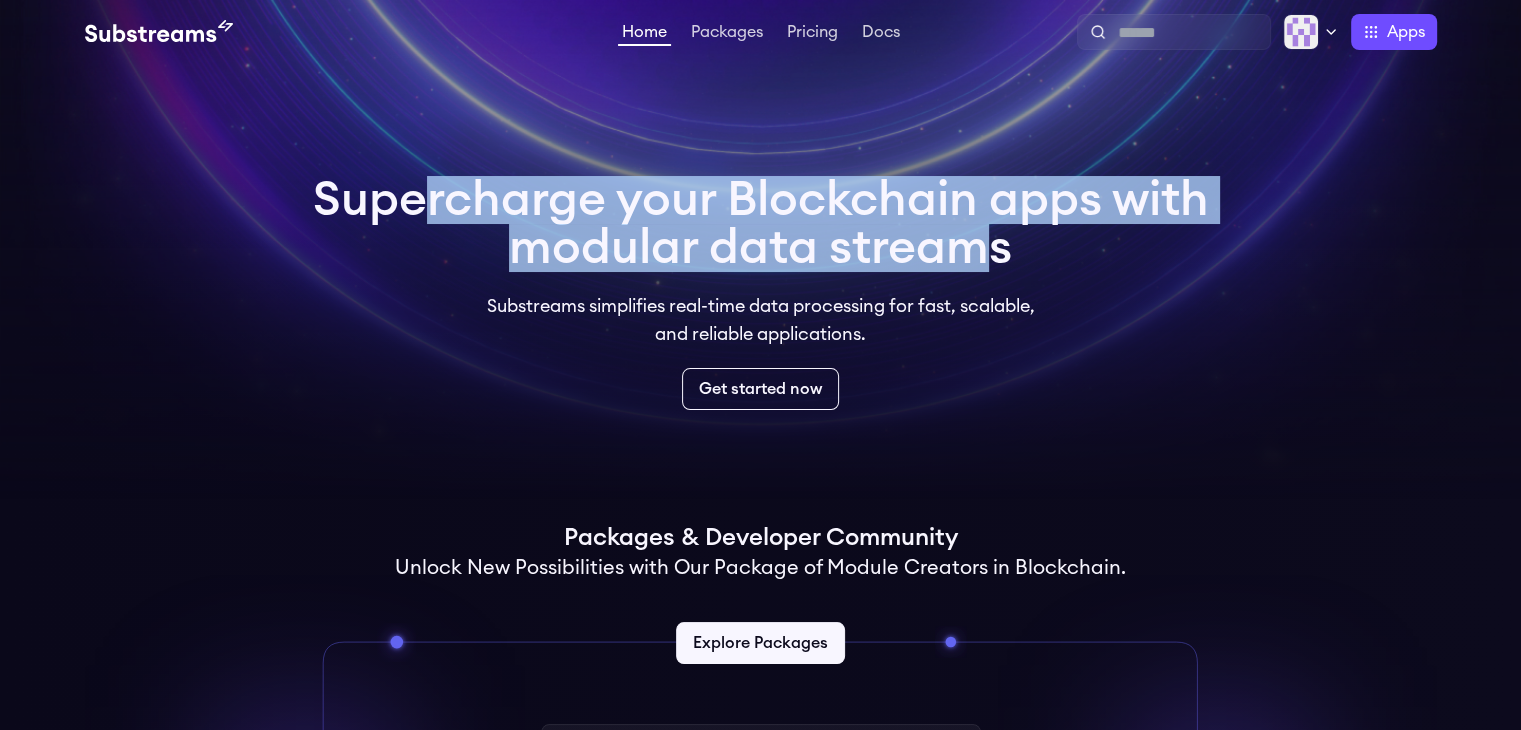 click on "Supercharge your Blockchain apps with modular data streams" at bounding box center (761, 224) 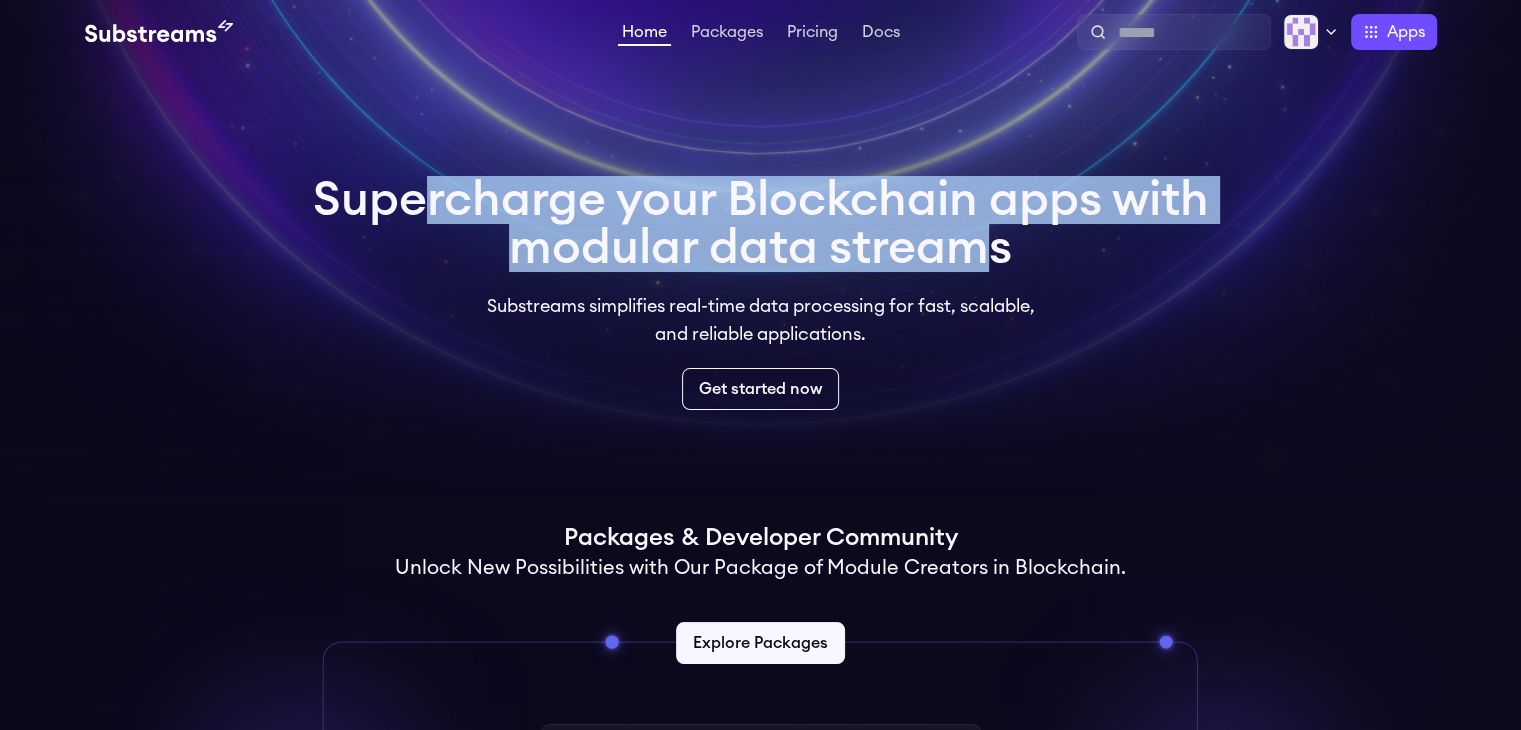 click on "Supercharge your Blockchain apps with modular data streams" at bounding box center (761, 224) 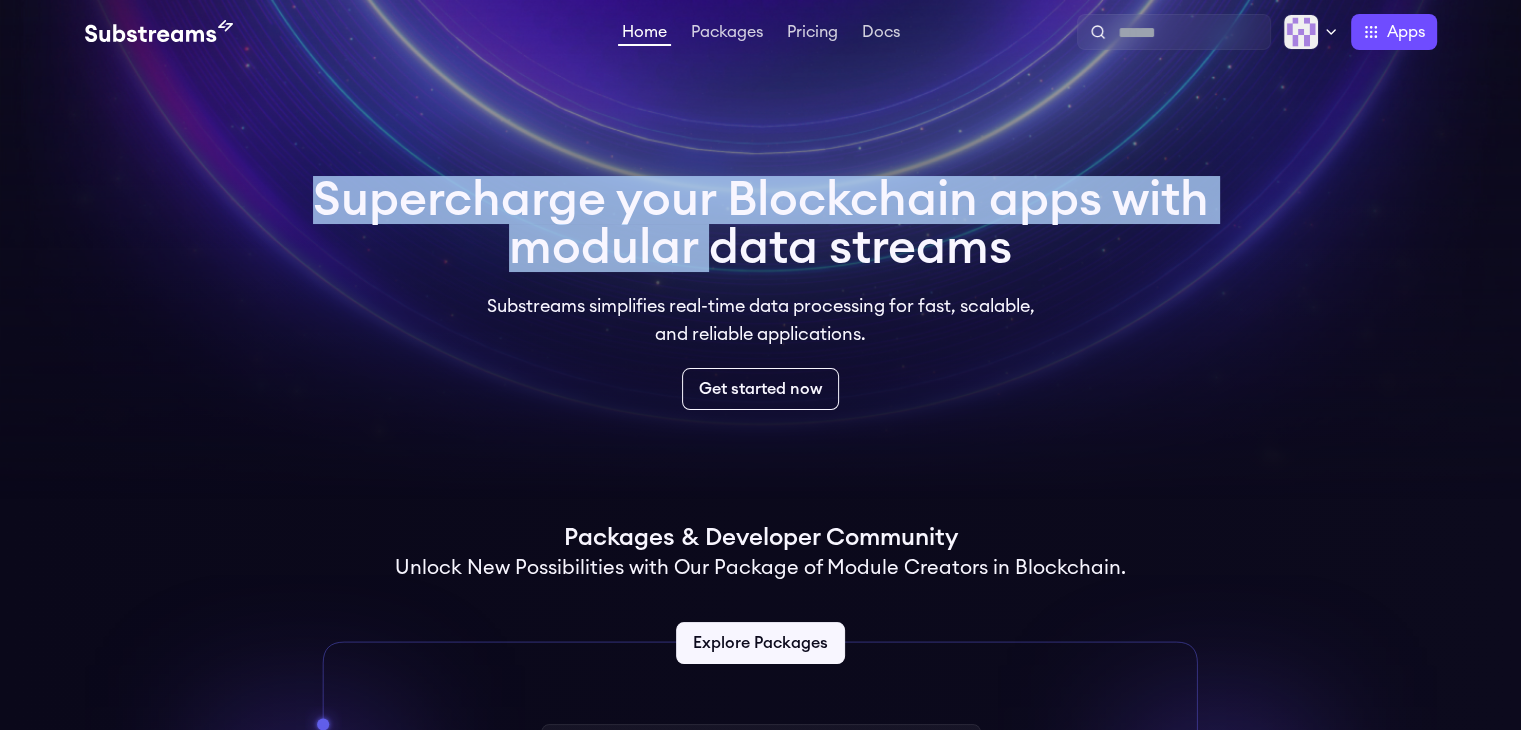 drag, startPoint x: 825, startPoint y: 230, endPoint x: 1293, endPoint y: 279, distance: 470.55817 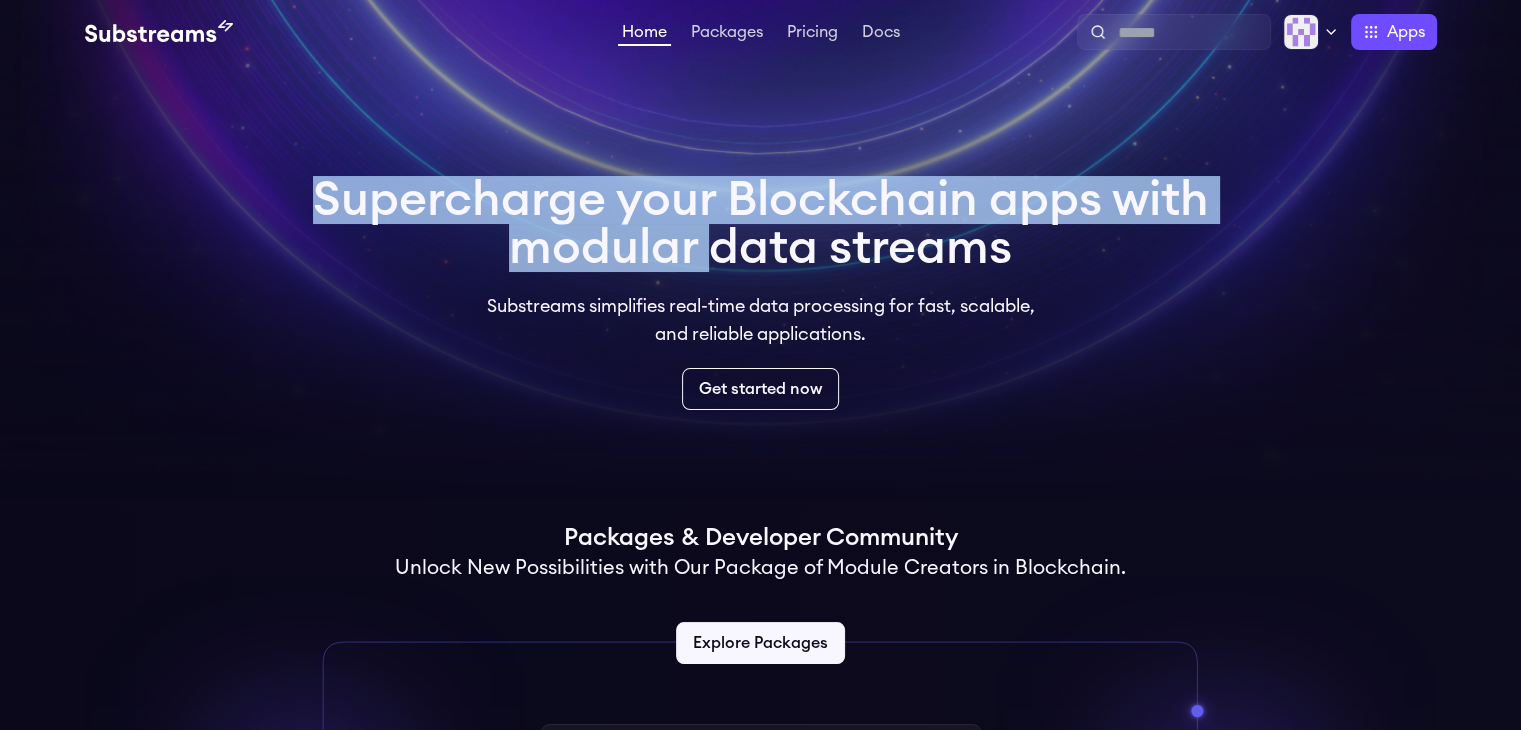 click on "Supercharge your Blockchain apps with modular data streams Substreams simplifies real-time data processing for fast, scalable, and reliable applications. Get started now   Packages & Developer Community Unlock New Possibilities with Our Package of Module Creators in Blockchain. Explore Packages                  Last uploaded See more recently uploaded packages meteora-dlmm  0xMukesh  v0.3.0  9 hours ago usdy-solana-tracker  PaulieB14  v0.1.0  2 days ago meteora-damm-v2  0xMukesh  v1.0.2  3 days ago my-project-test  toanbku  v0.1.1  5 days ago swirl  0xMukesh  v0.1.4  5 days ago  Contributor leaderboard topledger  80321 streamingfast  74673 pinax-network  19902 roshaans  12938 goftok  583 semiotic-ai  87 0xplaygrounds  60  Most downloaded See more most downloaded packages solana-common  streamingfast  v0.3.3  2501925 ao-solana-dex-trades-pubsub  ao-xyz  v0.0.3  472606 system-program-events  0xpapercut  v0.1.7  433184 spl-token-events  0xpapercut  v0.1.7  432988 pumpfun-events  0xpapercut  v0.1.7  432974 Markus" at bounding box center [760, 1017] 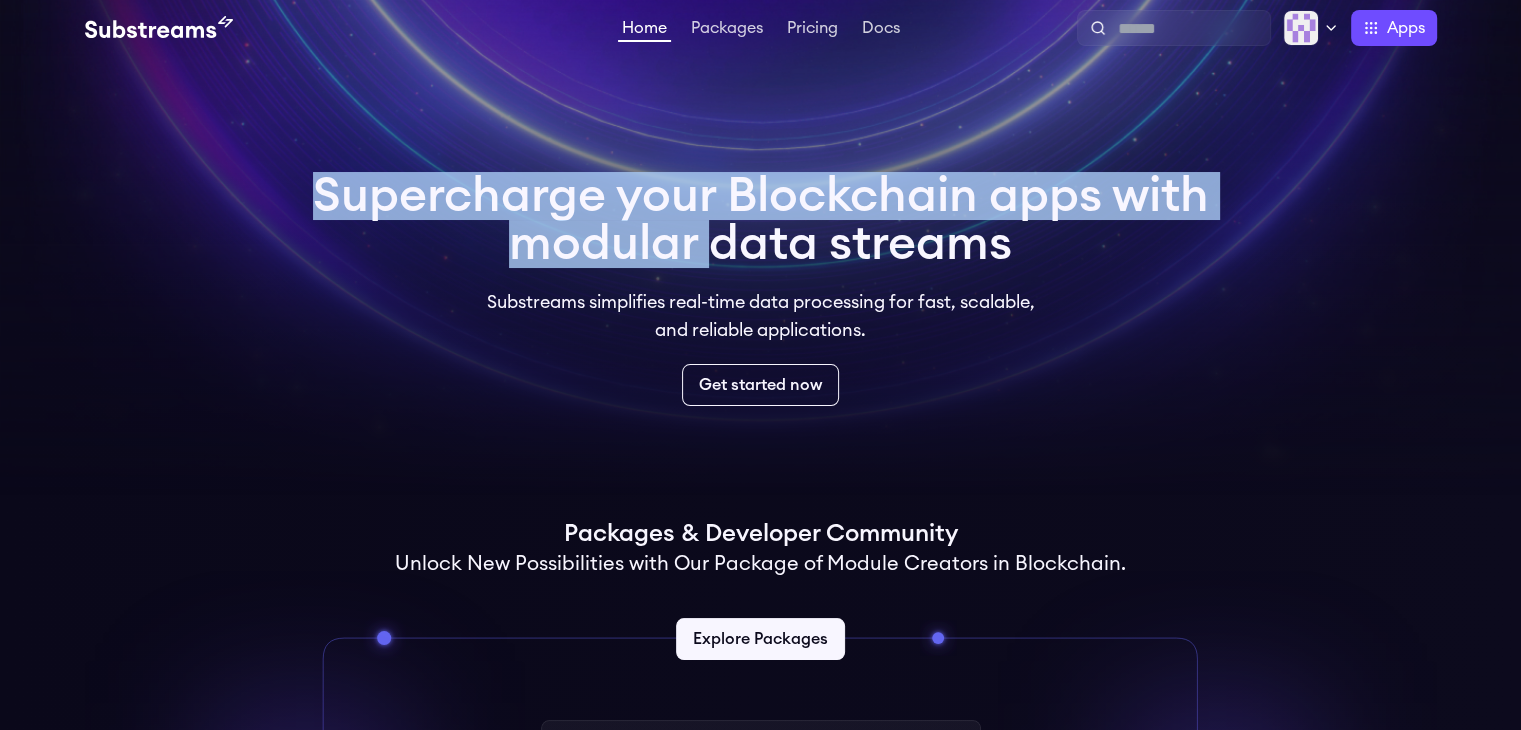 scroll, scrollTop: 0, scrollLeft: 0, axis: both 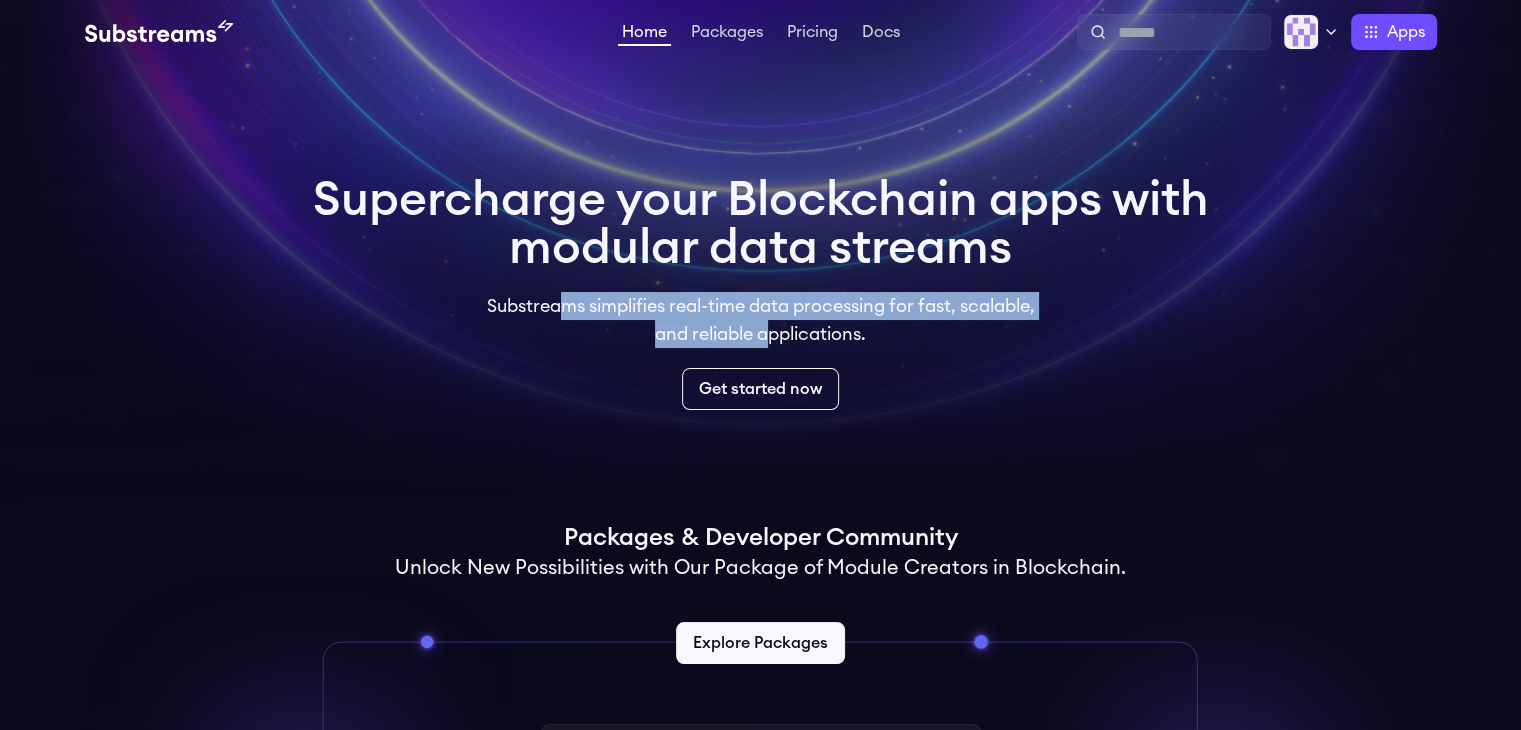 drag, startPoint x: 553, startPoint y: 297, endPoint x: 771, endPoint y: 331, distance: 220.63545 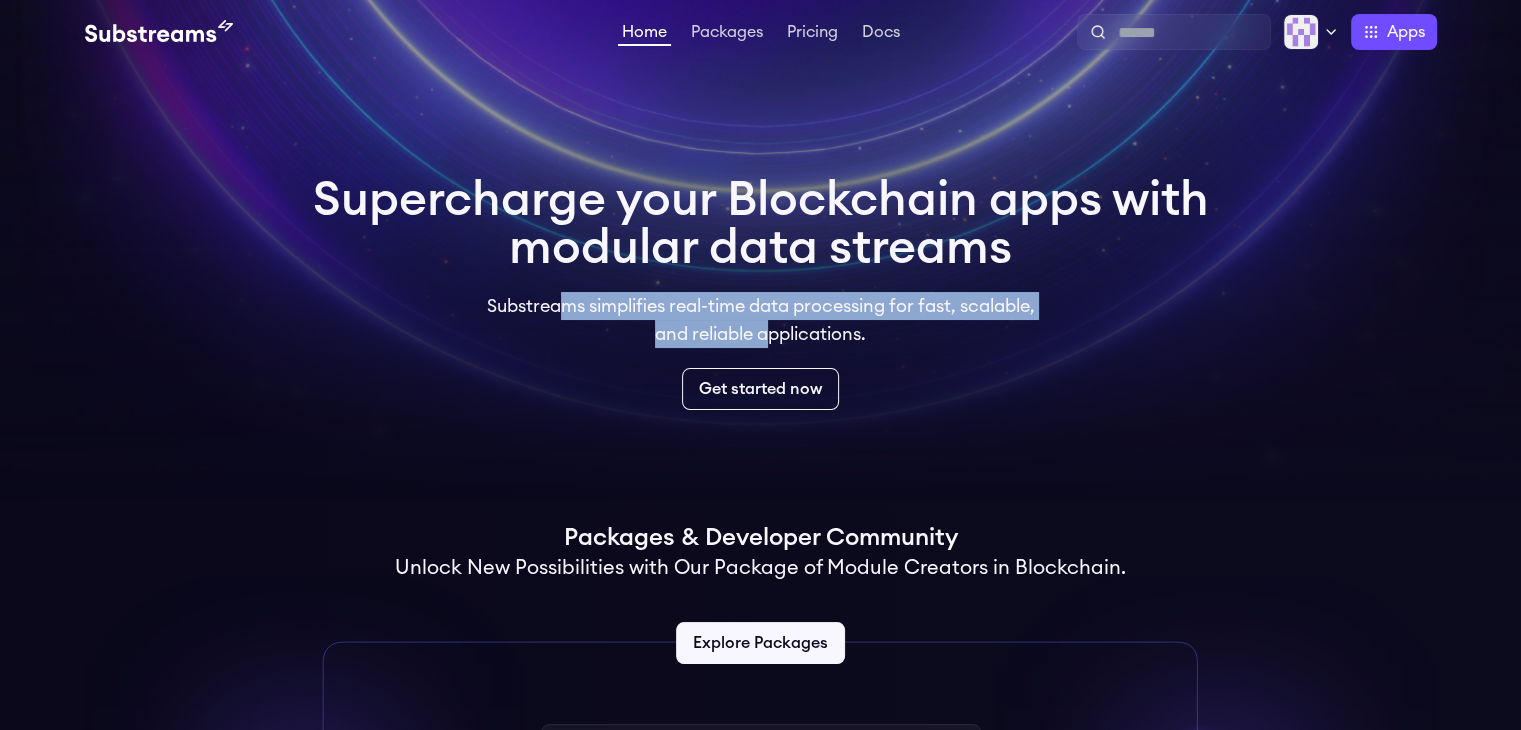 click on "Substreams simplifies real-time data processing for fast, scalable, and reliable applications." at bounding box center (761, 320) 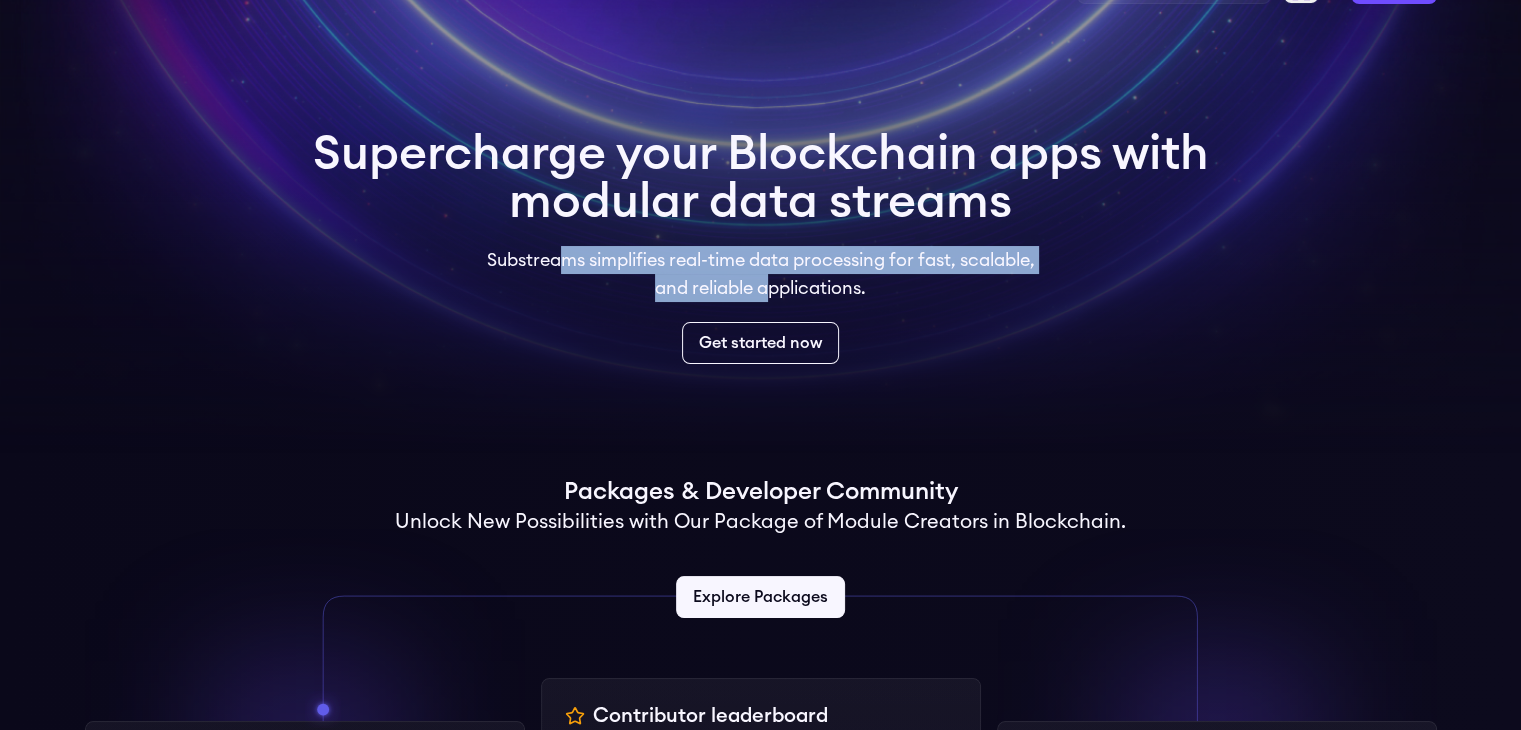 scroll, scrollTop: 0, scrollLeft: 0, axis: both 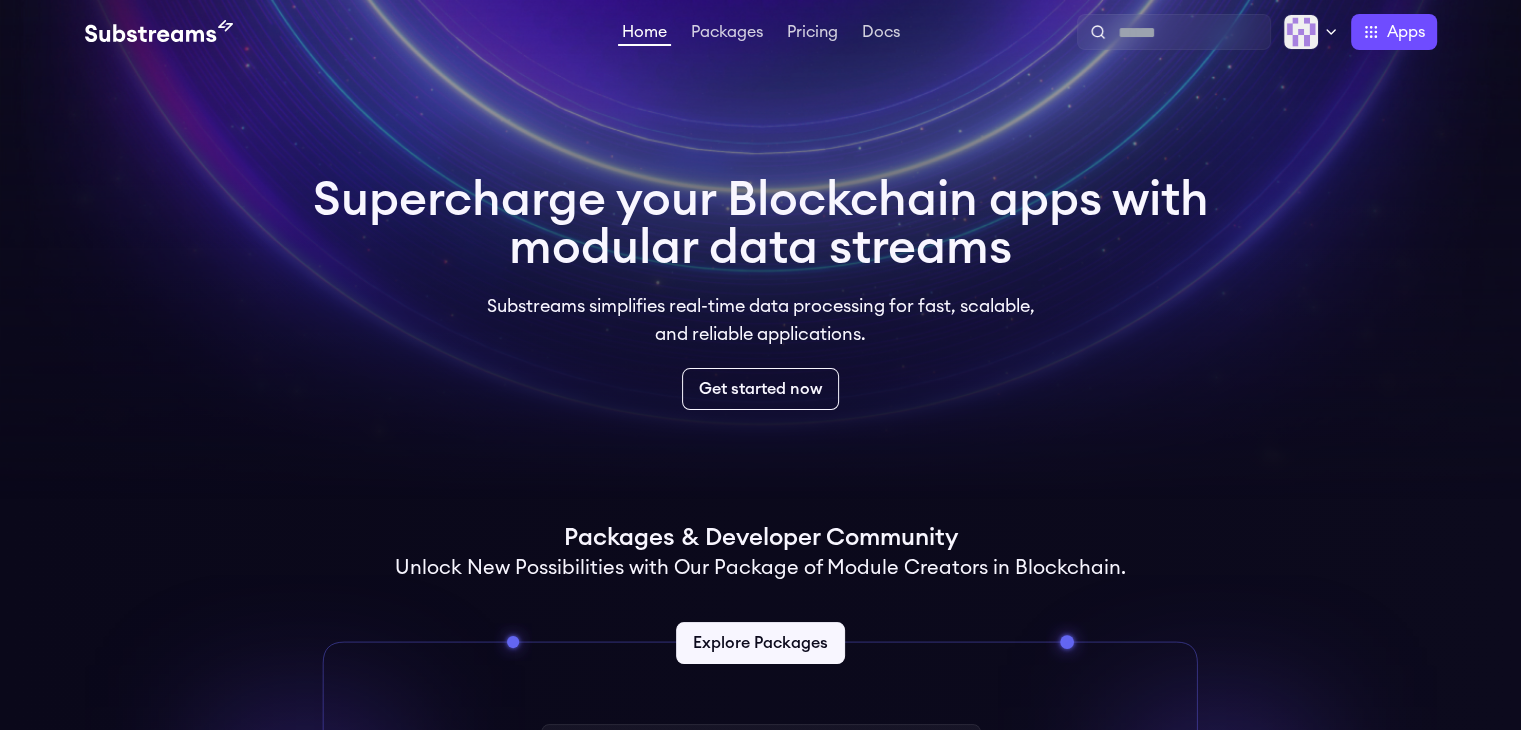 drag, startPoint x: 302, startPoint y: 359, endPoint x: 422, endPoint y: 281, distance: 143.12233 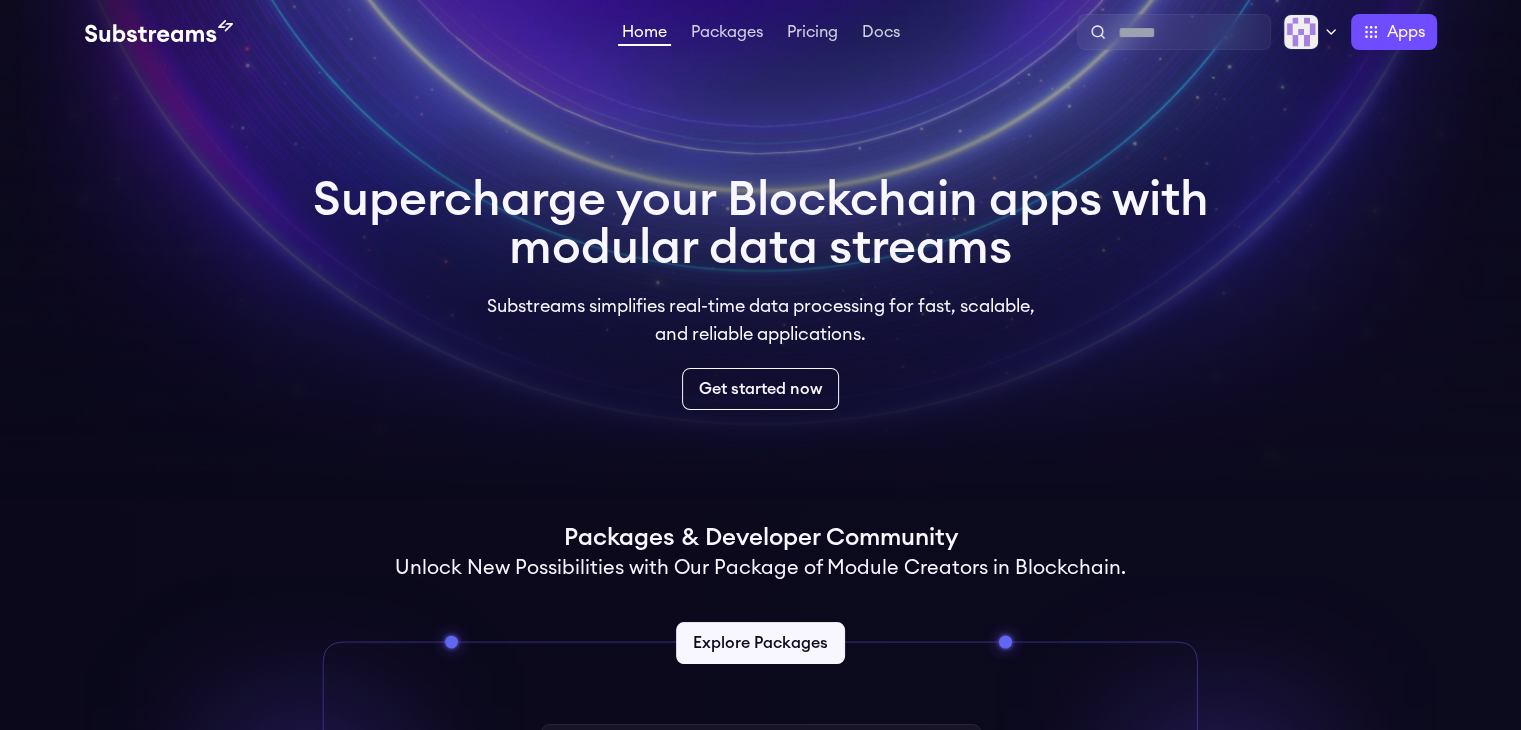 click on "Supercharge your Blockchain apps with modular data streams Substreams simplifies real-time data processing for fast, scalable, and reliable applications. Get started now" at bounding box center [761, 293] 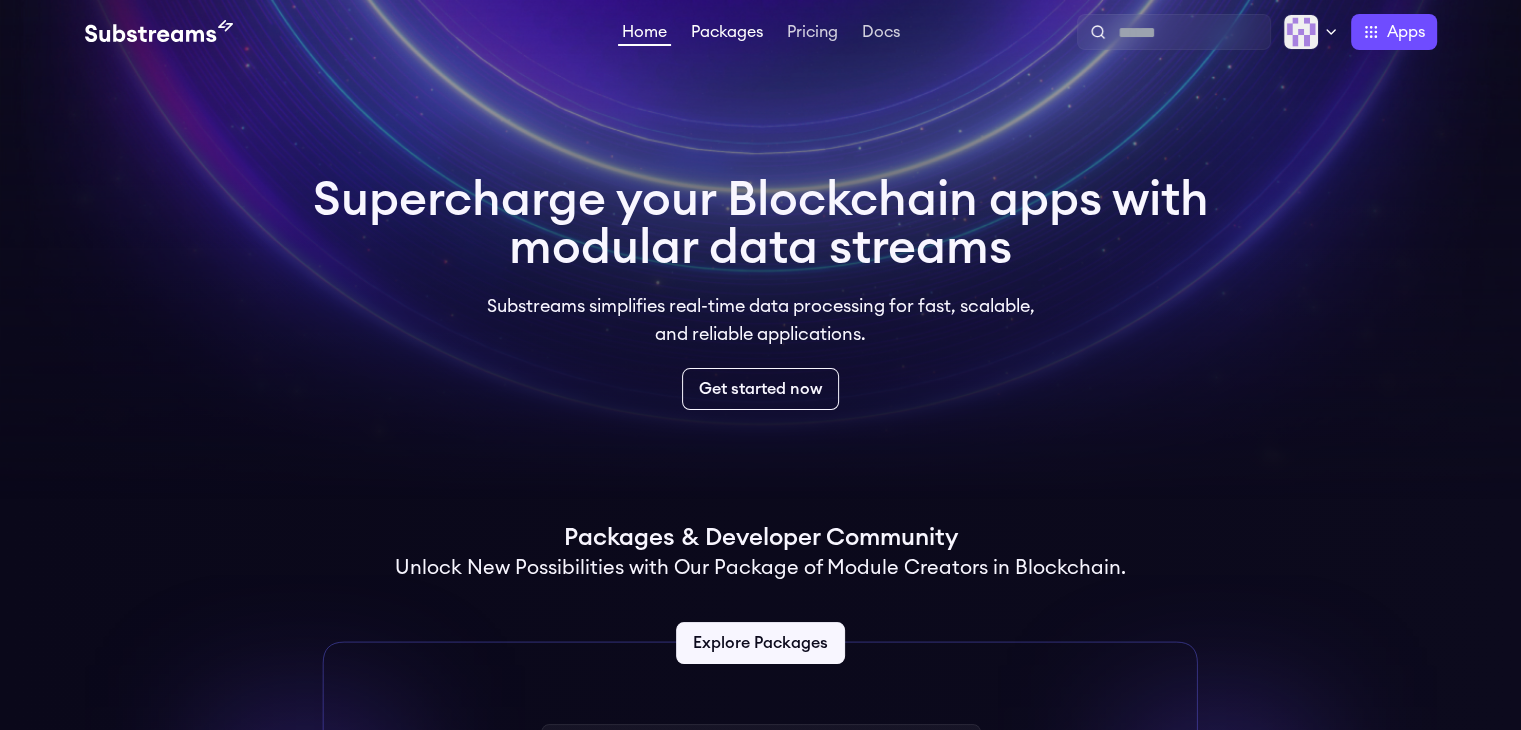 click on "Packages" at bounding box center [727, 34] 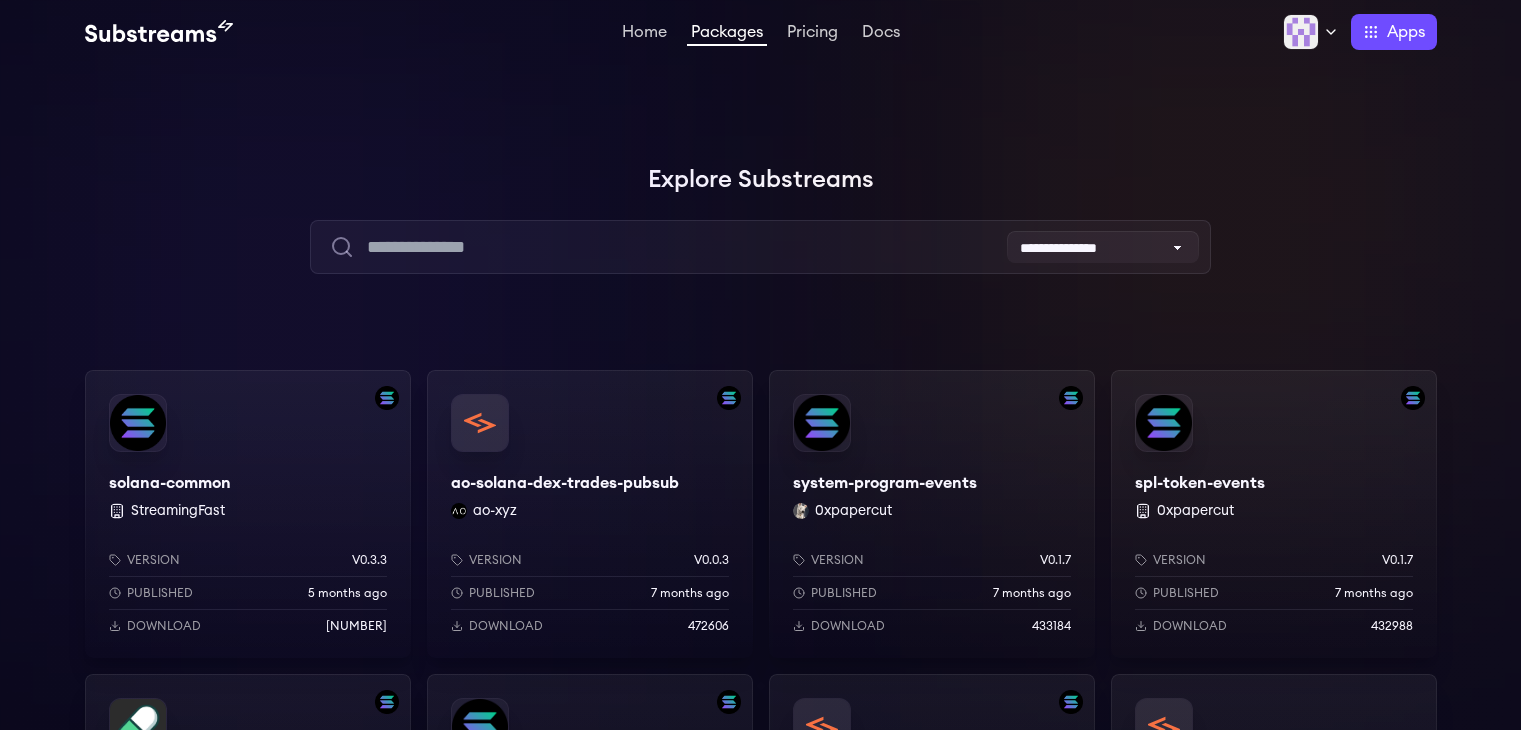 scroll, scrollTop: 0, scrollLeft: 0, axis: both 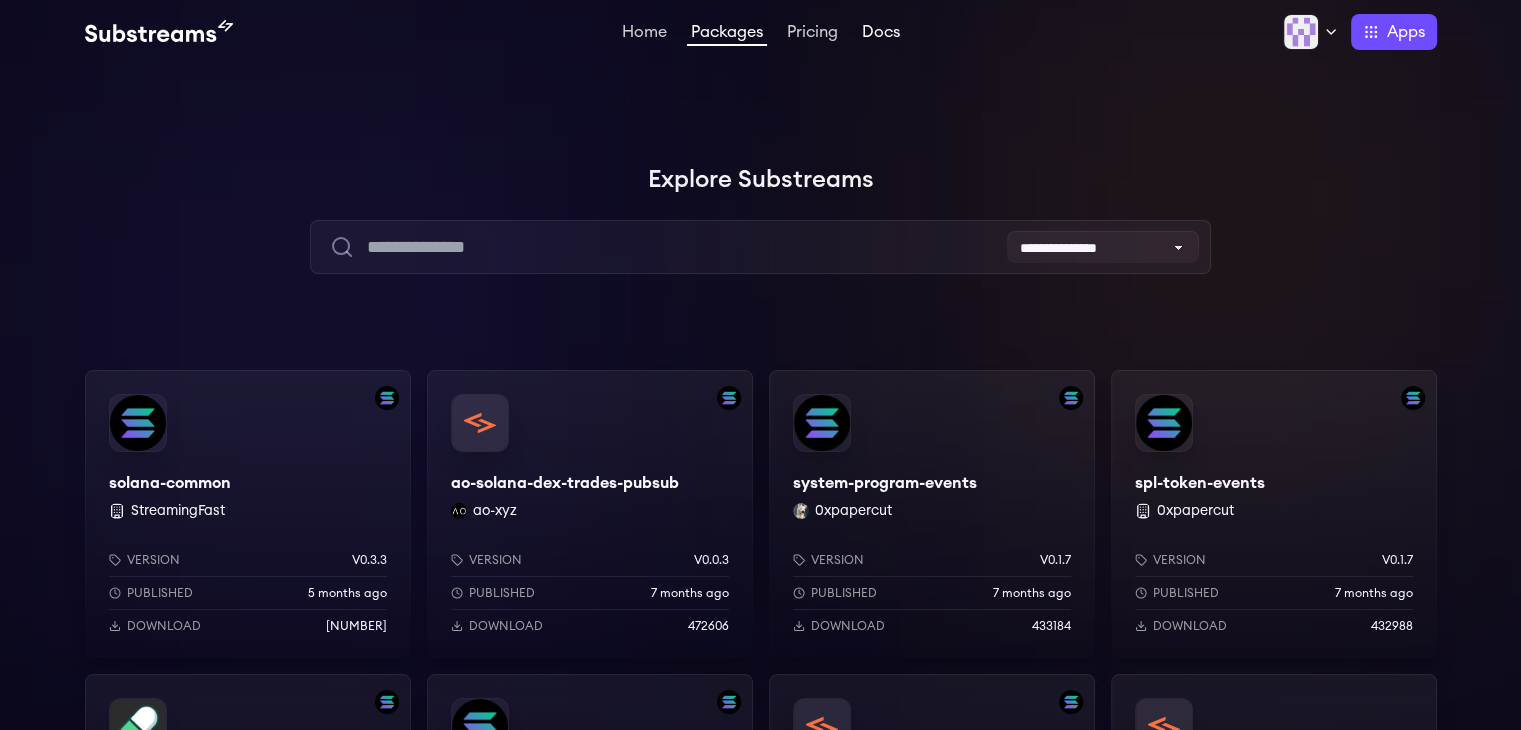 click on "Docs" at bounding box center [881, 34] 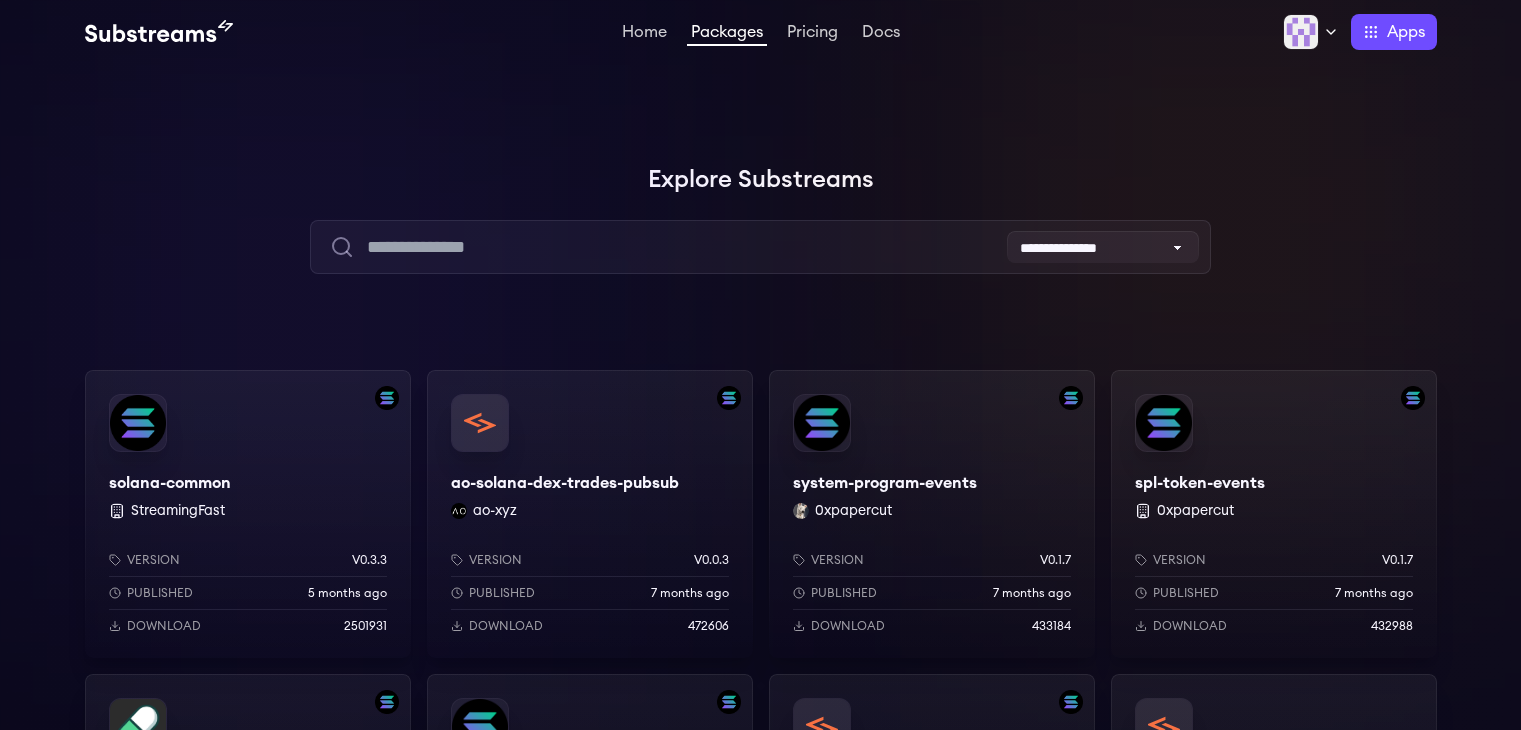 scroll, scrollTop: 0, scrollLeft: 0, axis: both 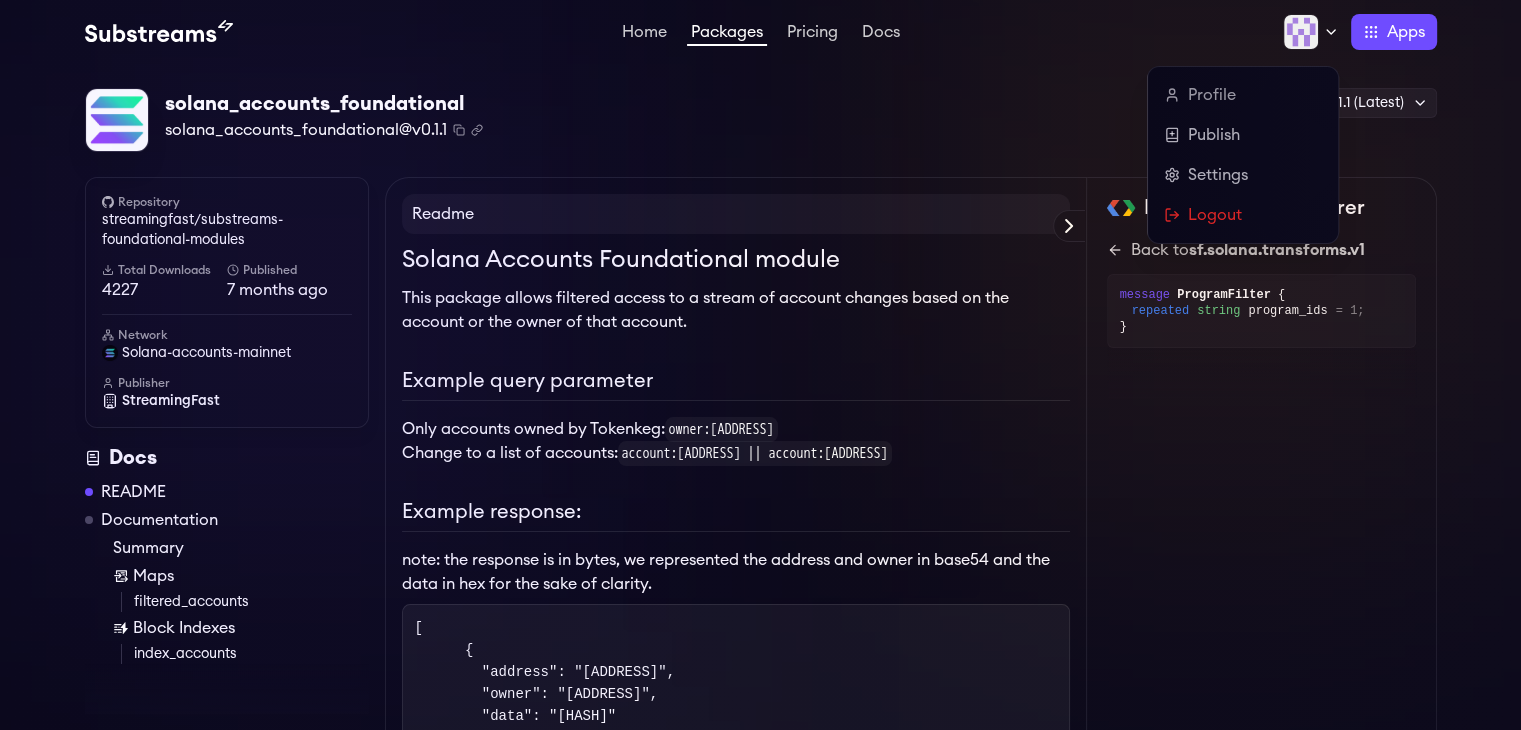 click at bounding box center [1301, 32] 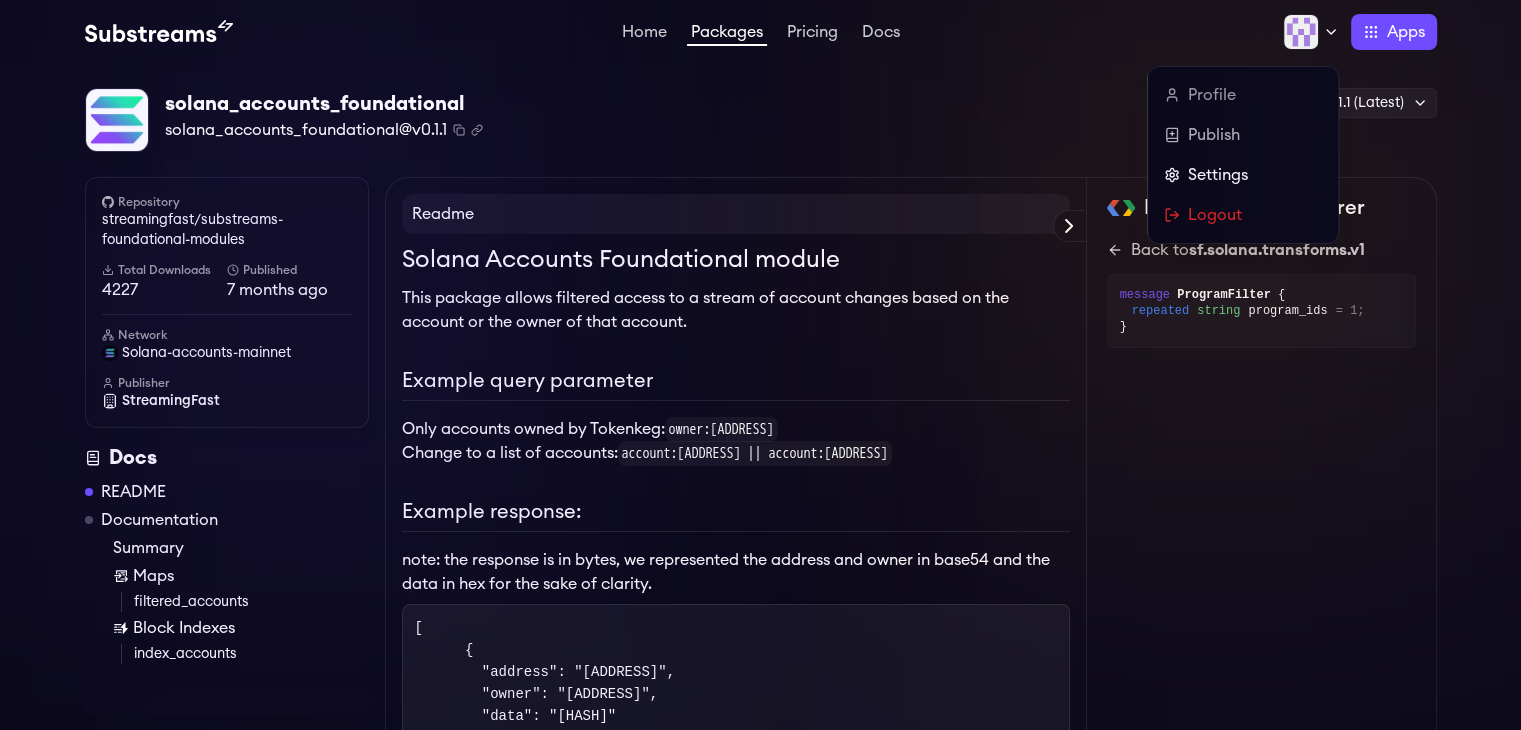 click on "Settings" at bounding box center (1243, 175) 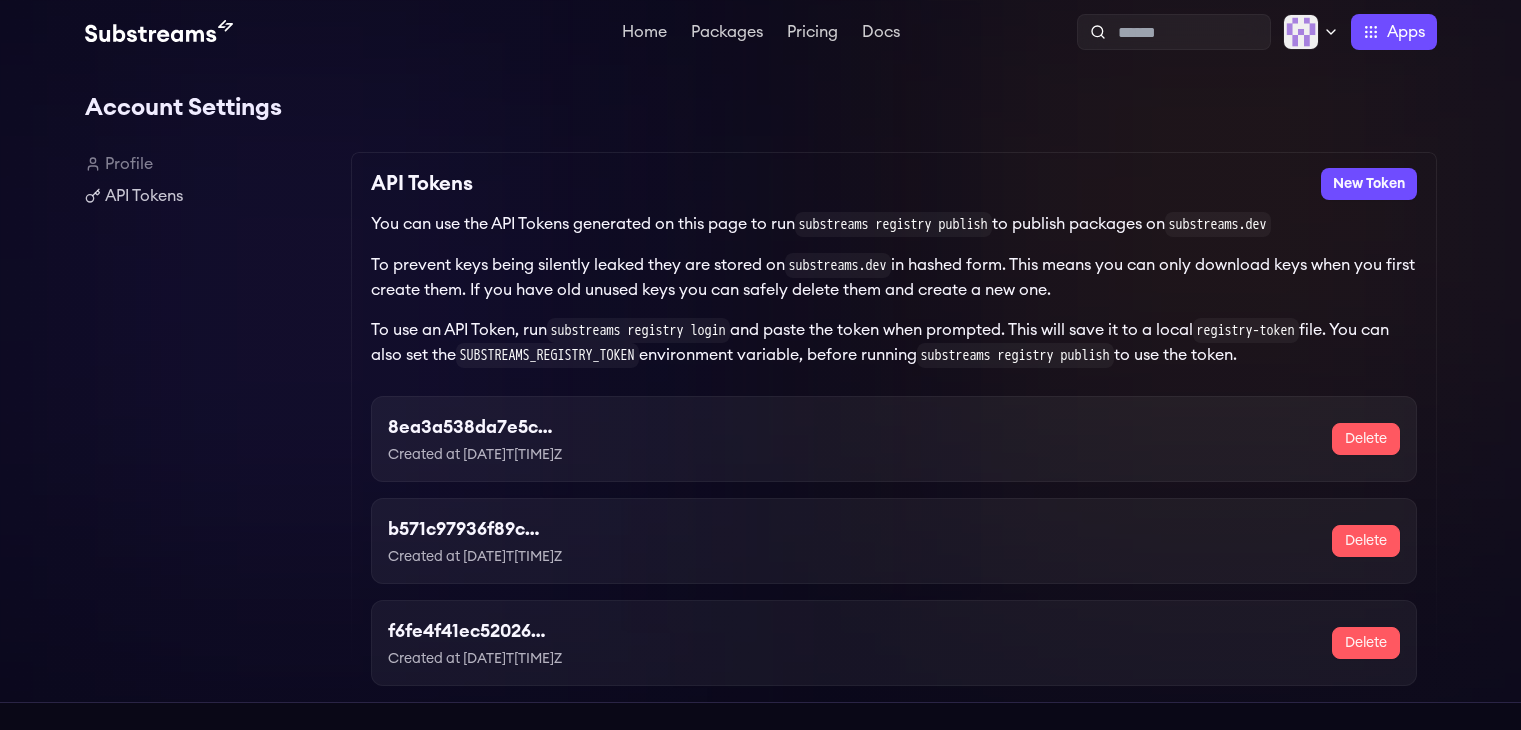 scroll, scrollTop: 0, scrollLeft: 0, axis: both 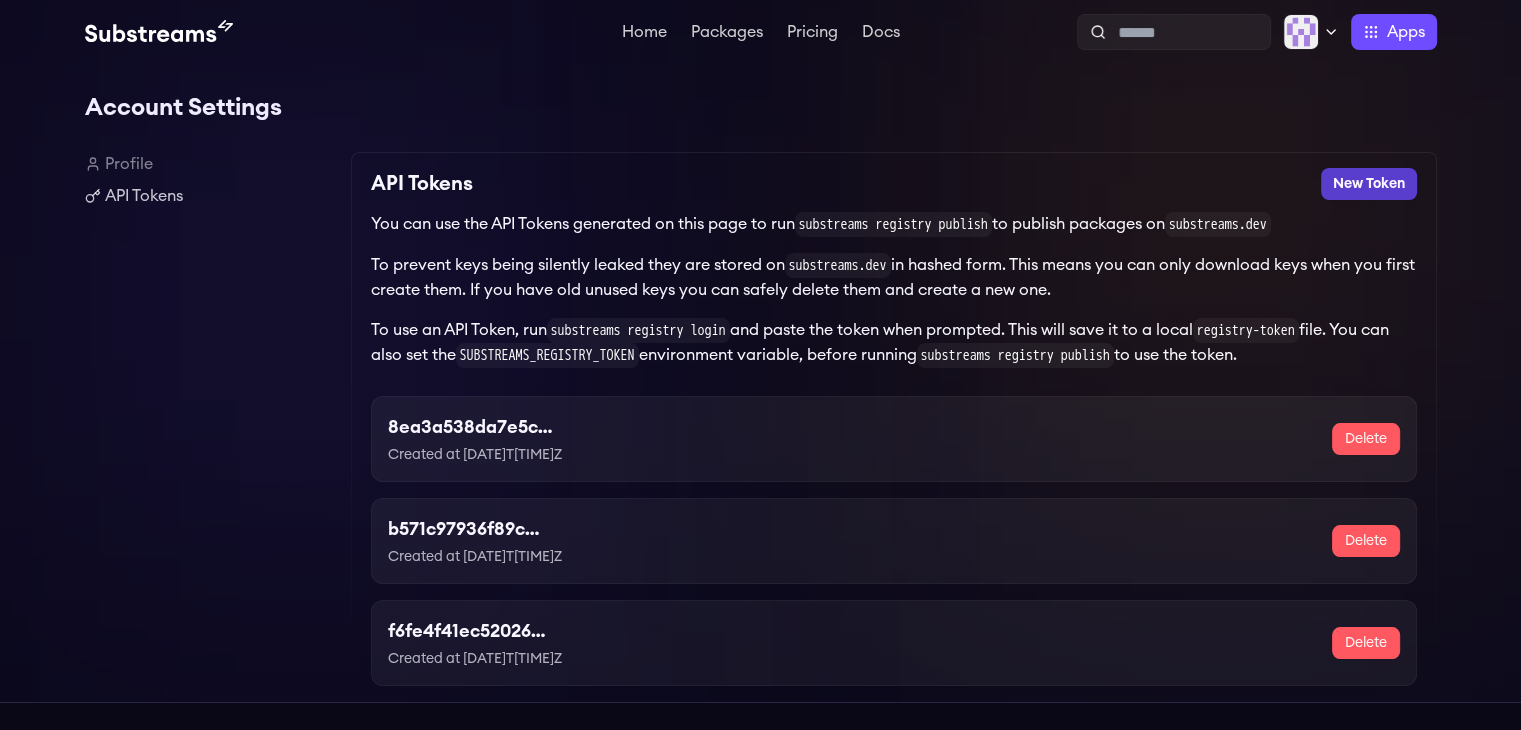 click on "New Token" at bounding box center [1369, 184] 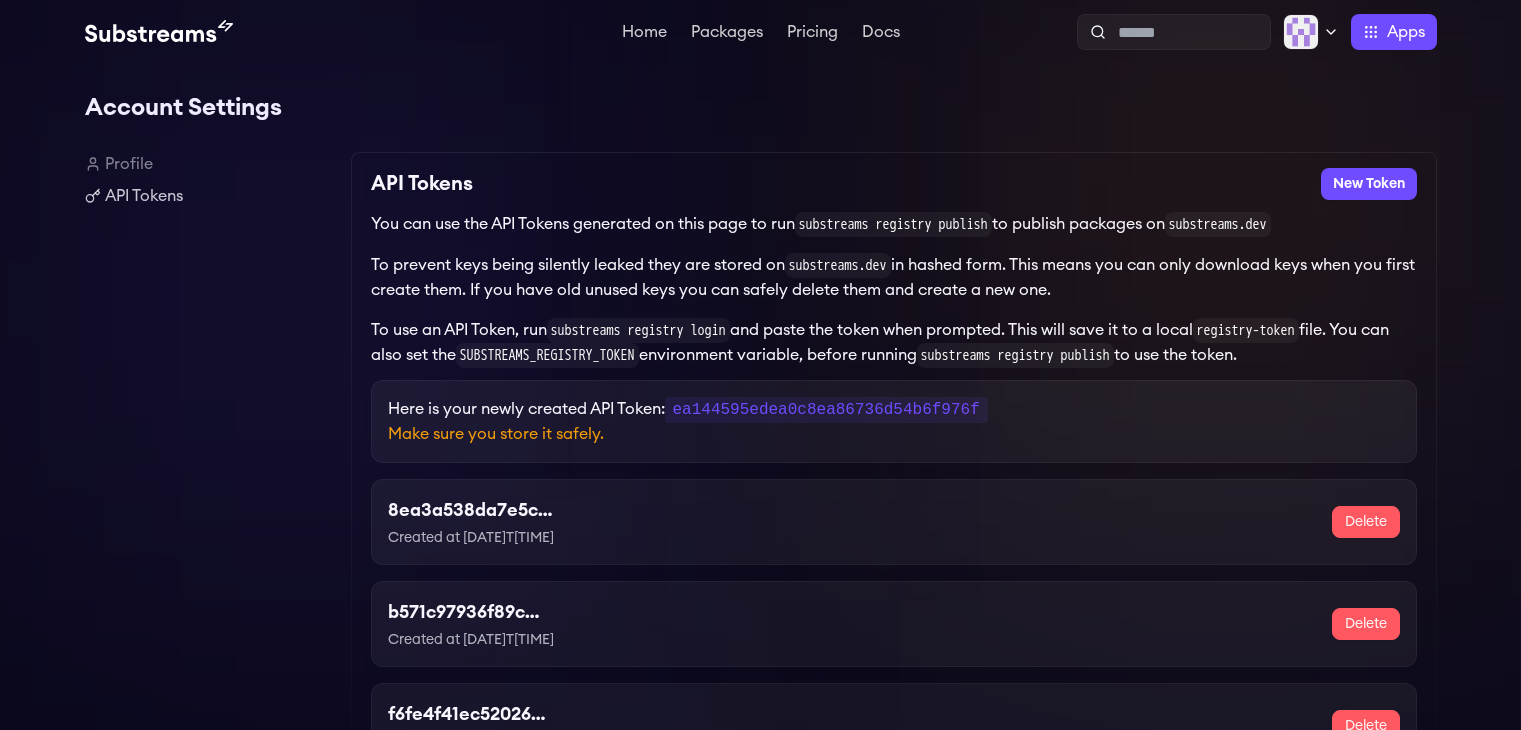 scroll, scrollTop: 0, scrollLeft: 0, axis: both 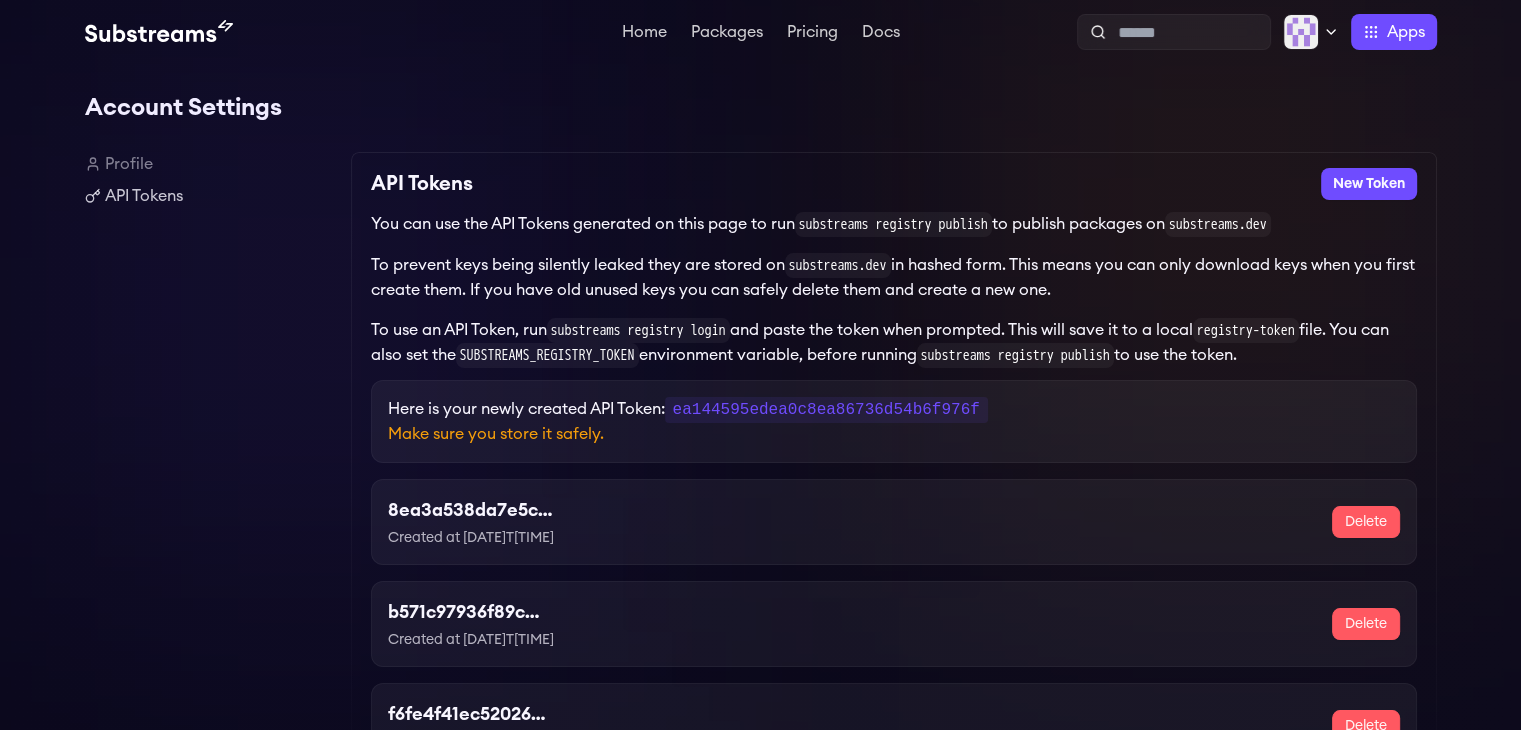 click on "Make sure you store it safely." at bounding box center [894, 434] 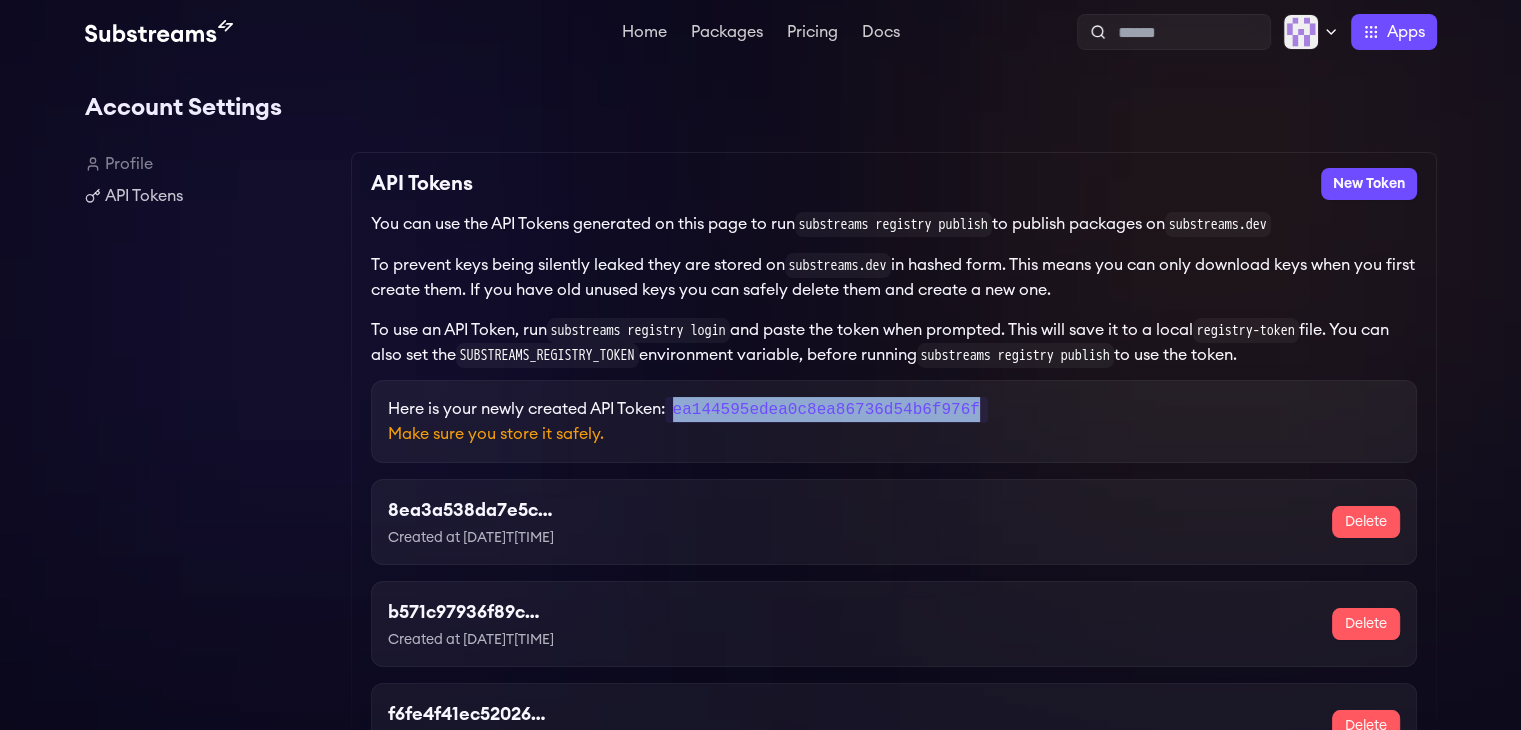 click on "ea144595edea0c8ea86736d54b6f976f" at bounding box center [826, 410] 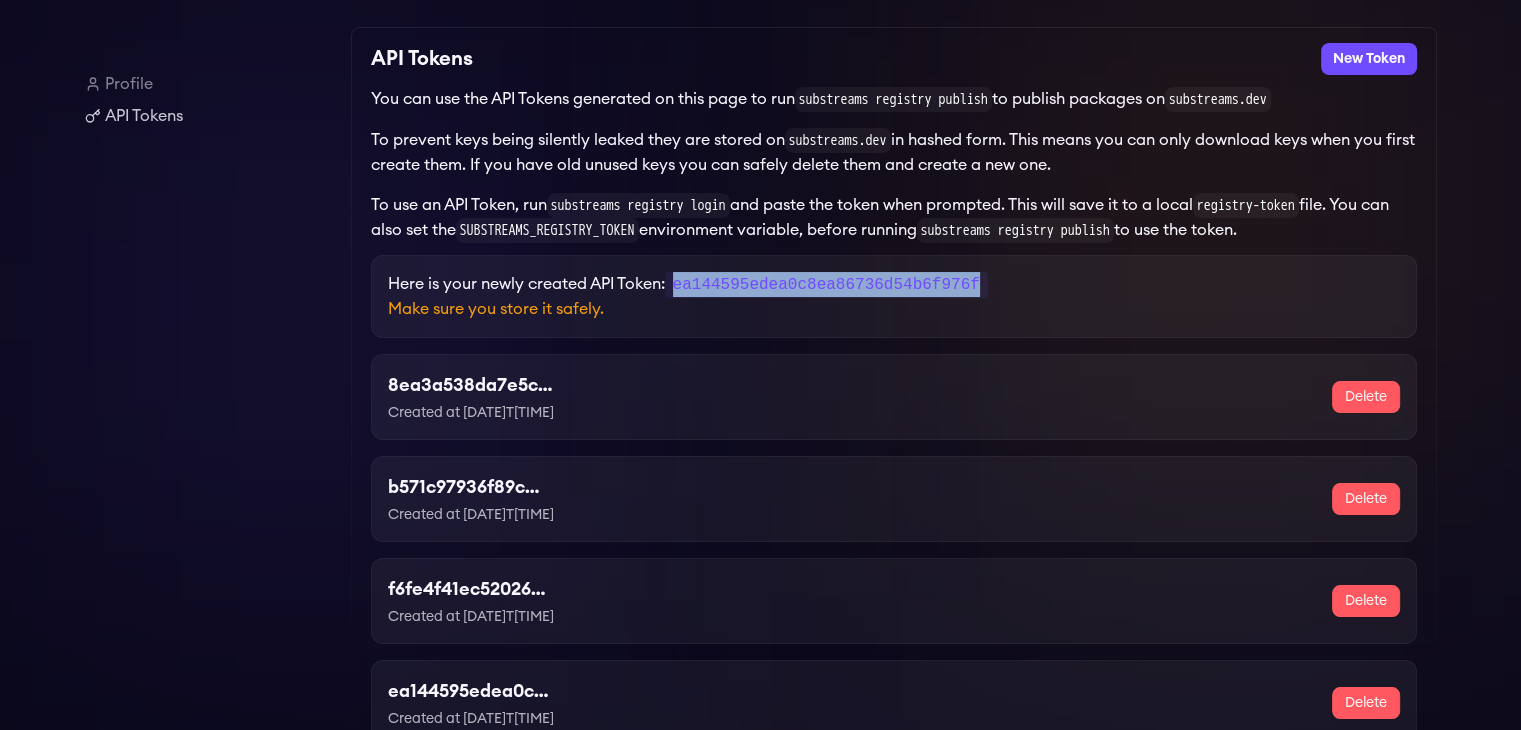 scroll, scrollTop: 200, scrollLeft: 0, axis: vertical 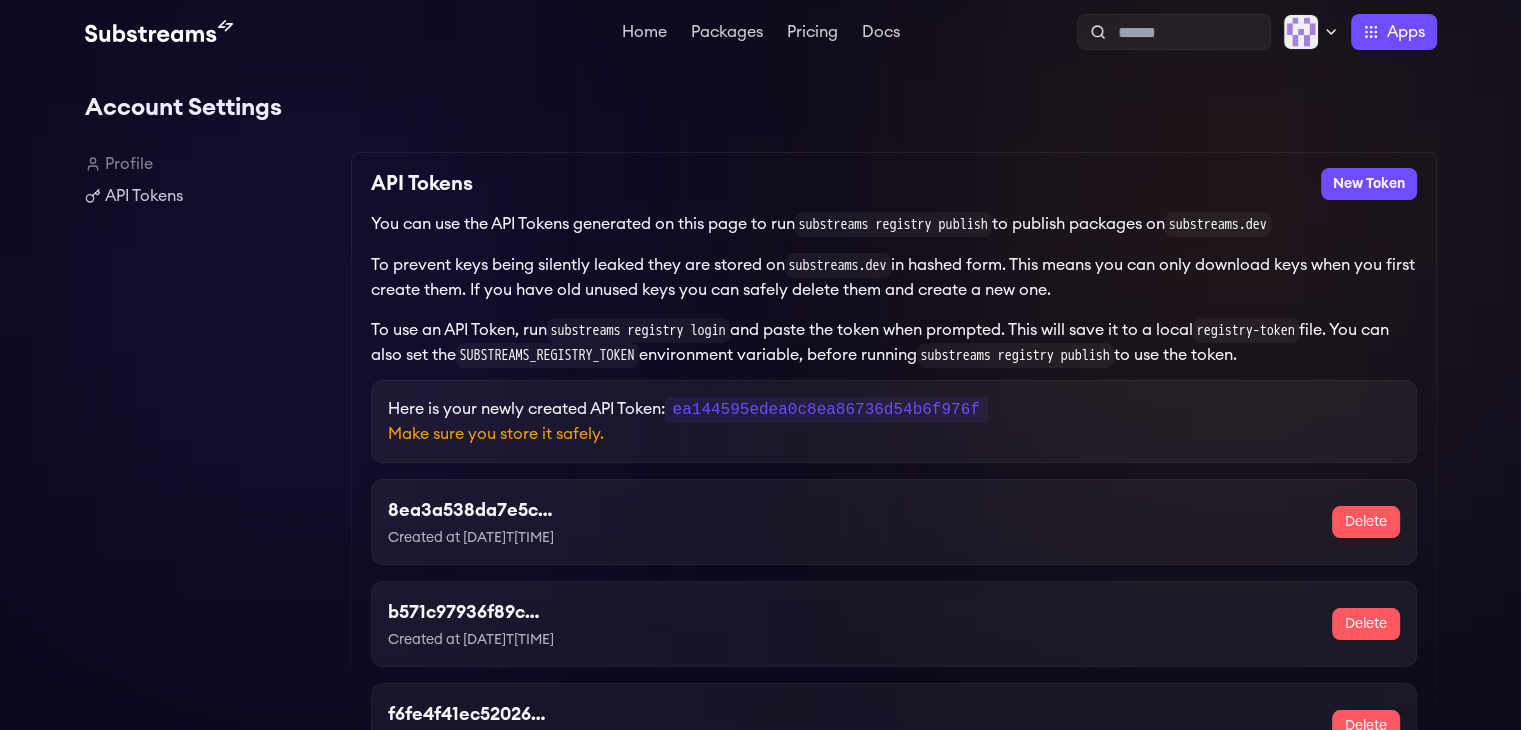 drag, startPoint x: 802, startPoint y: 233, endPoint x: 899, endPoint y: 97, distance: 167.0479 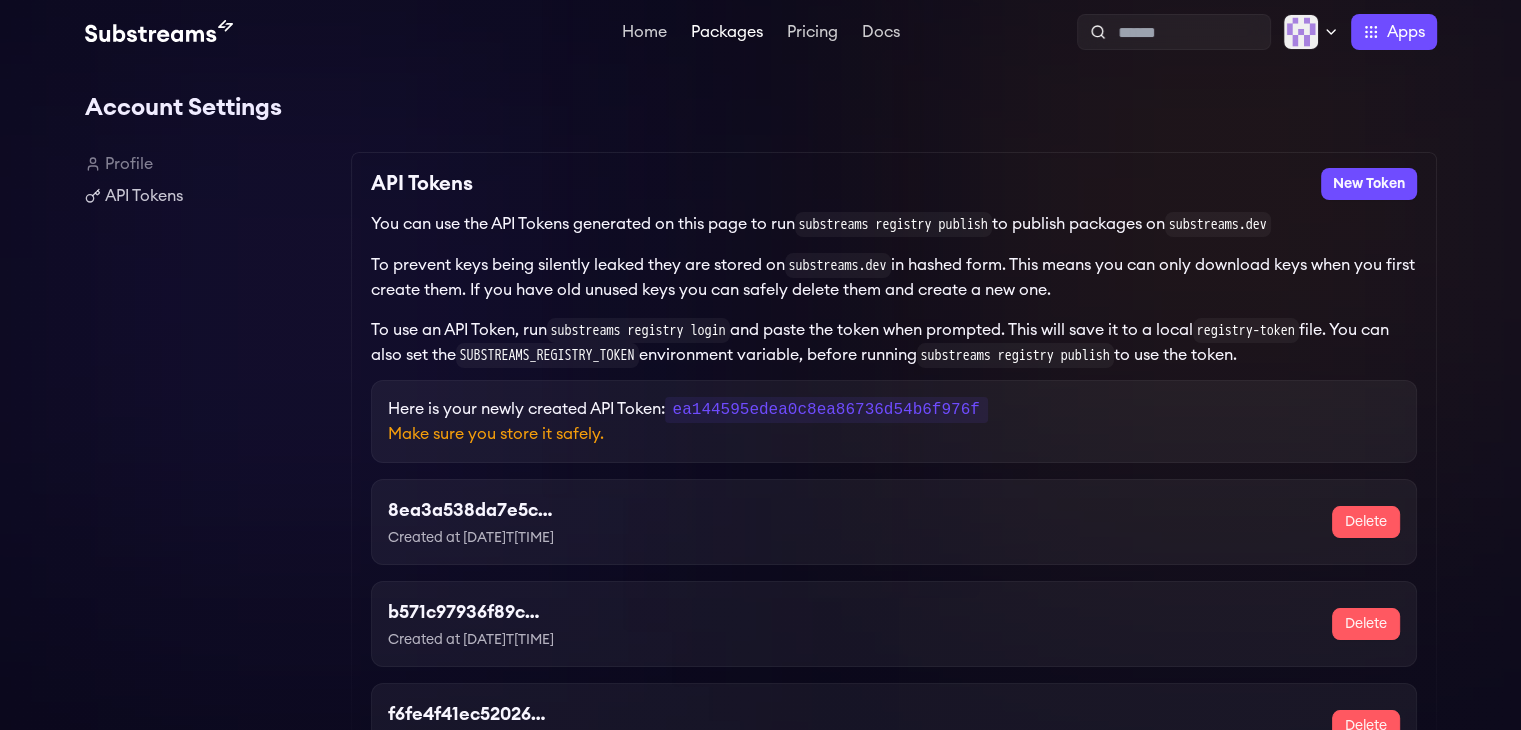 click on "Packages" at bounding box center [727, 34] 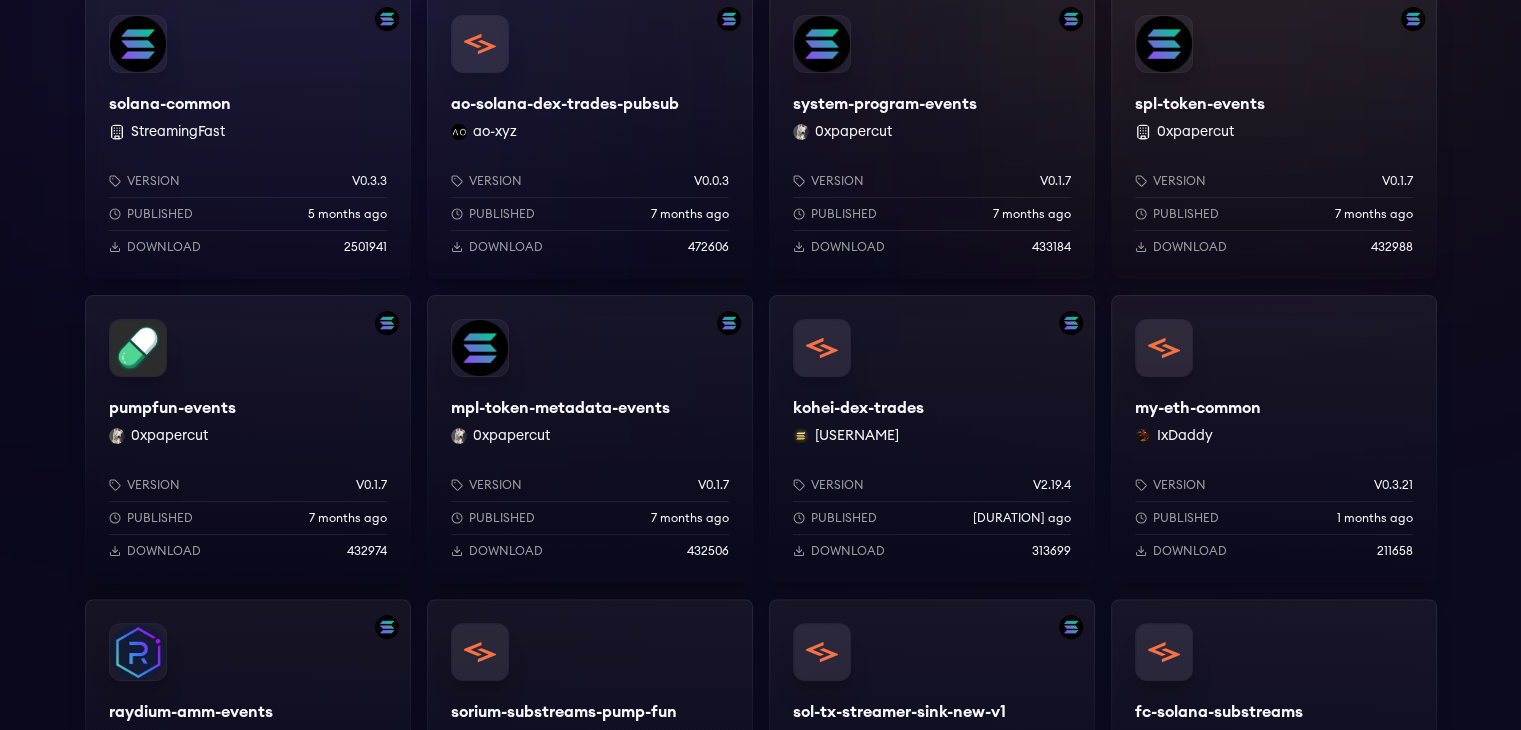 scroll, scrollTop: 600, scrollLeft: 0, axis: vertical 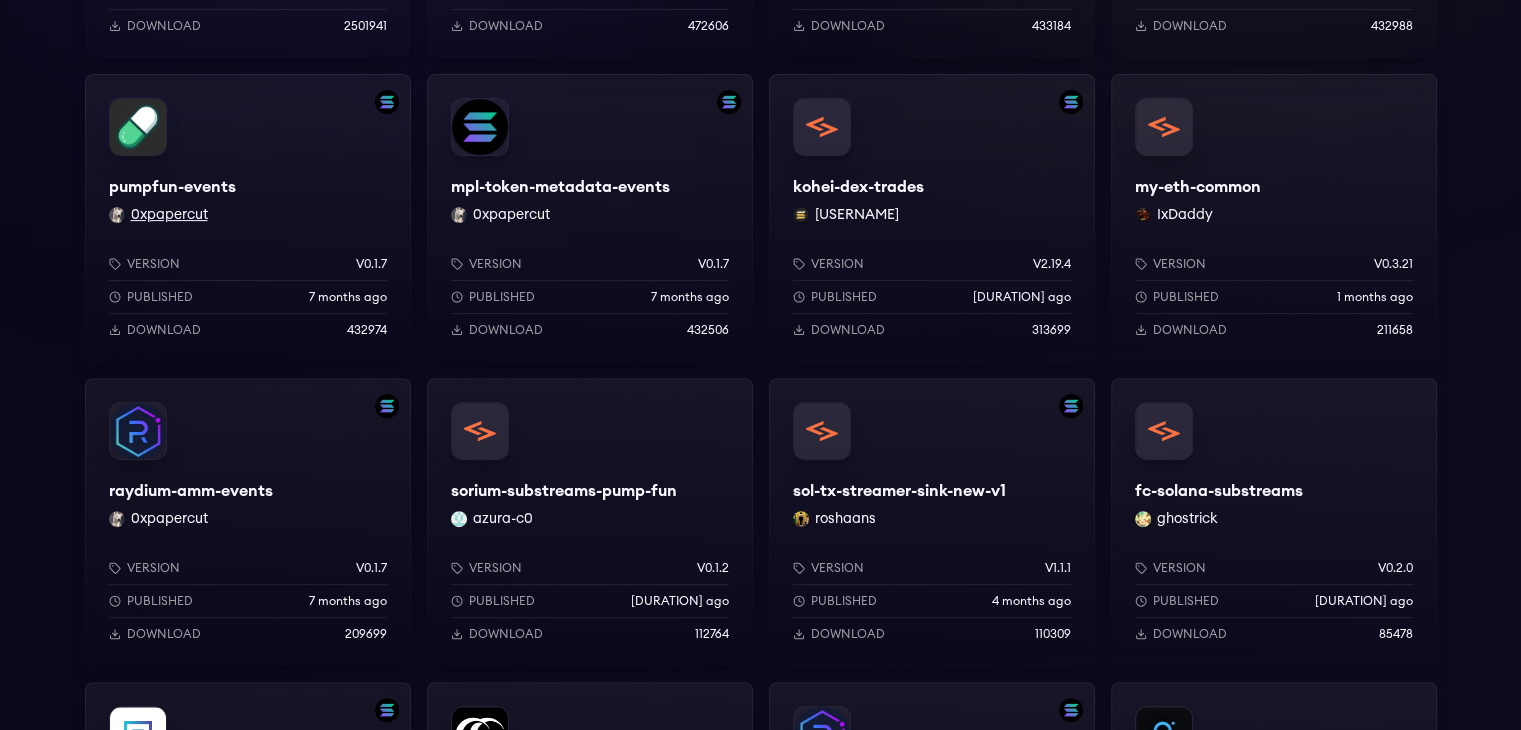 click on "0xpapercut" at bounding box center (169, 215) 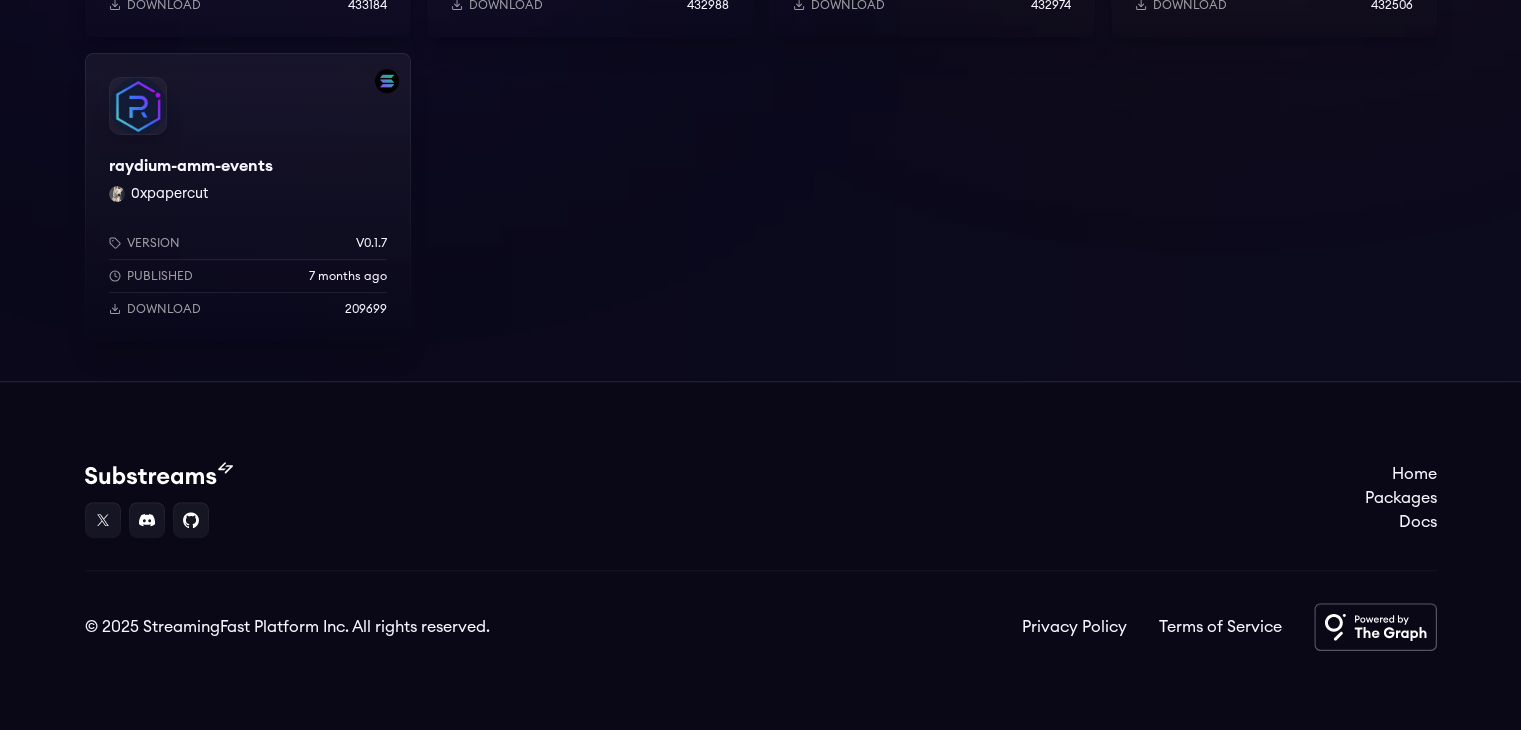 scroll, scrollTop: 321, scrollLeft: 0, axis: vertical 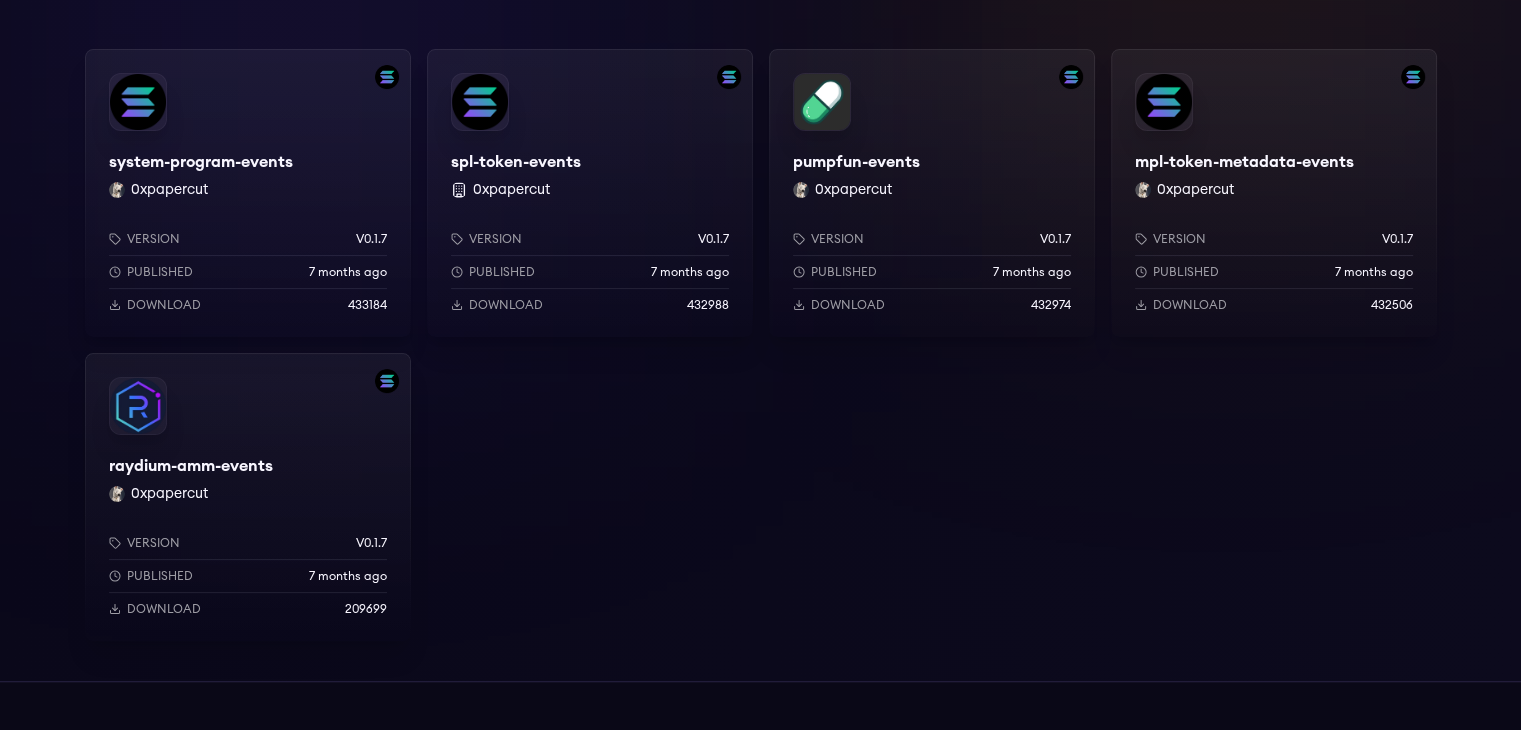 click on "Version" at bounding box center (153, 543) 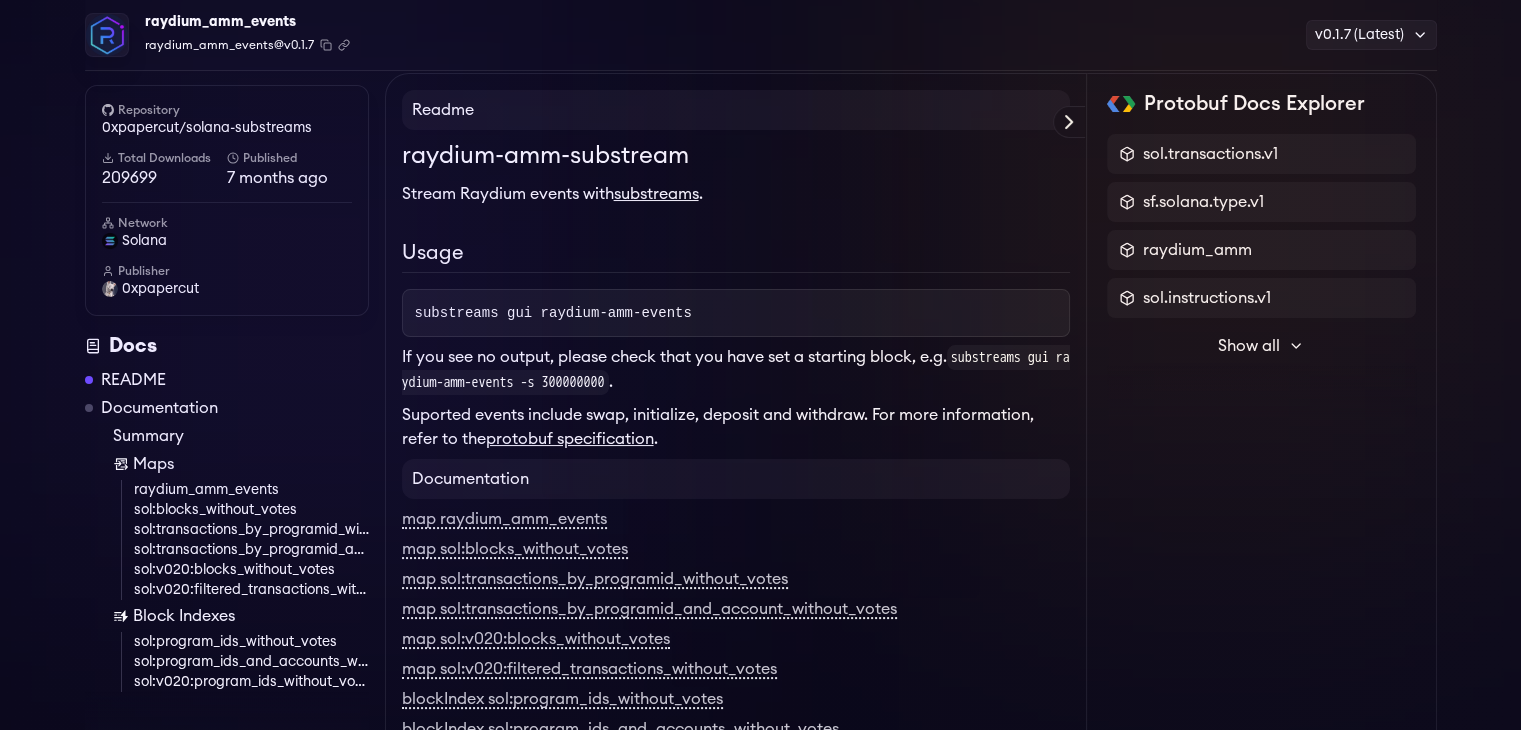 scroll, scrollTop: 200, scrollLeft: 0, axis: vertical 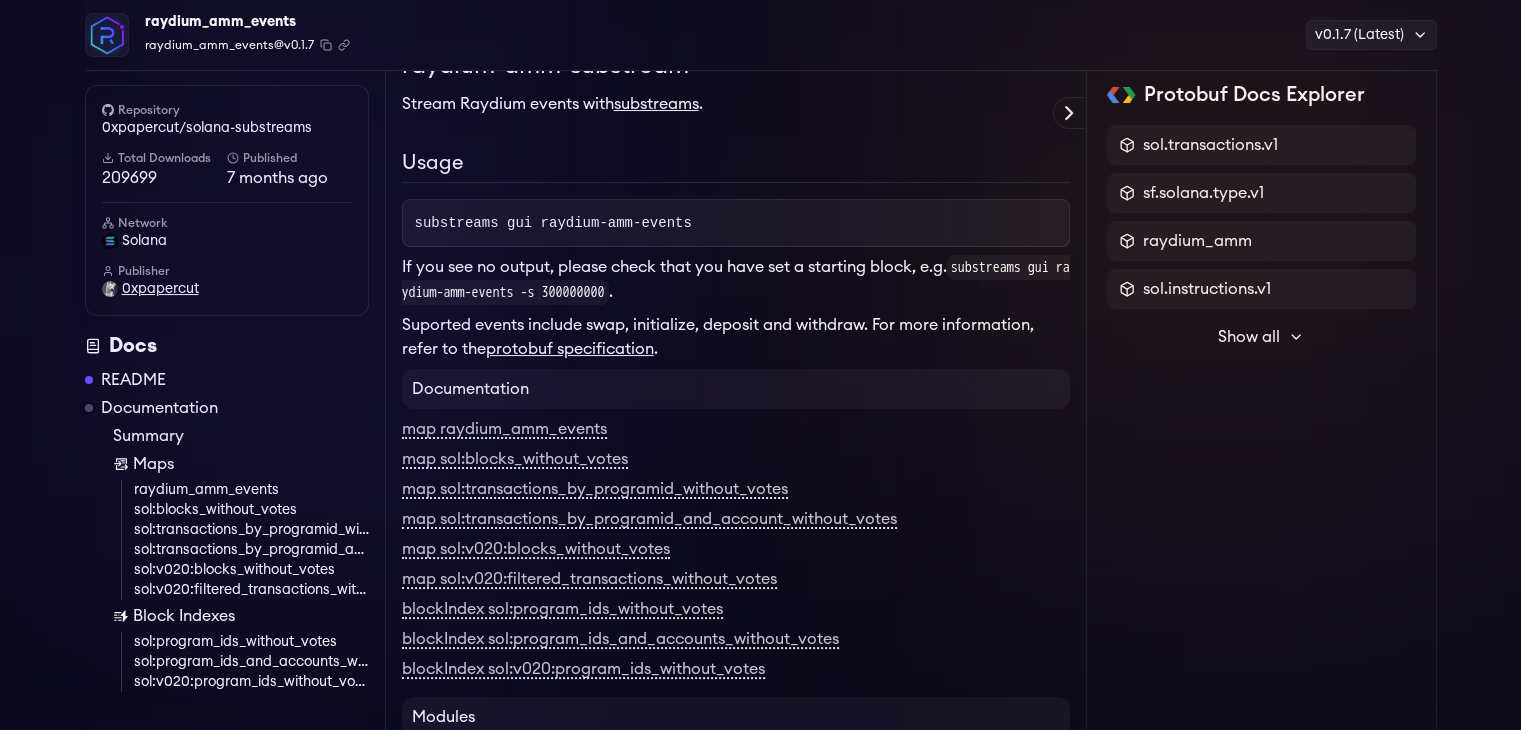 click on "0xpapercut" at bounding box center [160, 289] 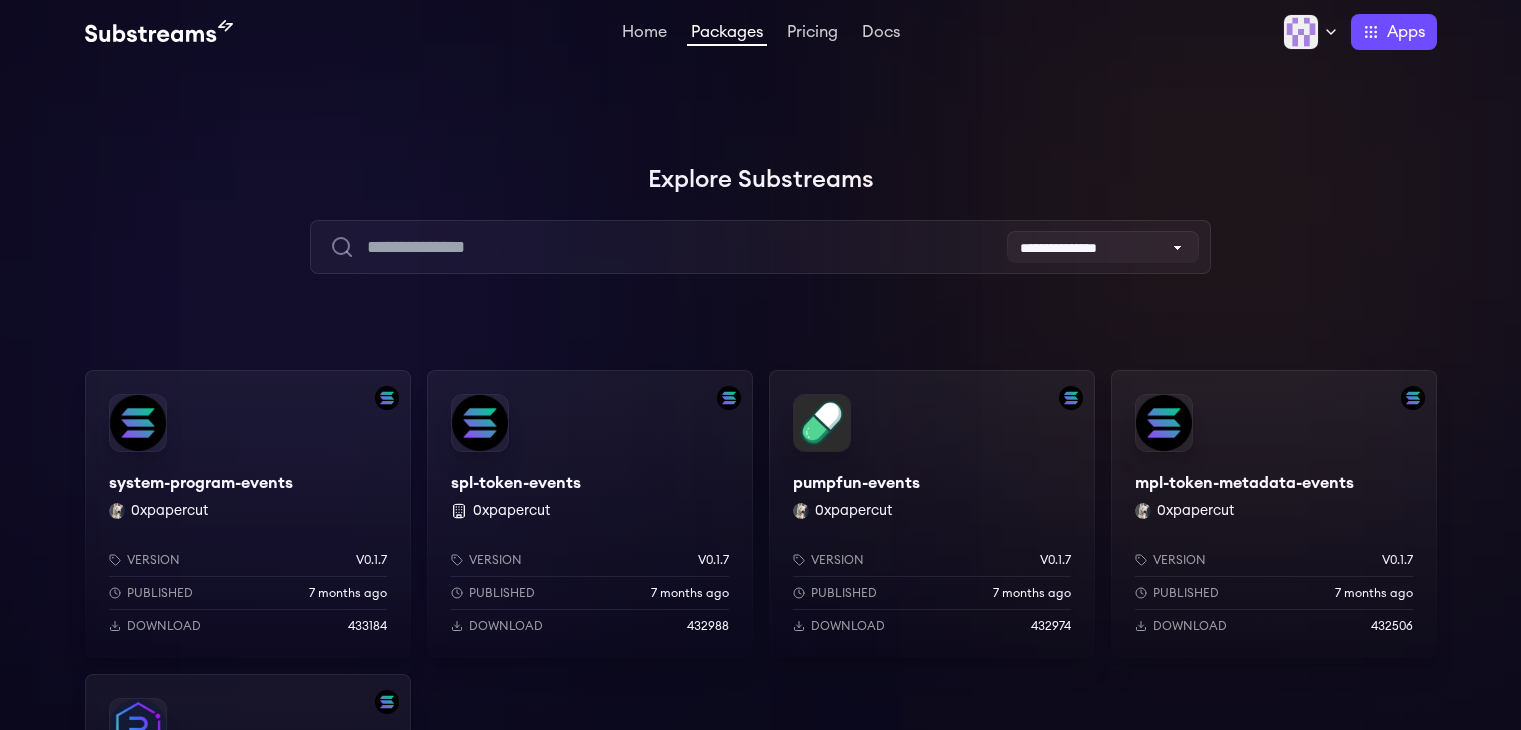 scroll, scrollTop: 0, scrollLeft: 0, axis: both 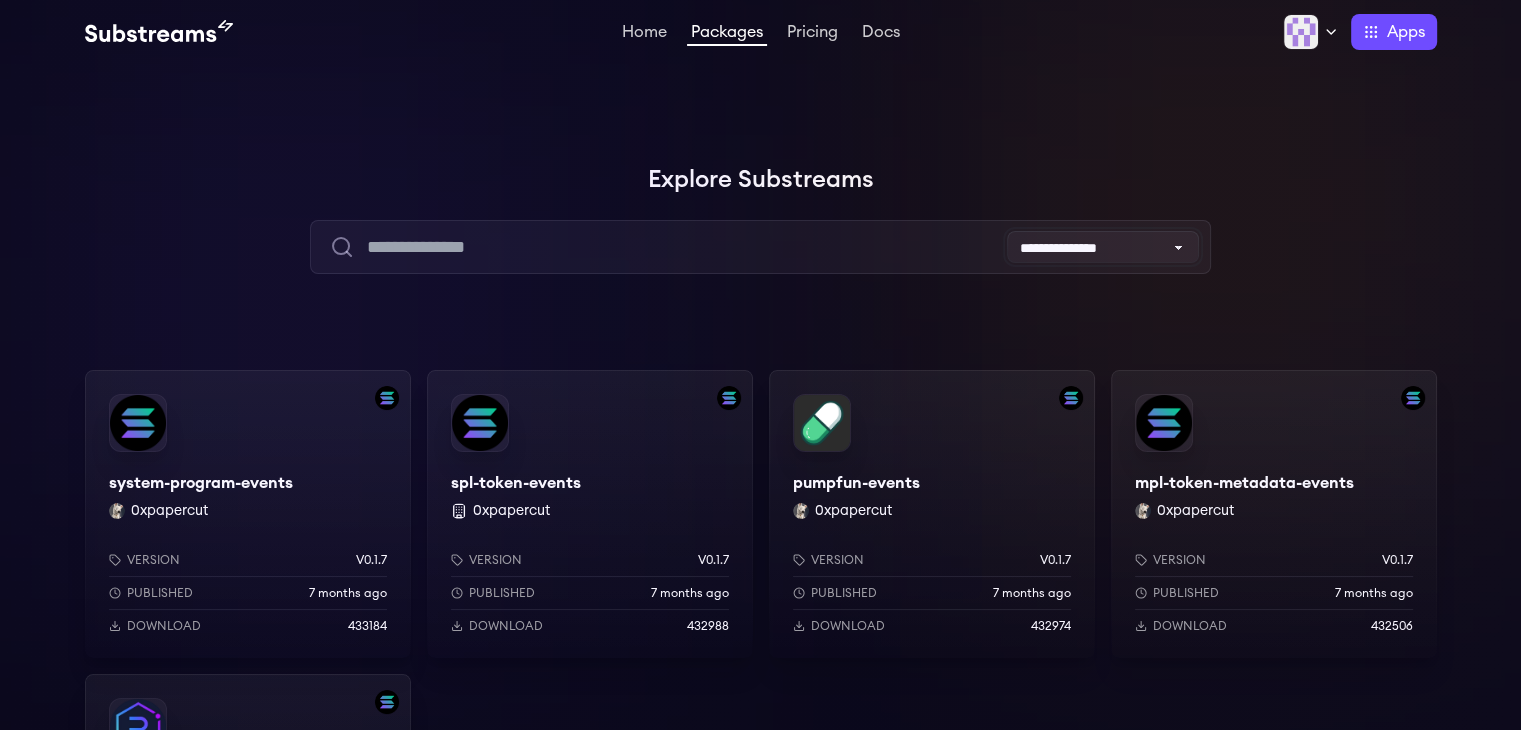 click on "**********" at bounding box center (1103, 247) 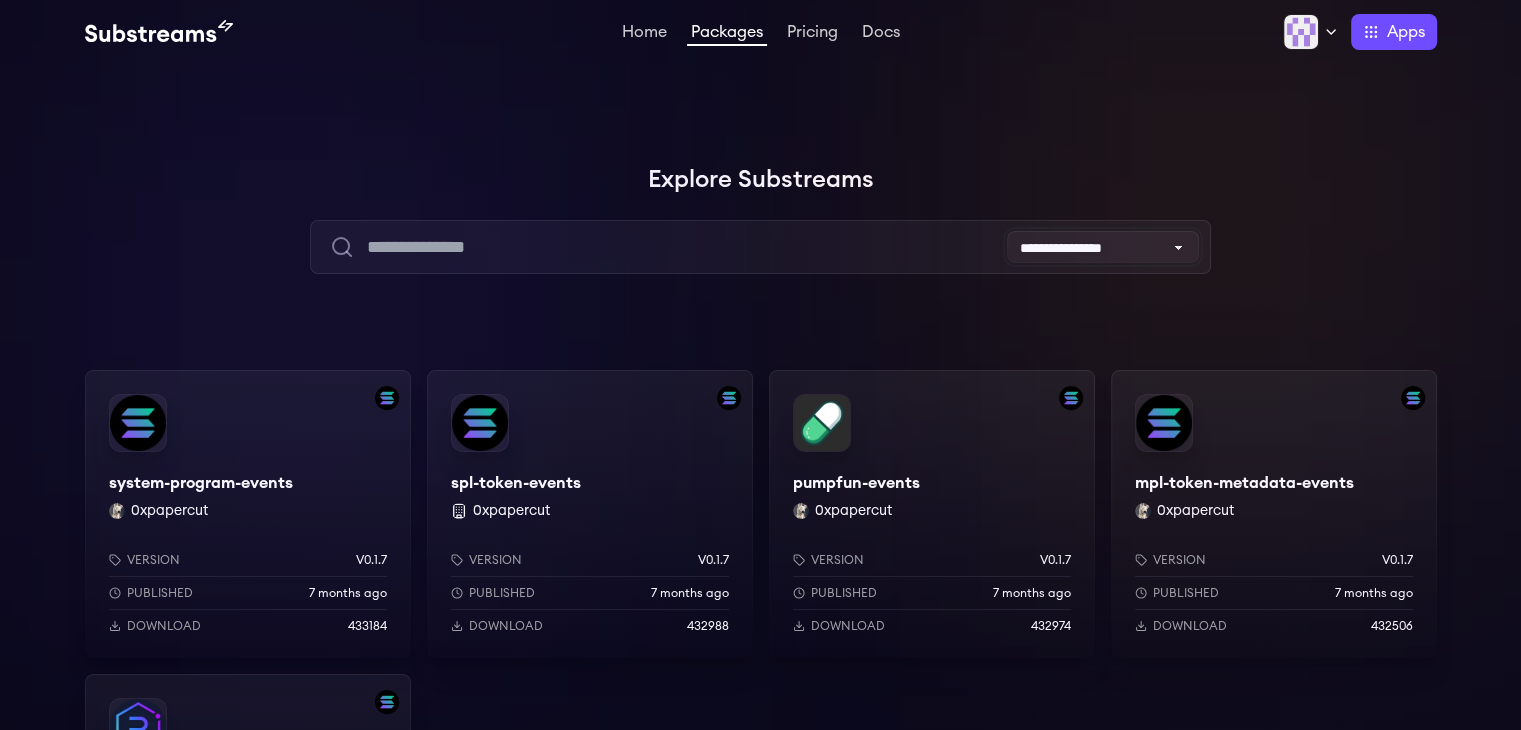 click on "**********" at bounding box center [1103, 247] 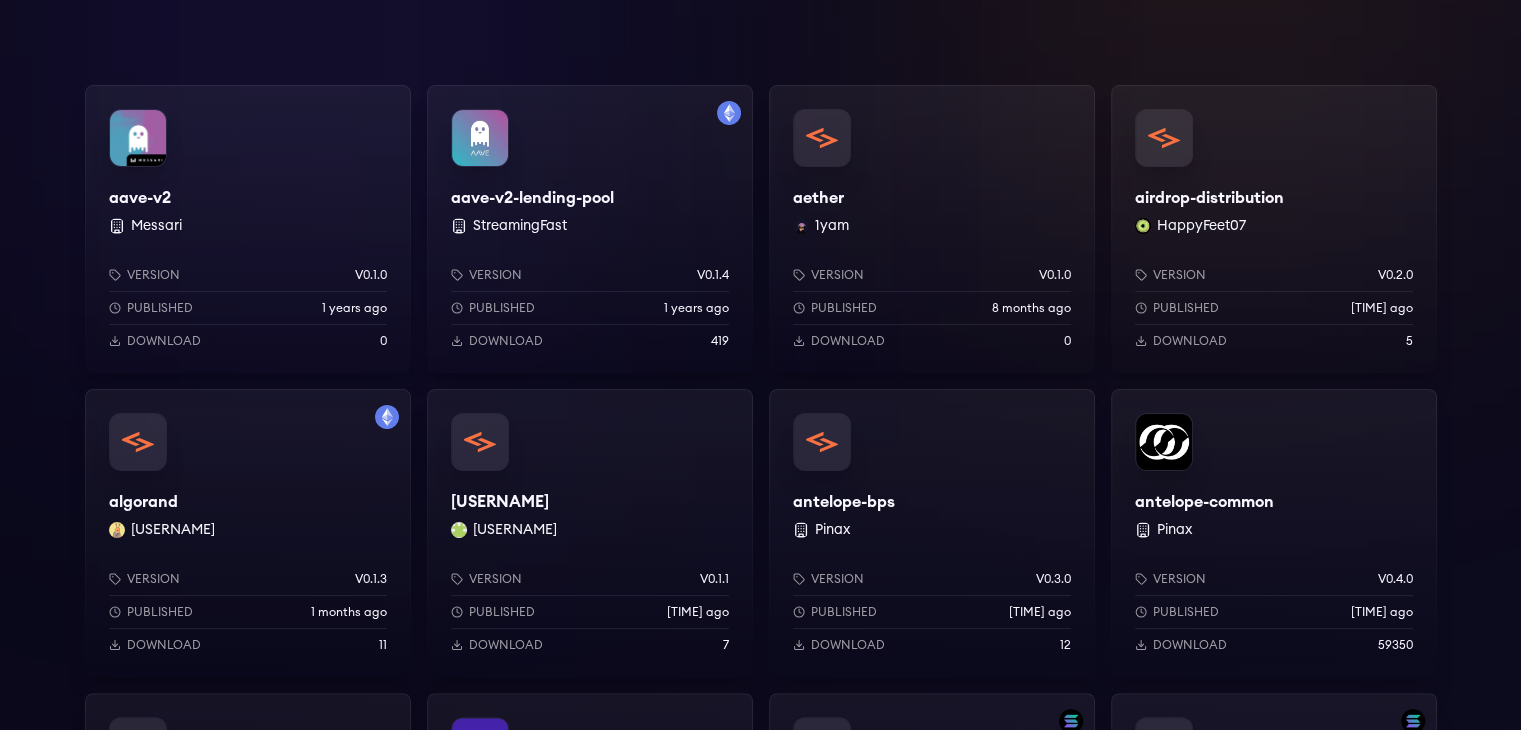 scroll, scrollTop: 332, scrollLeft: 0, axis: vertical 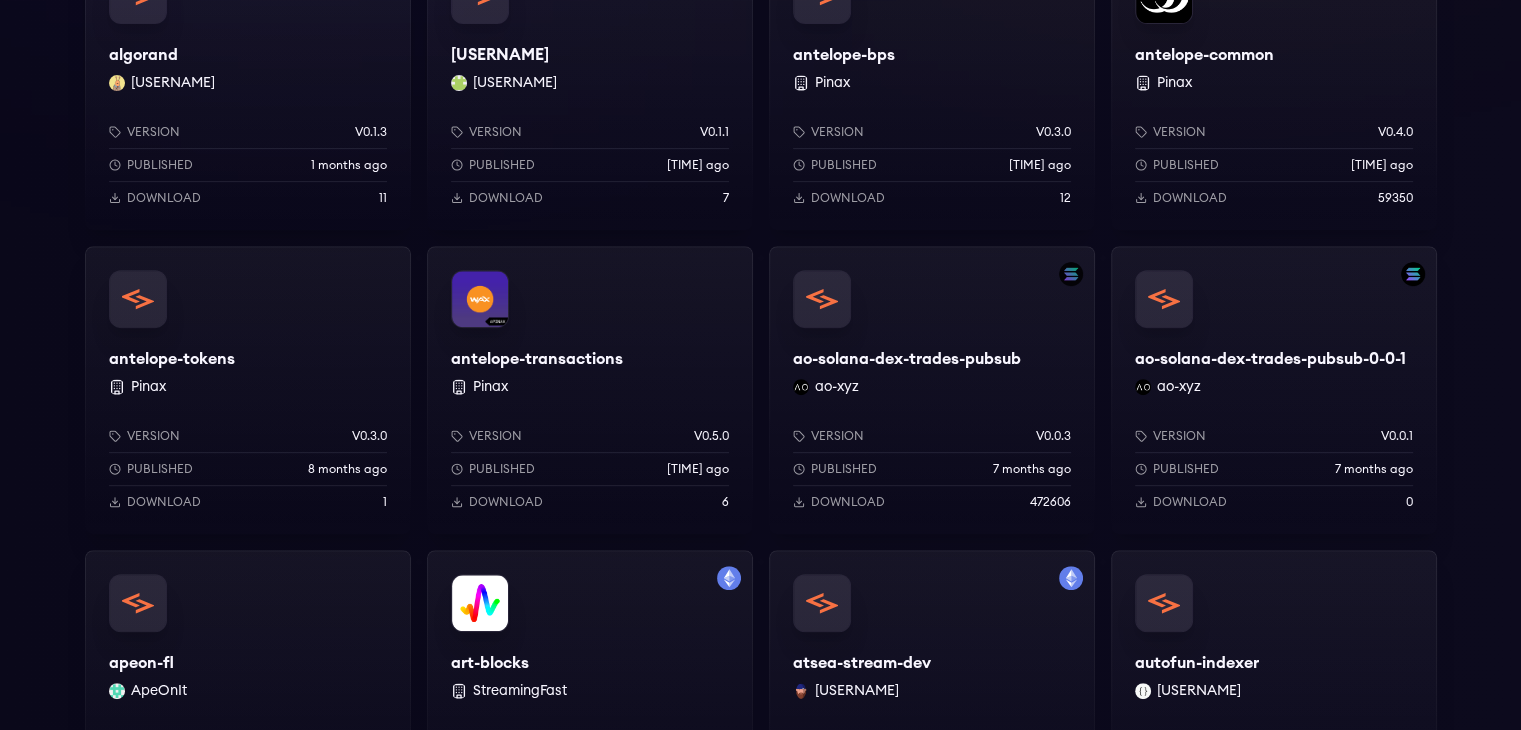 click at bounding box center [1071, 274] 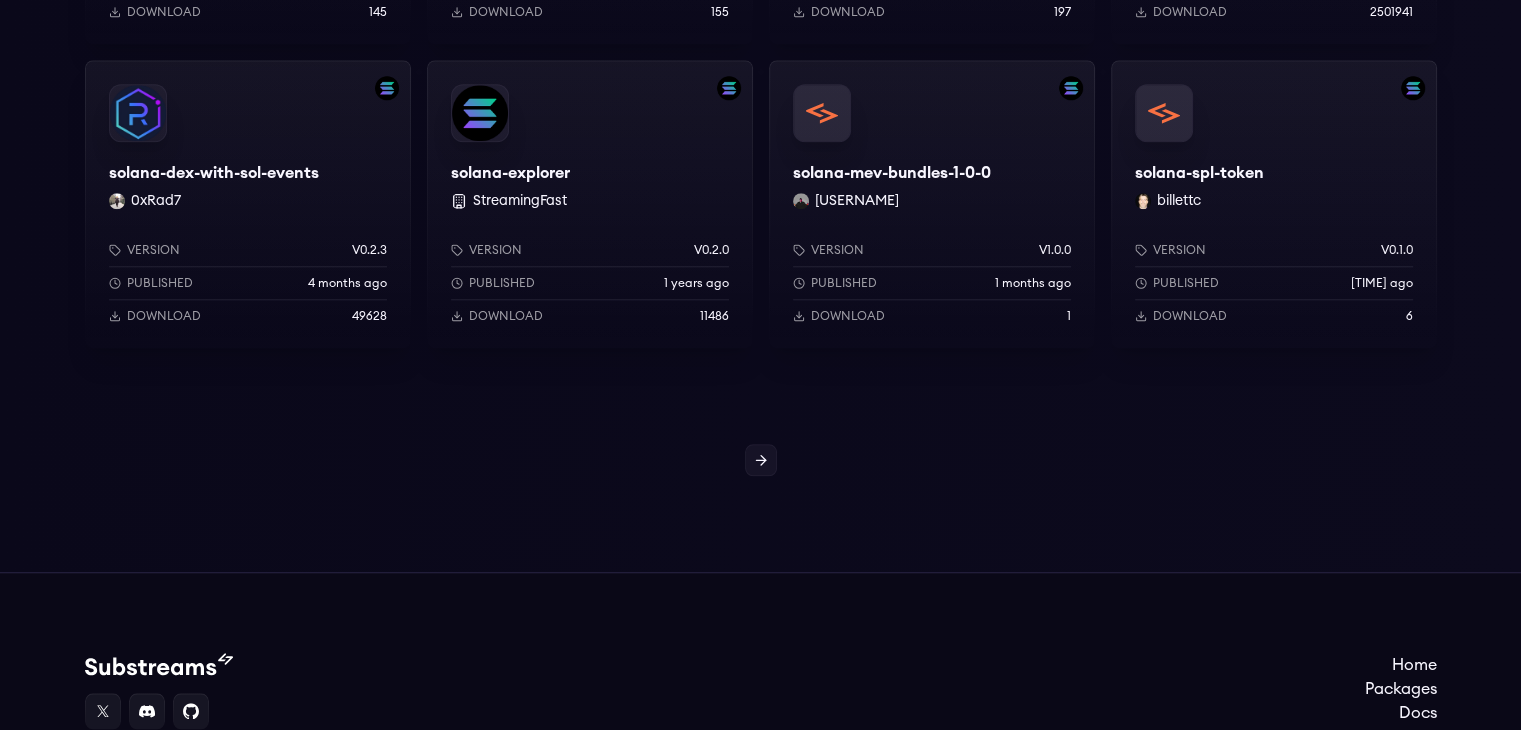 scroll, scrollTop: 1821, scrollLeft: 0, axis: vertical 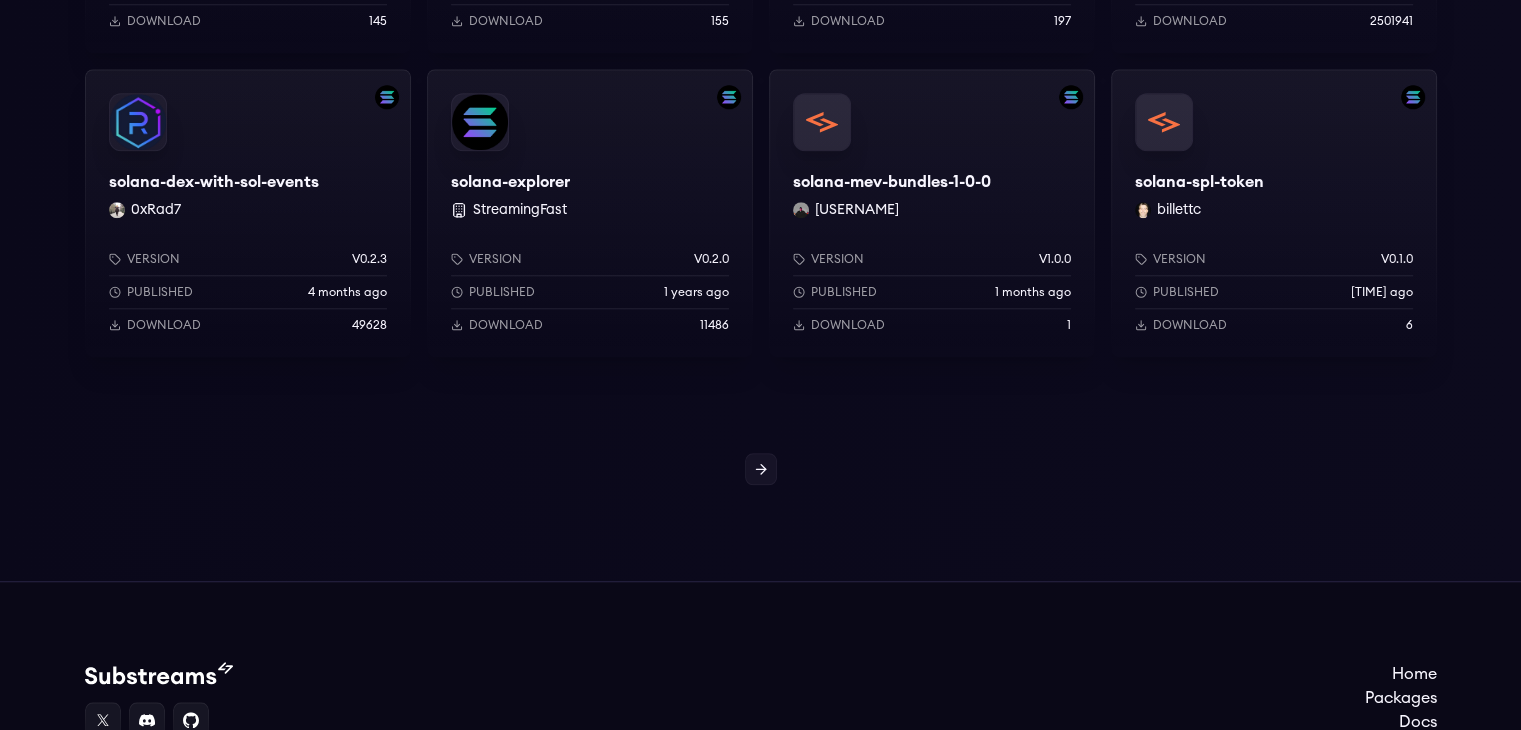 click on "**********" at bounding box center [760, -588] 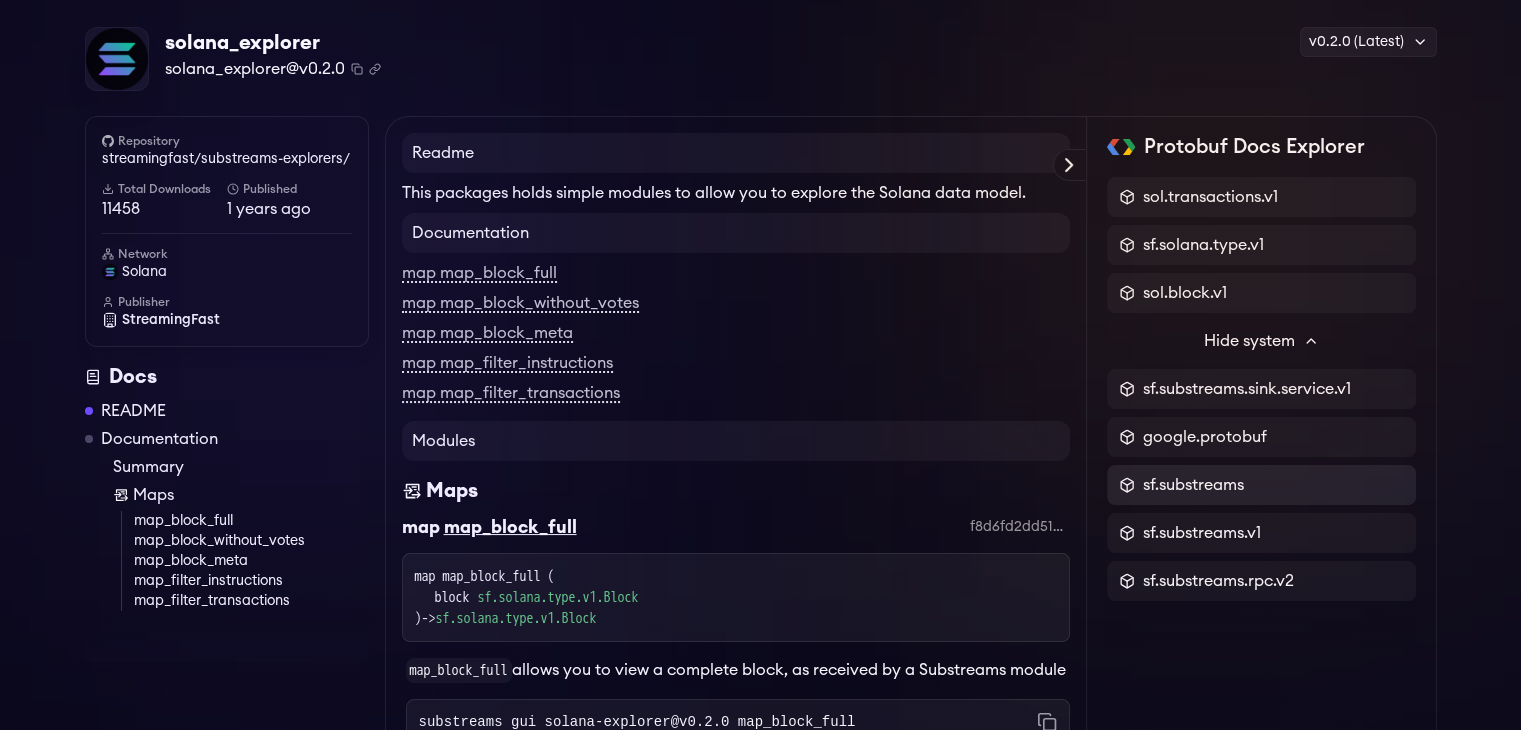 scroll, scrollTop: 200, scrollLeft: 0, axis: vertical 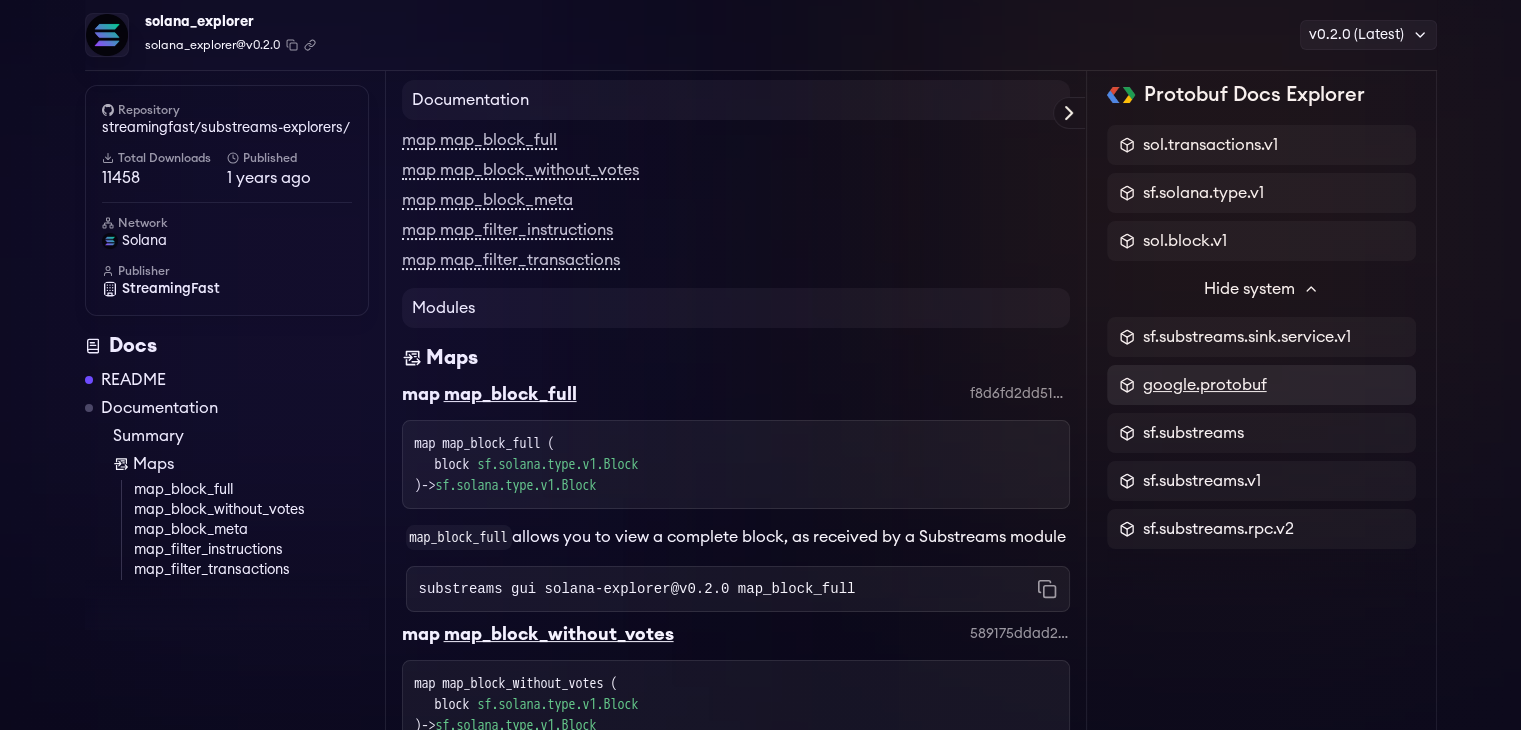 click on "google.protobuf" at bounding box center [1205, 385] 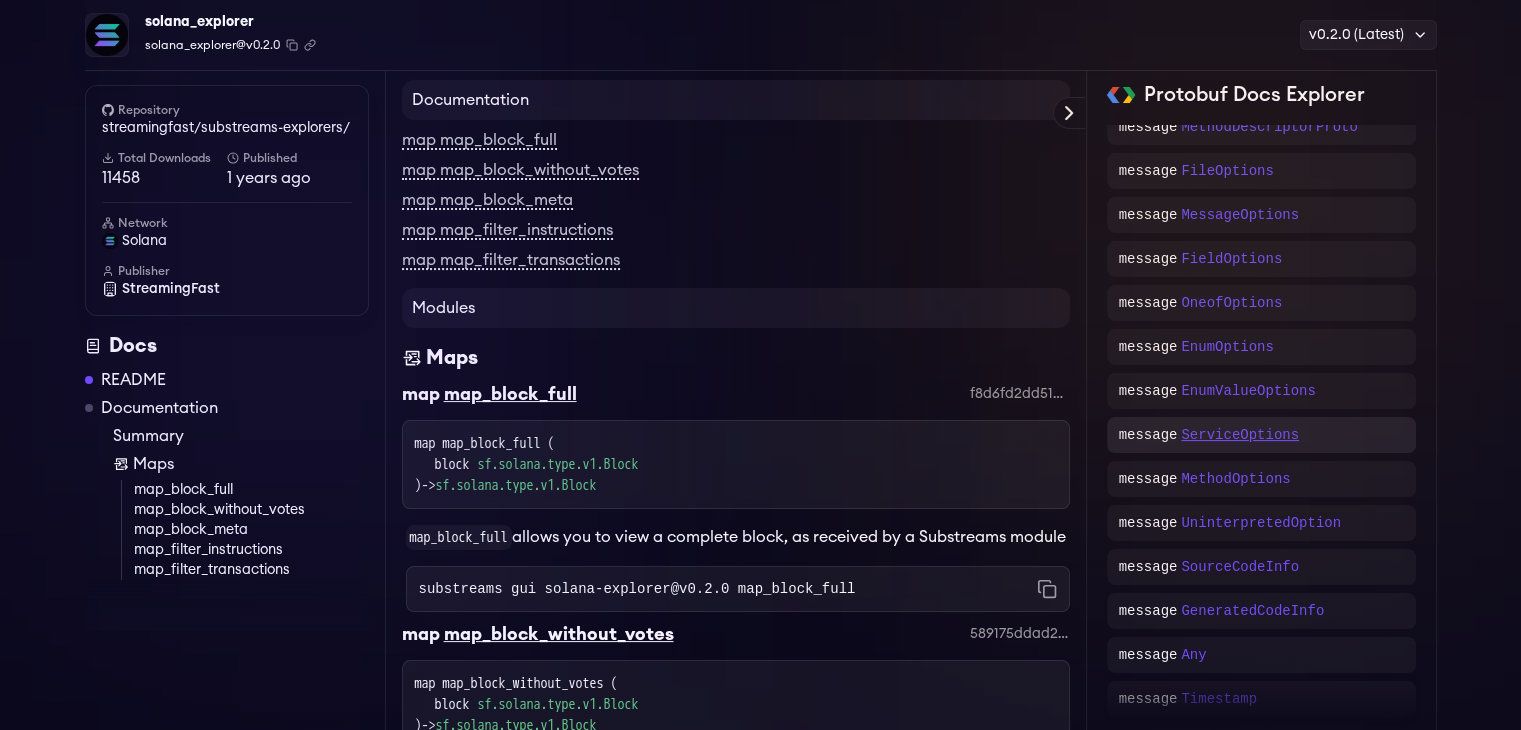 scroll, scrollTop: 514, scrollLeft: 0, axis: vertical 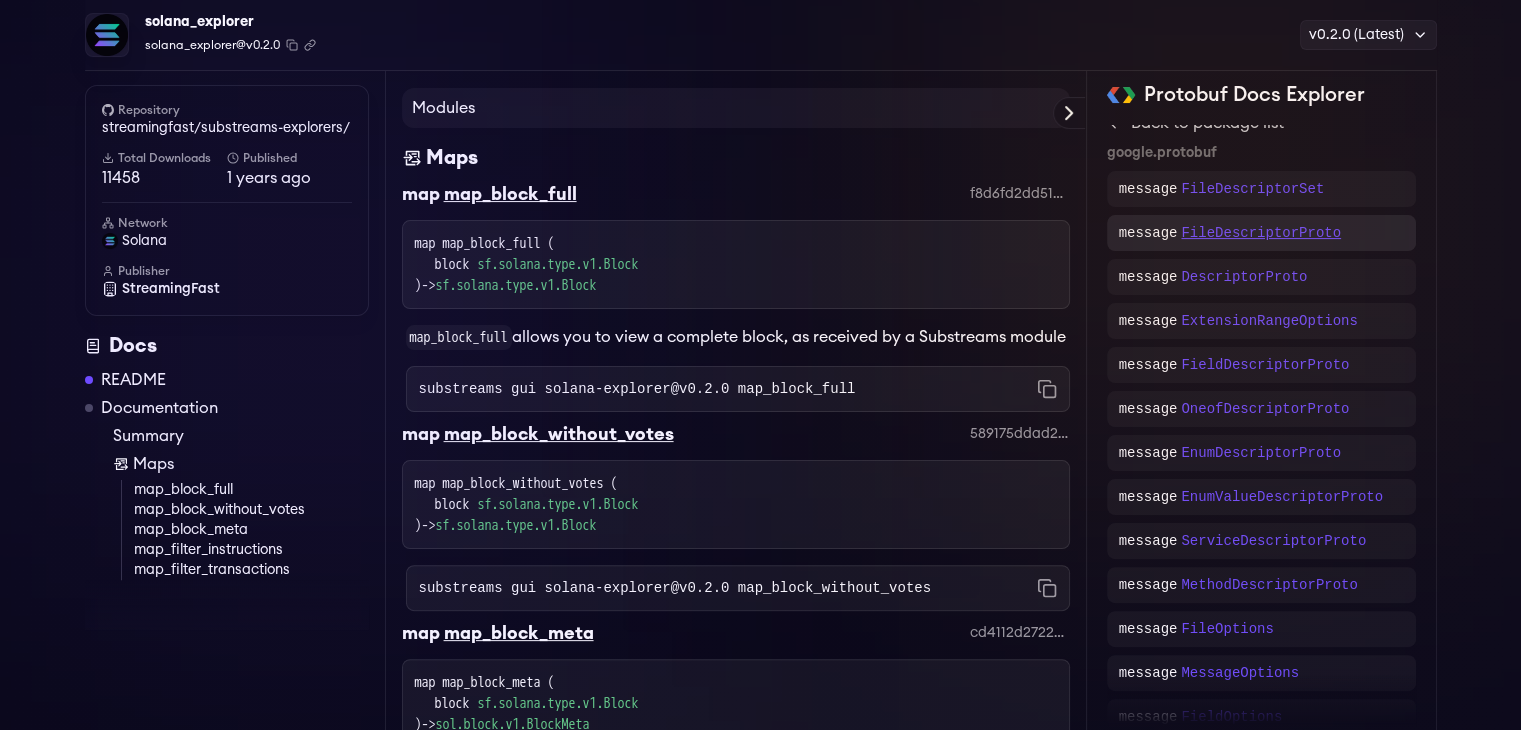 click on "FileDescriptorProto" at bounding box center (1261, 233) 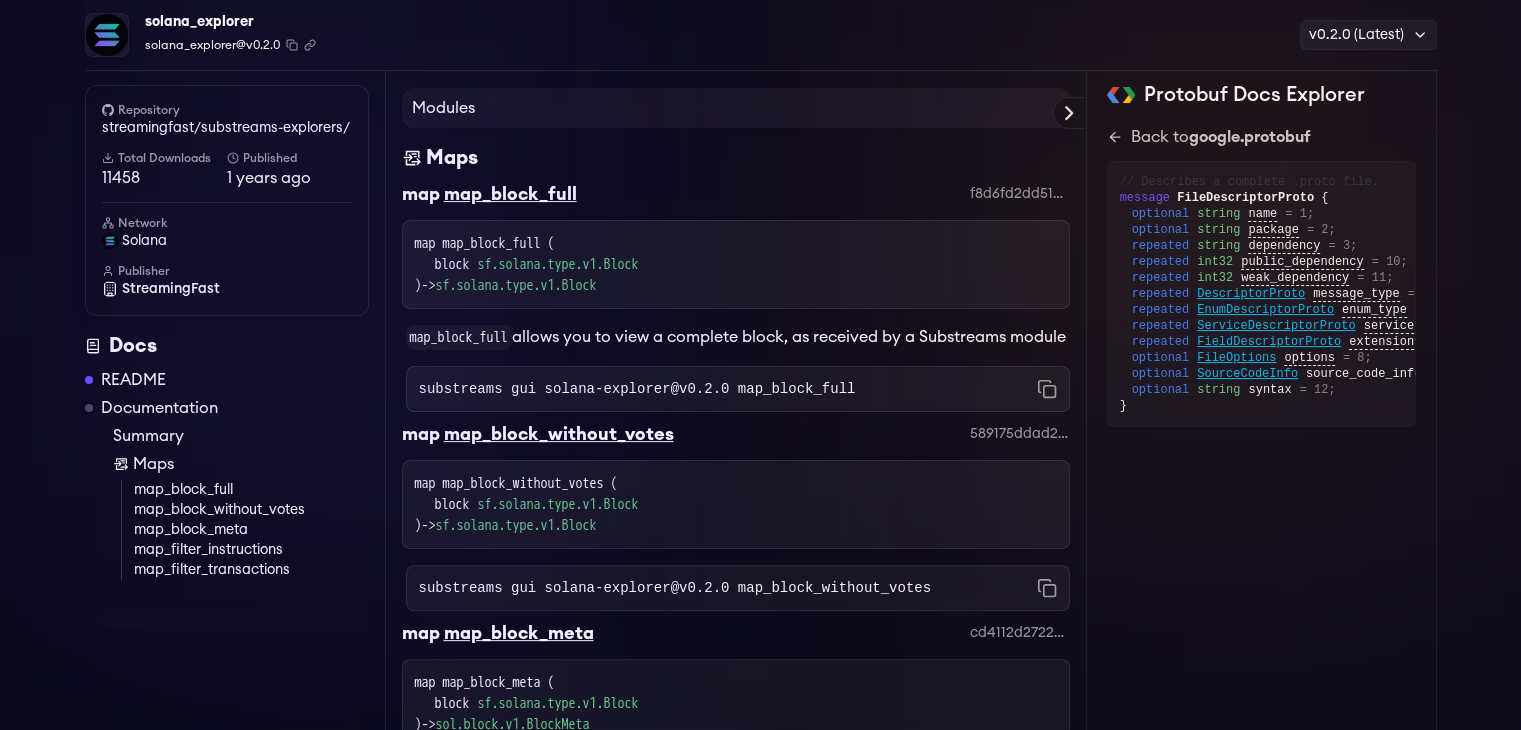 scroll, scrollTop: 0, scrollLeft: 0, axis: both 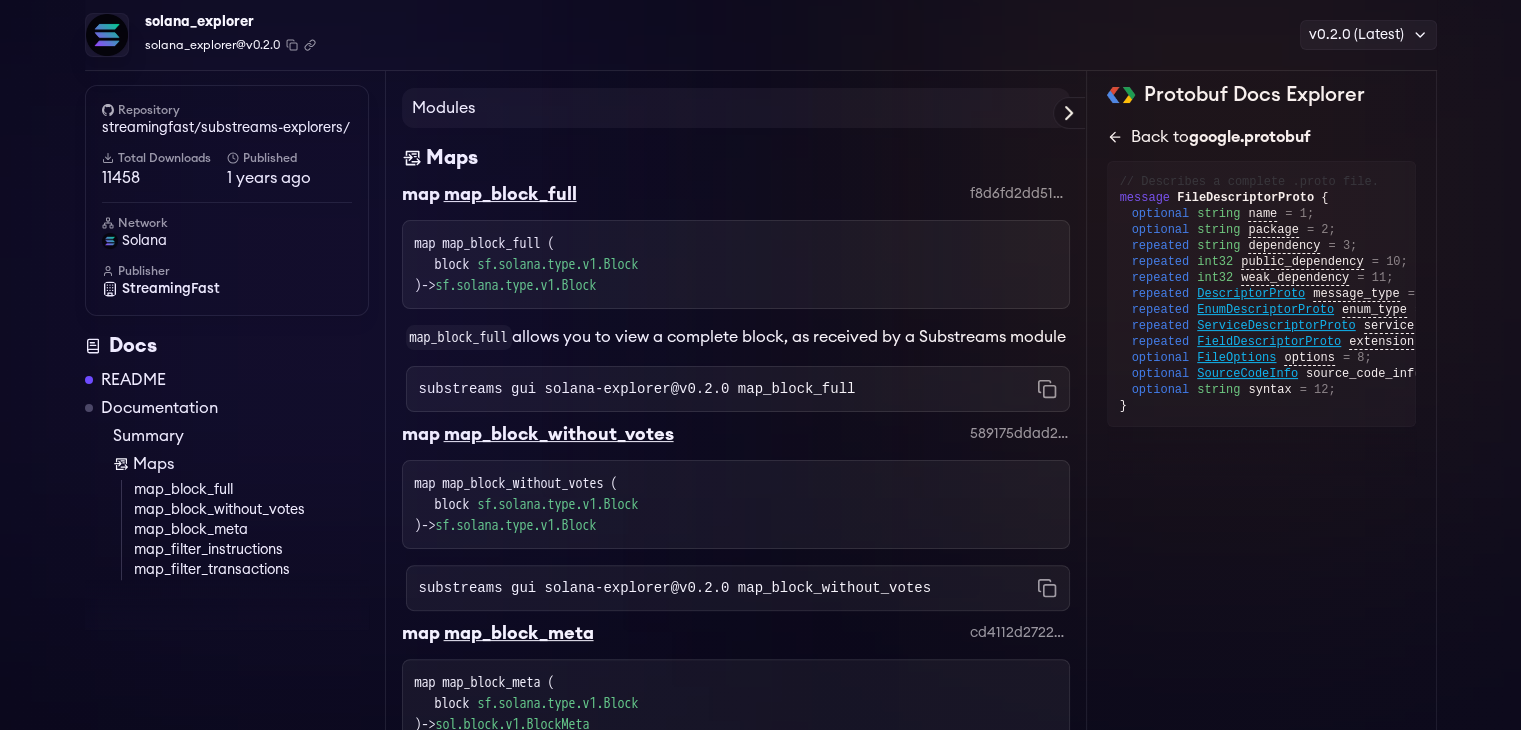 click 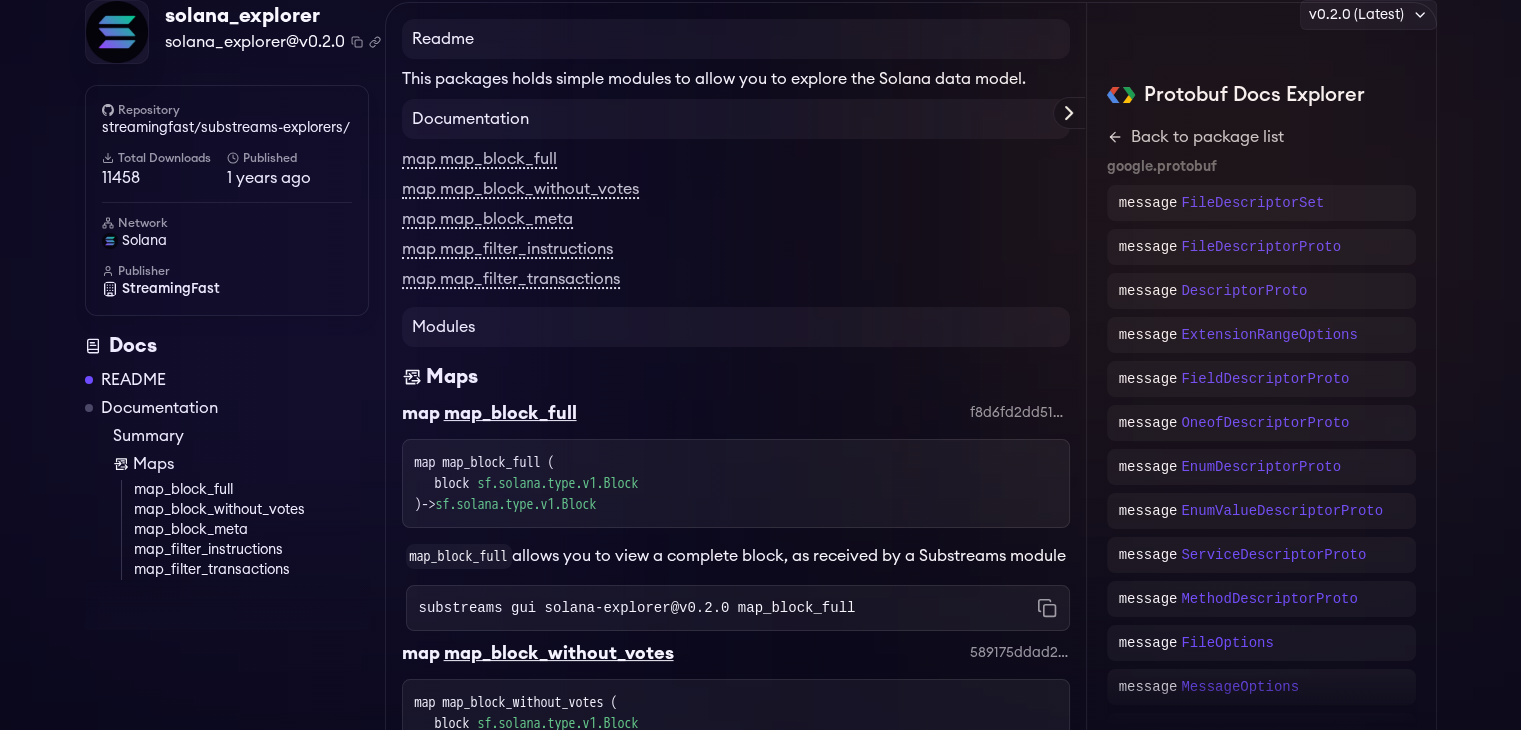scroll, scrollTop: 0, scrollLeft: 0, axis: both 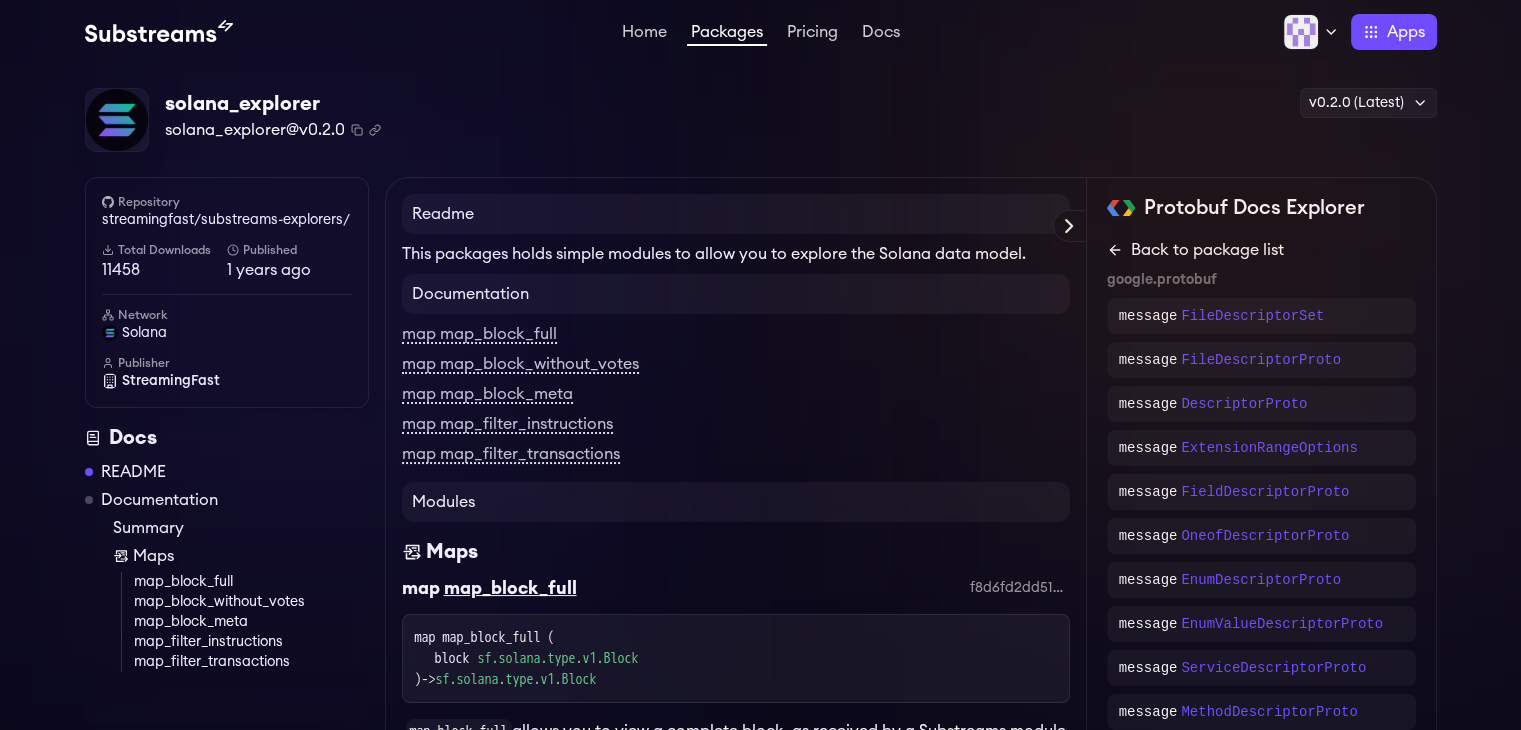 click 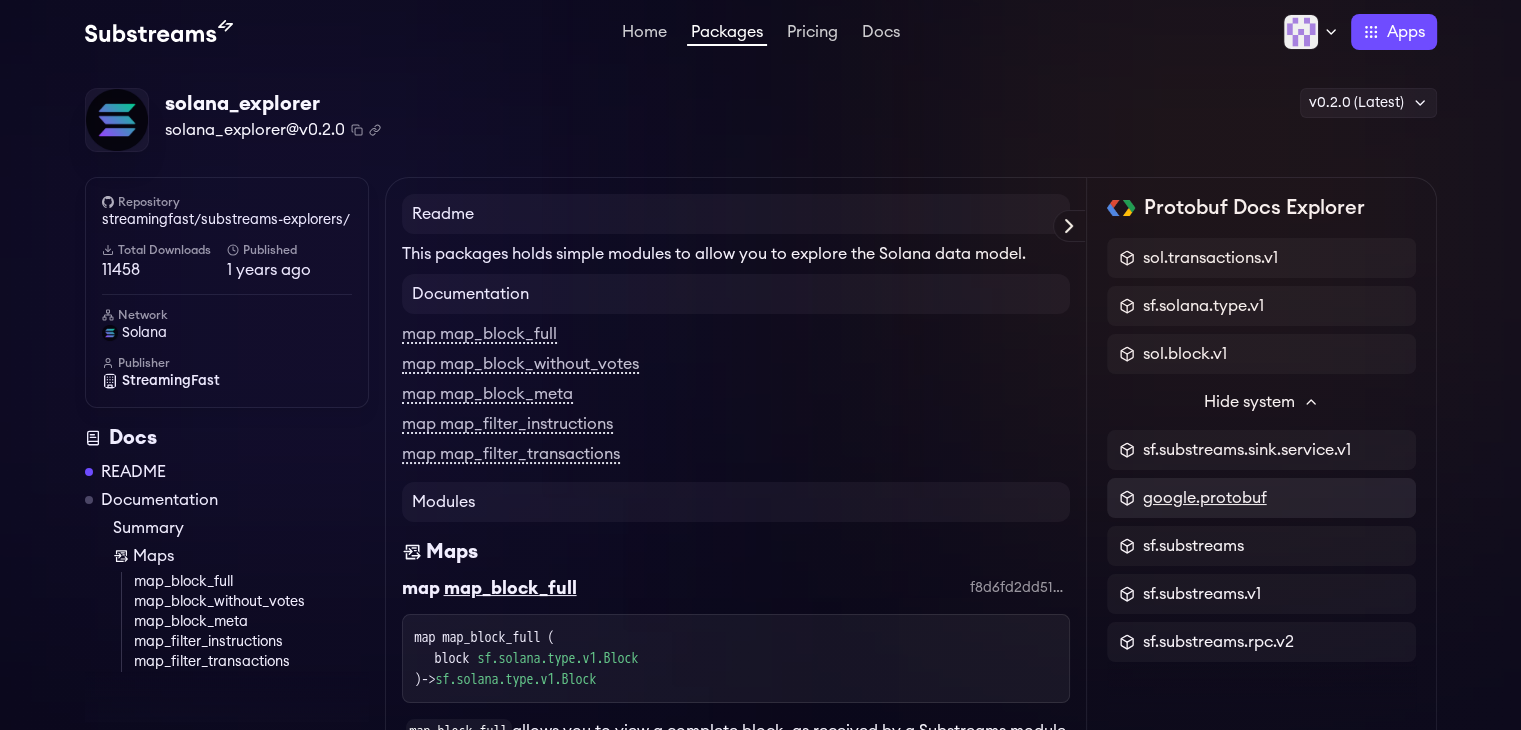click on "google.protobuf" at bounding box center [1205, 498] 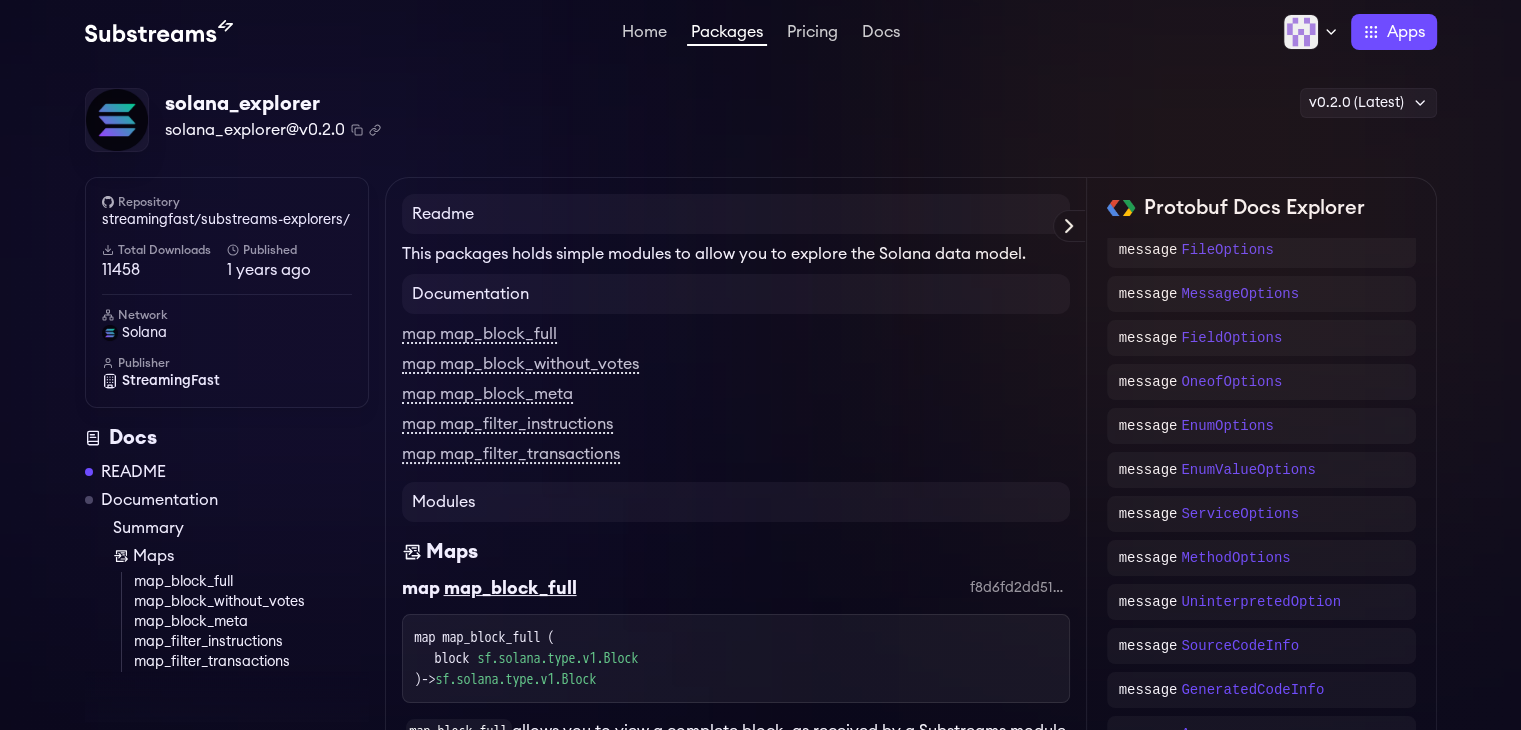 scroll, scrollTop: 514, scrollLeft: 0, axis: vertical 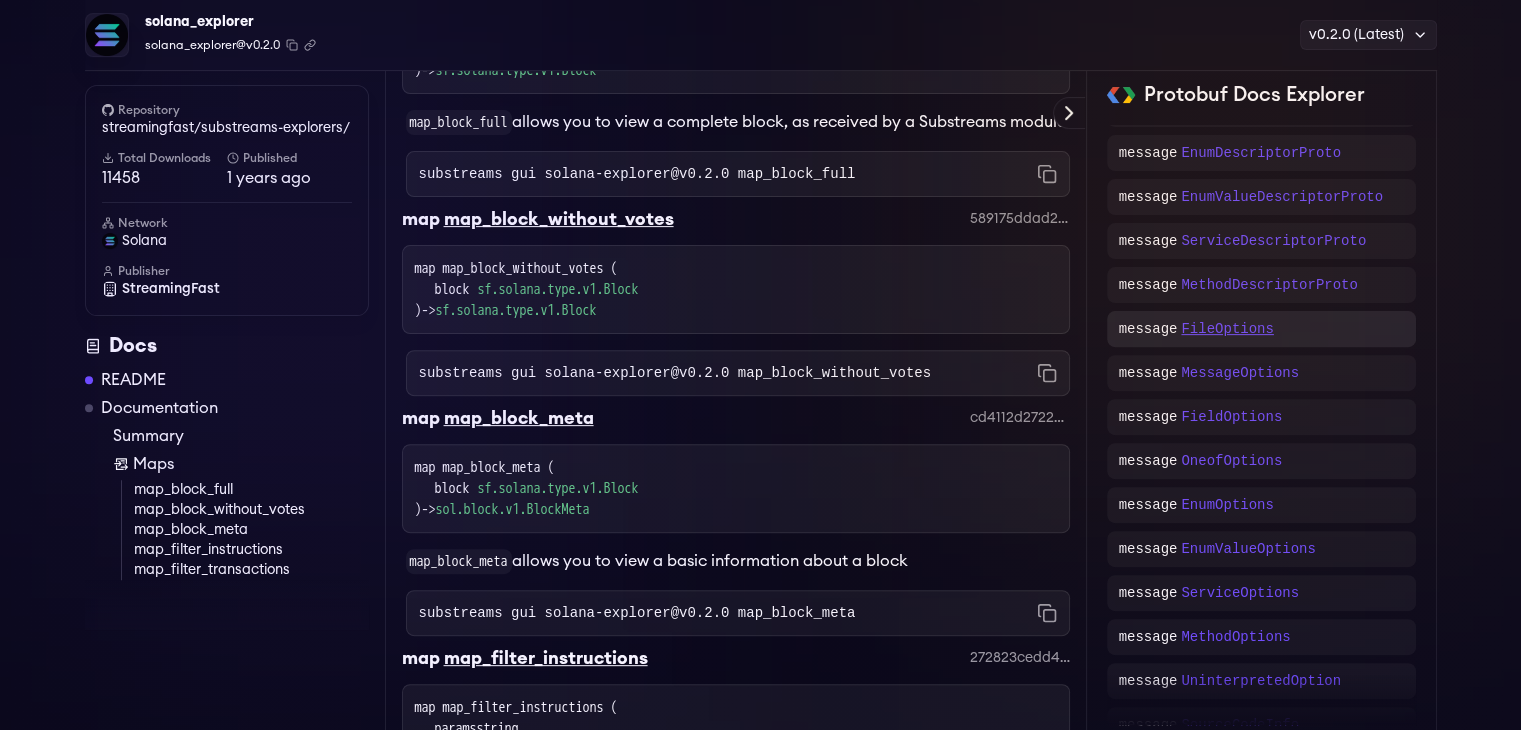 click on "FileOptions" at bounding box center [1227, 329] 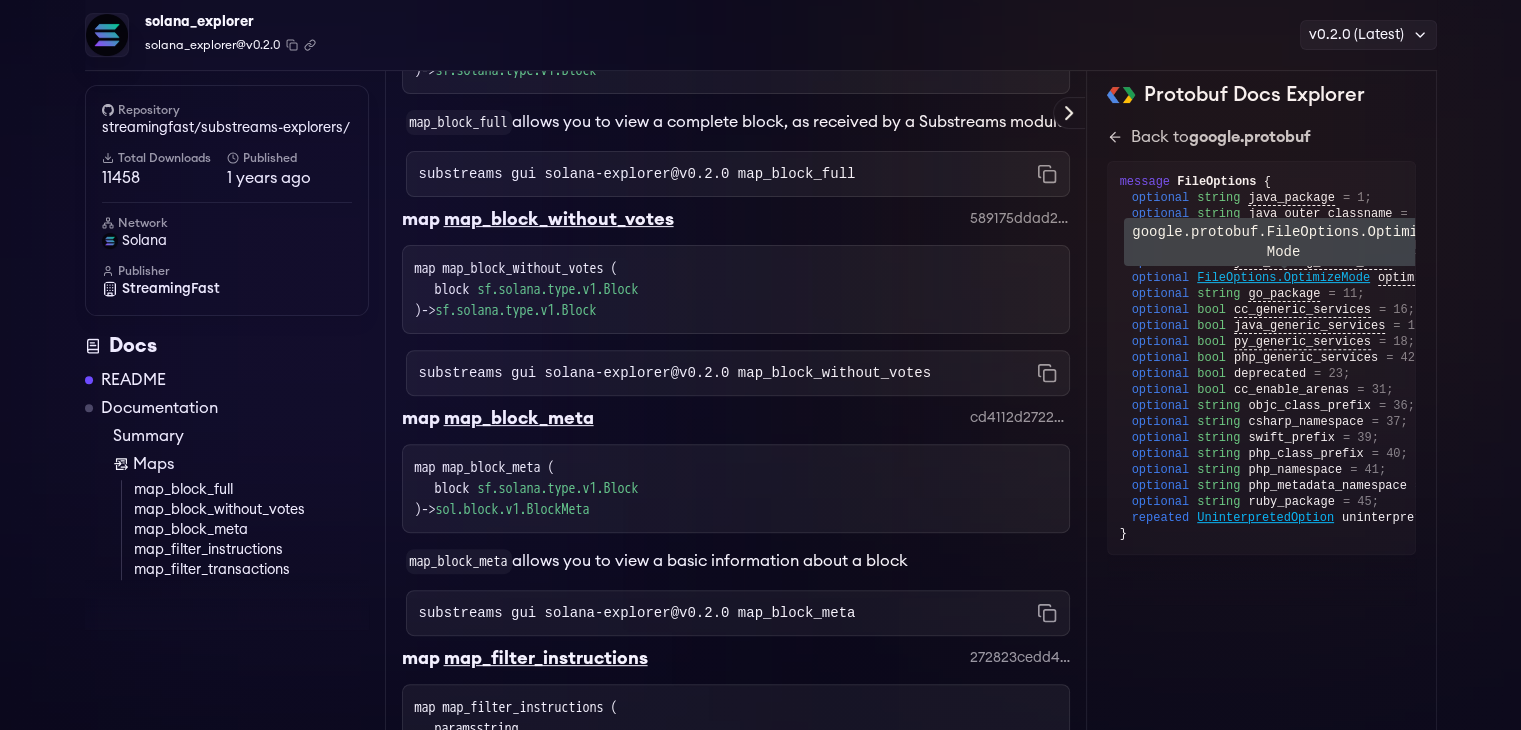 click on "FileOptions.OptimizeMode" at bounding box center [1283, 278] 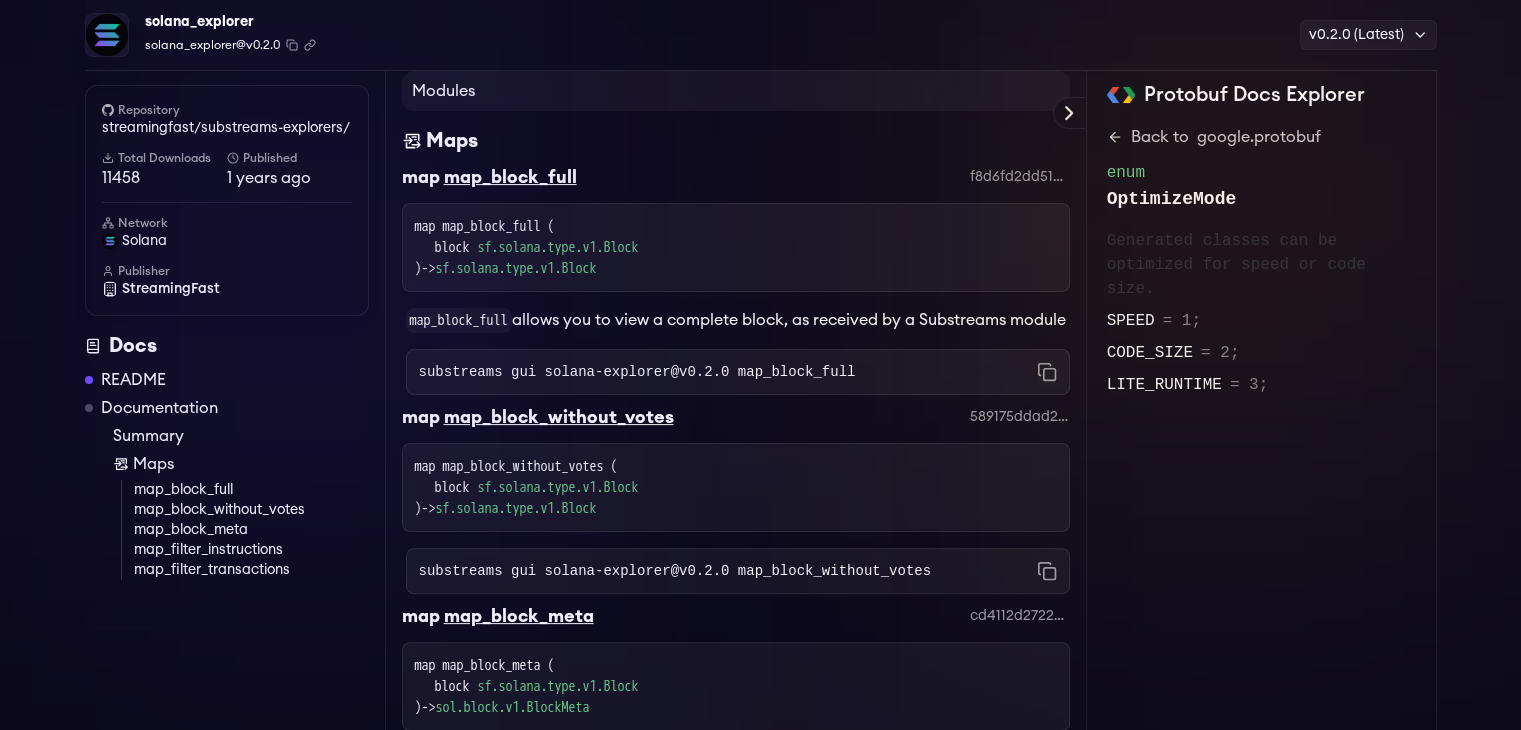 scroll, scrollTop: 415, scrollLeft: 0, axis: vertical 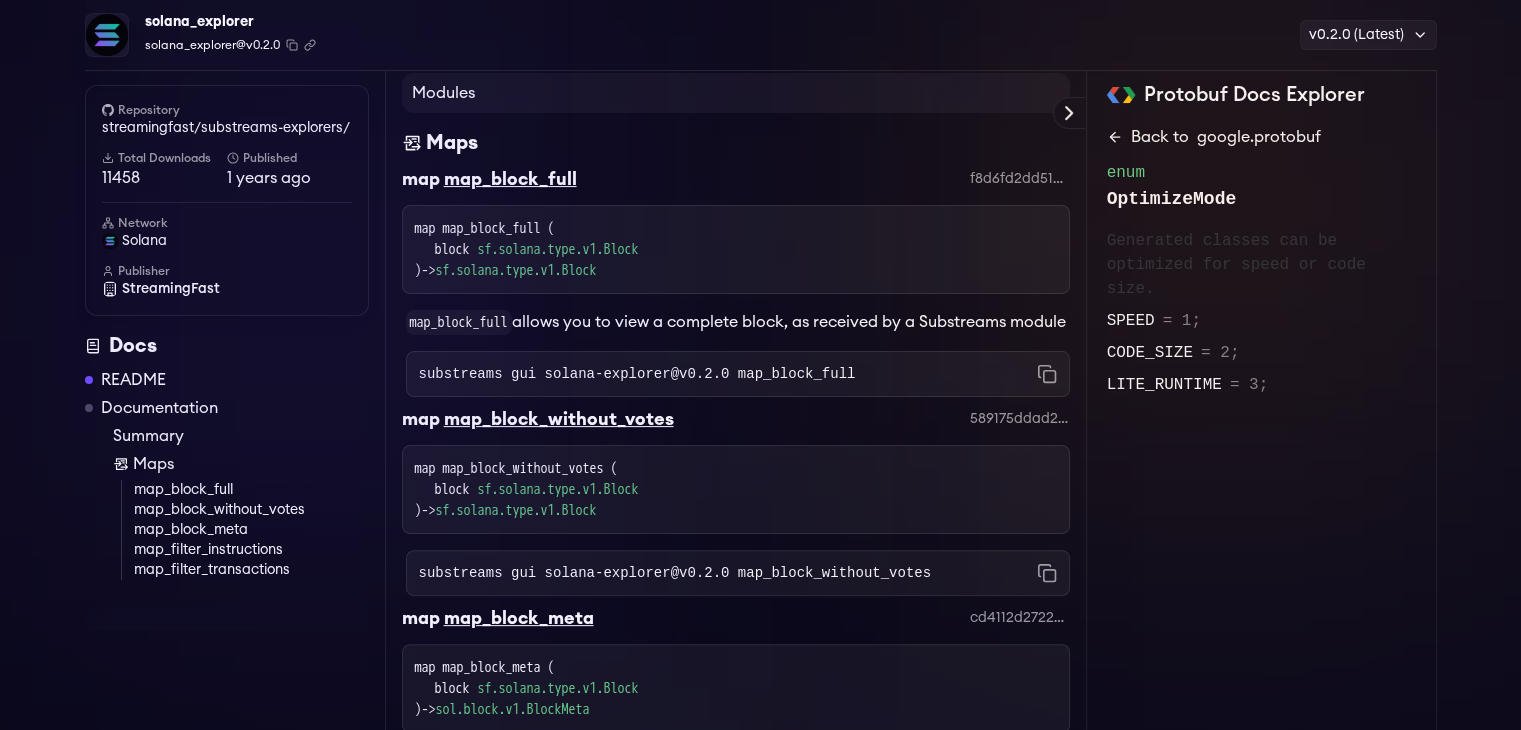 click 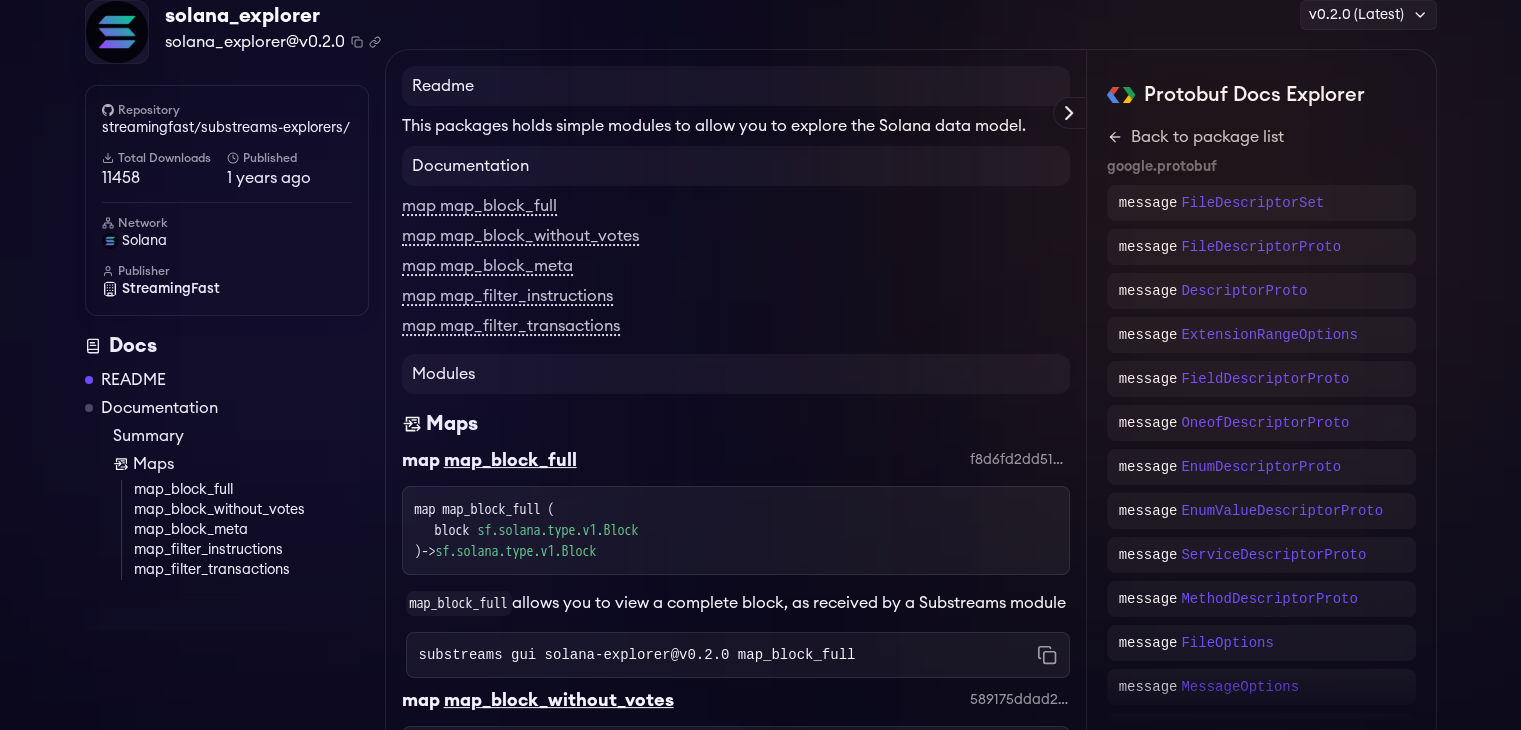 scroll, scrollTop: 0, scrollLeft: 0, axis: both 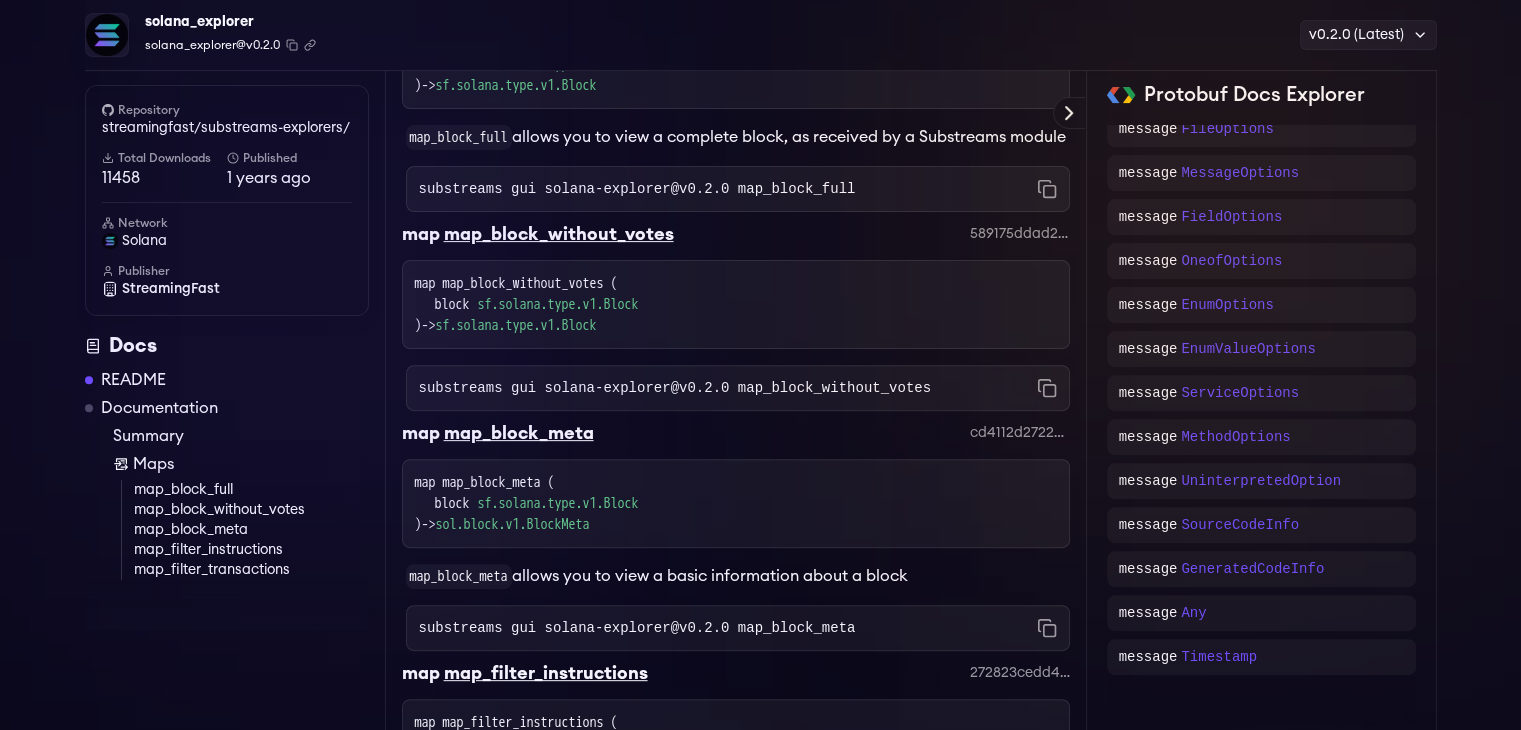 click on "sol.transactions.v1   sf.solana.type.v1   sol.block.v1 Hide system     sf.substreams.sink.service.v1   google.protobuf   sf.substreams   sf.substreams.v1   sf.substreams.rpc.v2  Back to package list sf.substreams message FieldOptions  Back to package list sf.substreams.v1 message Modules message Binary message Module message Package message PackageMetadata message ModuleMetadata message Clock message BlockRef  Back to package list sf.substreams.rpc.v2 message Request message Response message BlockUndoSignal message BlockScopedData message SessionInit message InitialSnapshotComplete message InitialSnapshotData message MapModuleOutput message StoreModuleOutput message OutputDebugInfo message ModulesProgress message ProcessedBytes message Error message Job message Stage message ModuleStats message ExternalCallMetric message StoreDelta message BlockRange  Back to package list sf.substreams.sink.service.v1 message DeployRequest message DeployResponse message UpdateRequest message UpdateResponse message message" at bounding box center [1261, 425] 